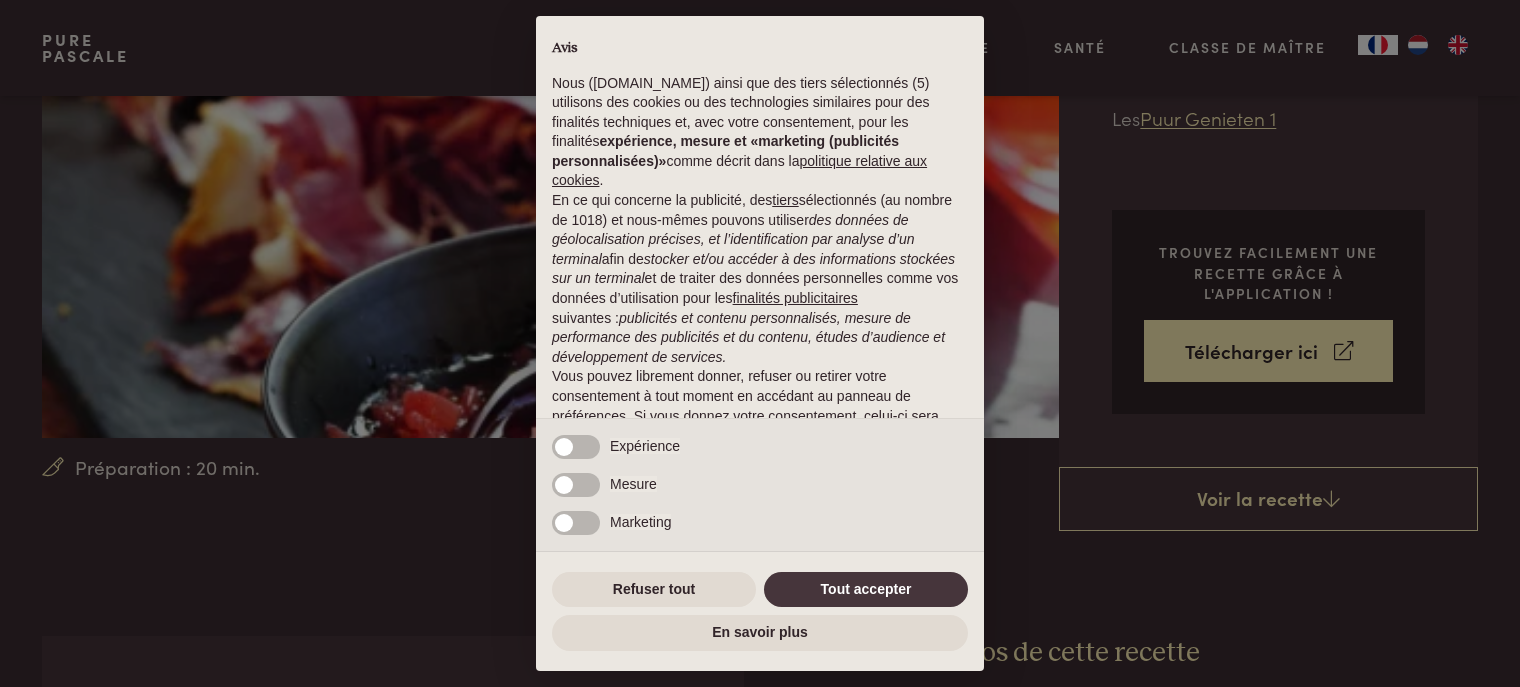 scroll, scrollTop: 300, scrollLeft: 0, axis: vertical 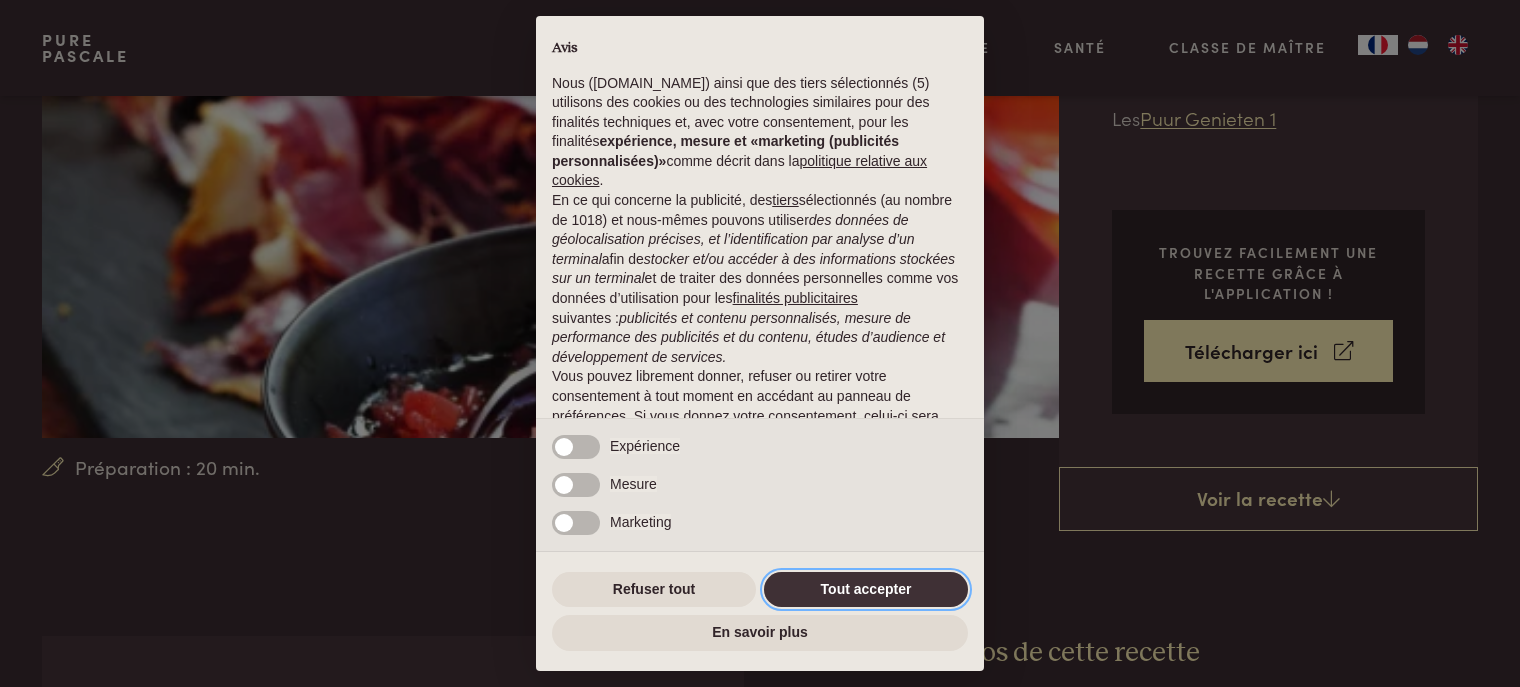 click on "Tout accepter" at bounding box center [866, 590] 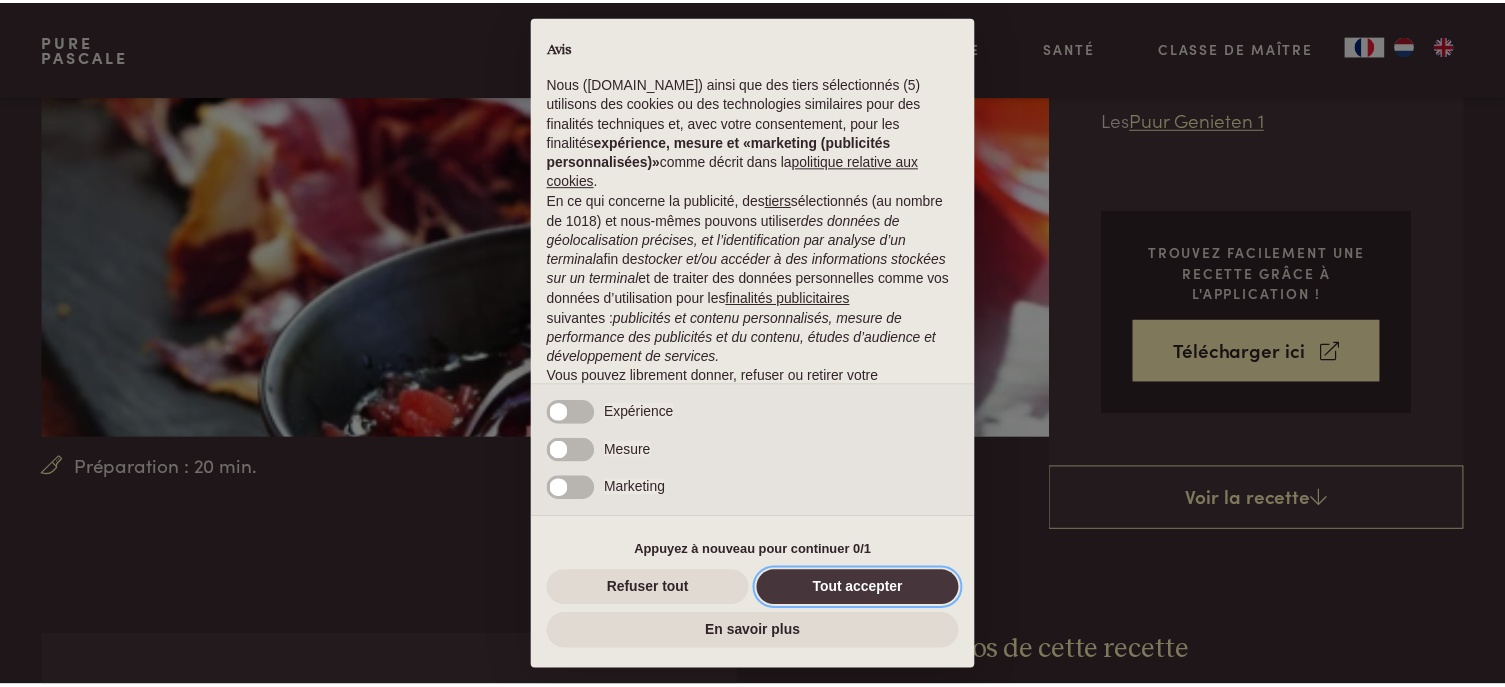 scroll, scrollTop: 136, scrollLeft: 0, axis: vertical 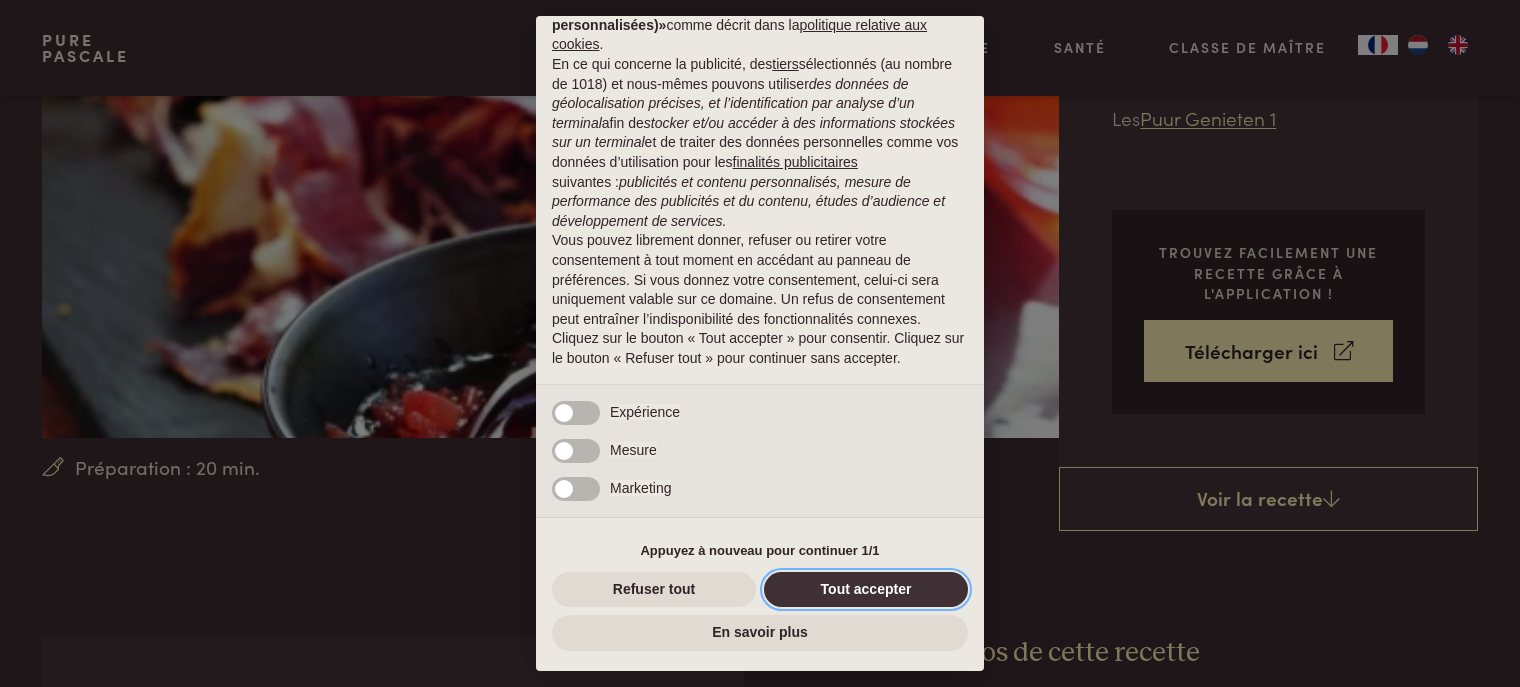 drag, startPoint x: 847, startPoint y: 578, endPoint x: 1506, endPoint y: 587, distance: 659.06146 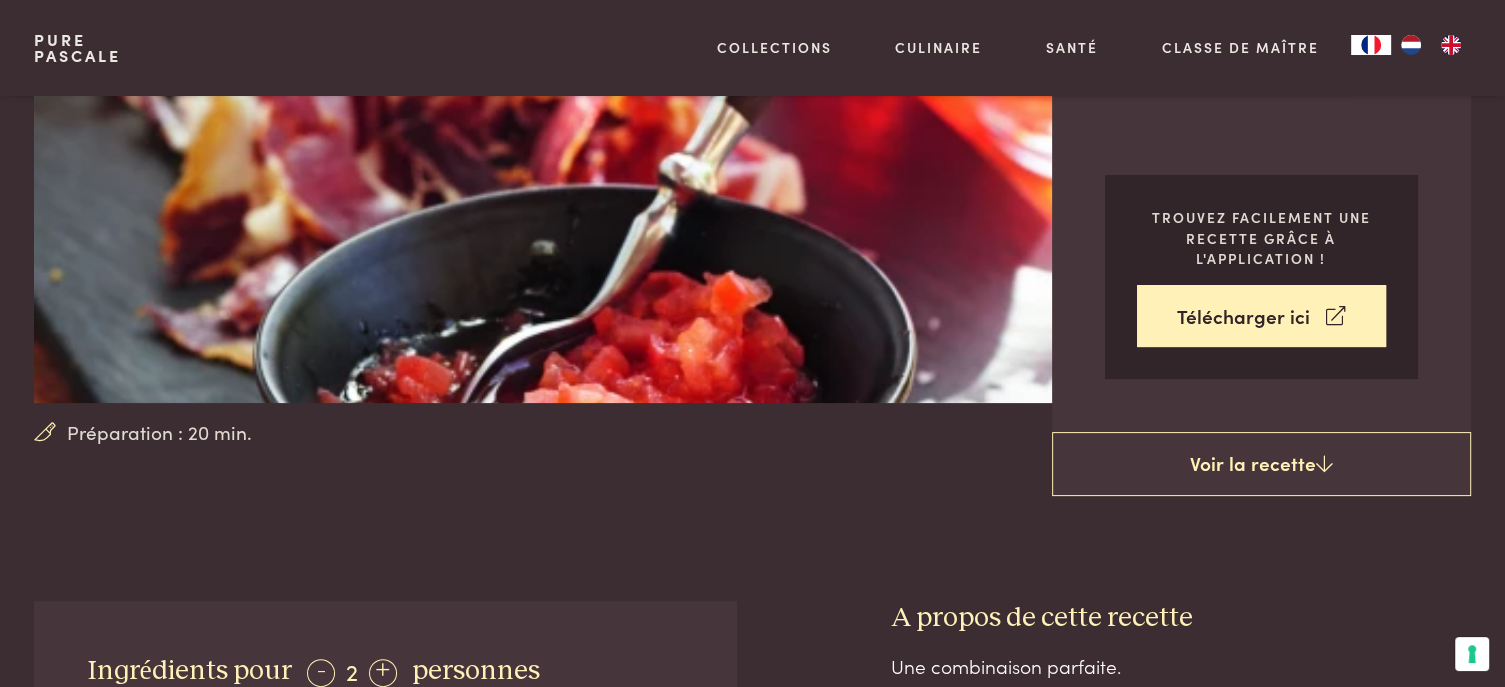 scroll, scrollTop: 300, scrollLeft: 0, axis: vertical 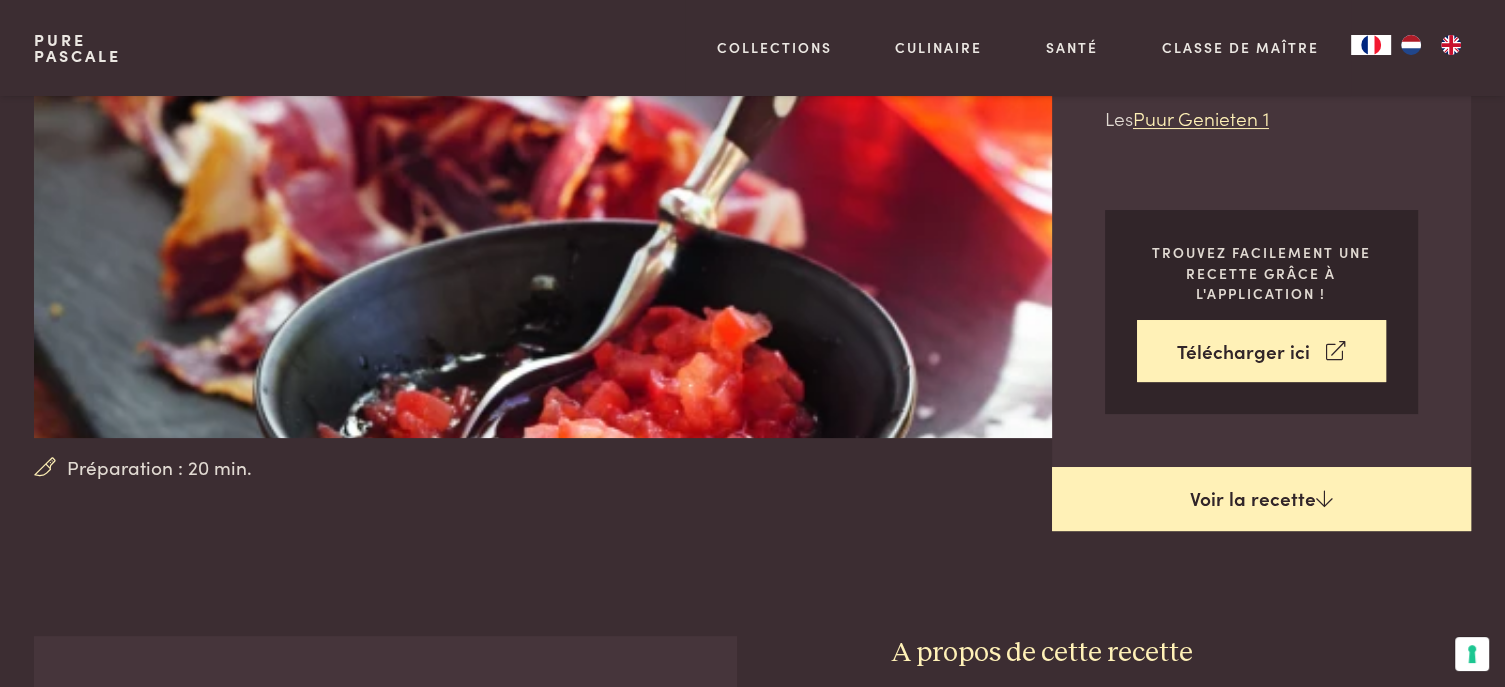 click on "Voir la recette" at bounding box center [1261, 499] 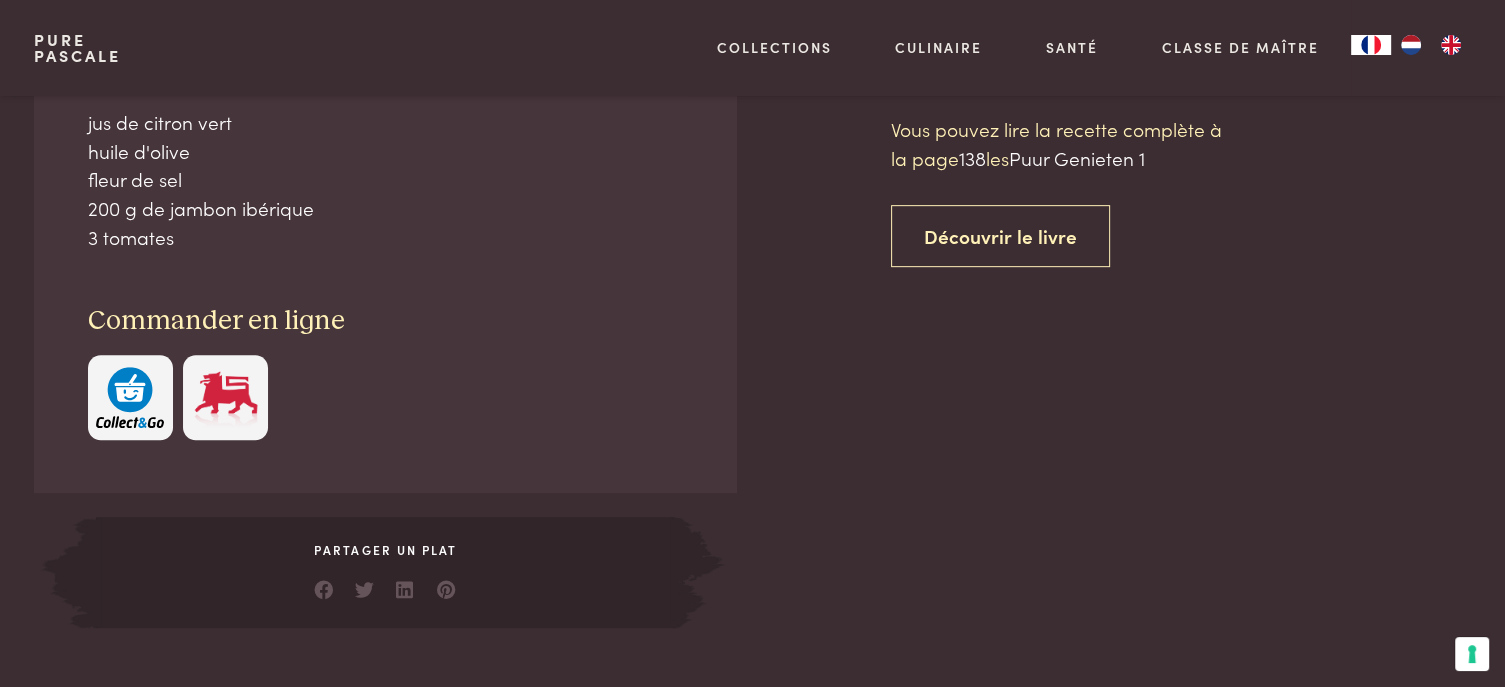 scroll, scrollTop: 935, scrollLeft: 0, axis: vertical 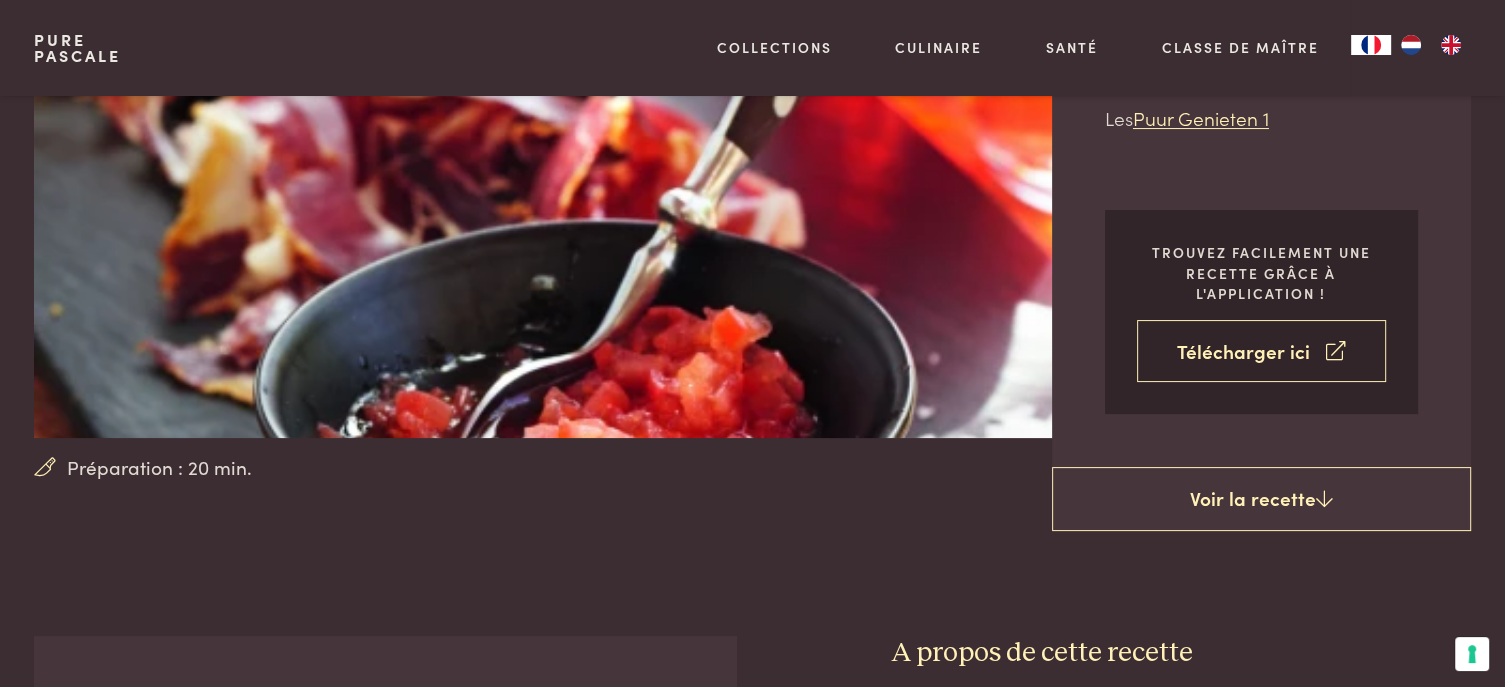 click on "Télécharger ici" at bounding box center [1261, 351] 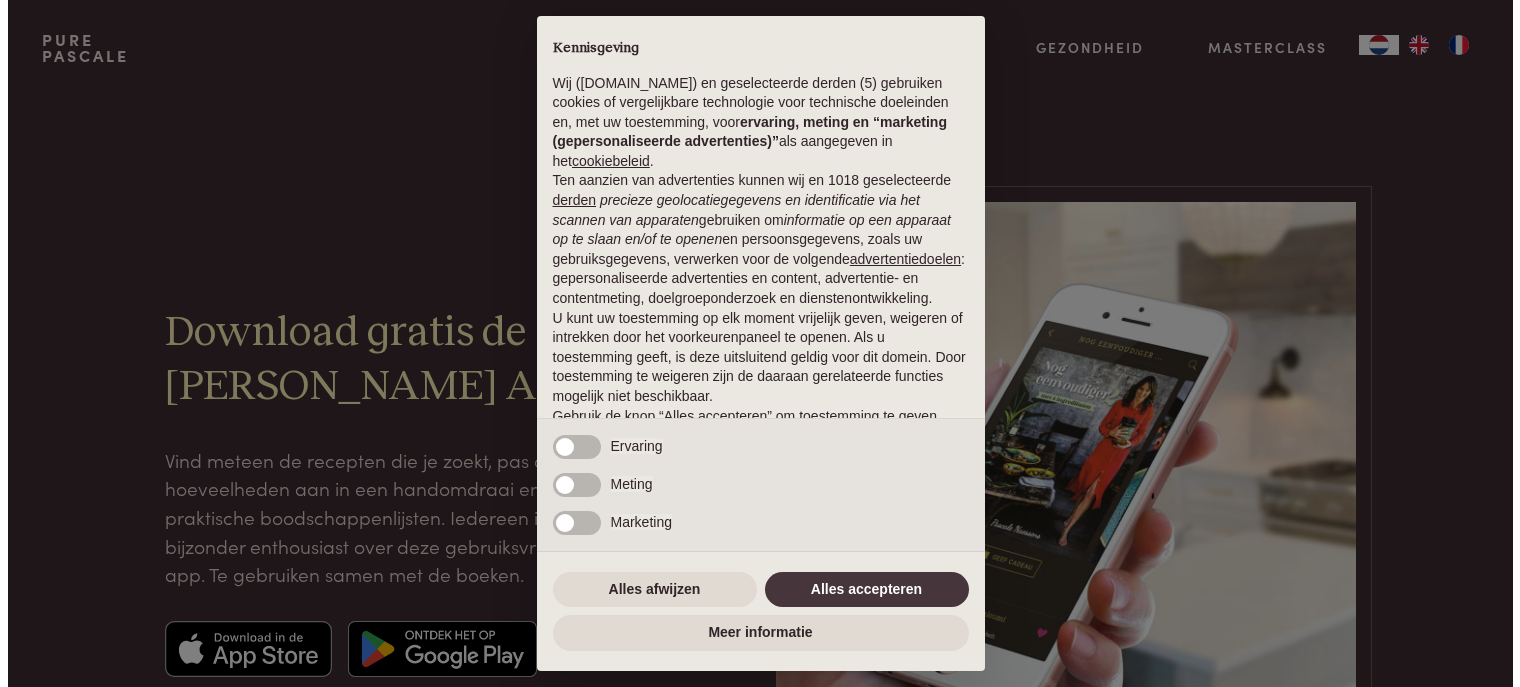 scroll, scrollTop: 0, scrollLeft: 0, axis: both 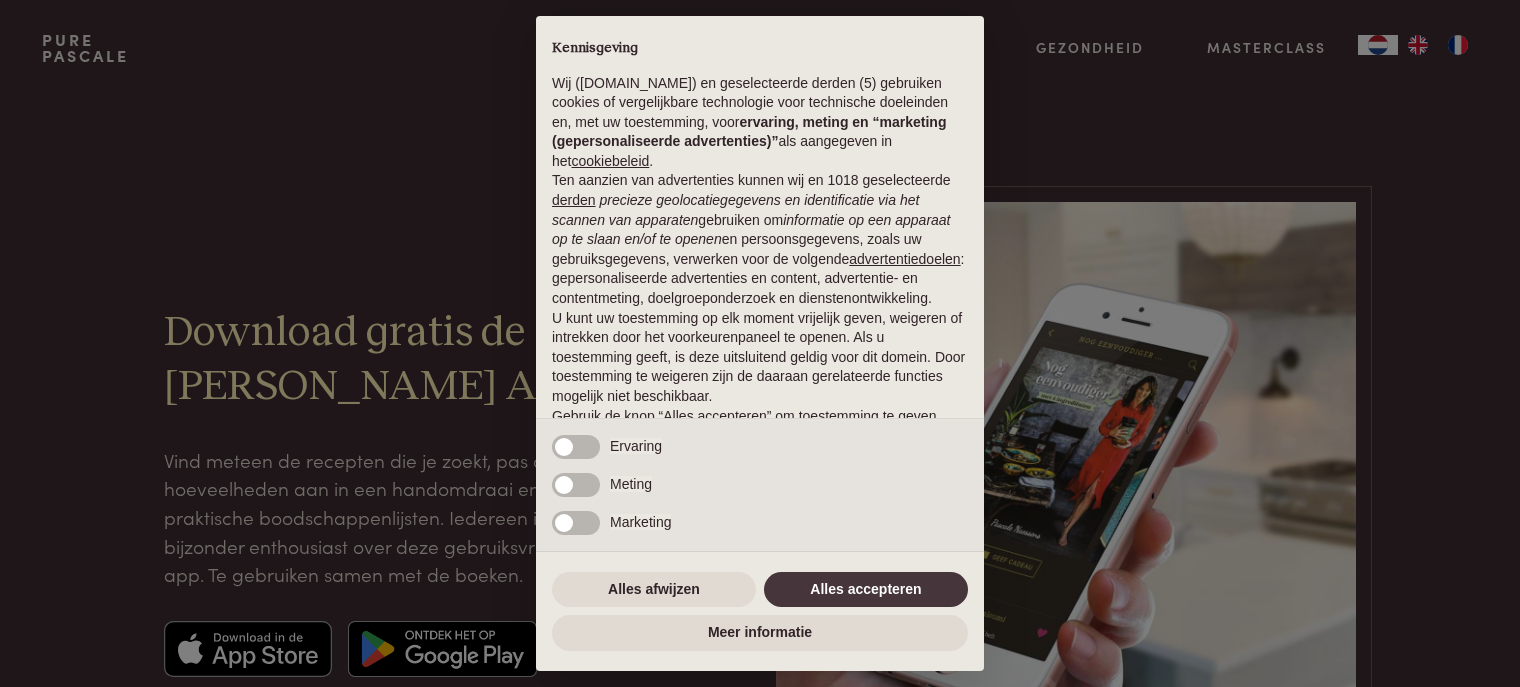 click on "×
Kennisgeving Wij  ([DOMAIN_NAME])   en geselecteerde derden  (5)   gebruiken cookies of vergelijkbare technologie voor technische doeleinden en, met uw toestemming, voor  ervaring, meting en “marketing (gepersonaliseerde advertenties)”  als aangegeven in het  cookiebeleid .  Ten aanzien van advertenties kunnen wij en 1018  geselecteerde  derden   precieze geolocatiegegevens en identificatie via het scannen van apparaten  gebruiken om  informatie op een apparaat op te slaan en/of te openen  en persoonsgegevens, zoals uw gebruiksgegevens, verwerken voor de volgende  advertentiedoelen : gepersonaliseerde advertenties en content, advertentie- en contentmeting, doelgroeponderzoek en dienstenontwikkeling. U kunt uw toestemming op elk moment vrijelijk geven, weigeren of intrekken door het voorkeurenpaneel te openen. Als u toestemming geeft, is deze uitsluitend geldig voor dit domein. Door toestemming te weigeren zijn de daaraan gerelateerde functies mogelijk niet beschikbaar. Noodzakelijke" at bounding box center (760, 343) 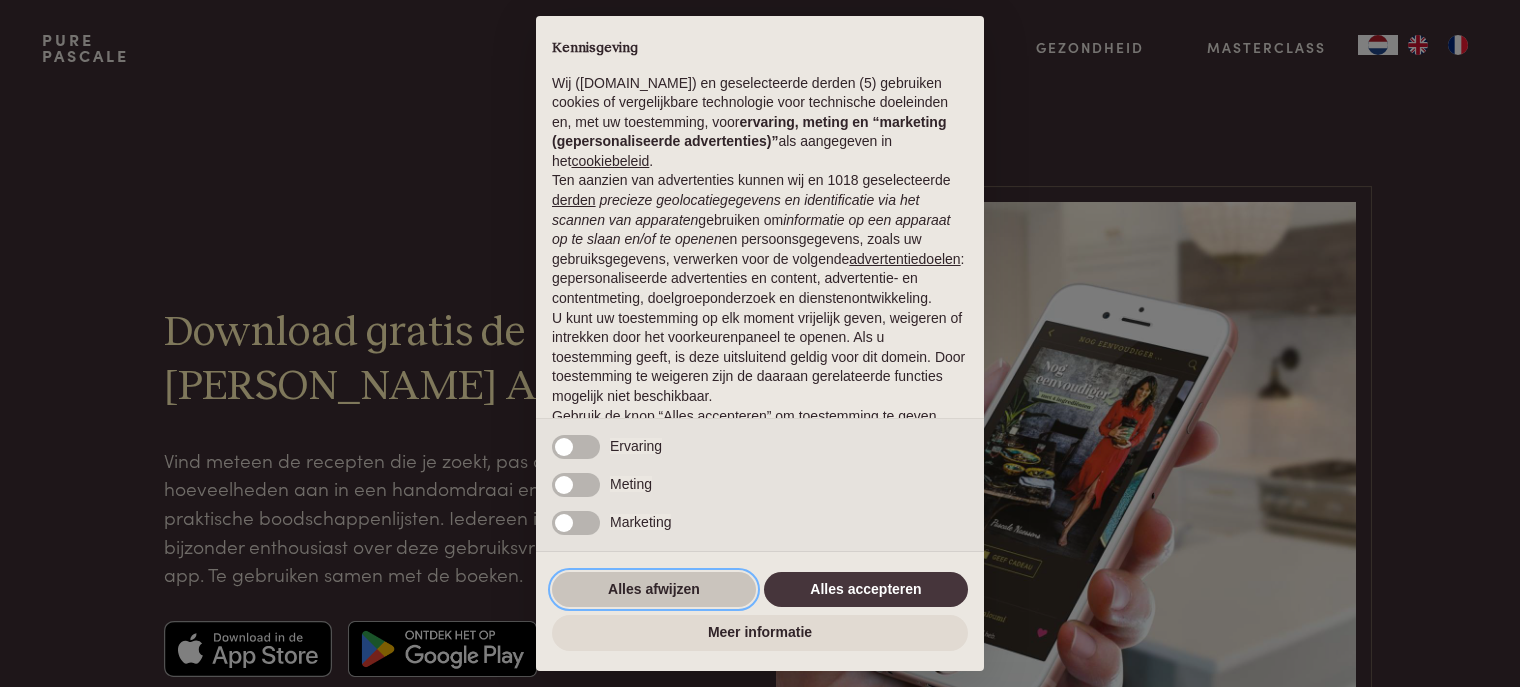 click on "Alles afwijzen" at bounding box center (654, 590) 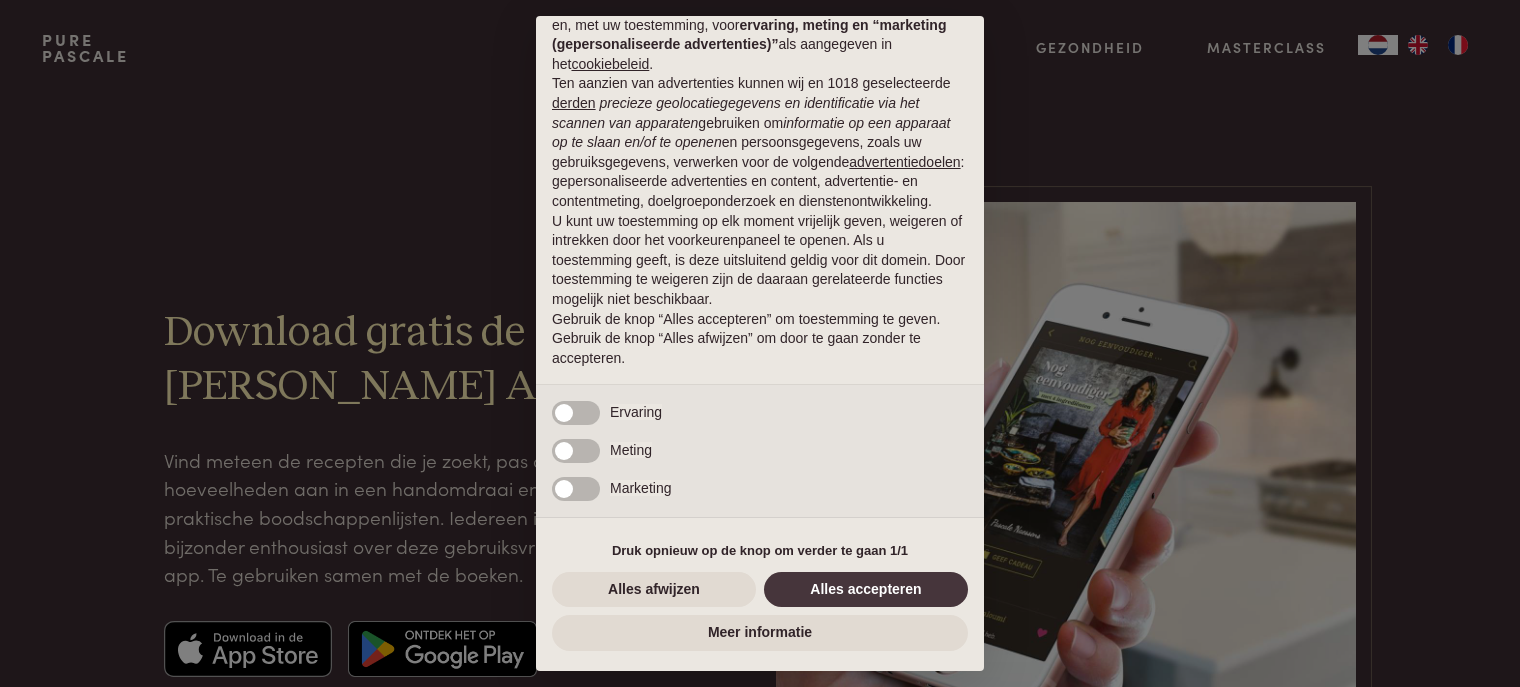 click on "×
Kennisgeving Wij  (purepascale.com)   en geselecteerde derden  (5)   gebruiken cookies of vergelijkbare technologie voor technische doeleinden en, met uw toestemming, voor  ervaring, meting en “marketing (gepersonaliseerde advertenties)”  als aangegeven in het  cookiebeleid .  Ten aanzien van advertenties kunnen wij en 1018  geselecteerde  derden   precieze geolocatiegegevens en identificatie via het scannen van apparaten  gebruiken om  informatie op een apparaat op te slaan en/of te openen  en persoonsgegevens, zoals uw gebruiksgegevens, verwerken voor de volgende  advertentiedoelen : gepersonaliseerde advertenties en content, advertentie- en contentmeting, doelgroeponderzoek en dienstenontwikkeling. U kunt uw toestemming op elk moment vrijelijk geven, weigeren of intrekken door het voorkeurenpaneel te openen. Als u toestemming geeft, is deze uitsluitend geldig voor dit domein. Door toestemming te weigeren zijn de daaraan gerelateerde functies mogelijk niet beschikbaar. Noodzakelijke" at bounding box center (760, 343) 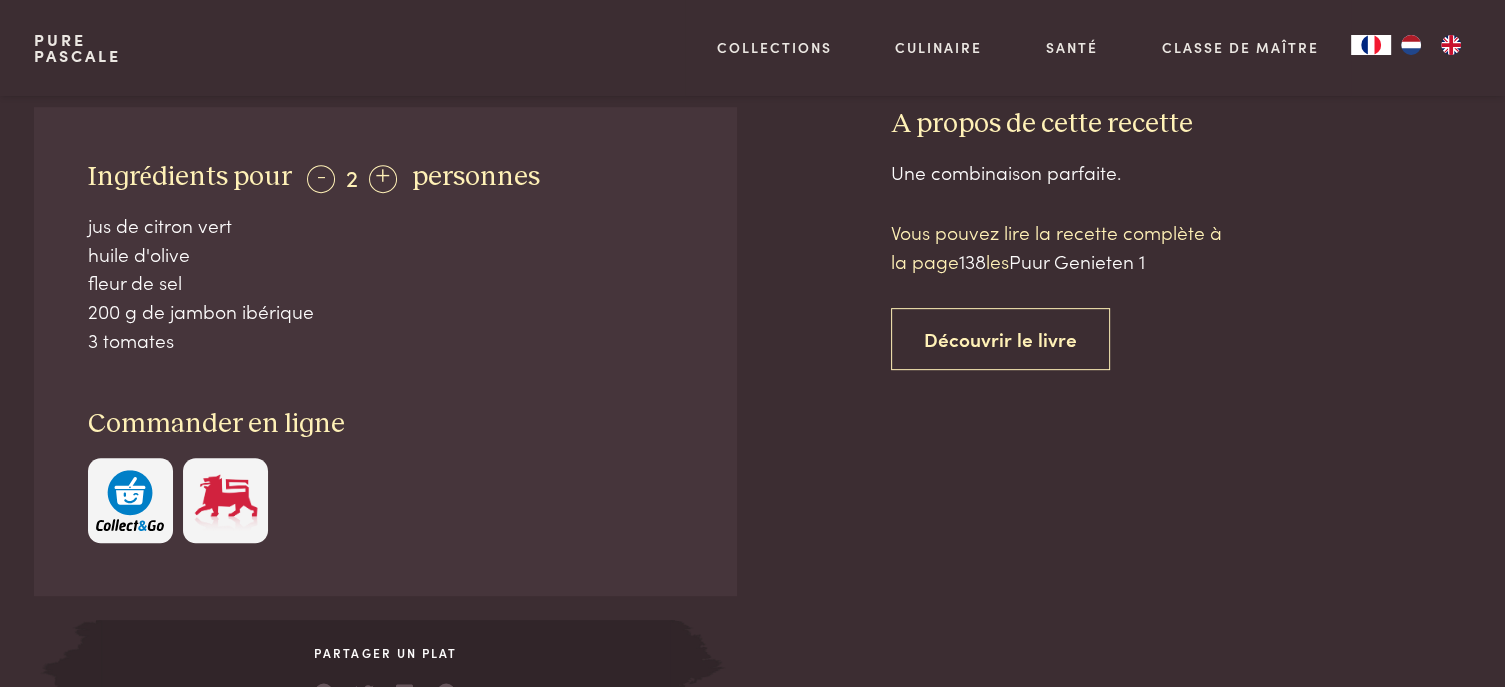 scroll, scrollTop: 0, scrollLeft: 0, axis: both 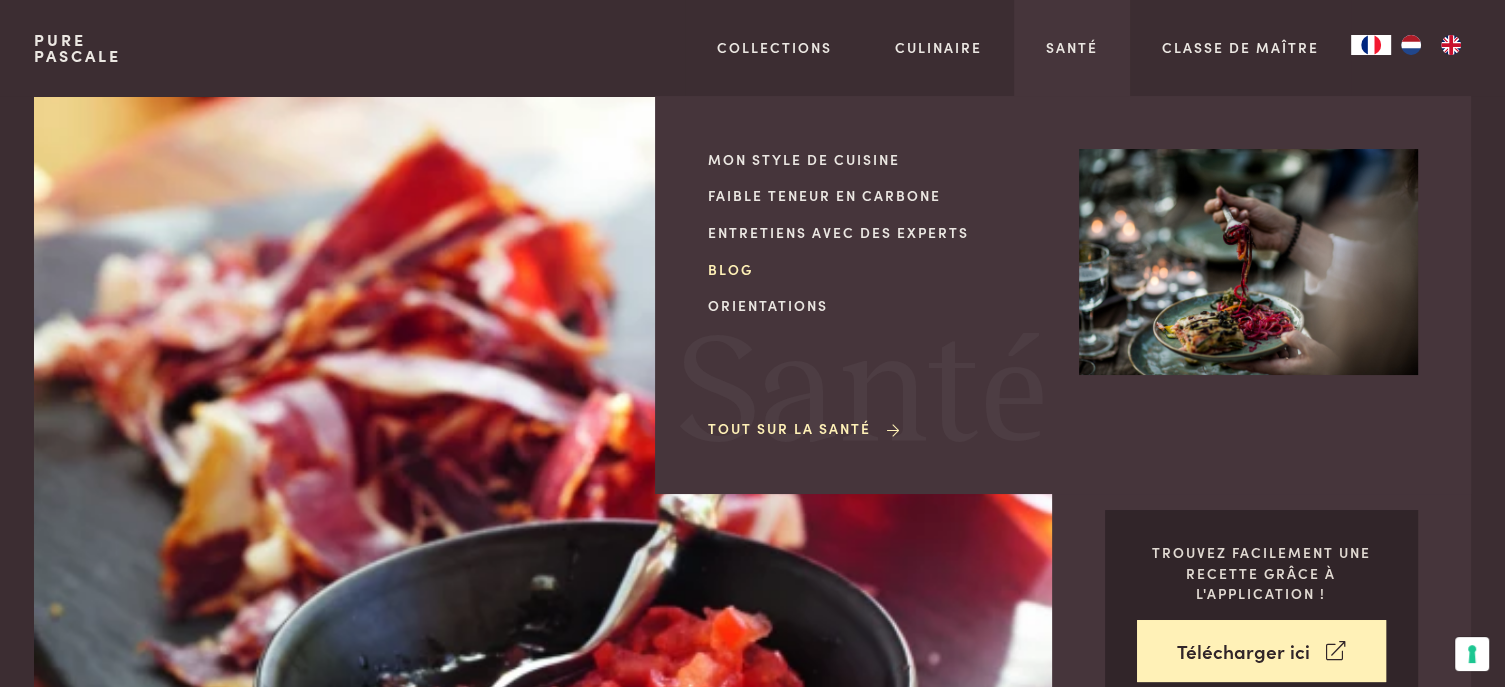 drag, startPoint x: 1055, startPoint y: 91, endPoint x: 1042, endPoint y: 267, distance: 176.47946 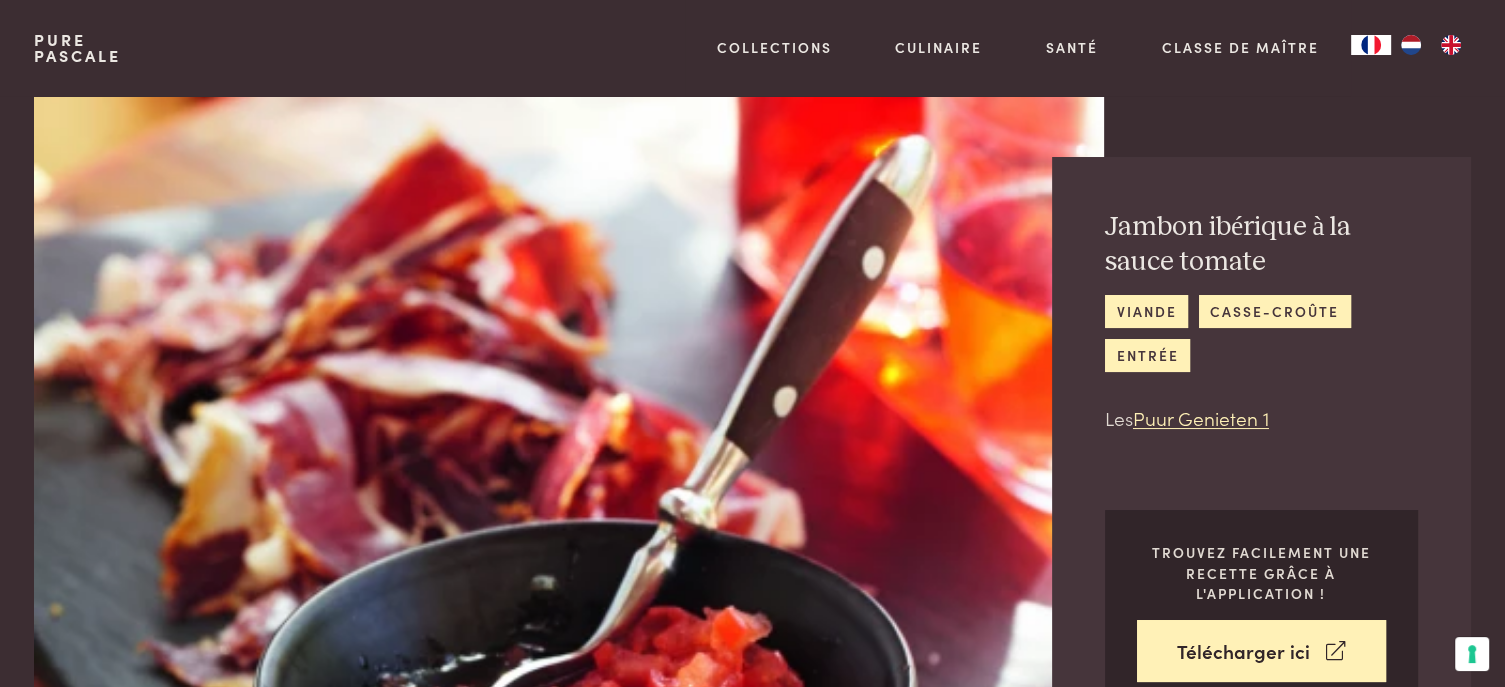 click on "Préparation : 20 min.
Jambon ibérique à la sauce tomate
viande
casse-croûte
entrée
Les  Puur Genieten 1   Trouvez facilement une recette grâce à l'application !   Télécharger ici   Voir la recette" at bounding box center [753, 433] 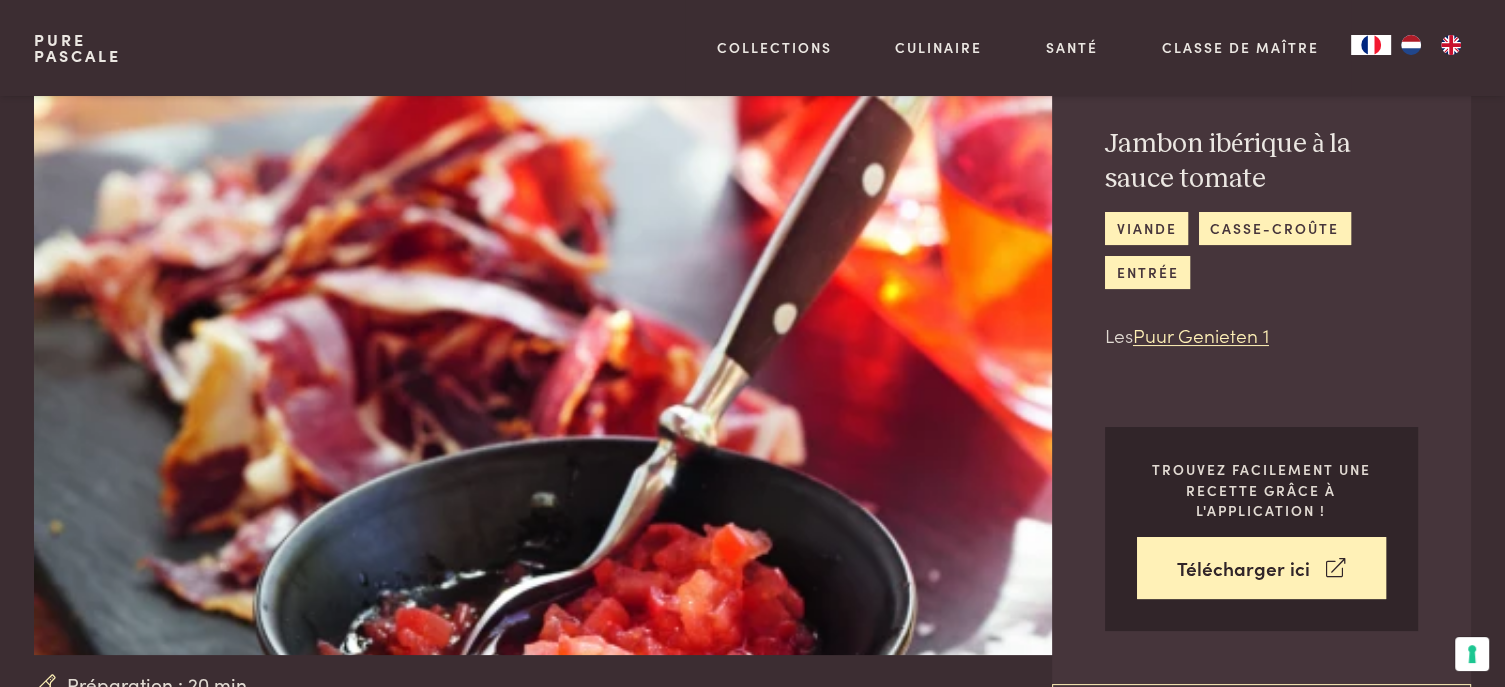 scroll, scrollTop: 0, scrollLeft: 0, axis: both 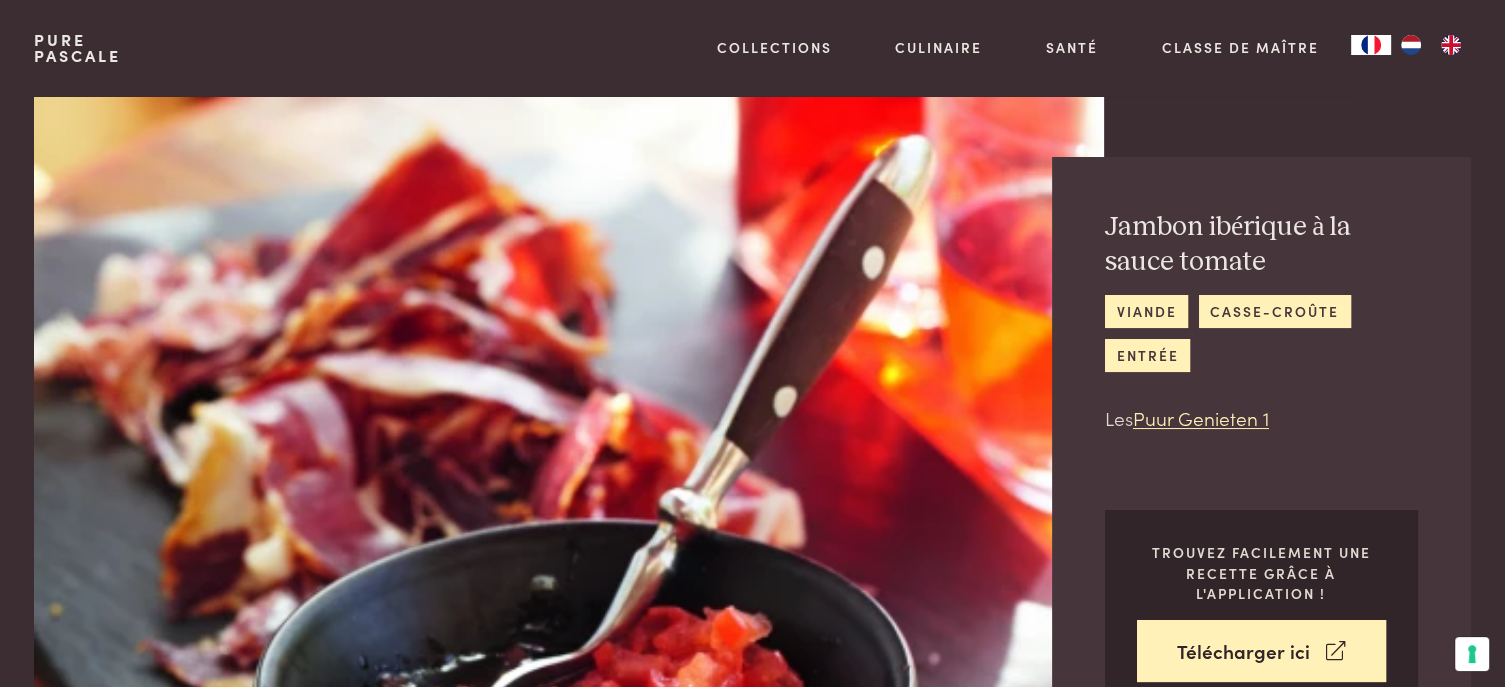 click on "Pure
Pascale
Collections
Articles de cuisine   Vaisselle   Salle de bains   Intérieur   Inspiration   Toutes les collections     Collections
Culinaire
Livres   Traductions   Recettes   Menus hebdomadaires   Tout de Culinaire     Culinaire
Santé
Mon style de cuisine   Faible teneur en carbone   Entretiens avec des experts   Blog   Orientations   Tout sur la santé     Santé
Classe de maître" at bounding box center [752, 48] 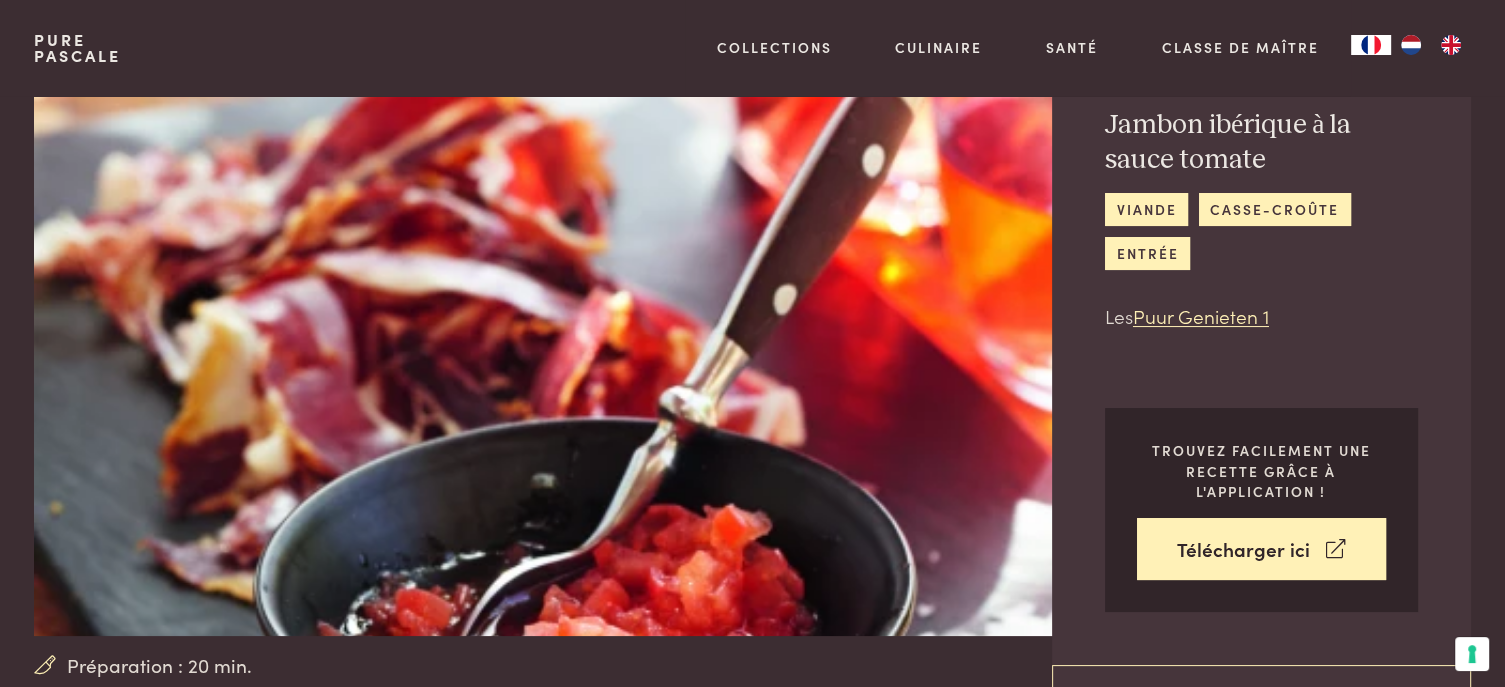 scroll, scrollTop: 300, scrollLeft: 0, axis: vertical 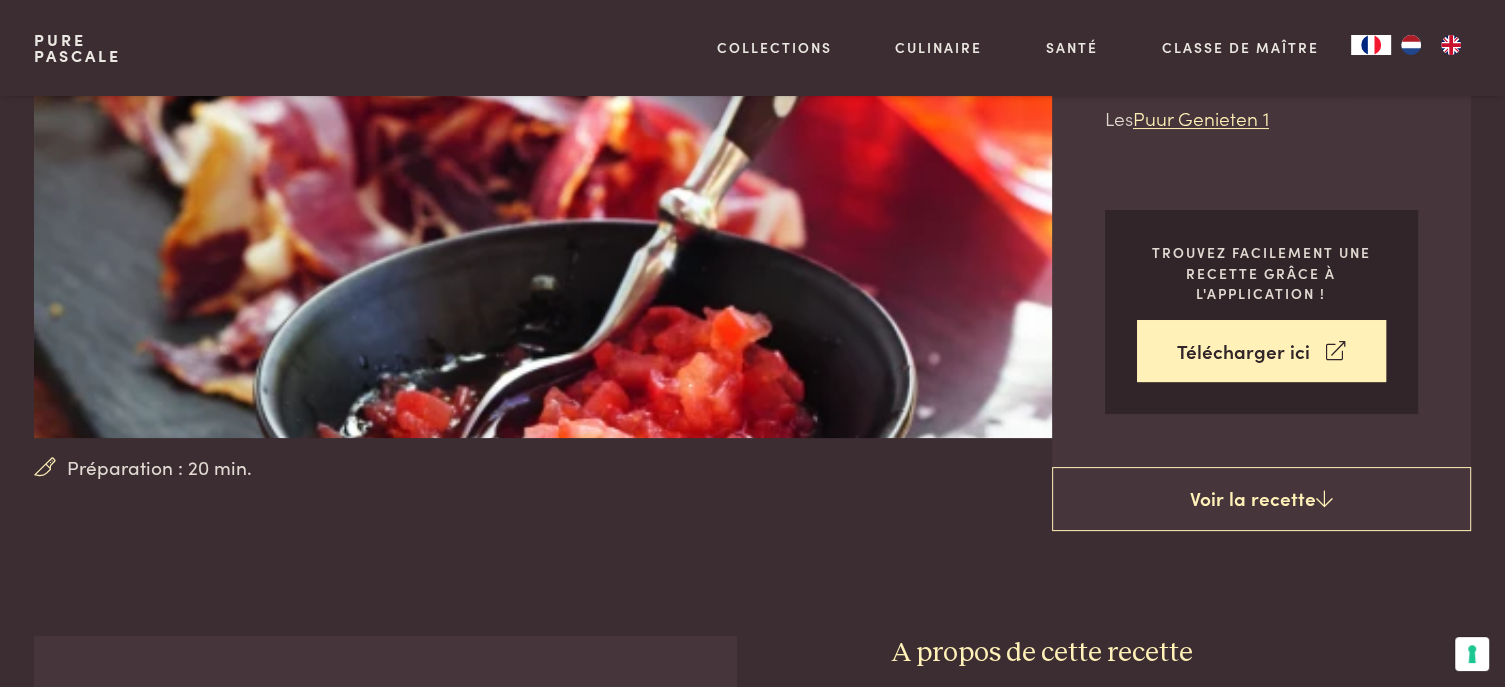 click on "Préparation : 20 min.
Jambon ibérique à la sauce tomate
viande
casse-croûte
entrée
Les  Puur Genieten 1   Trouvez facilement une recette grâce à l'application !   Télécharger ici   Voir la recette
Ingrédients pour
-
2
+
personnes
jus de citron vert
huile d'olive
fleur de sel
200 g de jambon ibérique" at bounding box center [752, 1396] 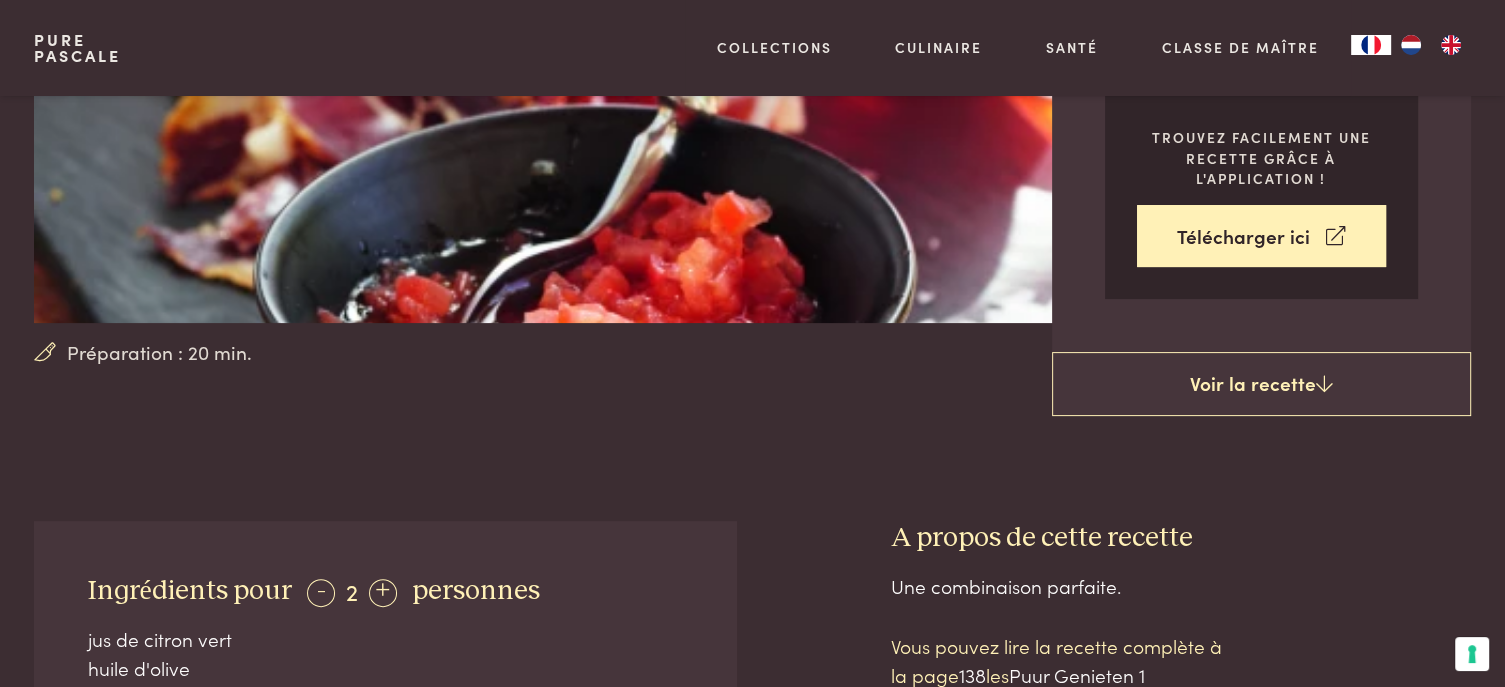 scroll, scrollTop: 0, scrollLeft: 0, axis: both 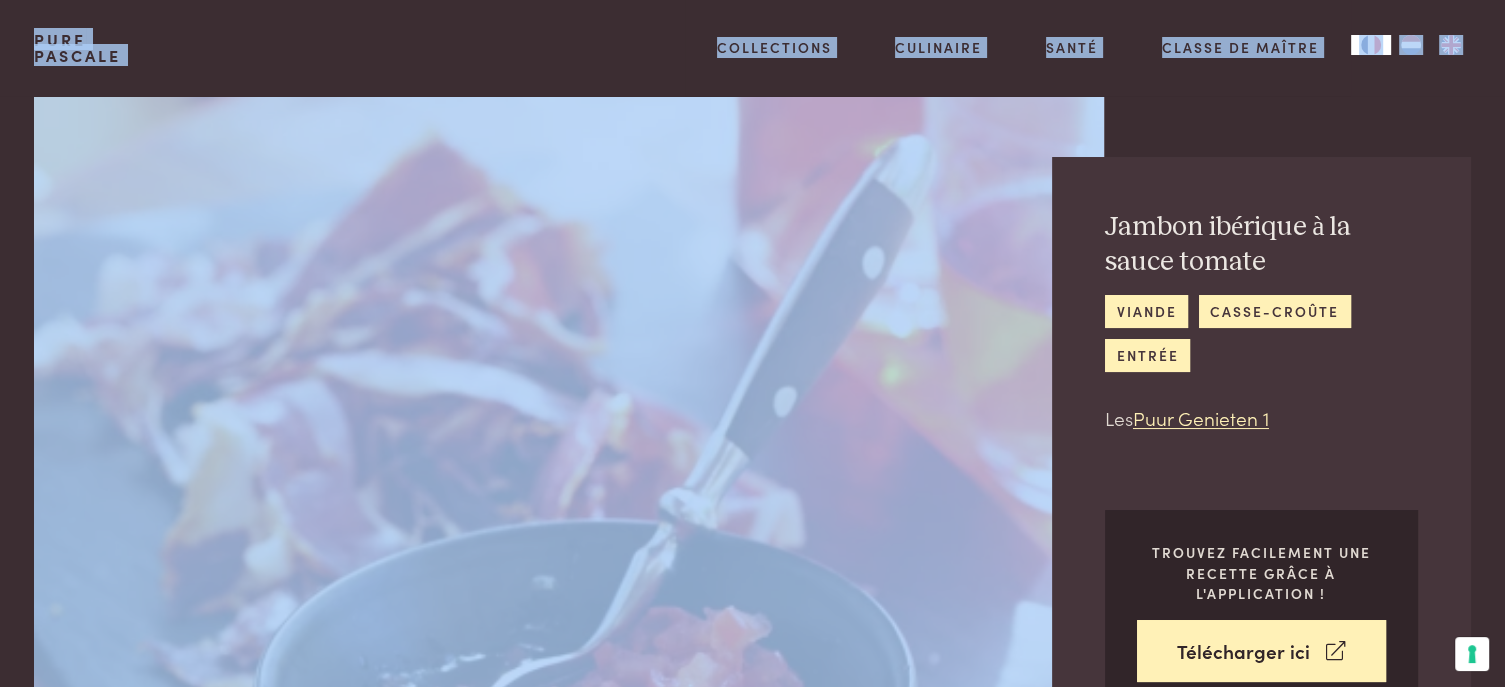 drag, startPoint x: 173, startPoint y: 24, endPoint x: 185, endPoint y: 146, distance: 122.588745 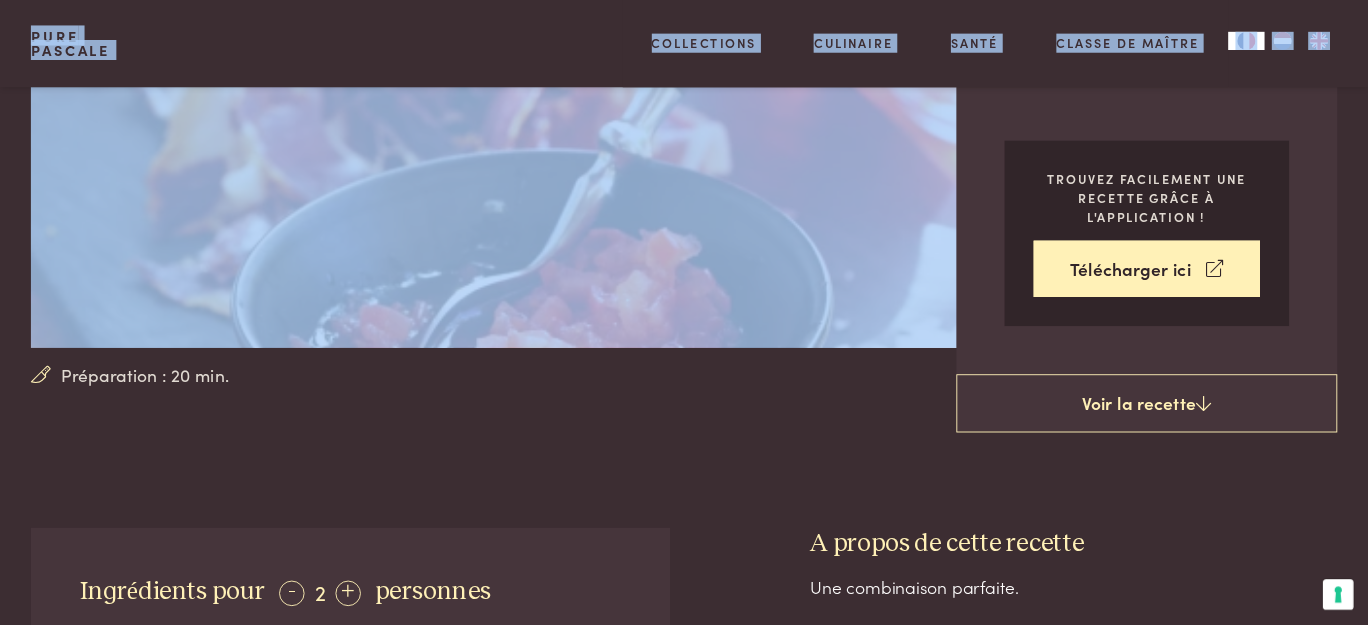 scroll, scrollTop: 400, scrollLeft: 0, axis: vertical 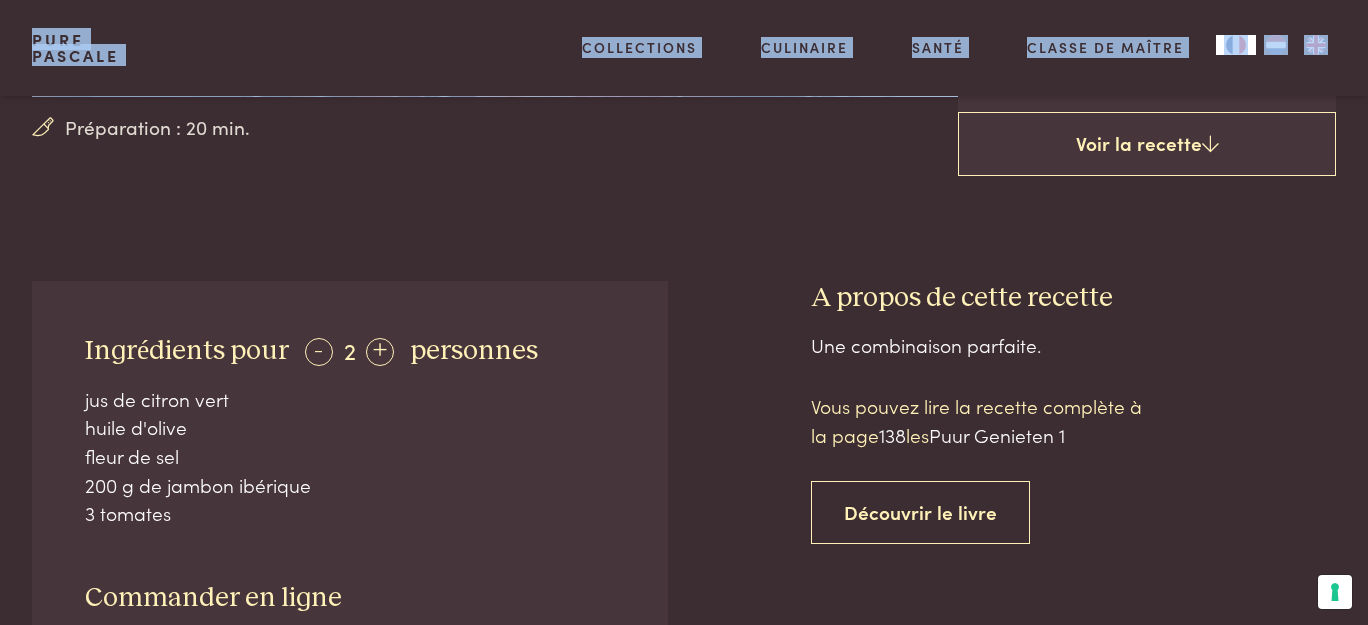 drag, startPoint x: 1000, startPoint y: 230, endPoint x: 642, endPoint y: 558, distance: 485.53888 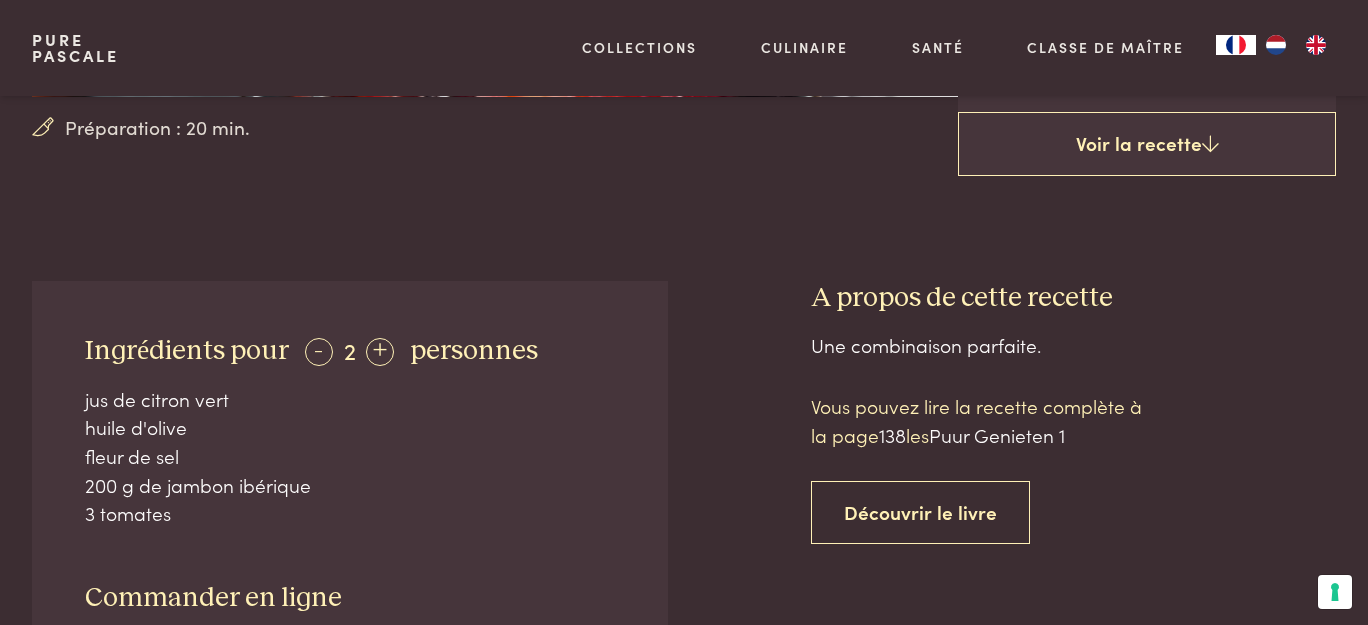 drag, startPoint x: 512, startPoint y: 202, endPoint x: 531, endPoint y: 215, distance: 23.021729 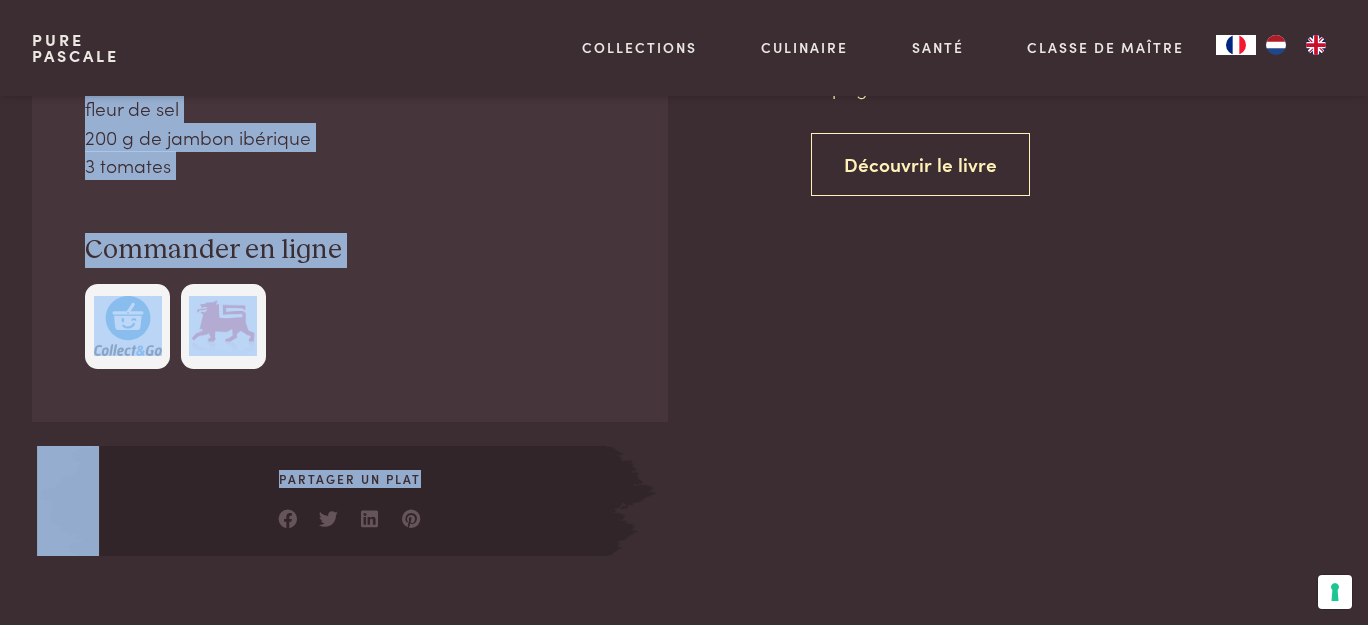 scroll, scrollTop: 1194, scrollLeft: 0, axis: vertical 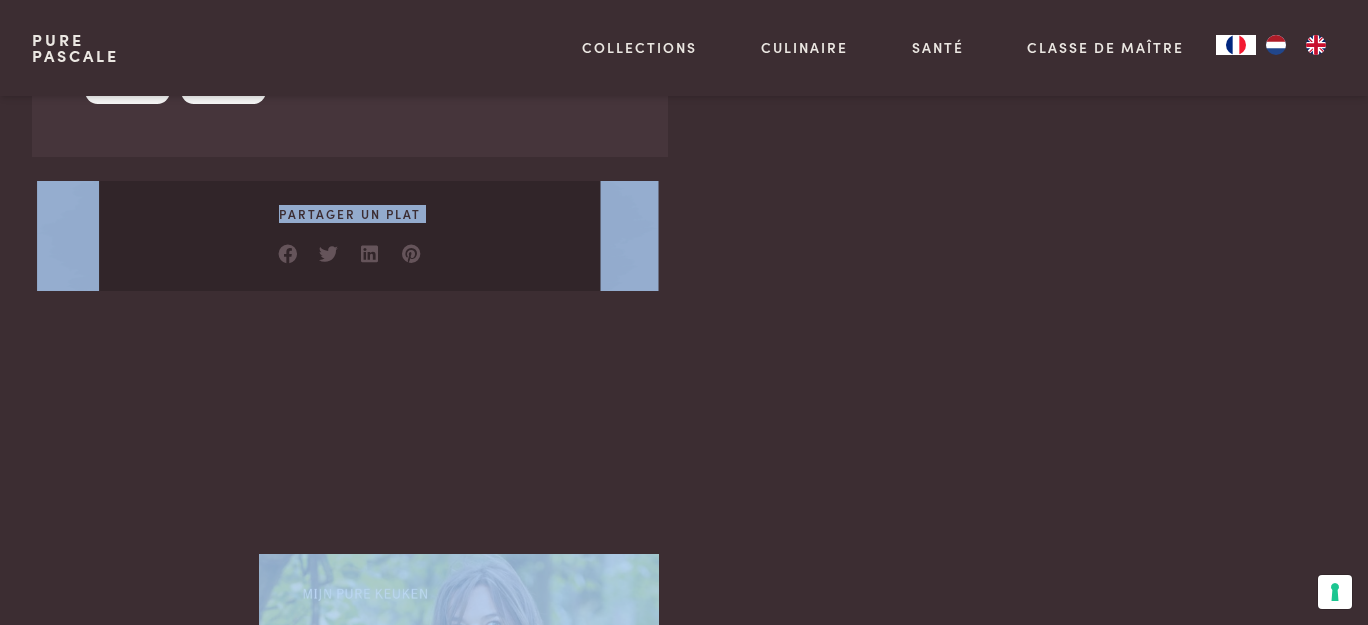 drag, startPoint x: 31, startPoint y: 187, endPoint x: 1114, endPoint y: 422, distance: 1108.203 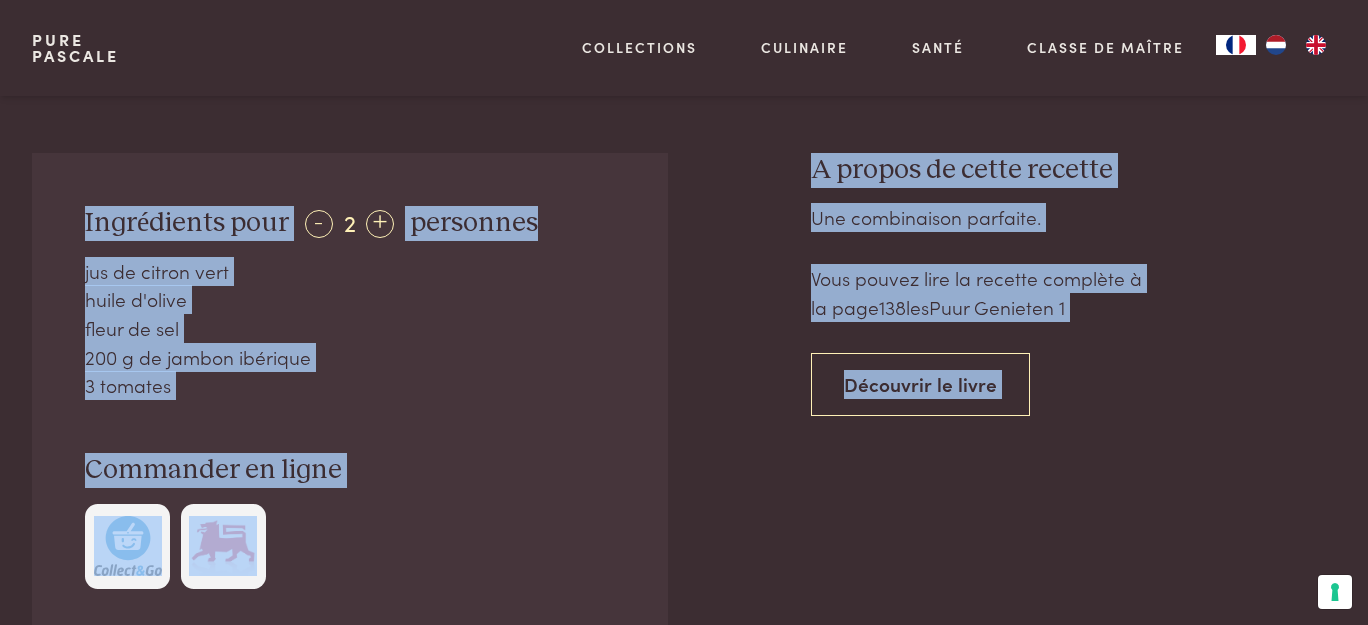 scroll, scrollTop: 740, scrollLeft: 0, axis: vertical 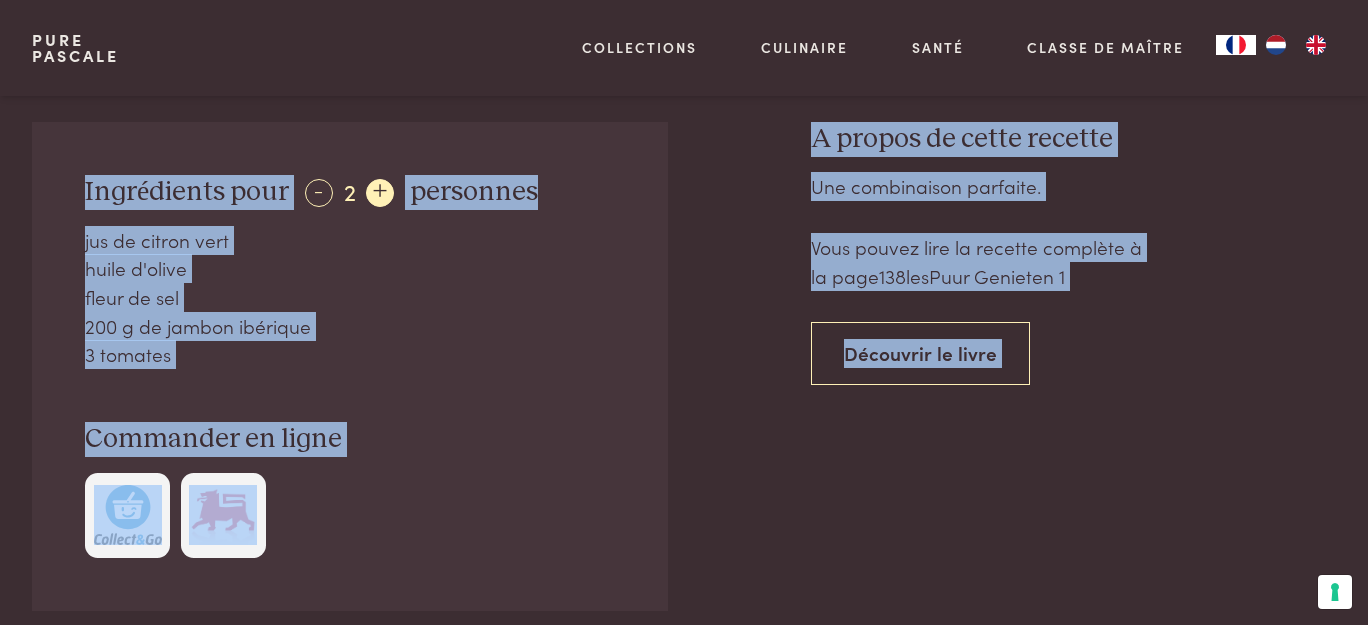 click on "+" at bounding box center (380, 193) 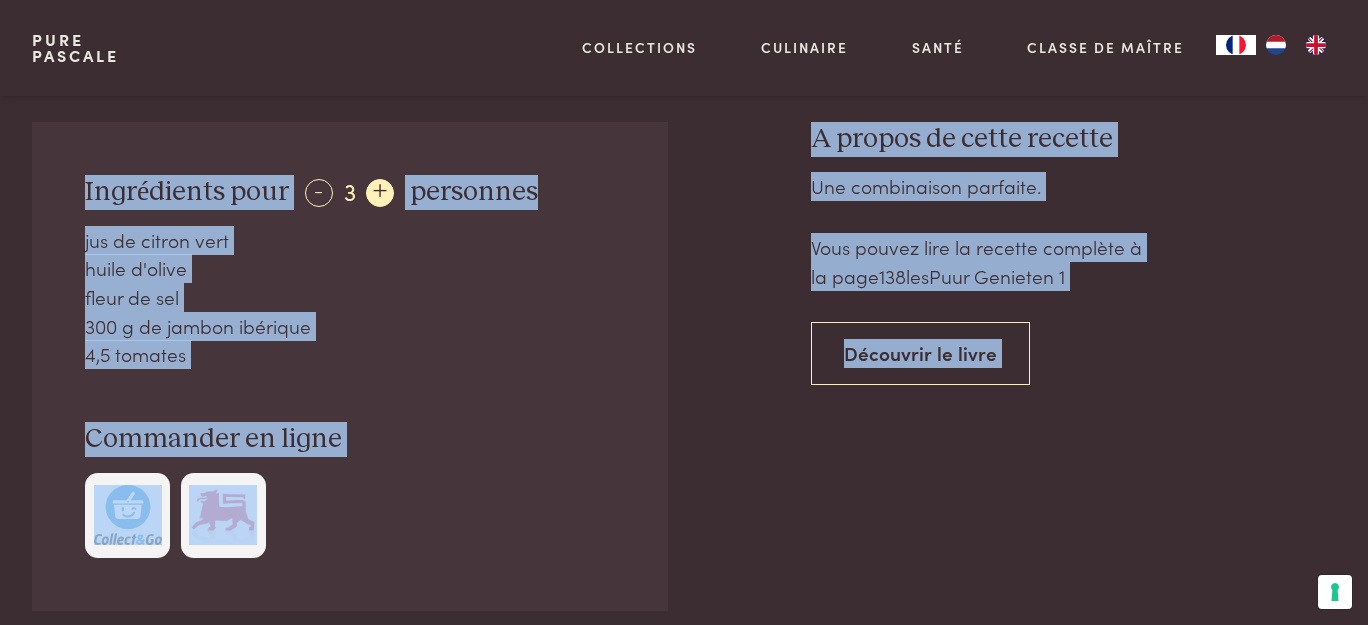click on "+" at bounding box center [380, 193] 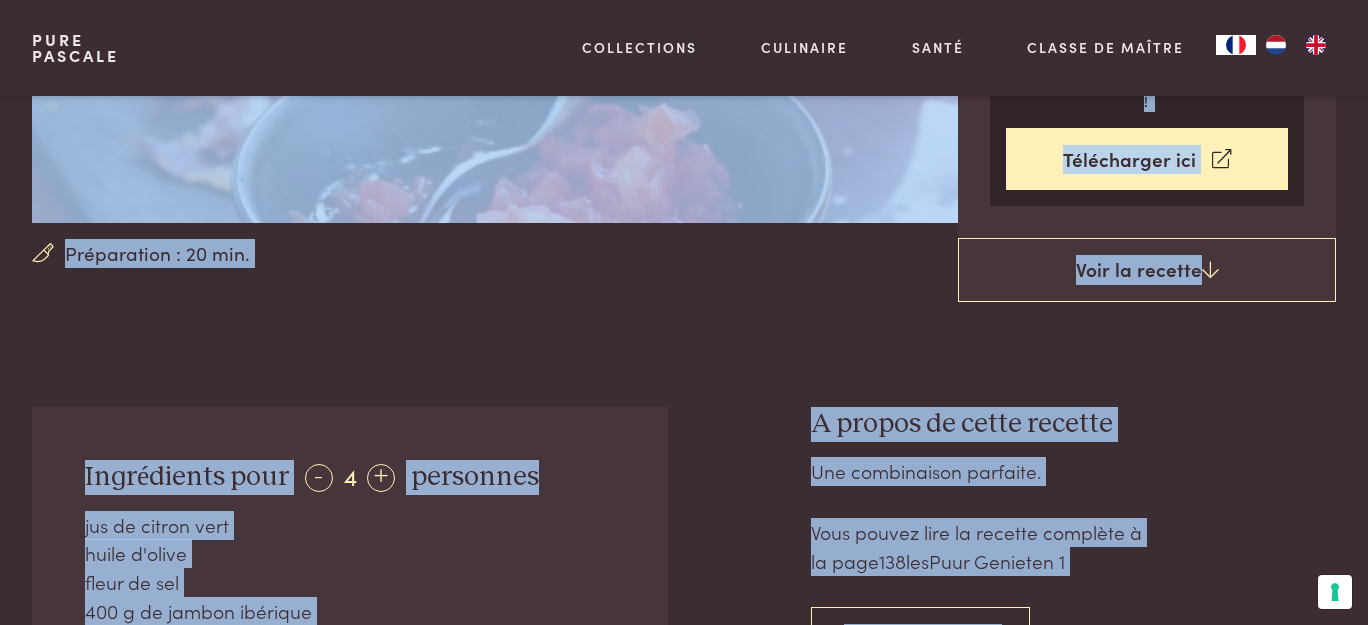 scroll, scrollTop: 727, scrollLeft: 0, axis: vertical 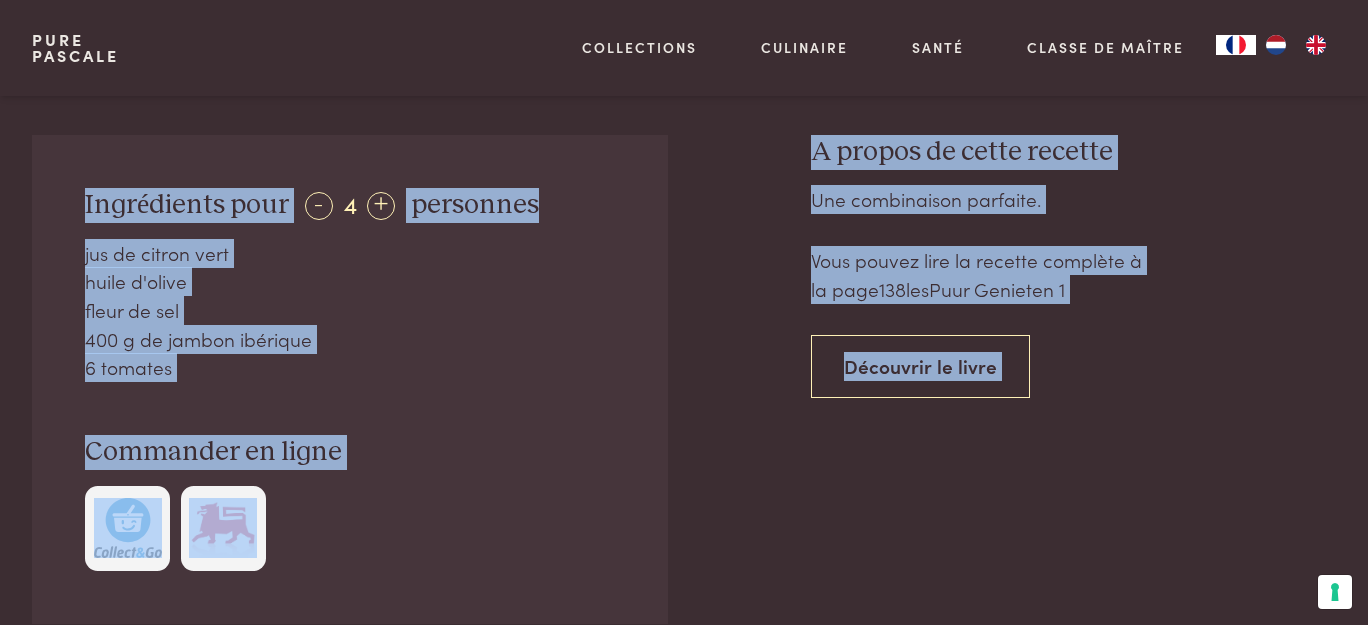 drag, startPoint x: 1224, startPoint y: 483, endPoint x: 1093, endPoint y: 403, distance: 153.49593 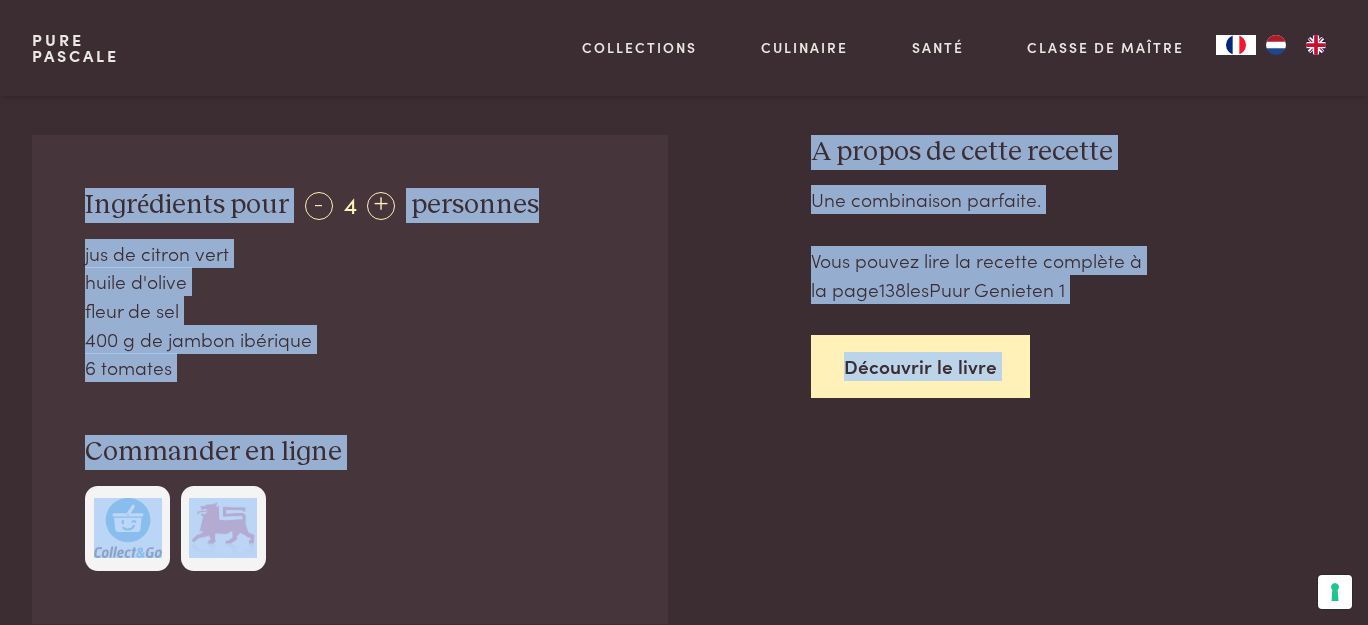 click on "Découvrir le livre" at bounding box center (920, 366) 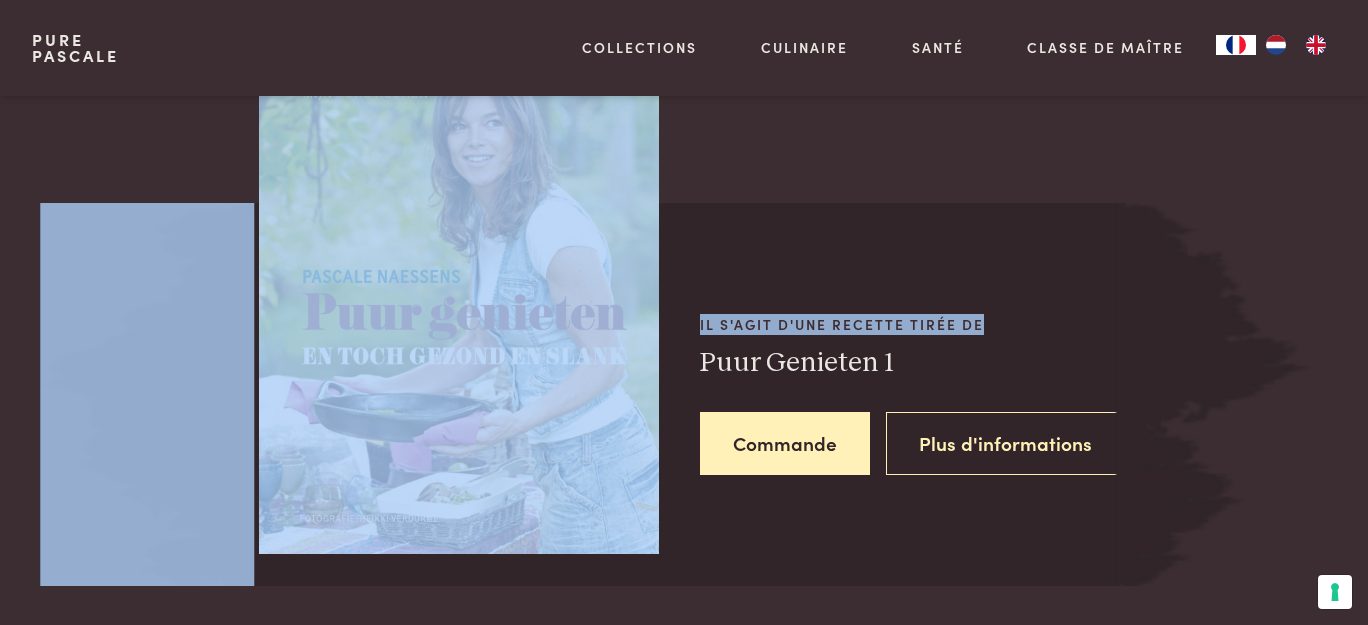 scroll, scrollTop: 1696, scrollLeft: 0, axis: vertical 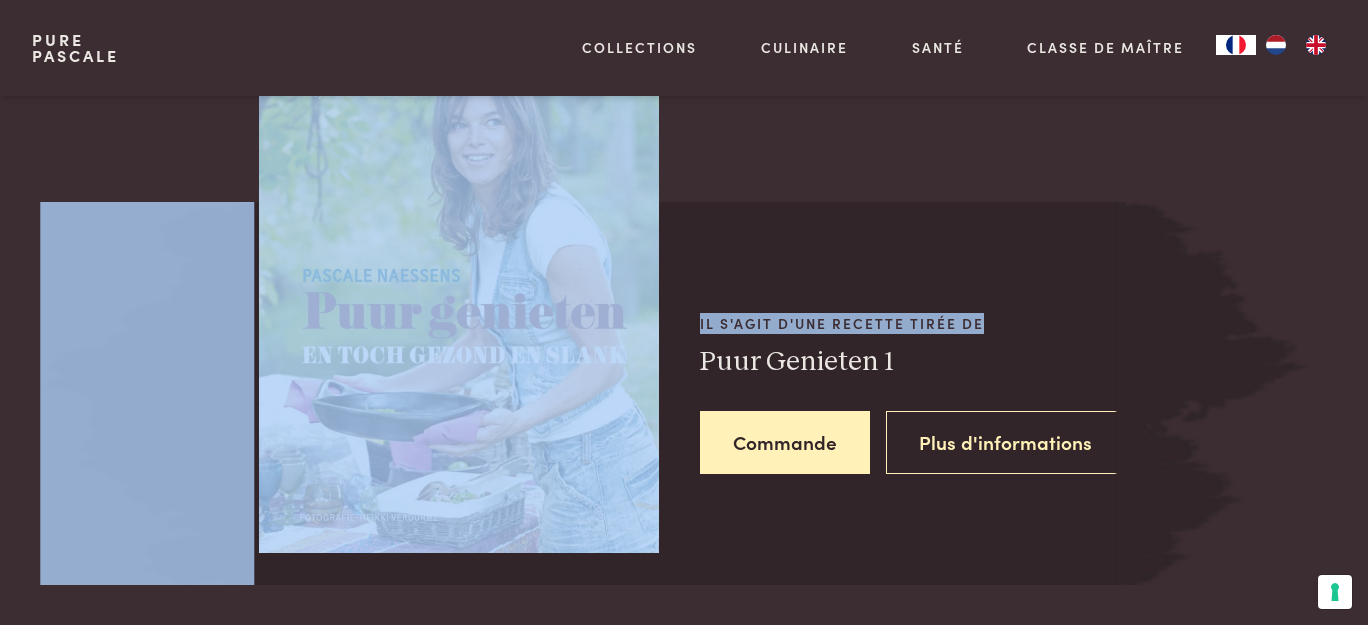 click on "Il s'agit d'une recette tirée de" at bounding box center (909, 323) 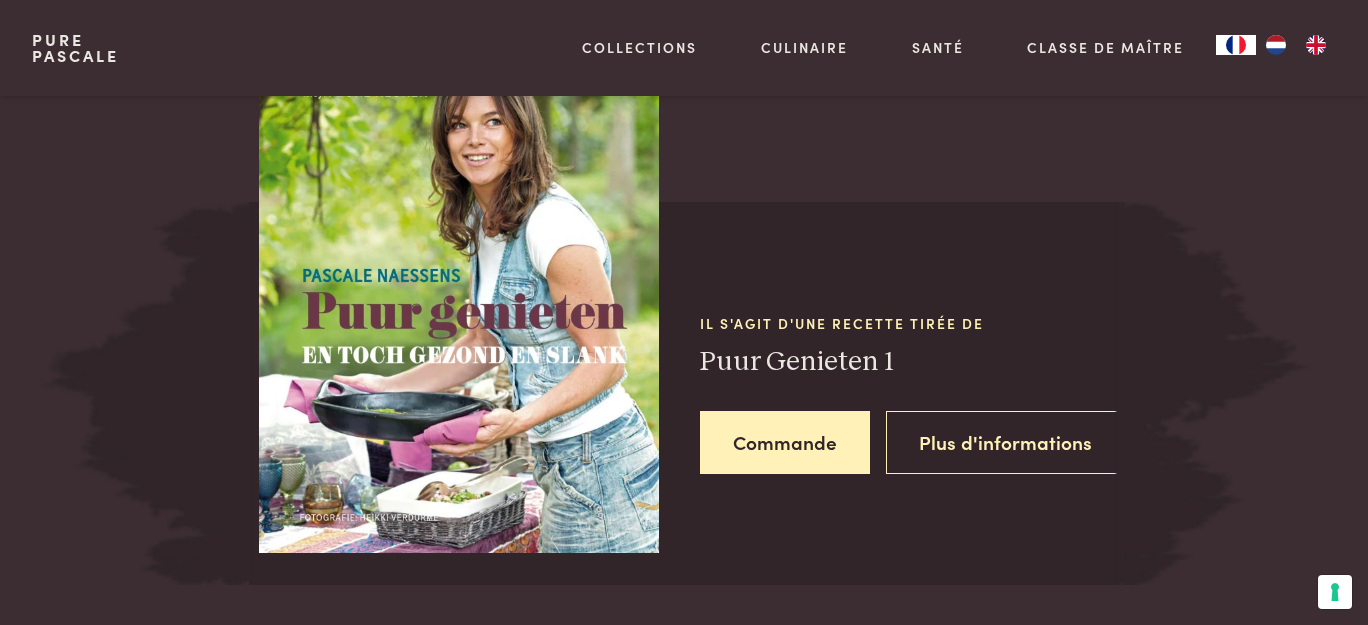 click at bounding box center [459, 303] 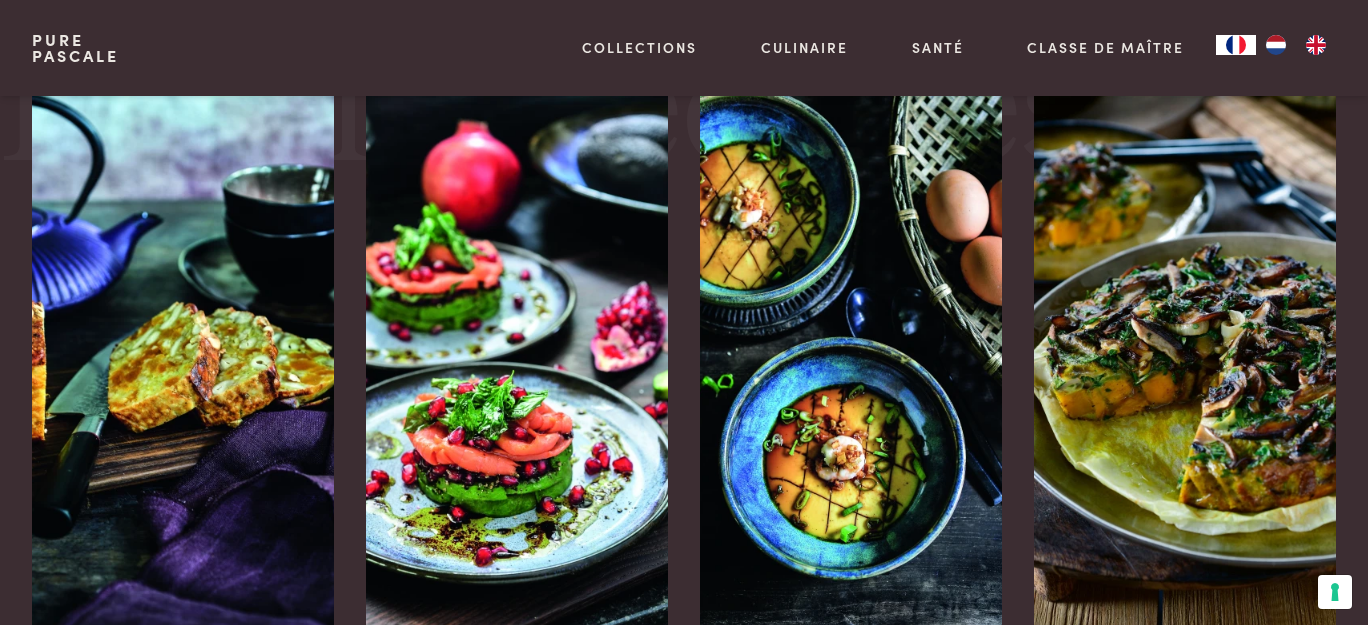 scroll, scrollTop: 2786, scrollLeft: 0, axis: vertical 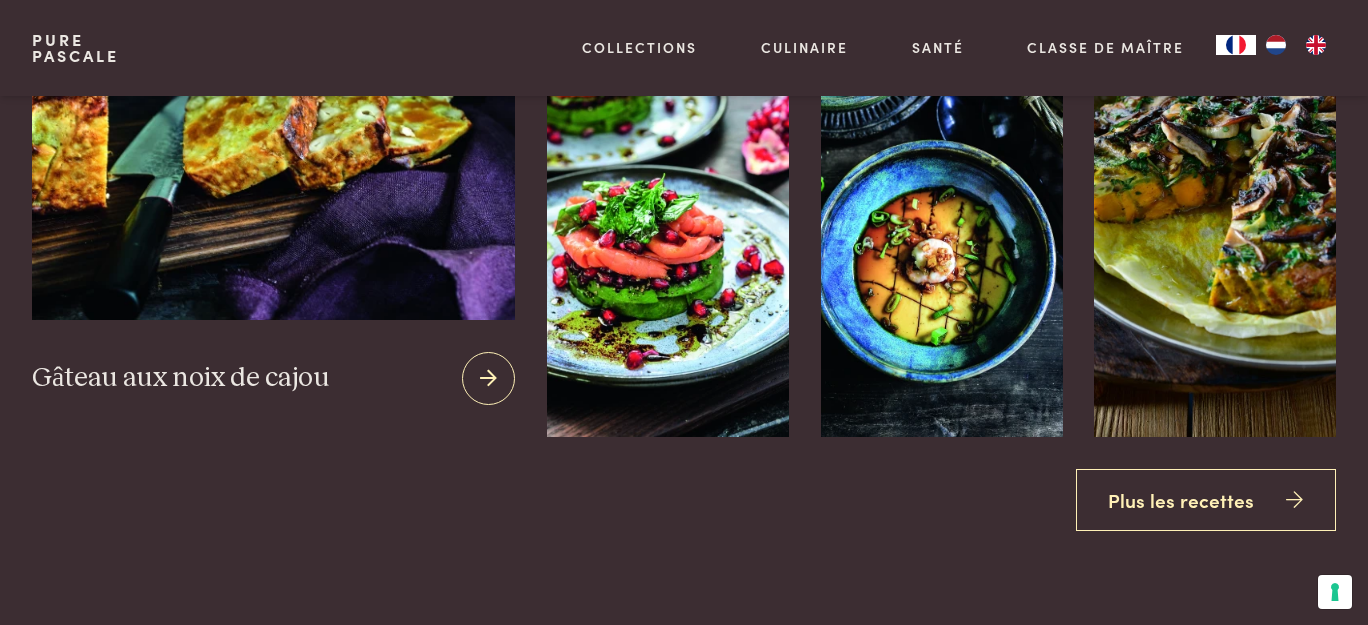 click at bounding box center [273, 78] 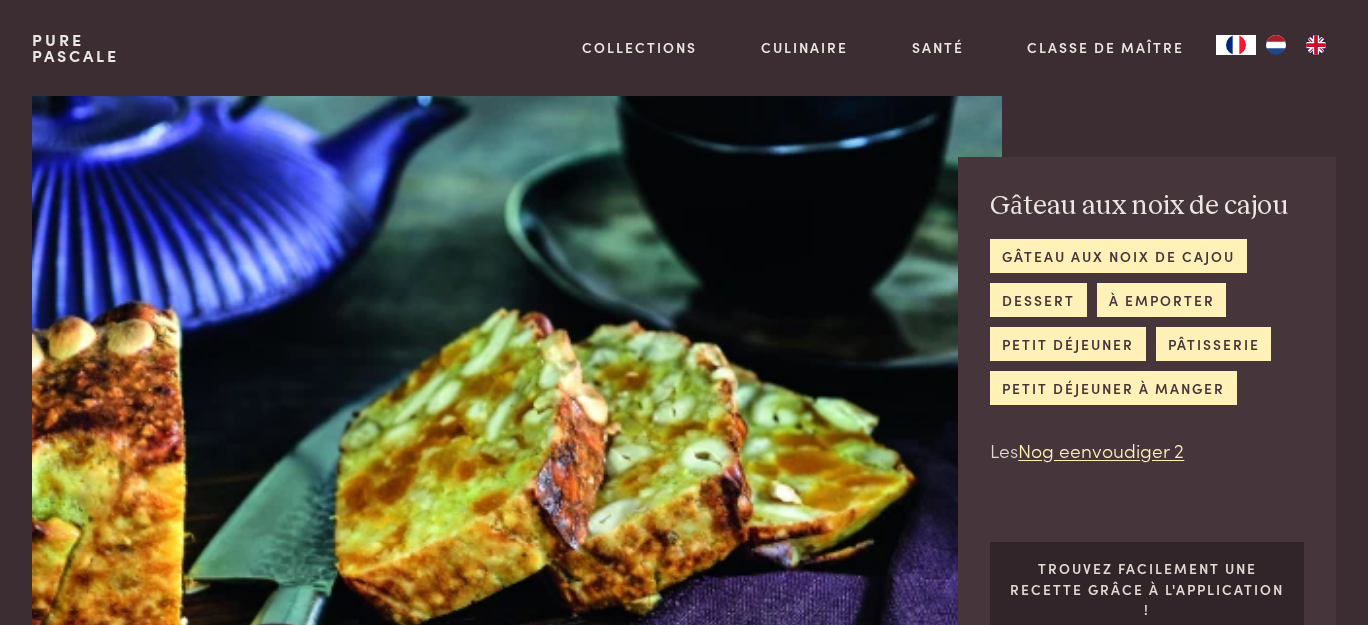 scroll, scrollTop: 0, scrollLeft: 0, axis: both 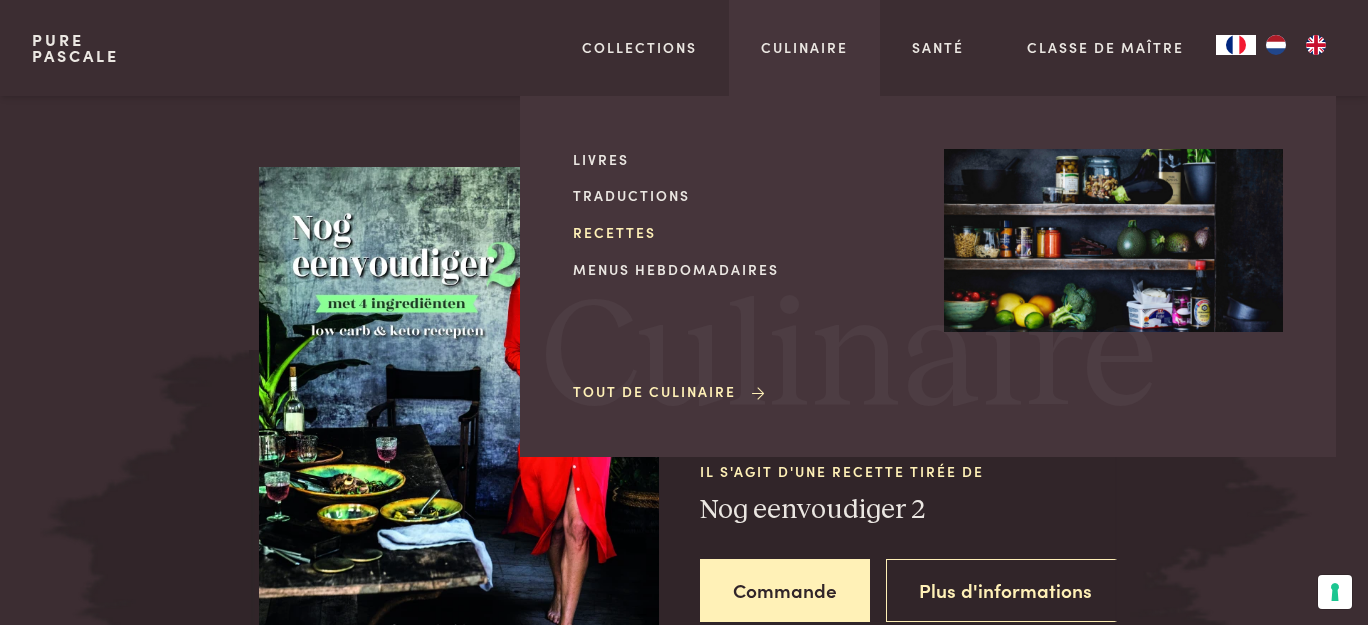 click on "Recettes" at bounding box center (742, 232) 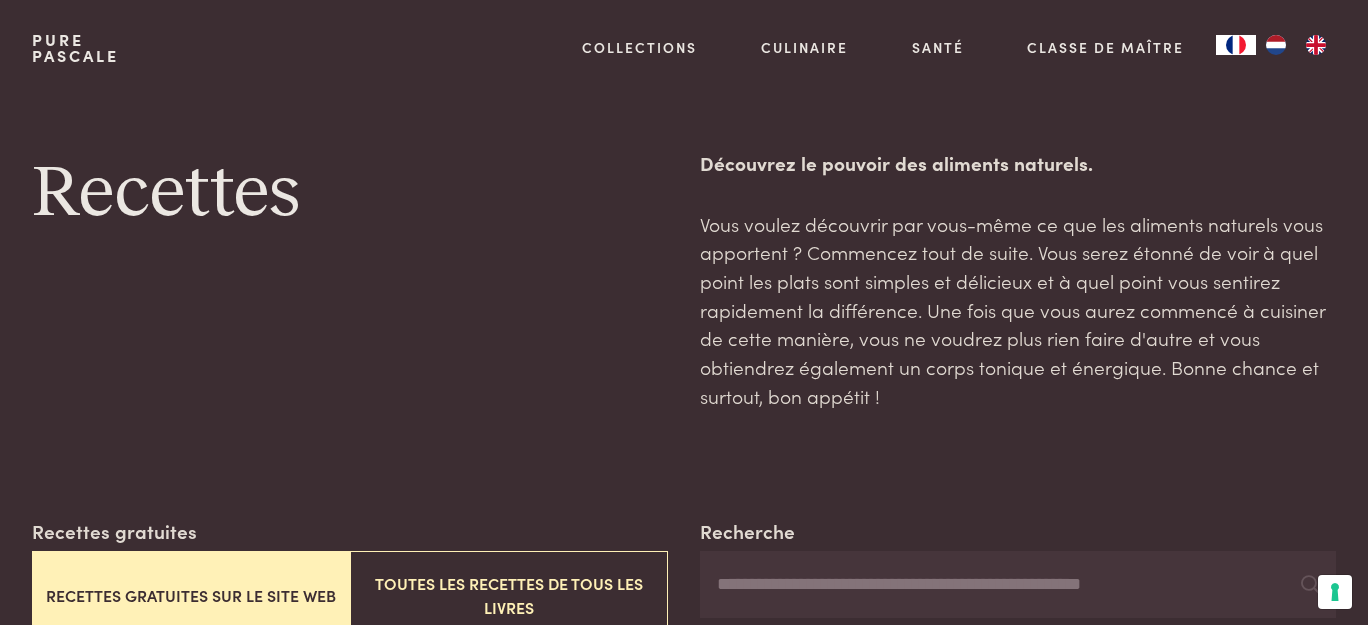 scroll, scrollTop: 0, scrollLeft: 0, axis: both 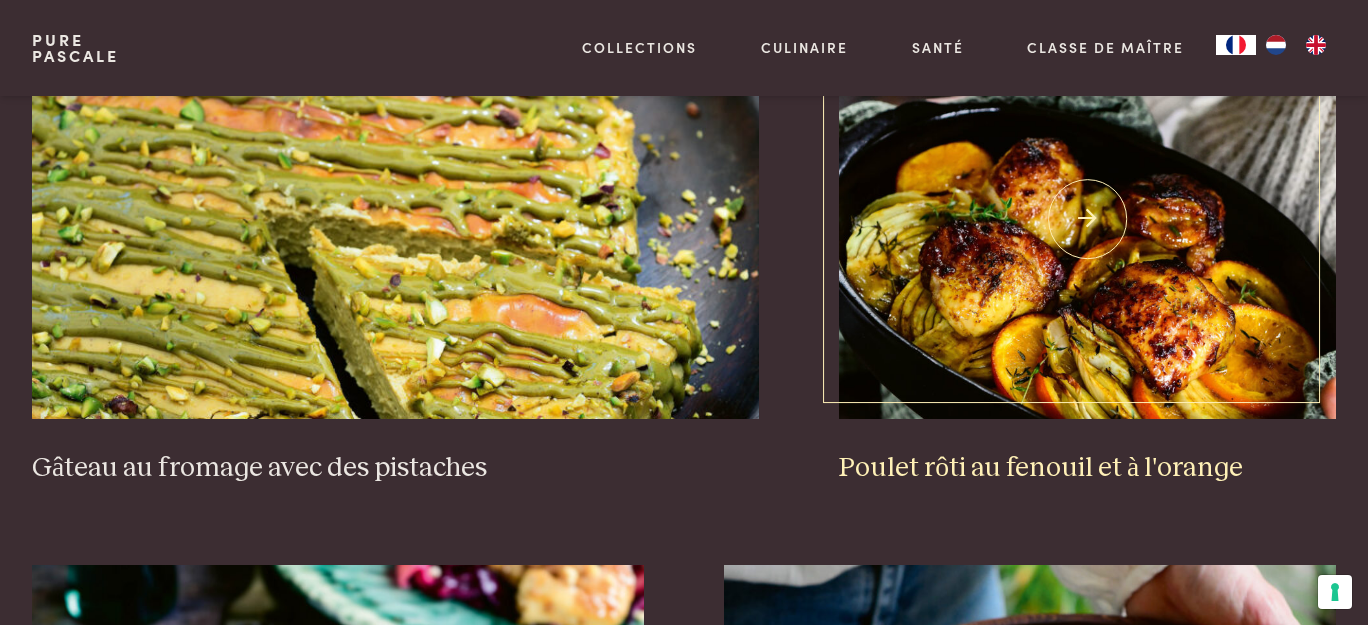 drag, startPoint x: 1172, startPoint y: 286, endPoint x: 990, endPoint y: 287, distance: 182.00275 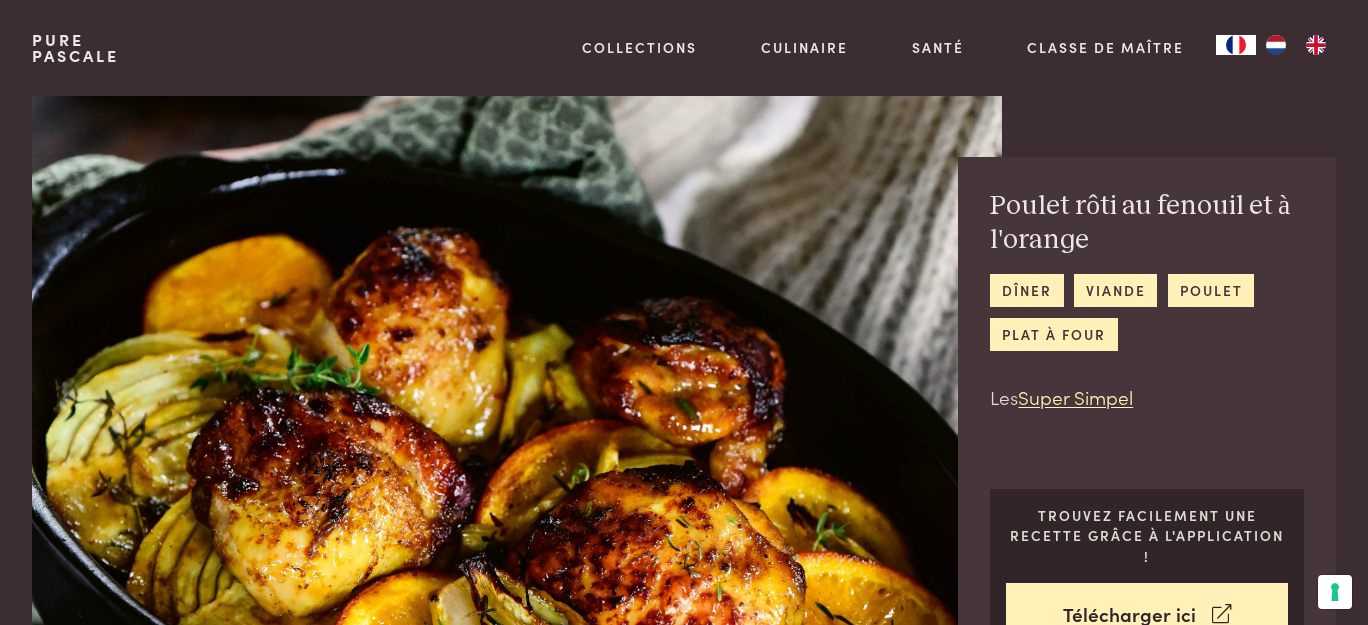 scroll, scrollTop: 0, scrollLeft: 0, axis: both 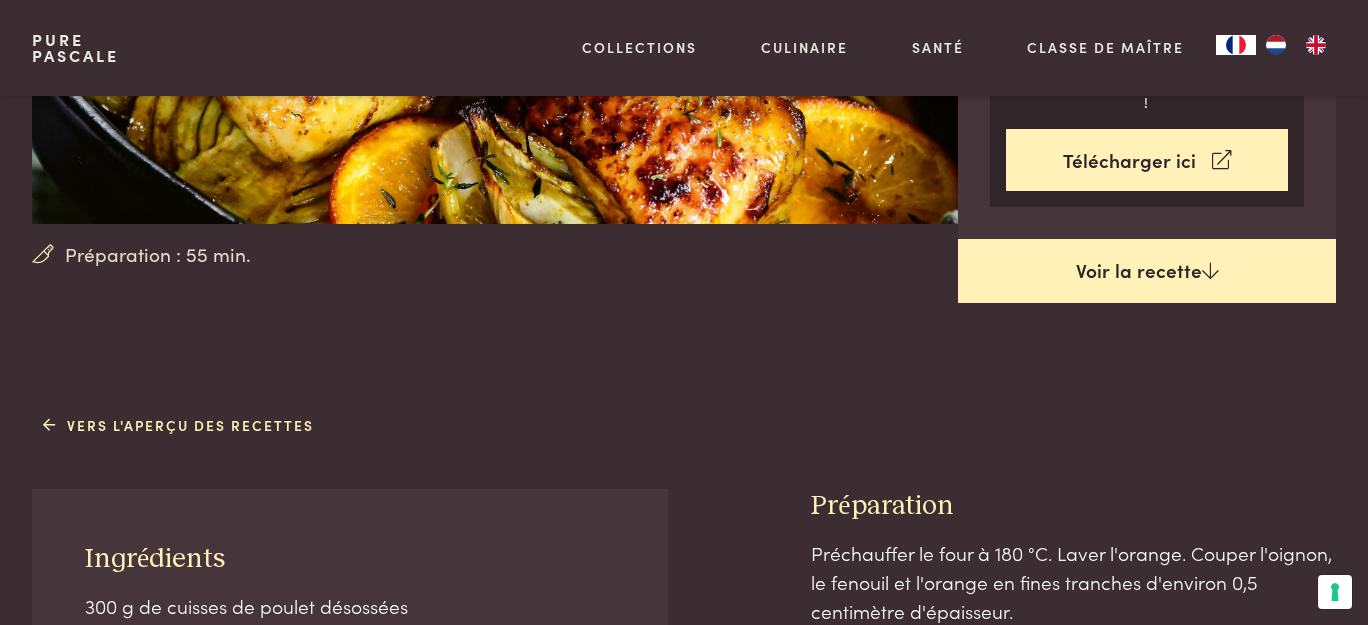 click on "Voir la recette" at bounding box center [1147, 271] 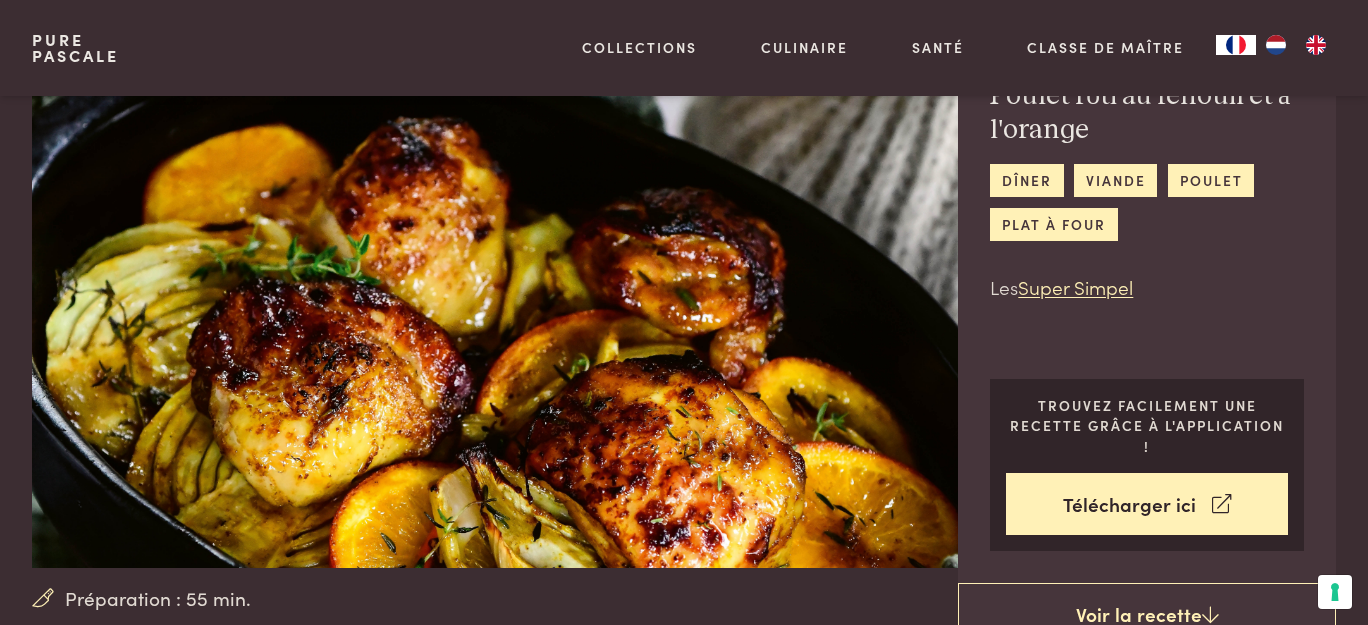 scroll, scrollTop: 0, scrollLeft: 0, axis: both 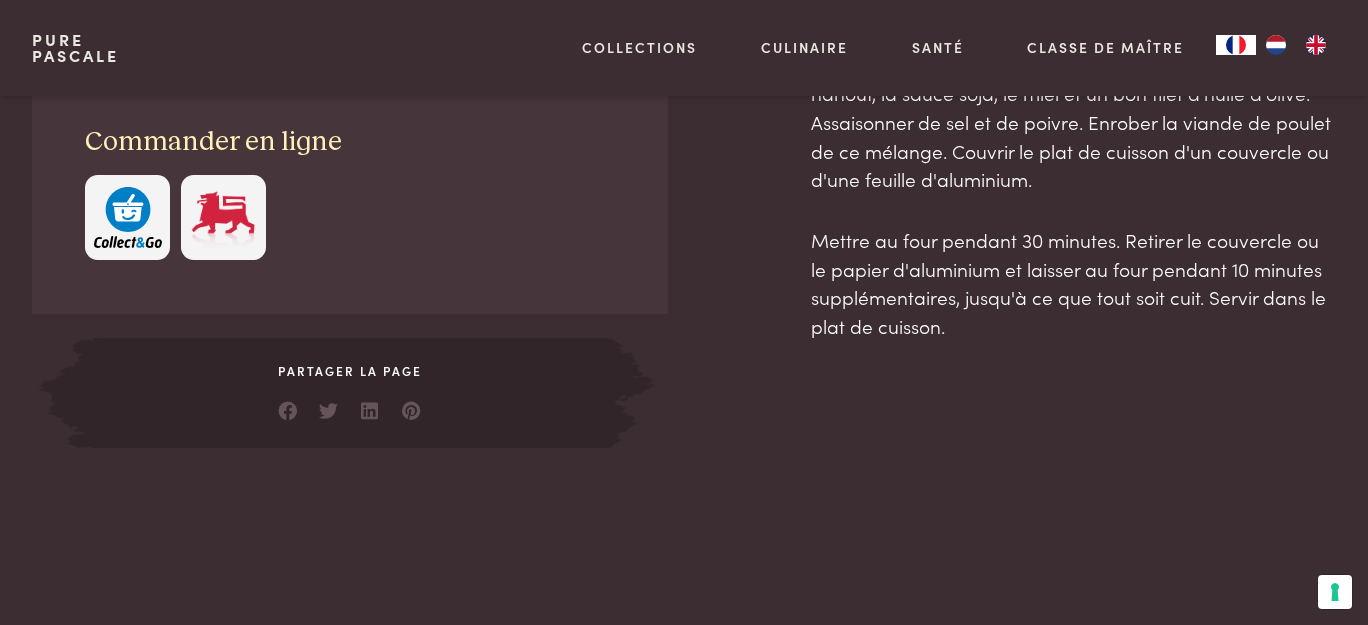 drag, startPoint x: 1039, startPoint y: 80, endPoint x: 1005, endPoint y: 545, distance: 466.24136 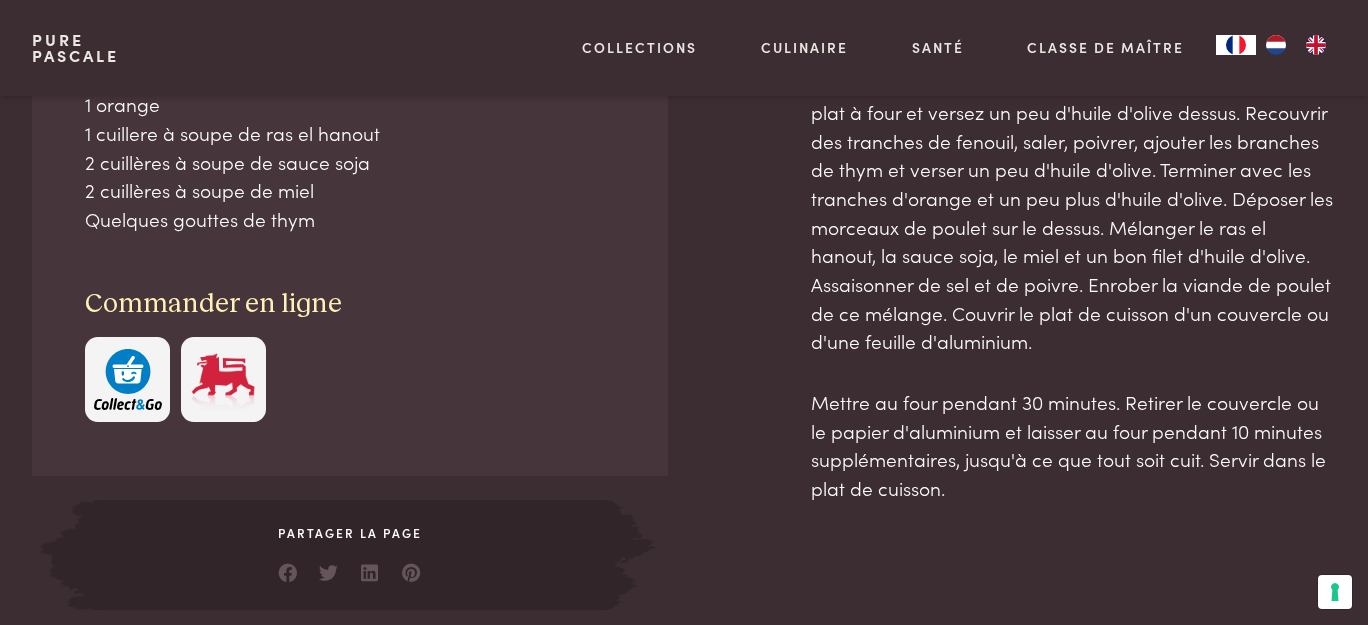 scroll, scrollTop: 1022, scrollLeft: 0, axis: vertical 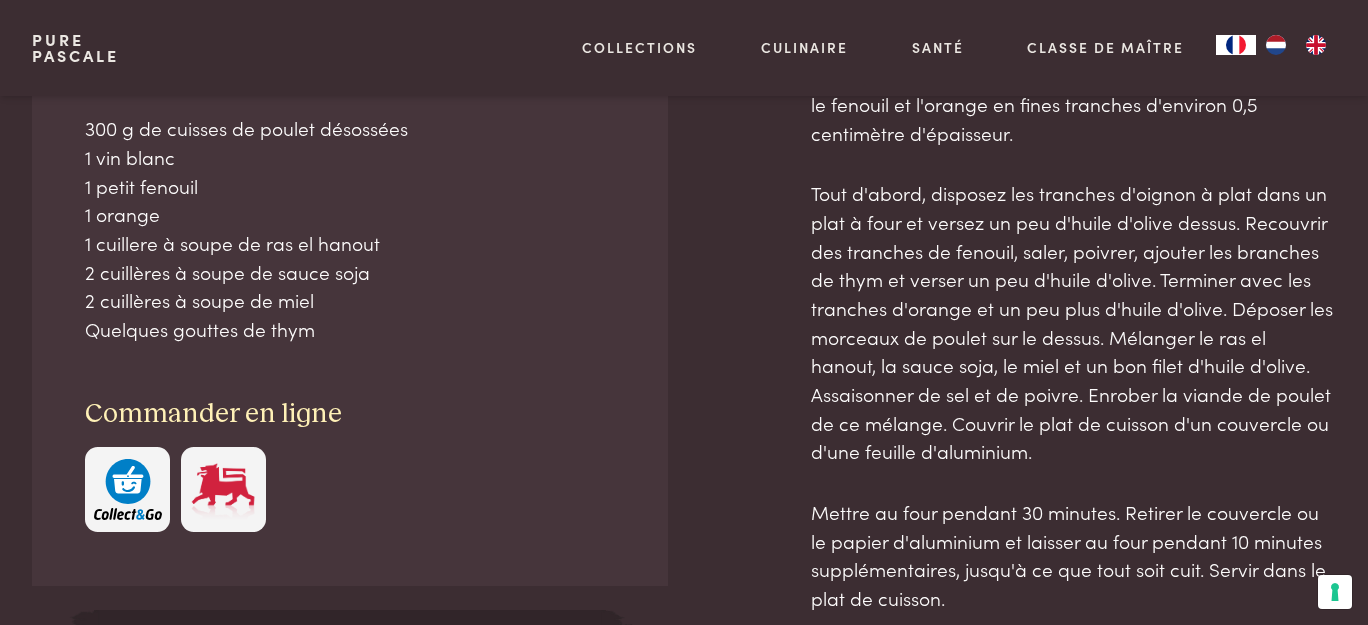 click on "300 g de cuisses de poulet désossées
1 vin blanc
1 petit fenouil
1 orange
1 cuillere à soupe de ras el hanout
2 cuillères à soupe de sauce soja
2 cuillères à soupe de miel
Quelques gouttes de thym" at bounding box center [350, 229] 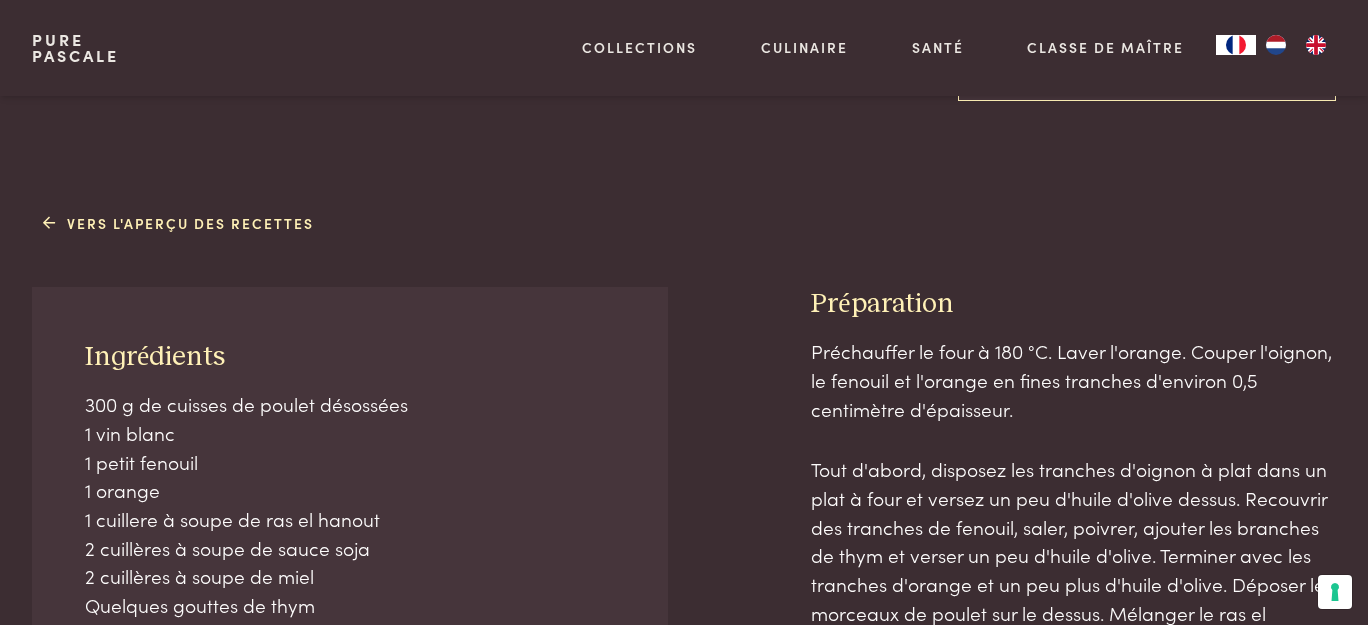 scroll, scrollTop: 659, scrollLeft: 0, axis: vertical 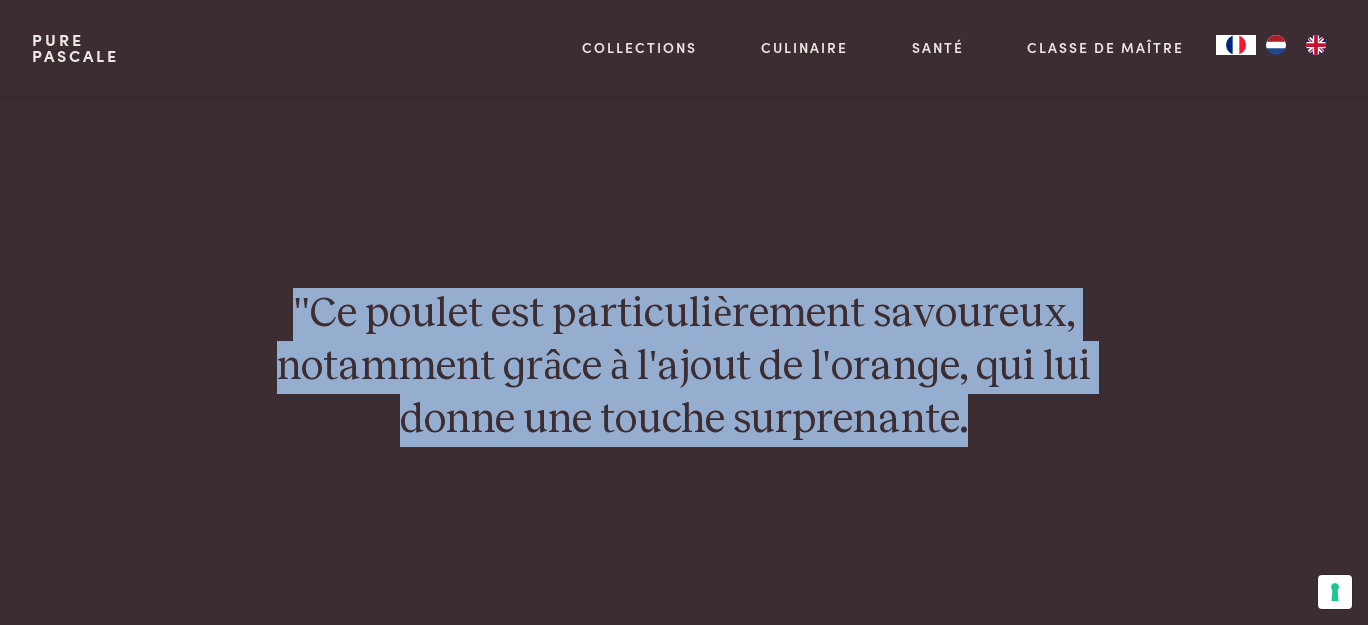drag, startPoint x: 18, startPoint y: 256, endPoint x: 1085, endPoint y: 458, distance: 1085.9526 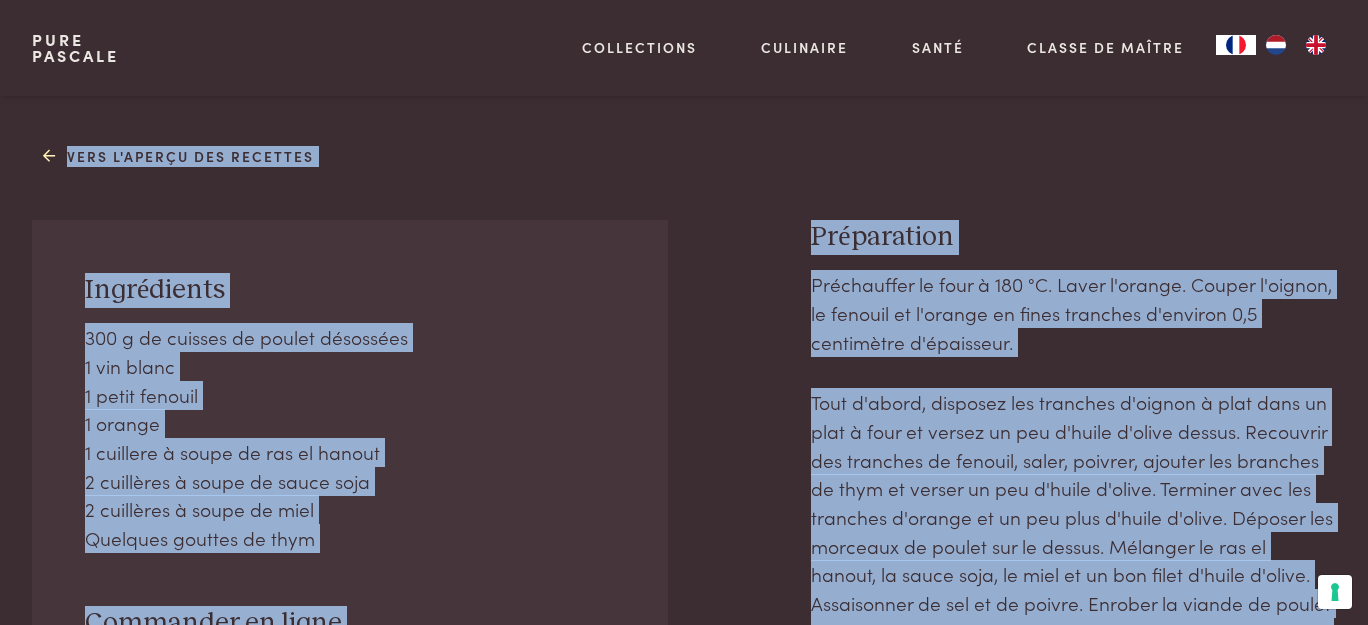 scroll, scrollTop: 721, scrollLeft: 0, axis: vertical 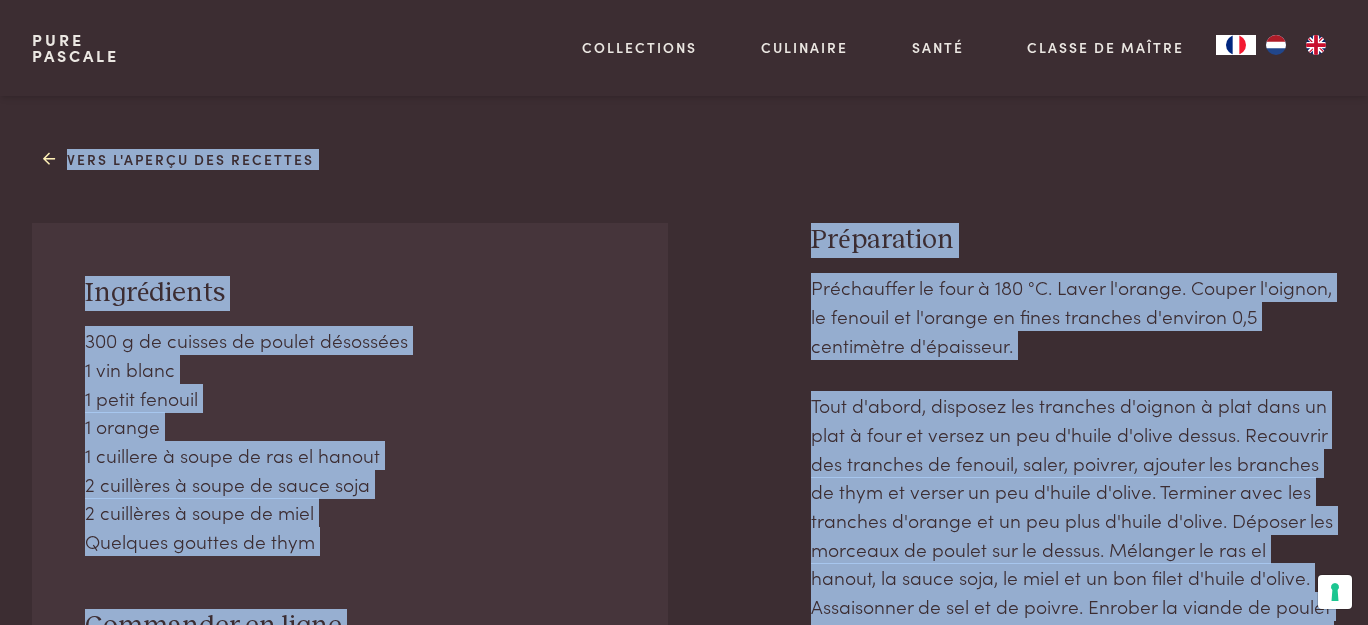 click on "Ingrédients" at bounding box center (350, 293) 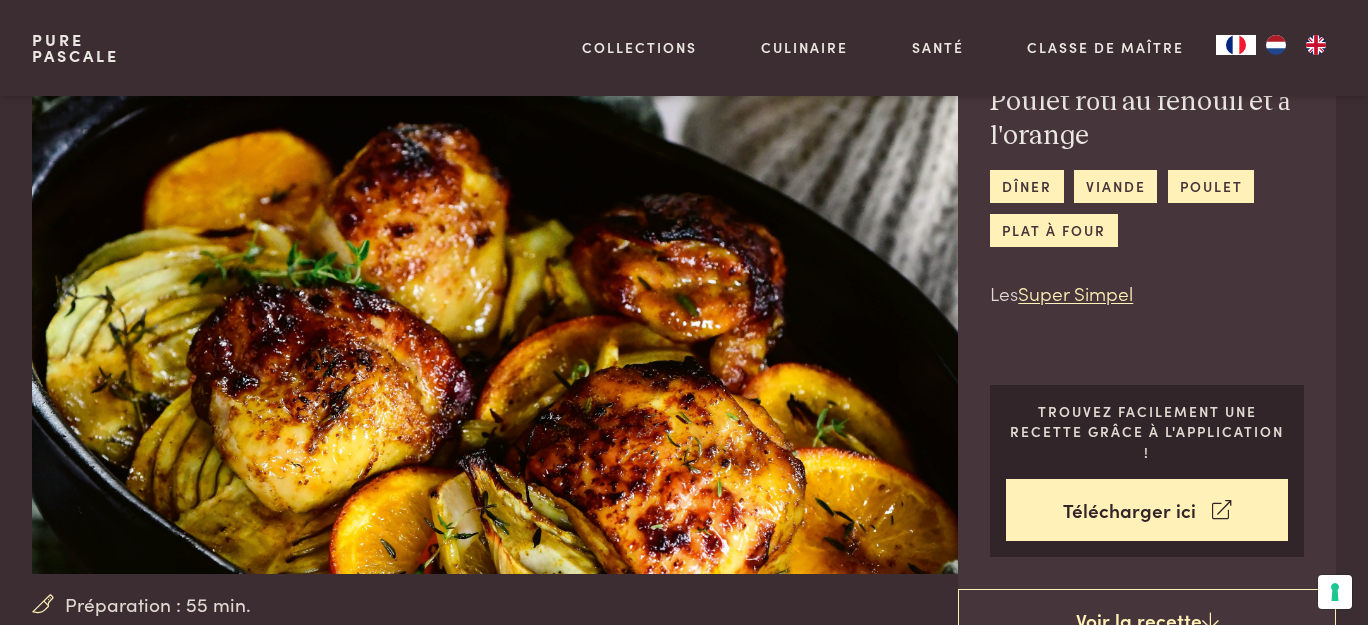 scroll, scrollTop: 0, scrollLeft: 0, axis: both 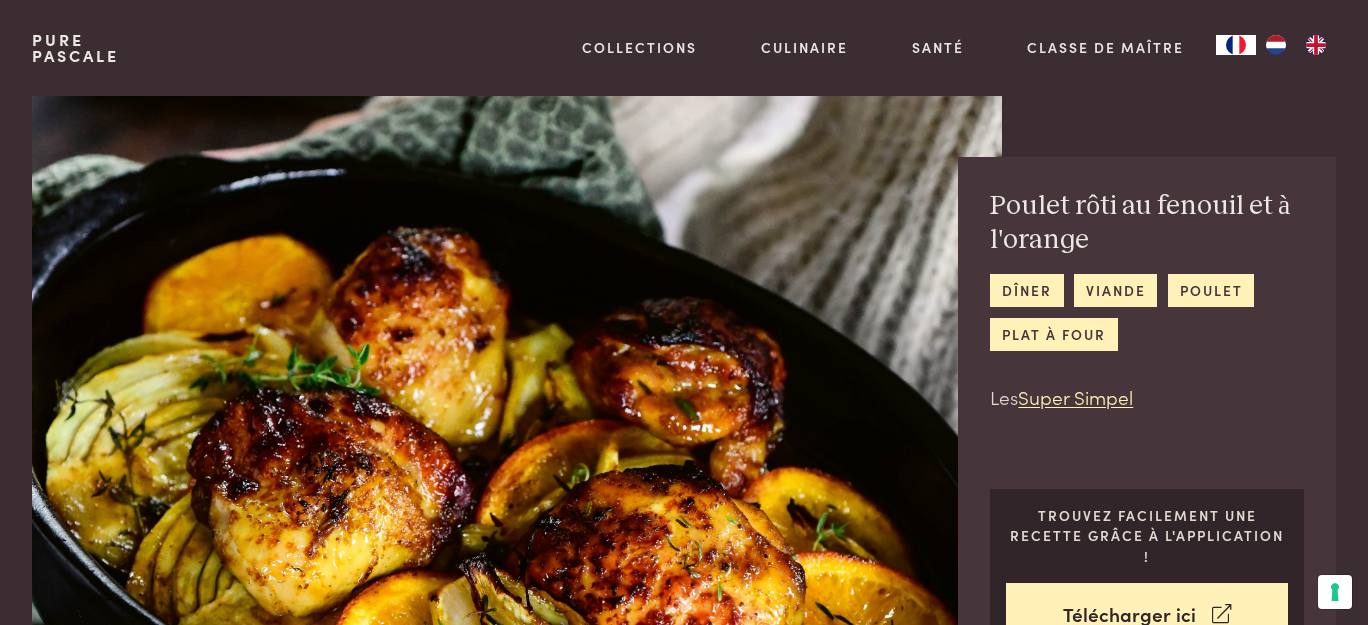 drag, startPoint x: 13, startPoint y: 34, endPoint x: 851, endPoint y: 527, distance: 972.2618 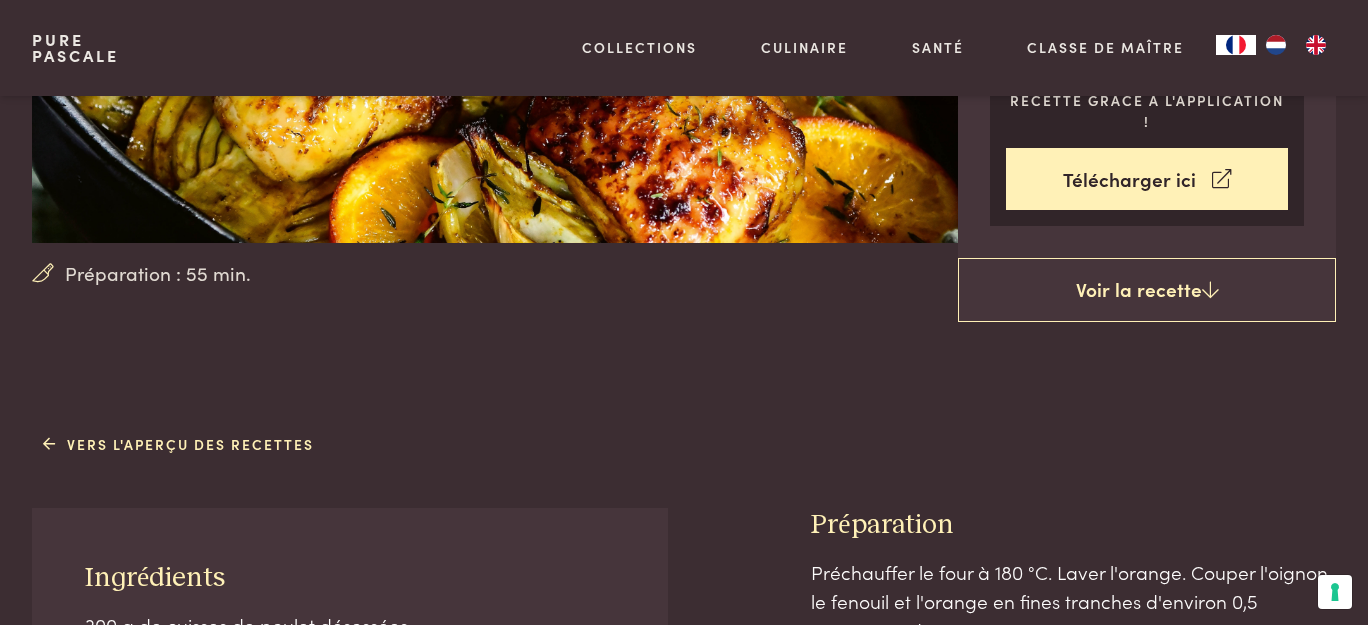 scroll, scrollTop: 454, scrollLeft: 0, axis: vertical 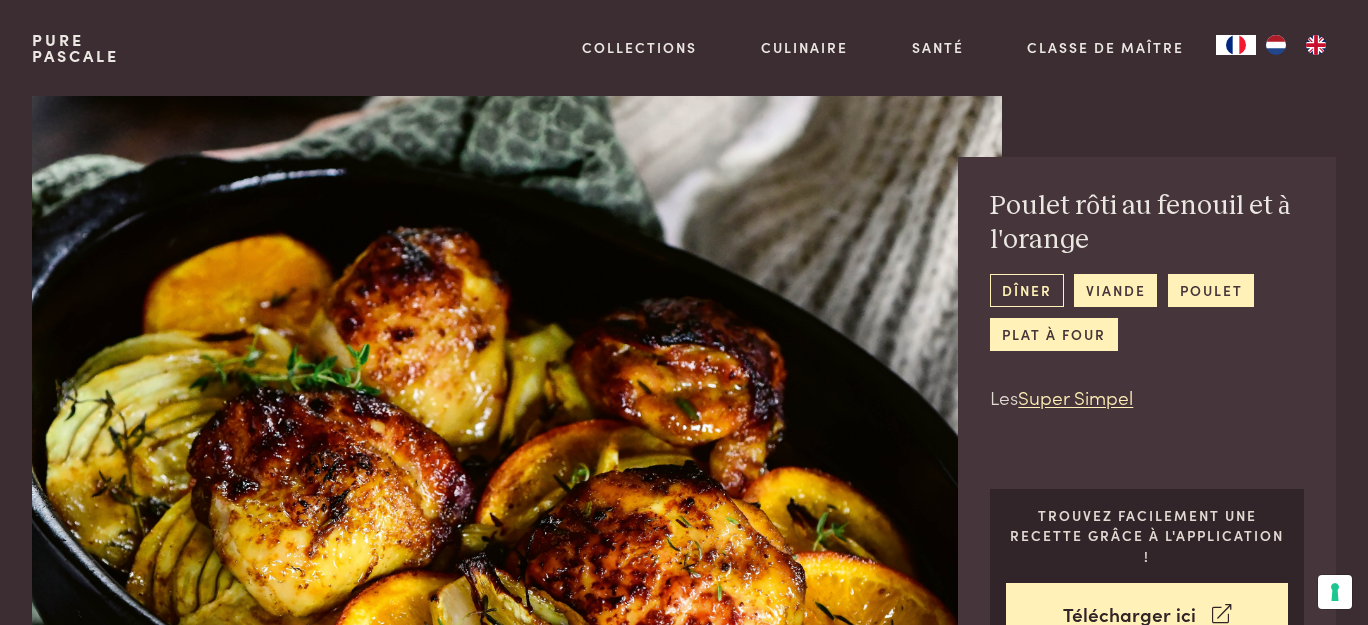 click on "dîner" at bounding box center (1026, 290) 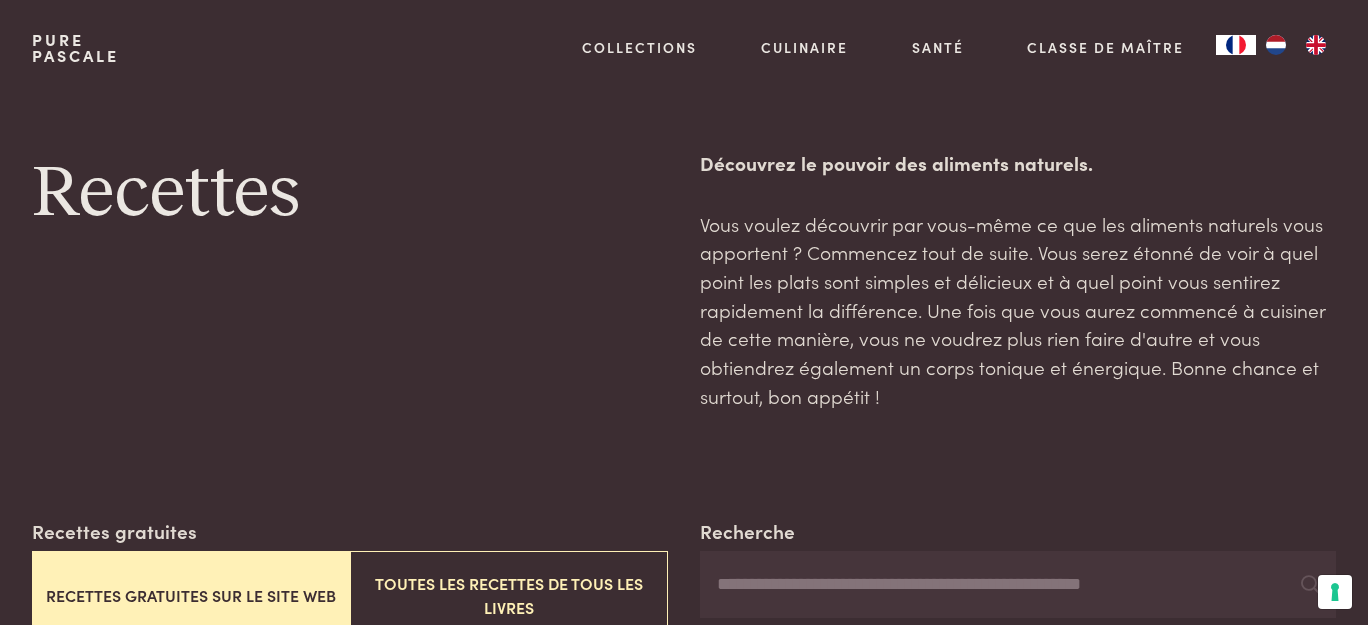 scroll, scrollTop: 0, scrollLeft: 0, axis: both 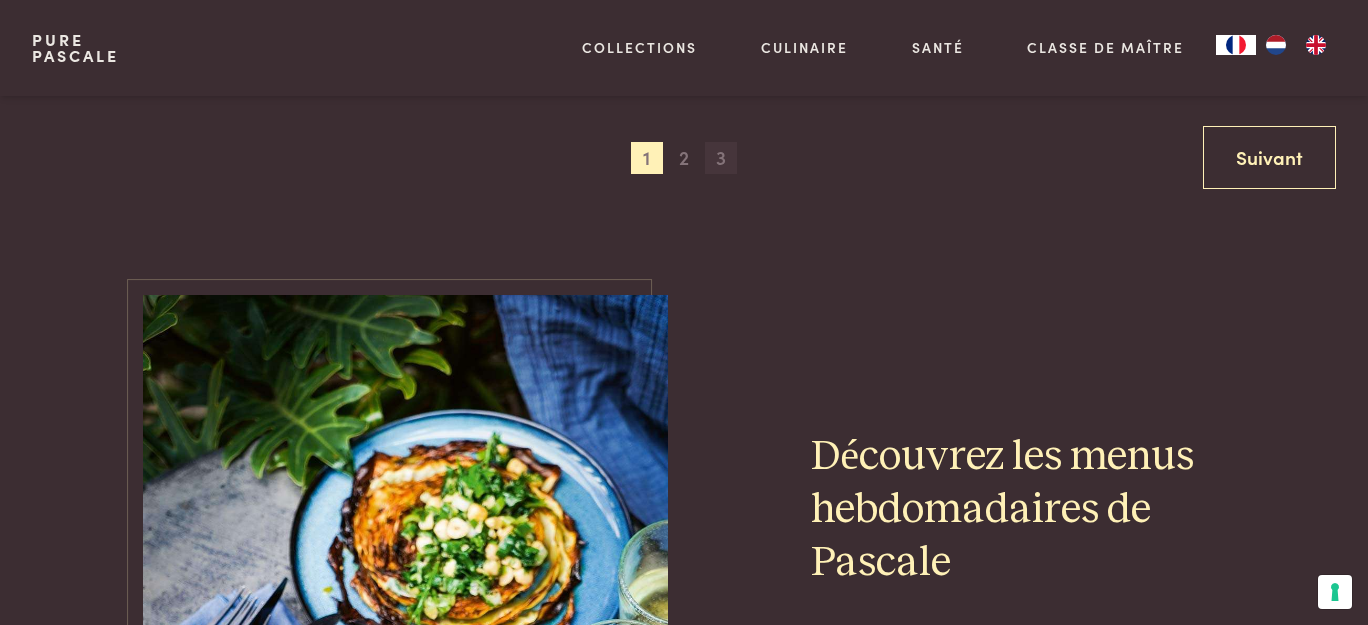 click on "3" at bounding box center (721, 158) 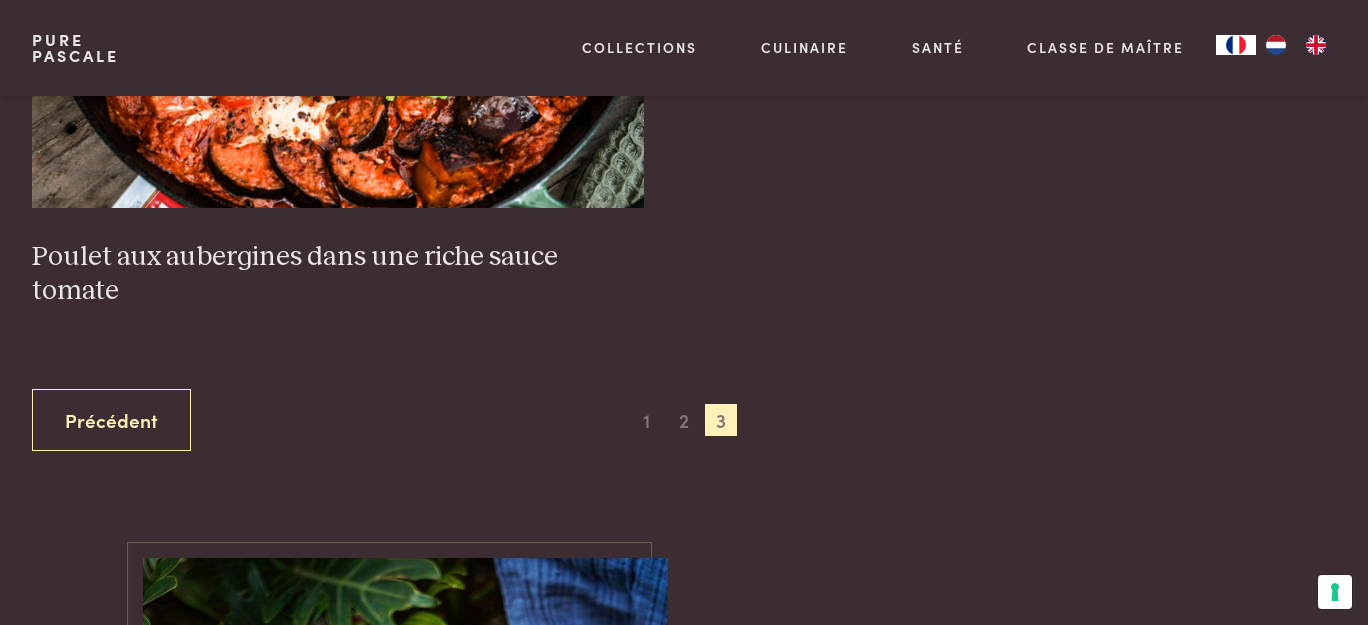 scroll, scrollTop: 970, scrollLeft: 0, axis: vertical 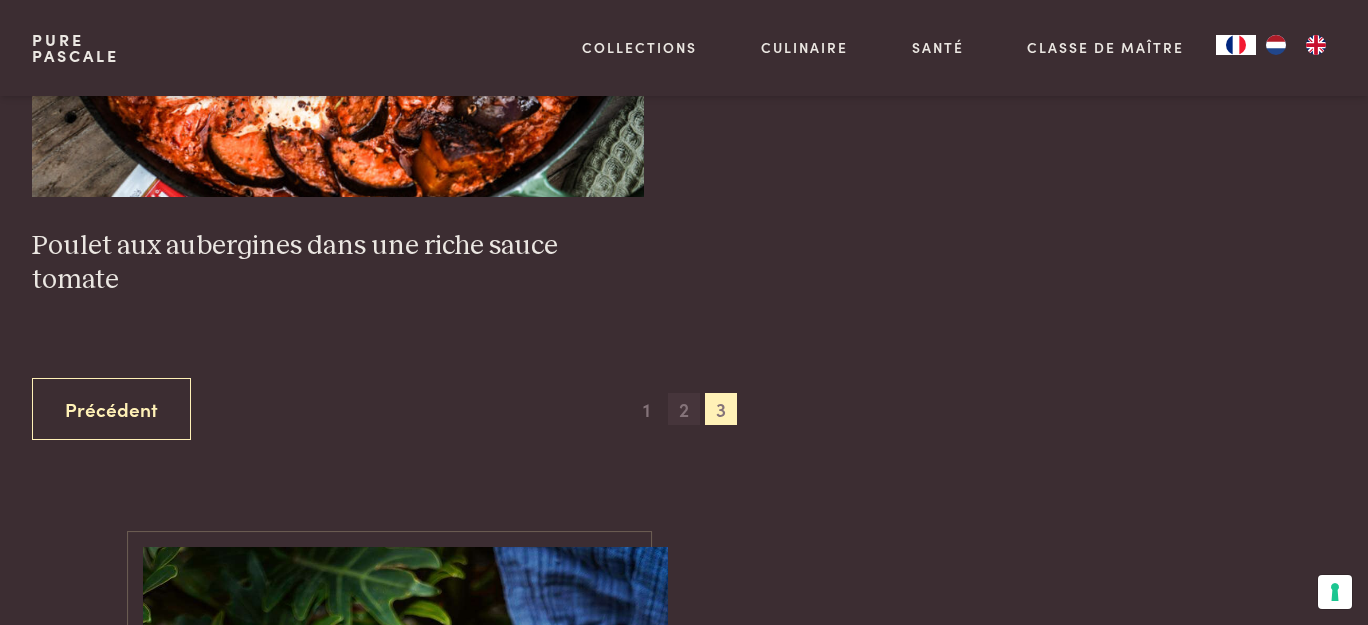 click on "2" at bounding box center (684, 409) 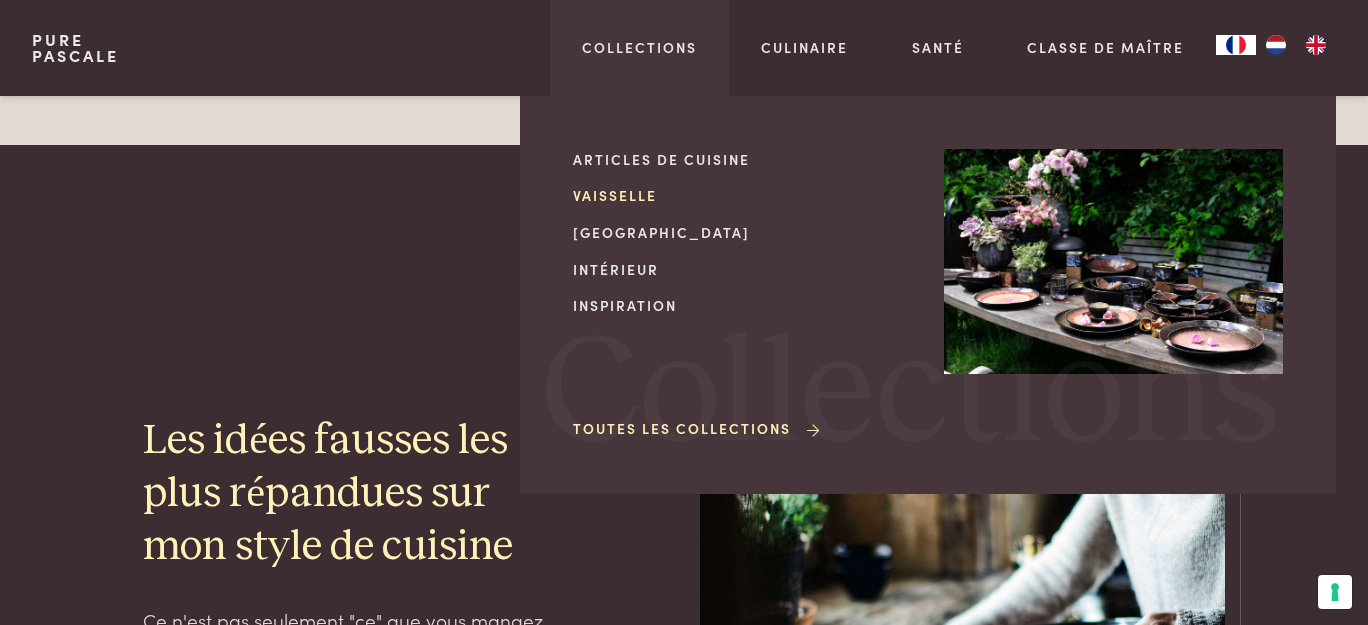 scroll, scrollTop: 3612, scrollLeft: 0, axis: vertical 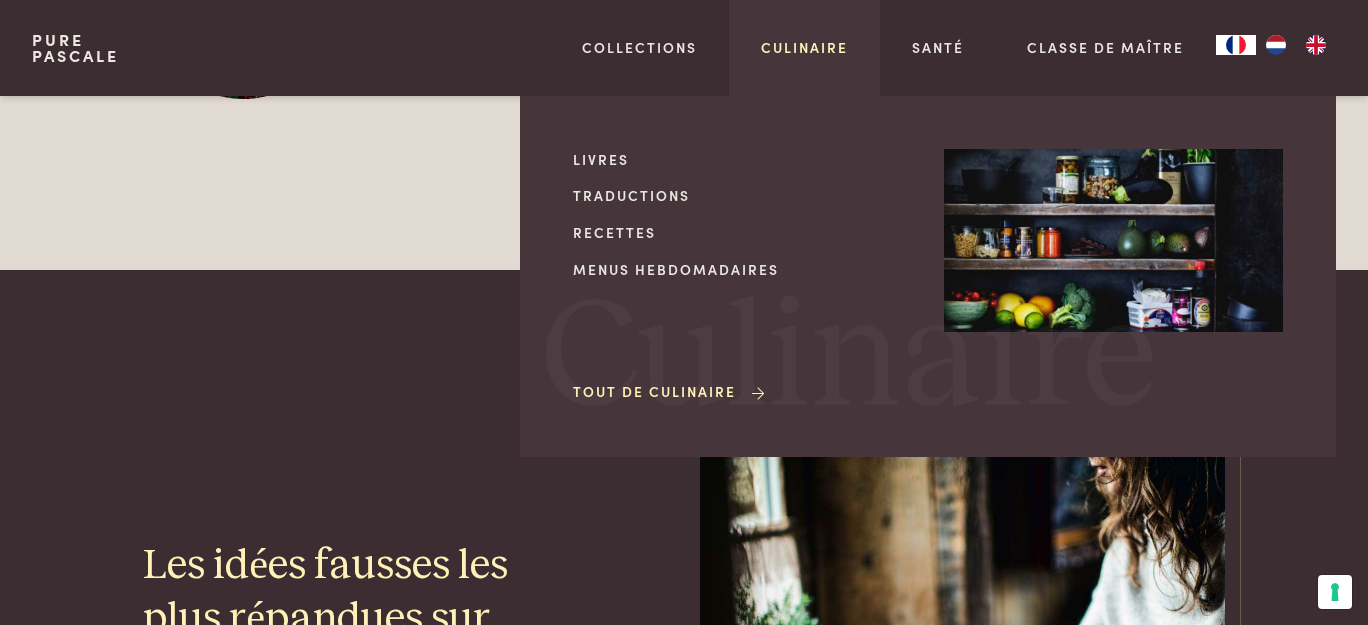 click on "Culinaire" at bounding box center (804, 47) 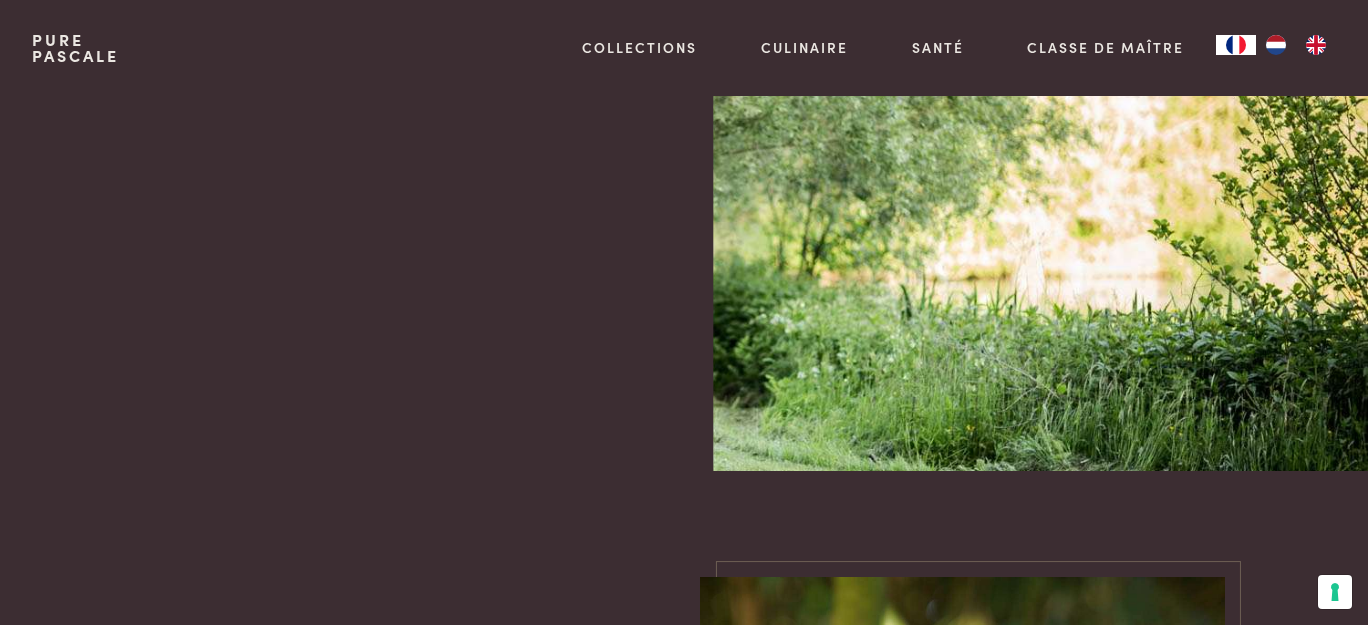 scroll, scrollTop: 0, scrollLeft: 0, axis: both 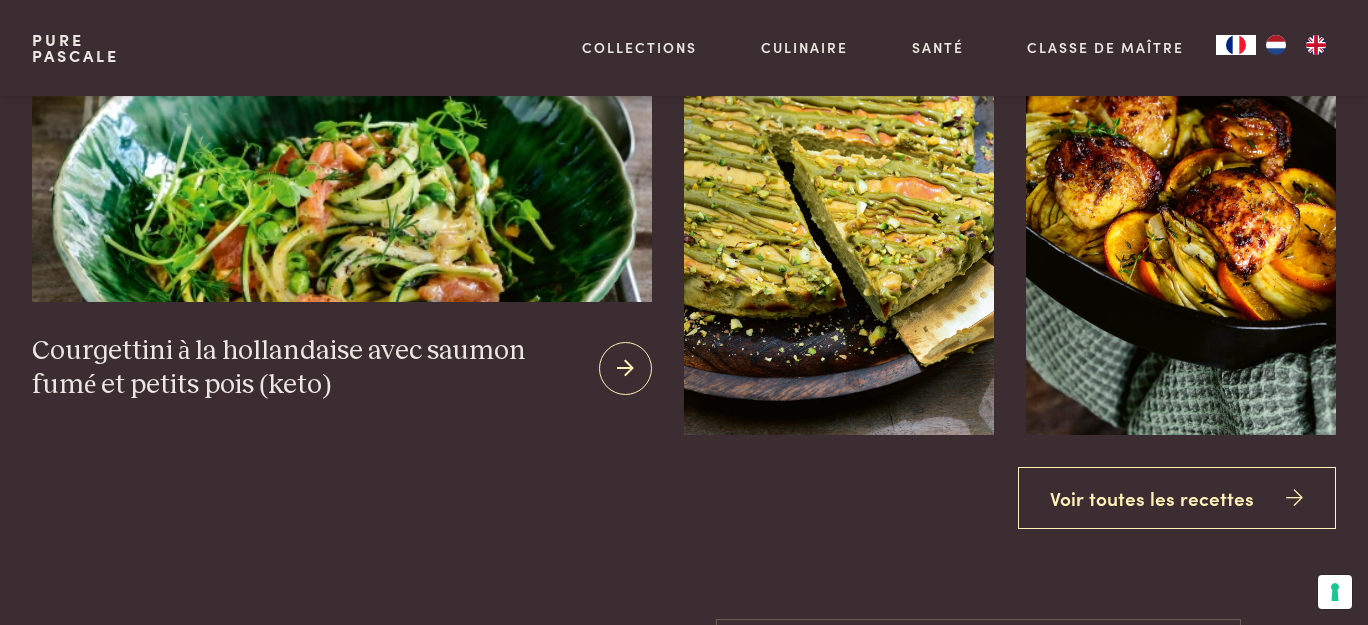 click at bounding box center [342, 68] 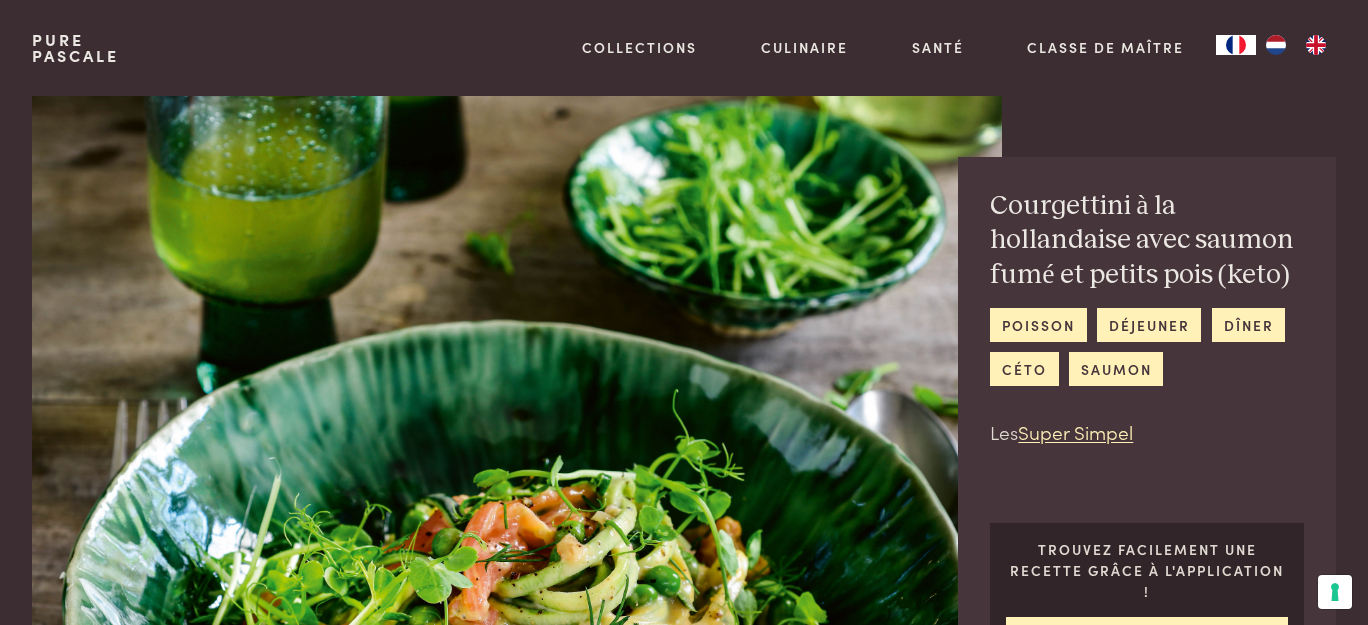 scroll, scrollTop: 0, scrollLeft: 0, axis: both 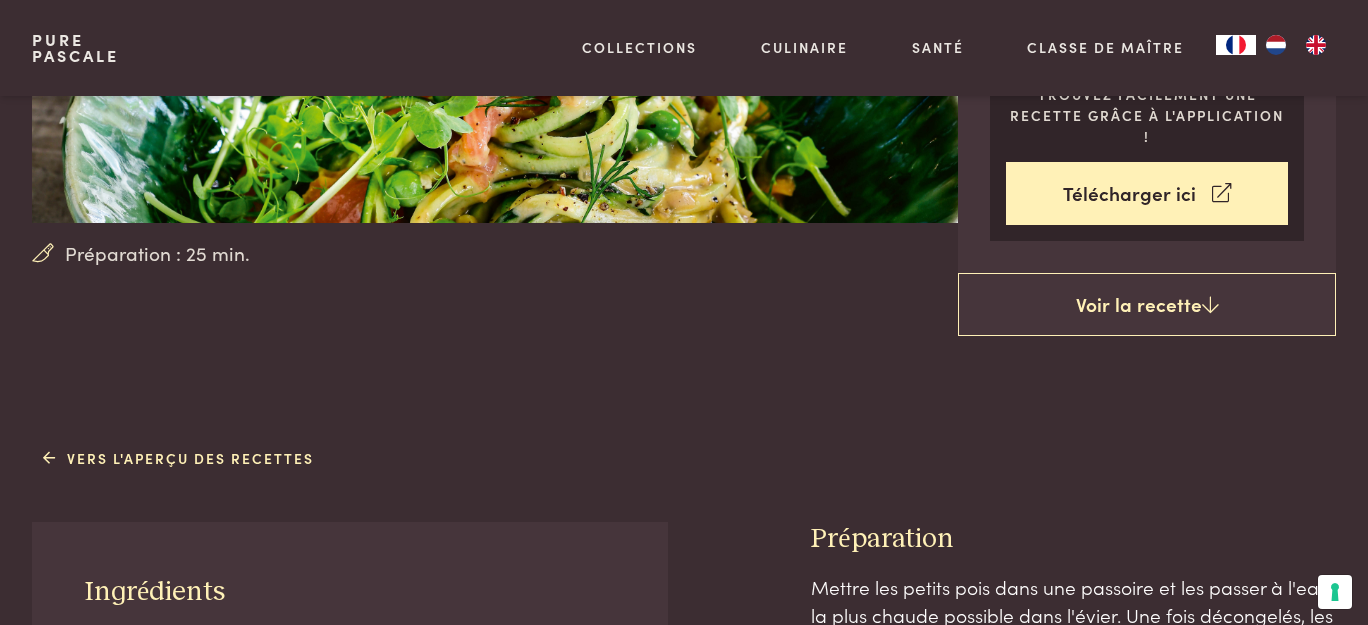 click on "Préparation : 25 min.
Courgettini à la hollandaise avec saumon fumé et petits pois (keto)
poisson
déjeuner
dîner
céto
saumon
Les  Super Simpel   Trouvez facilement une recette grâce à l'application !   Télécharger ici   Voir la recette    Vers l'aperçu des recettes
Ingrédients
140 g de saumon fumé
1 grande courgette
150 g de petits pois (surgelés)
2 gousses d'ail
2 cuillères à café de moutarde de Dijon
le jus de  1/2citron
100 g de beurre salé
1 chalote
Herbes fraîches ou pousses (en finition)   Commander en ligne         Partager la page
Préparation" at bounding box center (684, 1179) 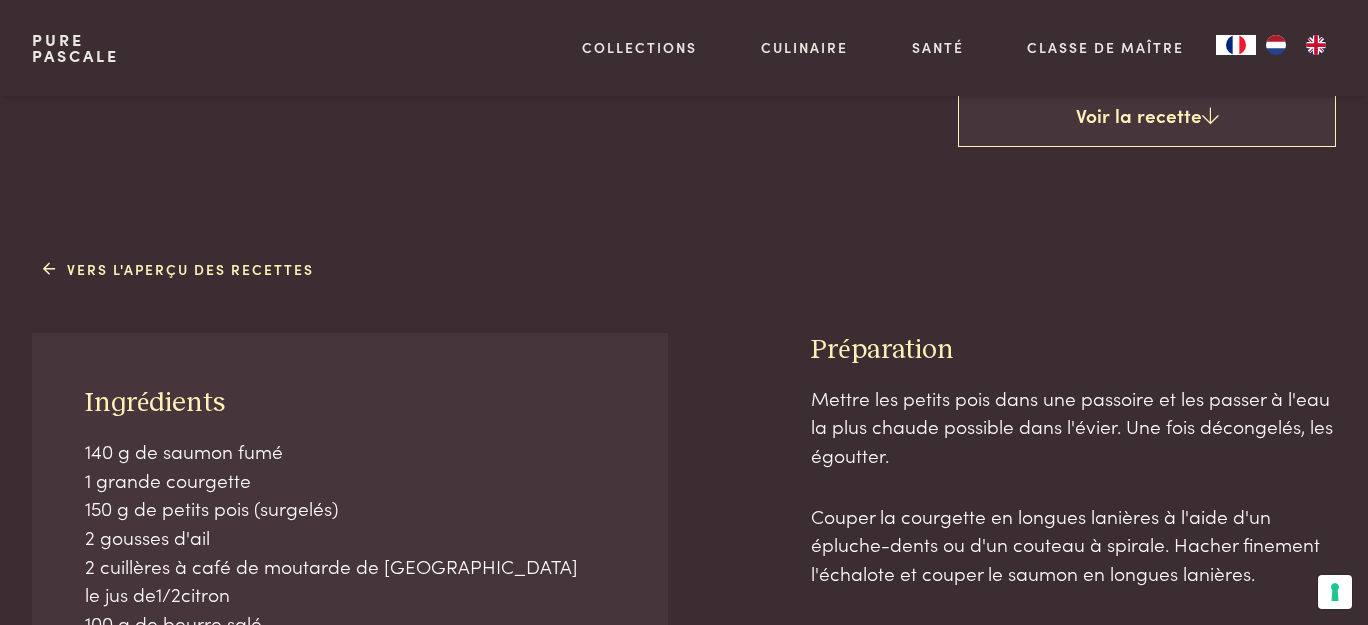 scroll, scrollTop: 637, scrollLeft: 0, axis: vertical 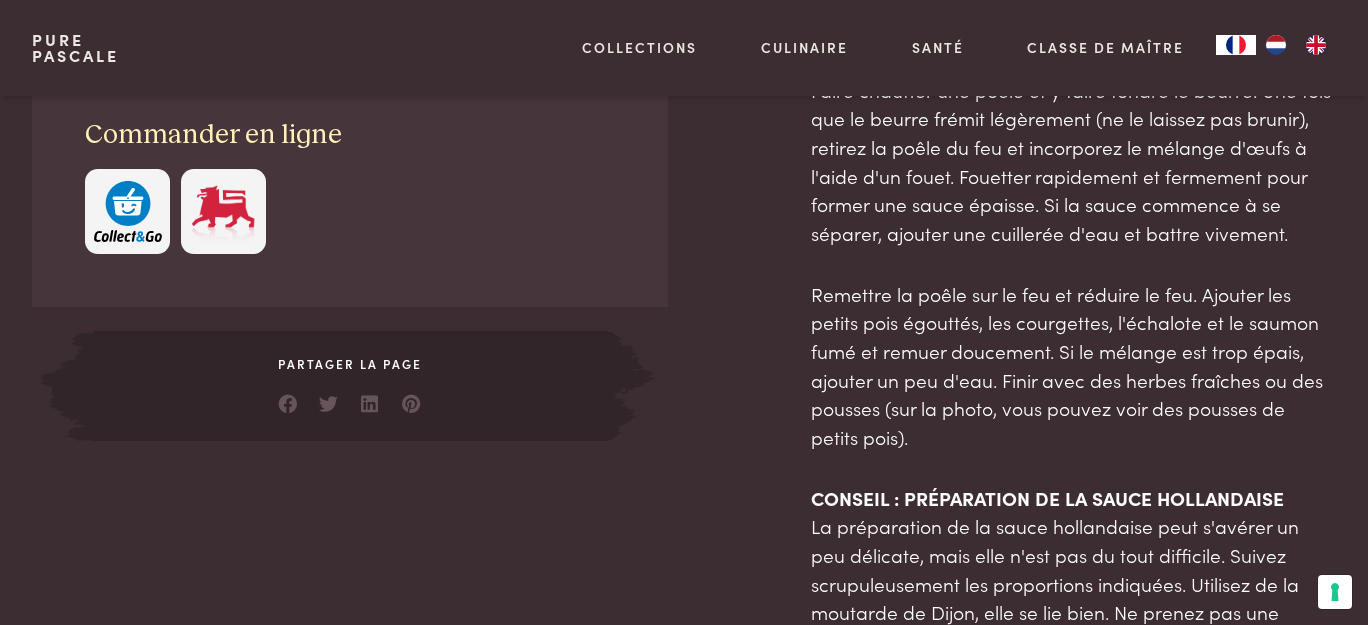 drag, startPoint x: 77, startPoint y: 436, endPoint x: 167, endPoint y: 316, distance: 150 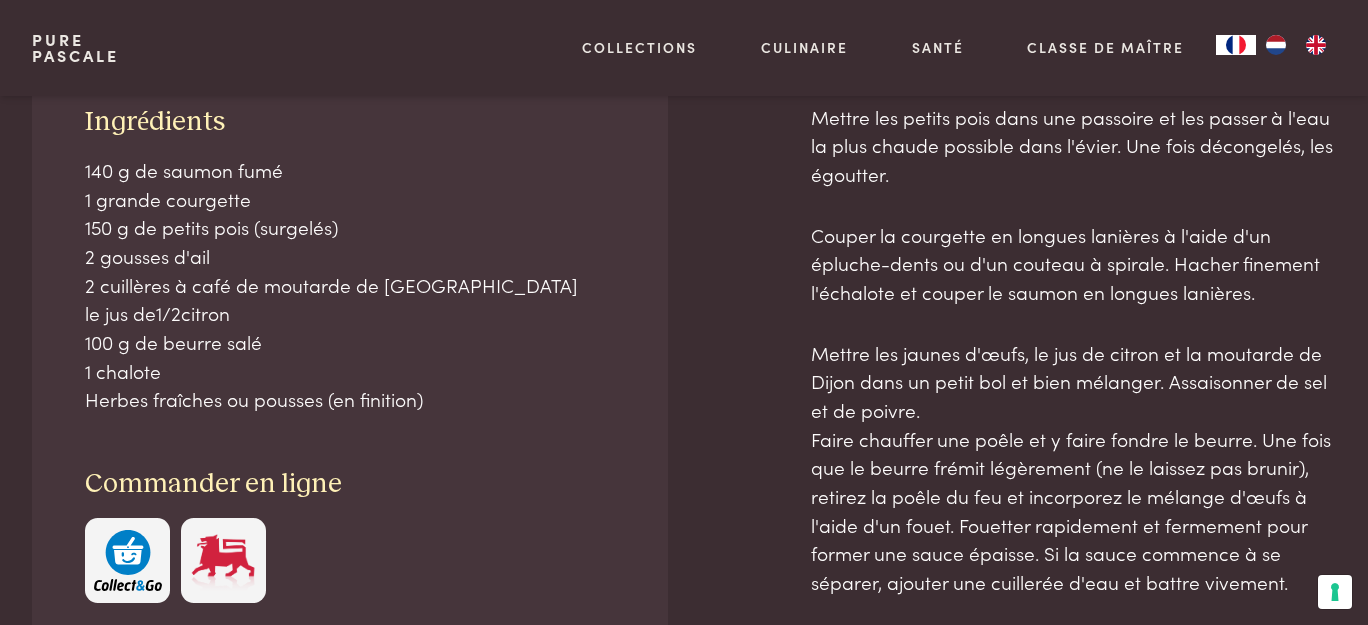 scroll, scrollTop: 911, scrollLeft: 0, axis: vertical 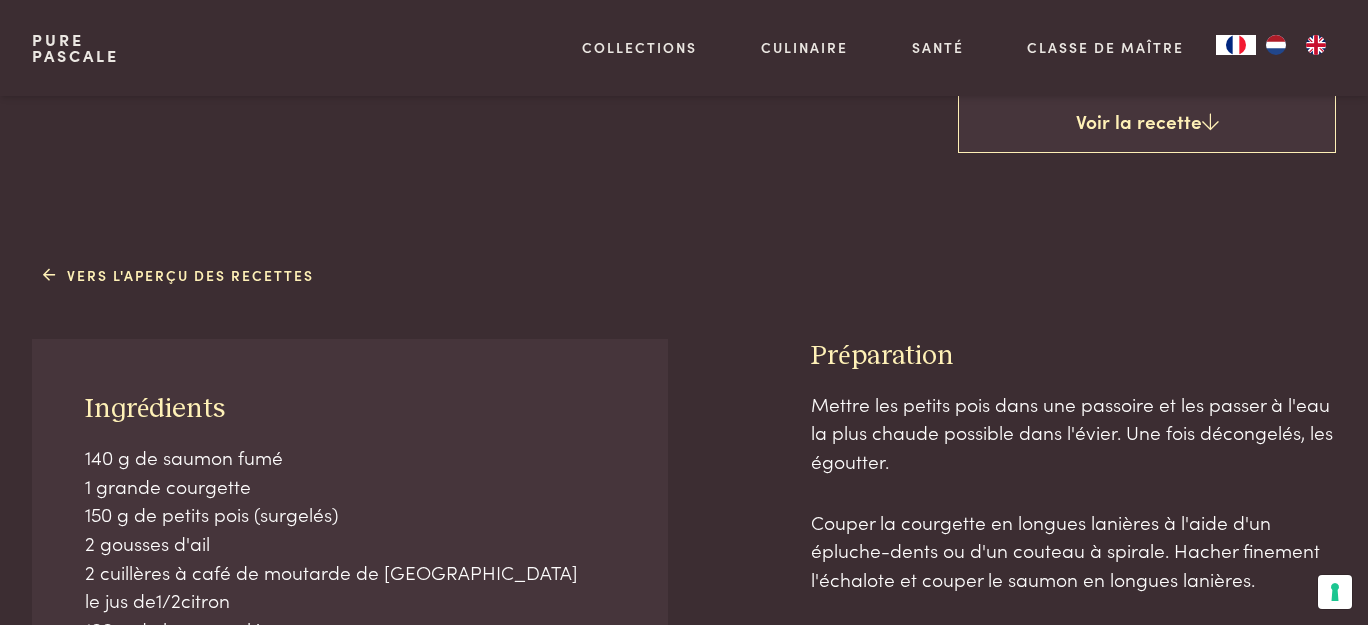 drag, startPoint x: 261, startPoint y: 403, endPoint x: 289, endPoint y: 395, distance: 29.12044 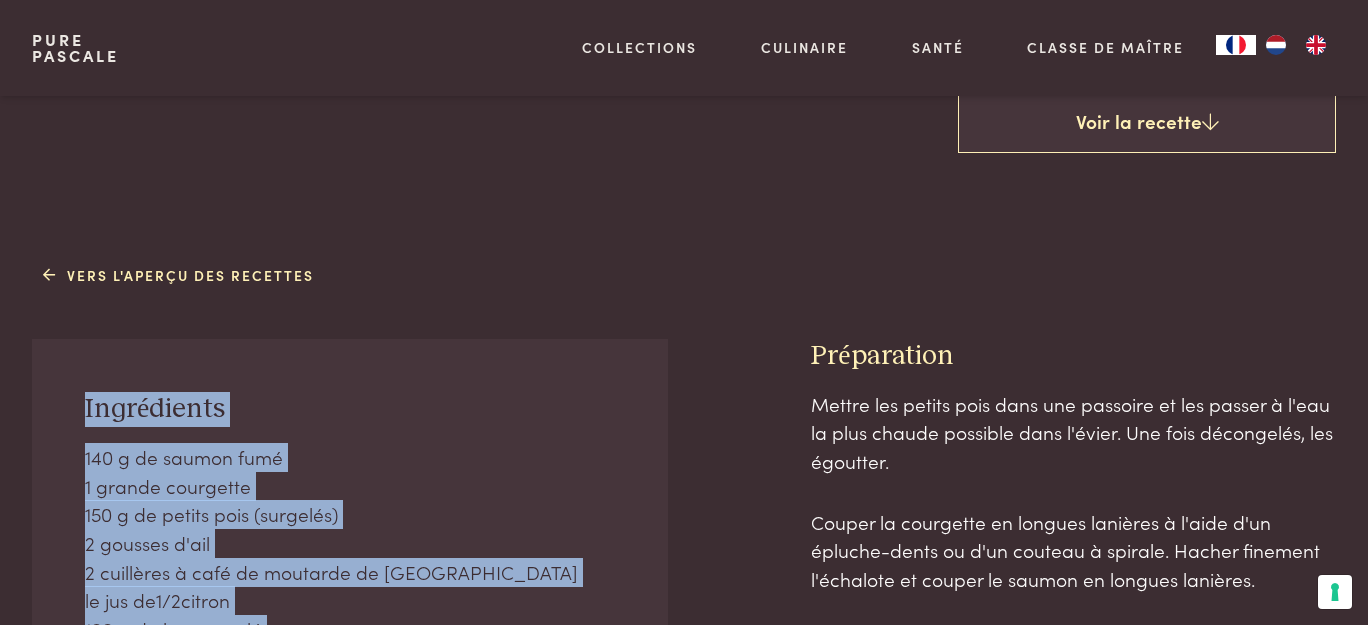drag, startPoint x: 794, startPoint y: 328, endPoint x: 760, endPoint y: 491, distance: 166.50826 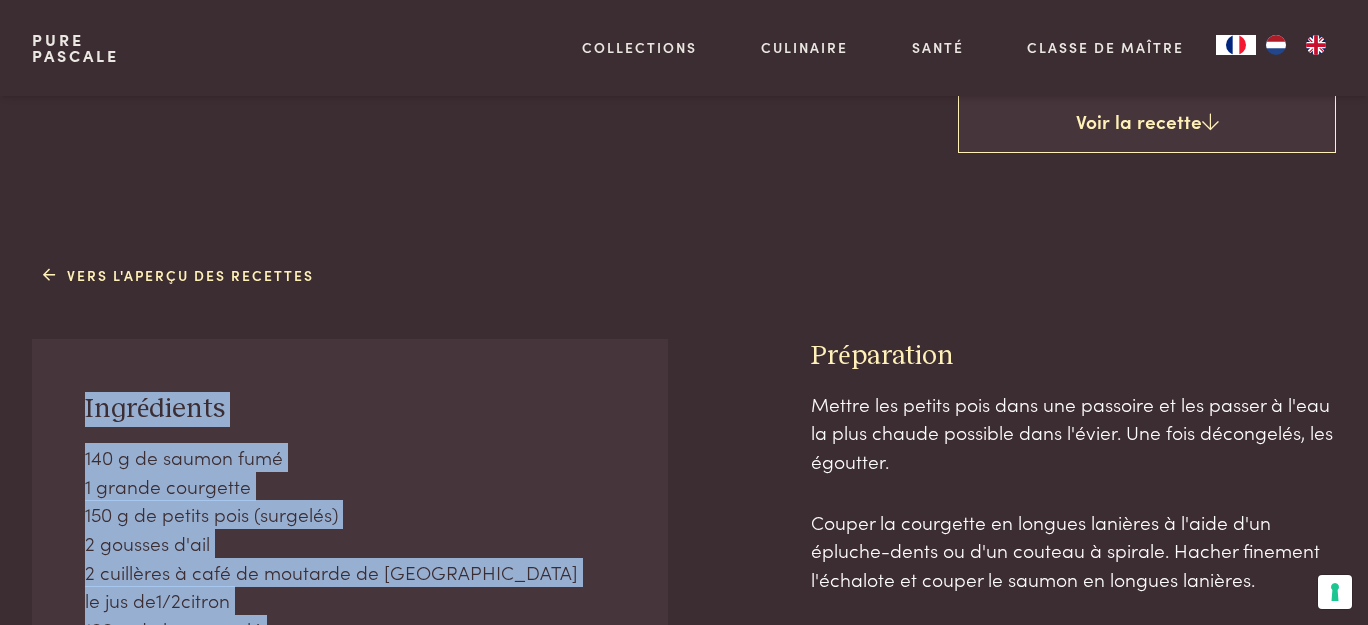 click on "Ingrédients
140 g de saumon fumé
1 grande courgette
150 g de petits pois (surgelés)
2 gousses d'ail
2 cuillères à café de moutarde de Dijon
le jus de  1/2citron
100 g de beurre salé
1 chalote
Herbes fraîches ou pousses (en finition)   Commander en ligne" at bounding box center (350, 641) 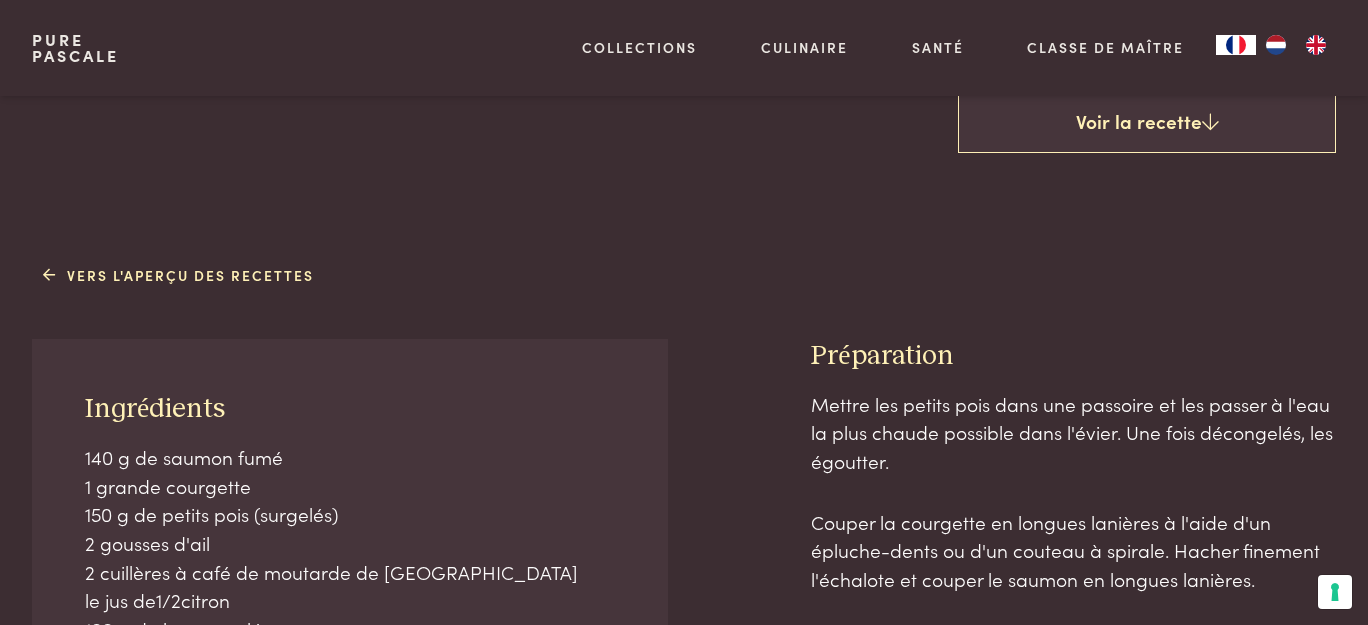 drag, startPoint x: 830, startPoint y: 306, endPoint x: 848, endPoint y: 309, distance: 18.248287 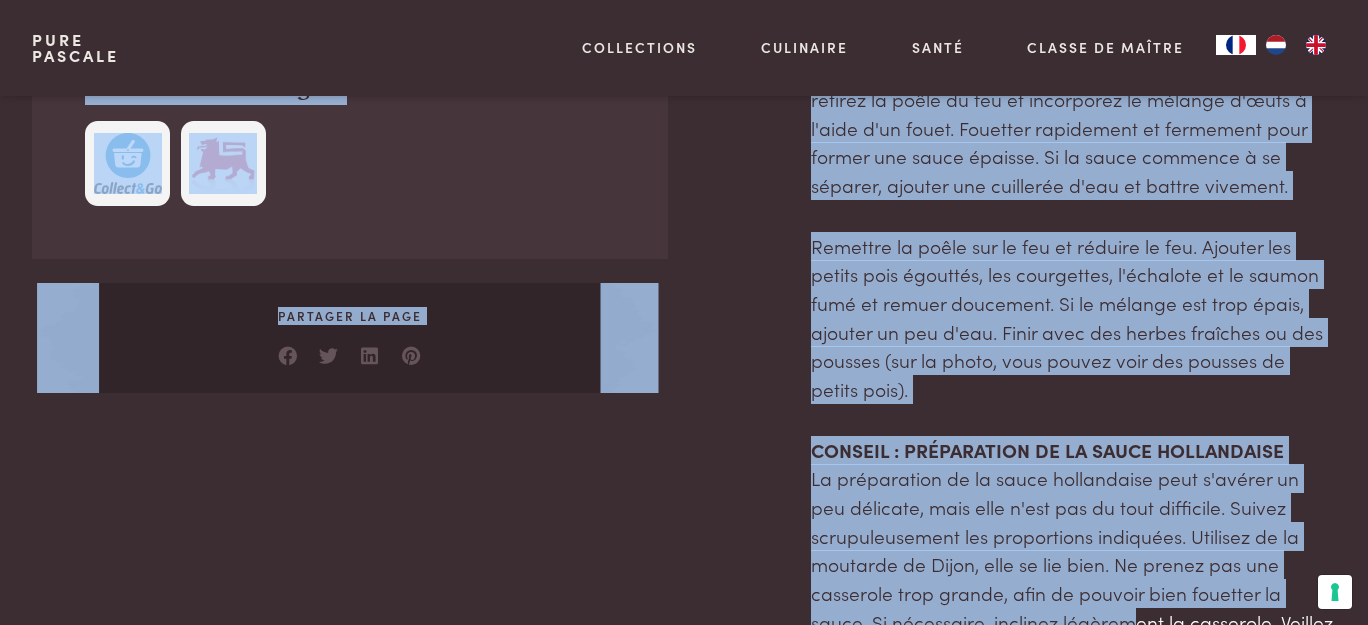 scroll, scrollTop: 1335, scrollLeft: 0, axis: vertical 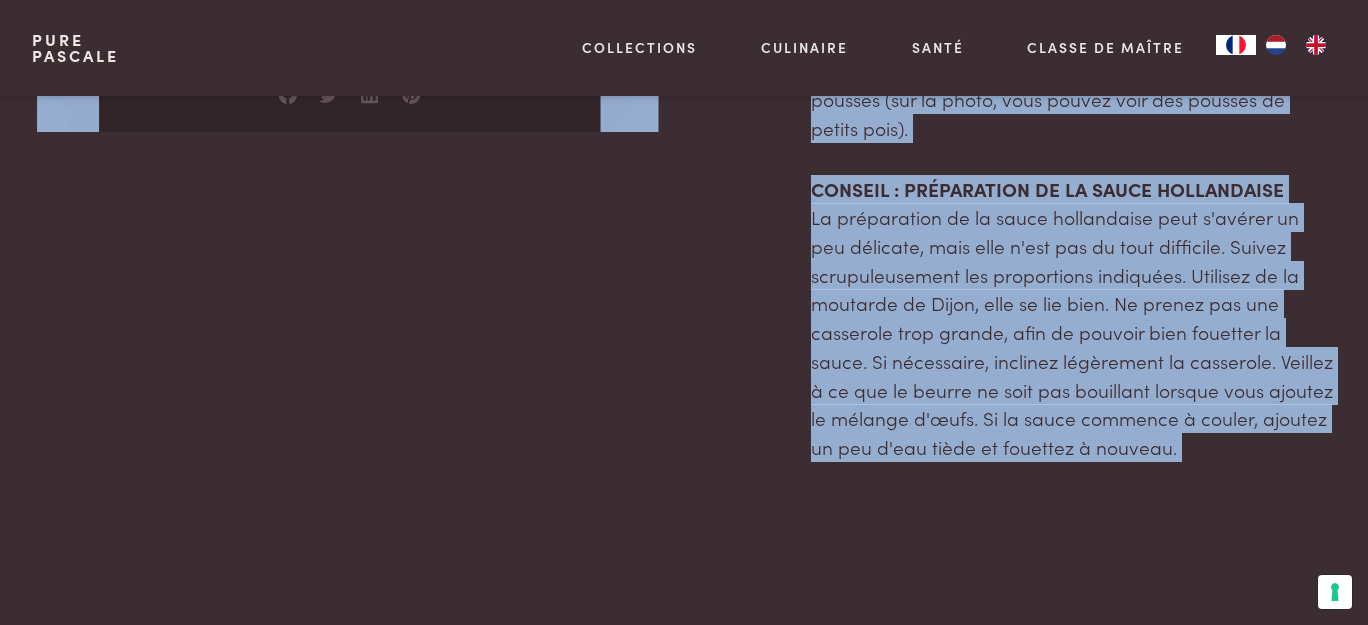 drag, startPoint x: 905, startPoint y: 300, endPoint x: 1101, endPoint y: 554, distance: 320.83017 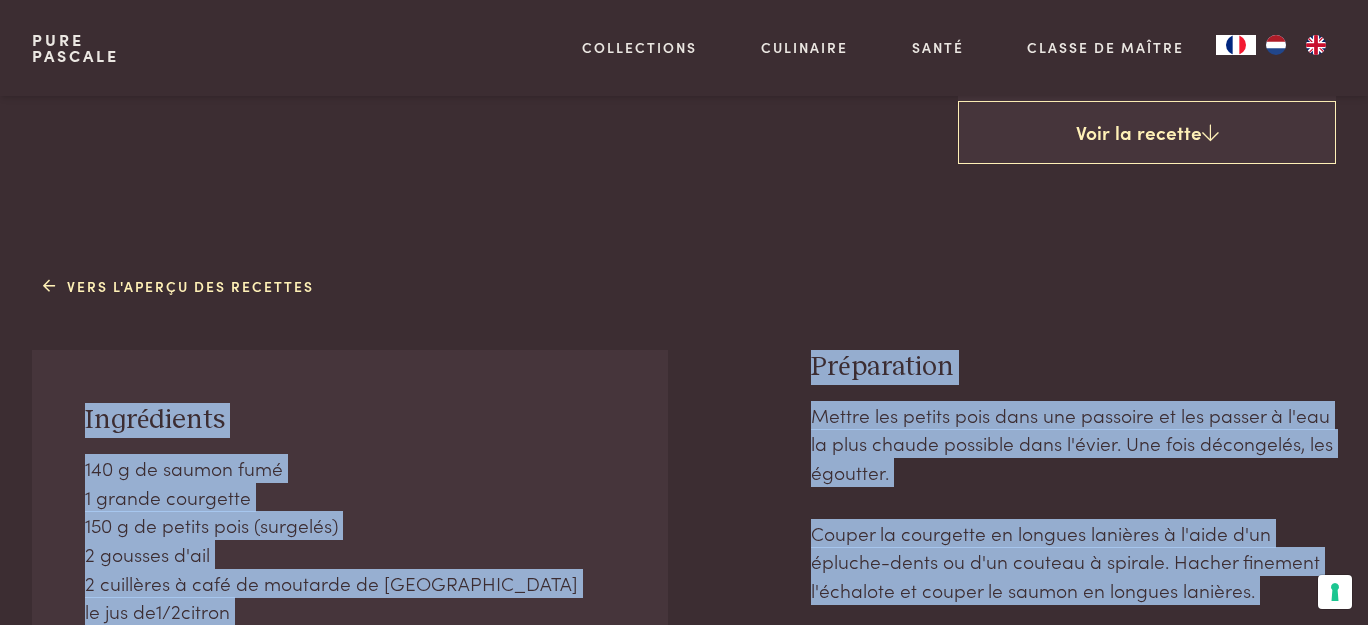 scroll, scrollTop: 310, scrollLeft: 0, axis: vertical 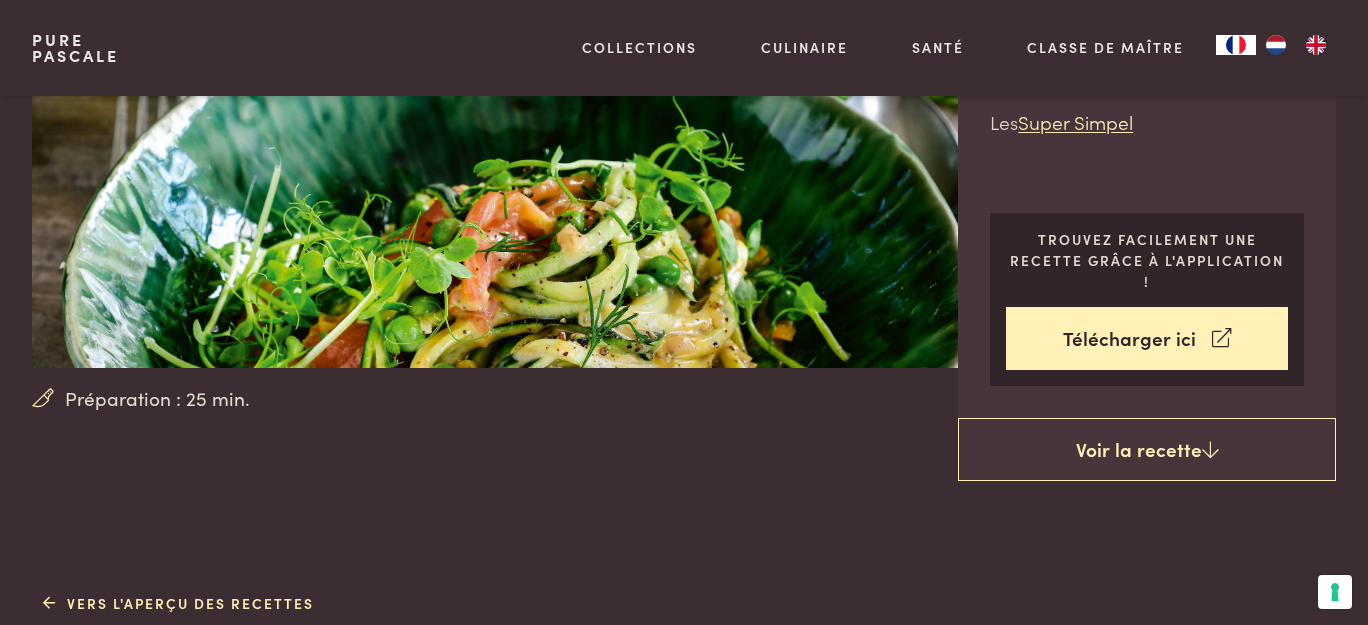 click on "Préparation : 25 min.
Courgettini à la hollandaise avec saumon fumé et petits pois (keto)
poisson
déjeuner
dîner
céto
saumon
Les  Super Simpel   Trouvez facilement une recette grâce à l'application !   Télécharger ici   Voir la recette    Vers l'aperçu des recettes
Ingrédients
140 g de saumon fumé
1 grande courgette
150 g de petits pois (surgelés)
2 gousses d'ail
2 cuillères à café de moutarde de Dijon
le jus de  1/2citron
100 g de beurre salé
1 chalote
Herbes fraîches ou pousses (en finition)   Commander en ligne         Partager la page
Préparation" at bounding box center (684, 1324) 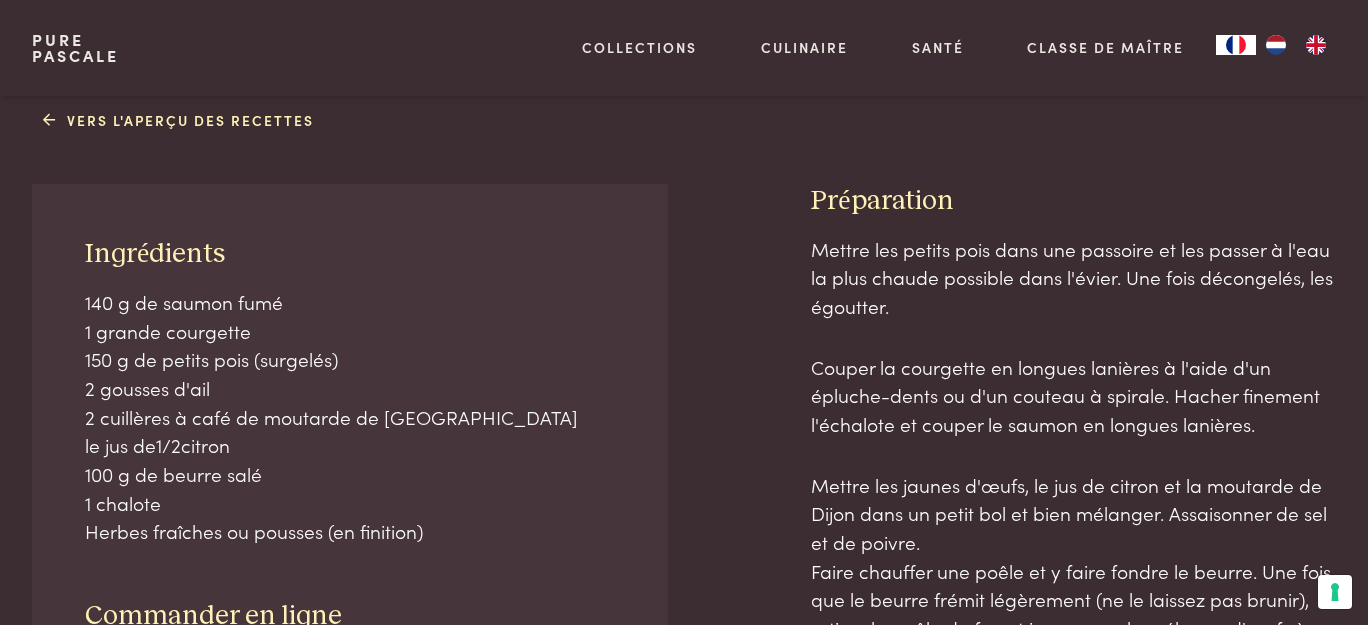 scroll, scrollTop: 492, scrollLeft: 0, axis: vertical 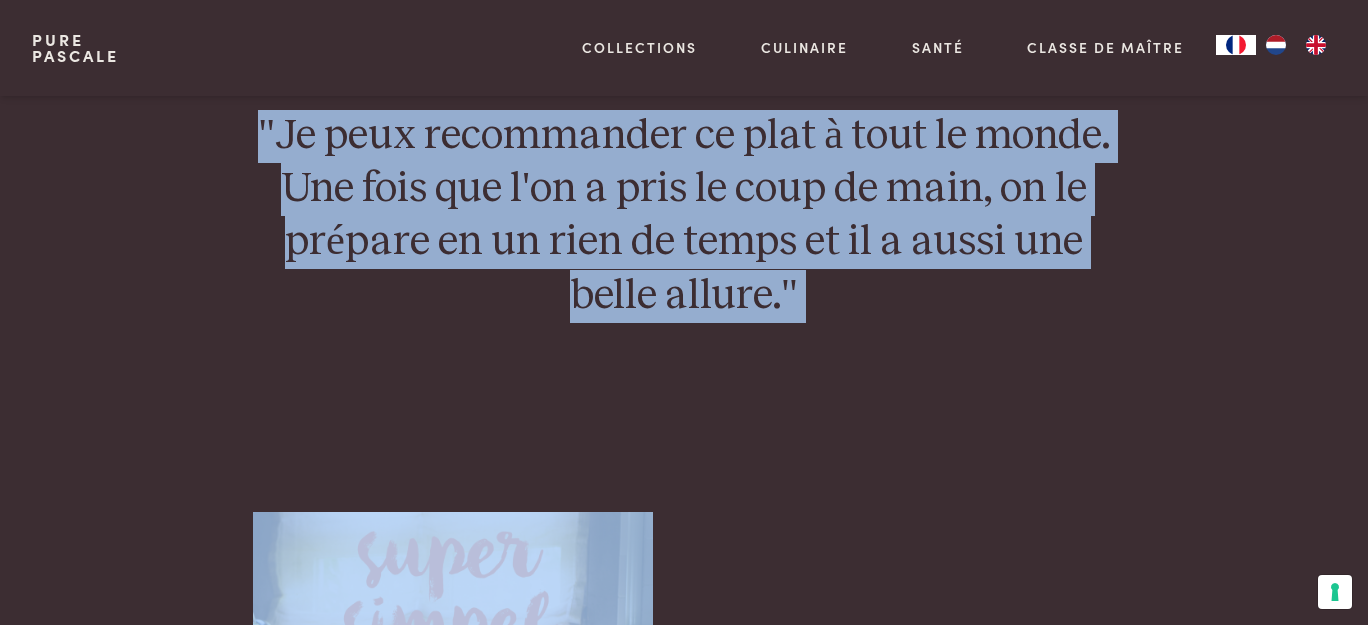 drag, startPoint x: 810, startPoint y: 439, endPoint x: 864, endPoint y: 568, distance: 139.84634 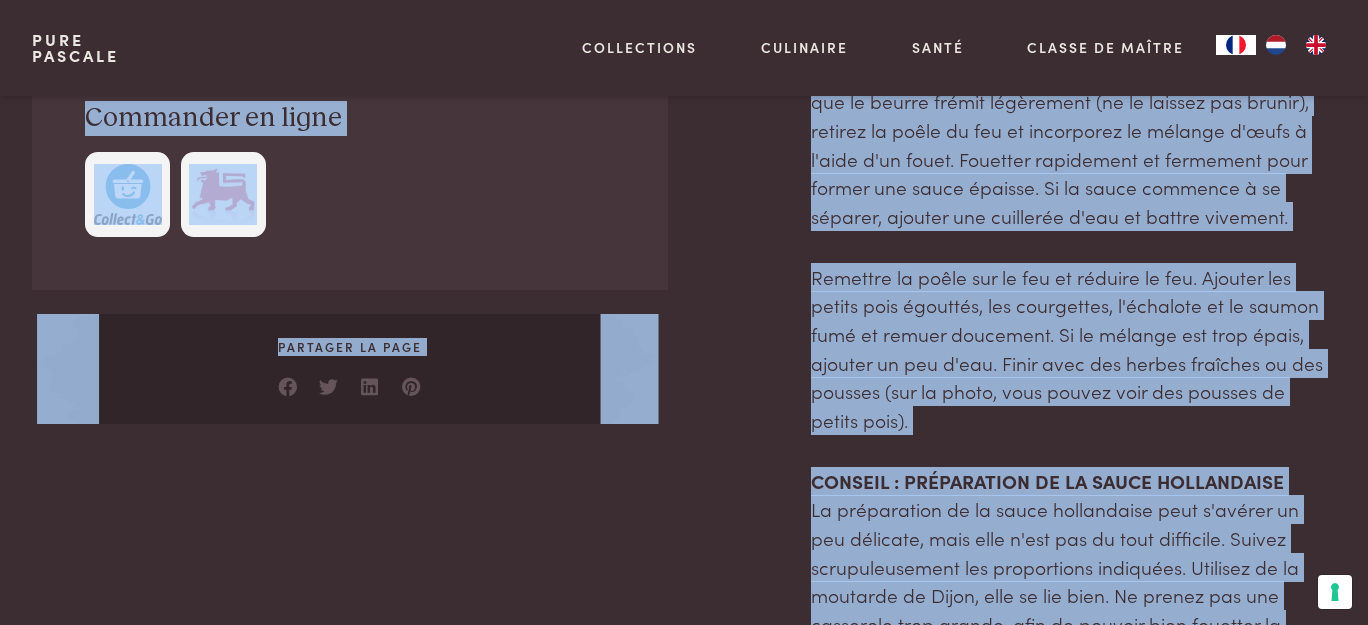 scroll, scrollTop: 1018, scrollLeft: 0, axis: vertical 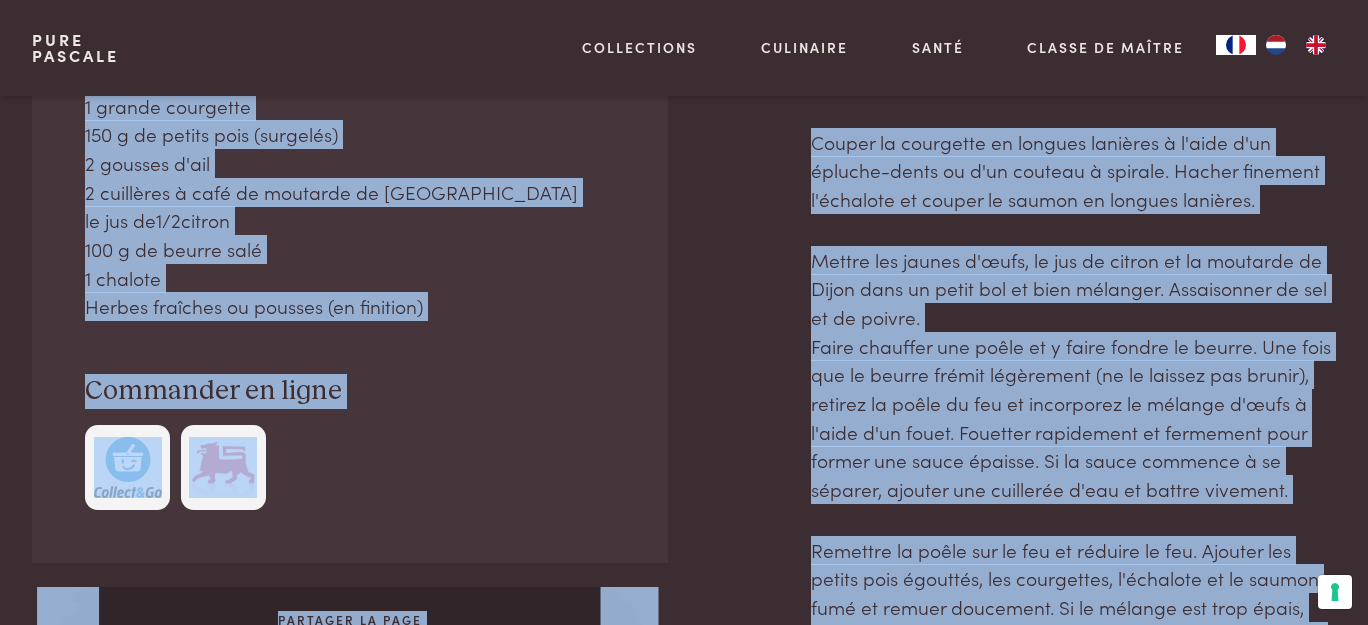 click on "Ingrédients
140 g de saumon fumé
1 grande courgette
150 g de petits pois (surgelés)
2 gousses d'ail
2 cuillères à café de moutarde de Dijon
le jus de  1/2citron
100 g de beurre salé
1 chalote
Herbes fraîches ou pousses (en finition)   Commander en ligne         Partager la page
Préparation
Mettre les petits pois dans une passoire et les passer à l'eau la plus chaude possible dans l'évier. Une fois décongelés, les égoutter.   Couper la courgette en longues lanières à l'aide d'un épluche-dents ou d'un couteau à spirale. Hacher finement l'échalote et couper le saumon en longues lanières.   Mettre les jaunes d'œufs, le jus de citron et la moutarde de Dijon dans un petit bol et bien mélanger. Assaisonner de sel et de poivre.     CONSEIL : PRÉPARATION DE LA SAUCE HOLLANDAISE" at bounding box center [684, 492] 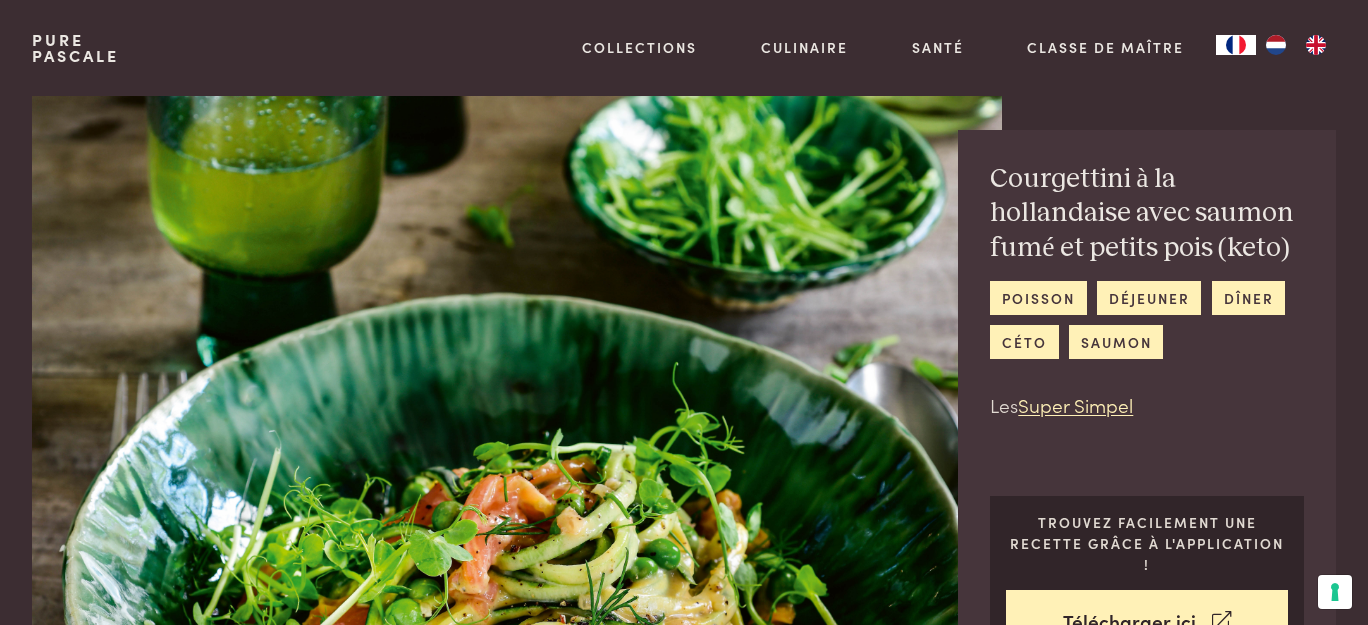 scroll, scrollTop: 18, scrollLeft: 0, axis: vertical 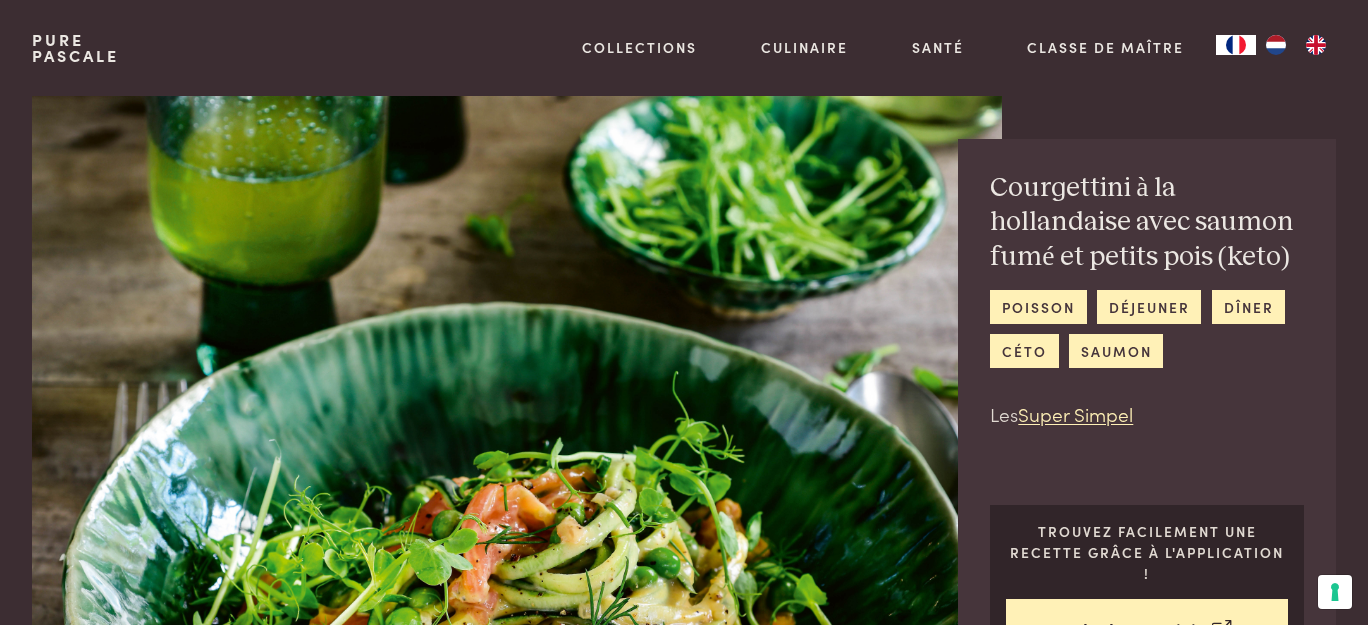 drag, startPoint x: 655, startPoint y: 366, endPoint x: 234, endPoint y: 45, distance: 529.4167 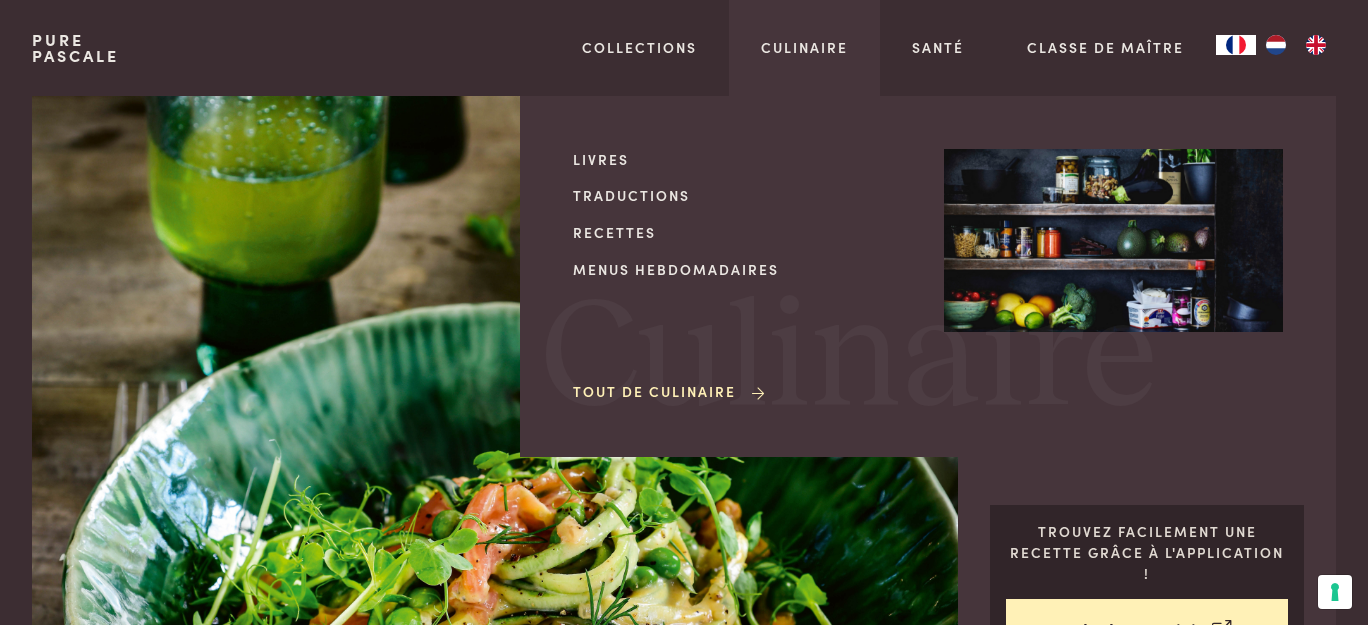 drag, startPoint x: 983, startPoint y: 458, endPoint x: 832, endPoint y: 84, distance: 403.33237 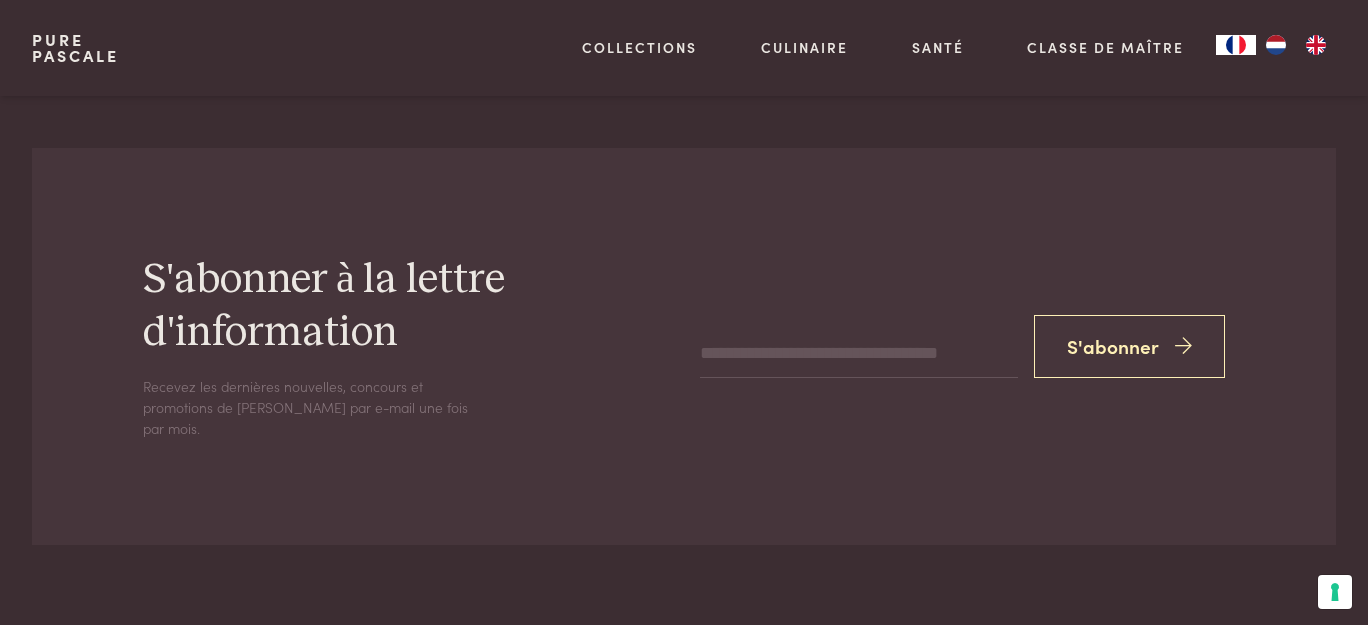 scroll, scrollTop: 3382, scrollLeft: 0, axis: vertical 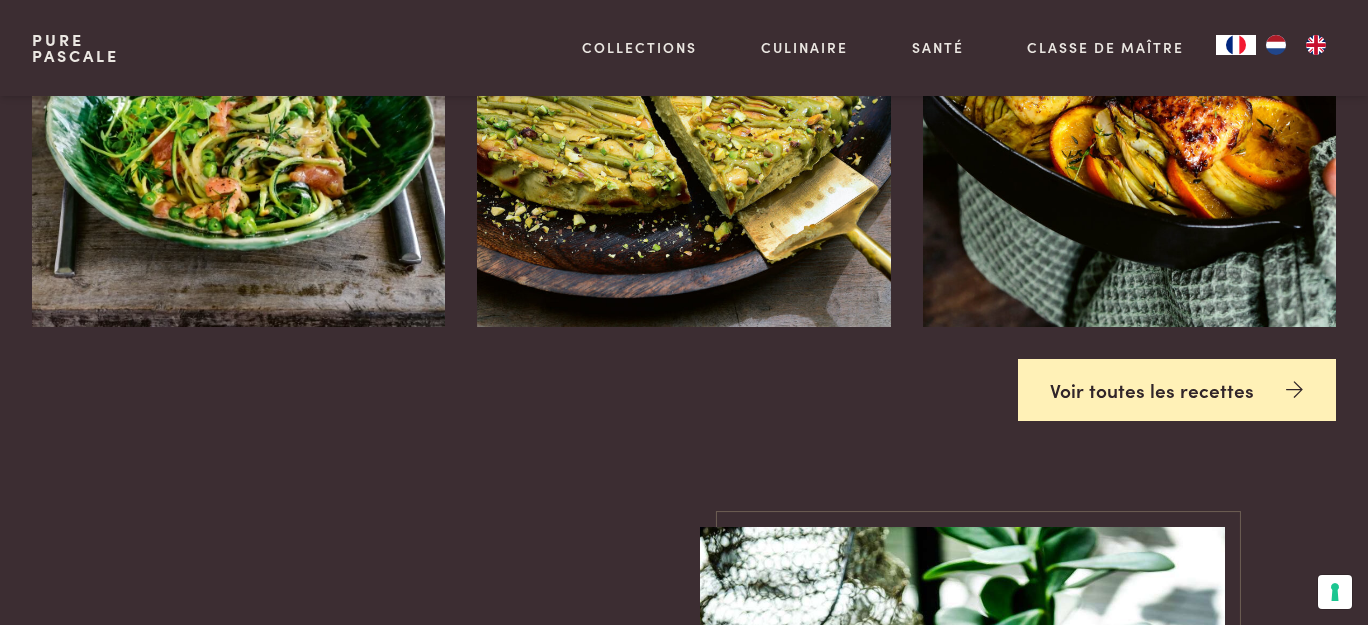 click on "Voir toutes les recettes" at bounding box center [1177, 390] 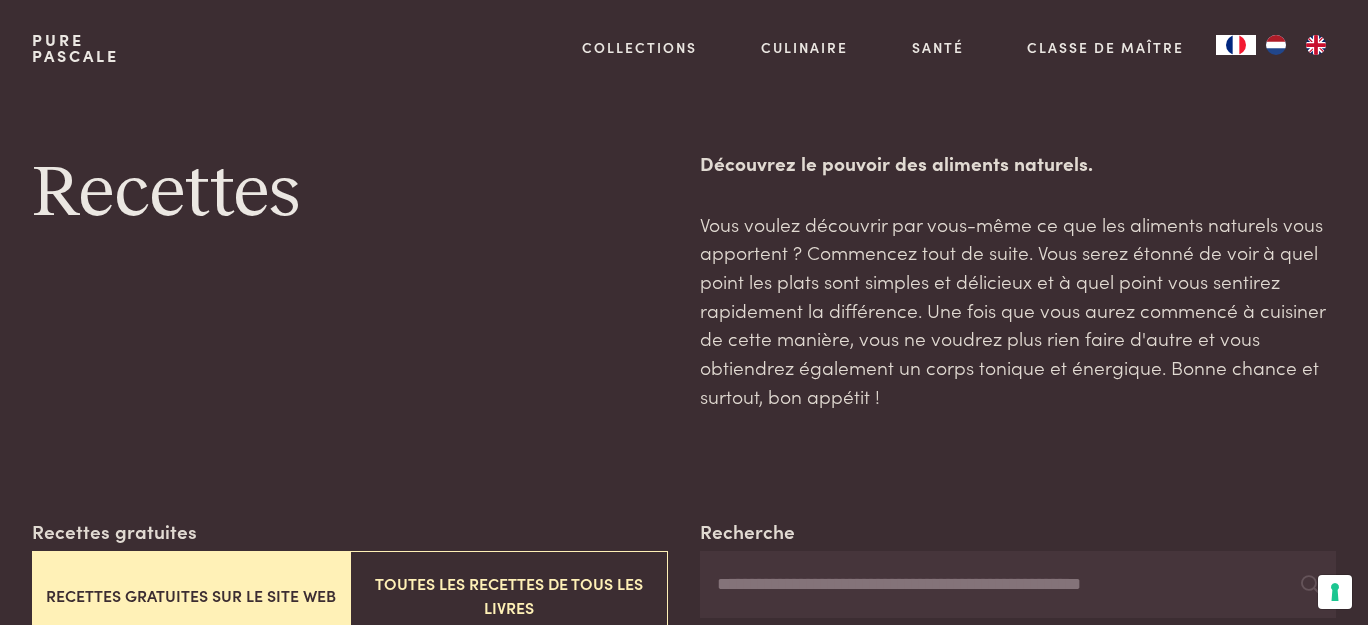 scroll, scrollTop: 363, scrollLeft: 0, axis: vertical 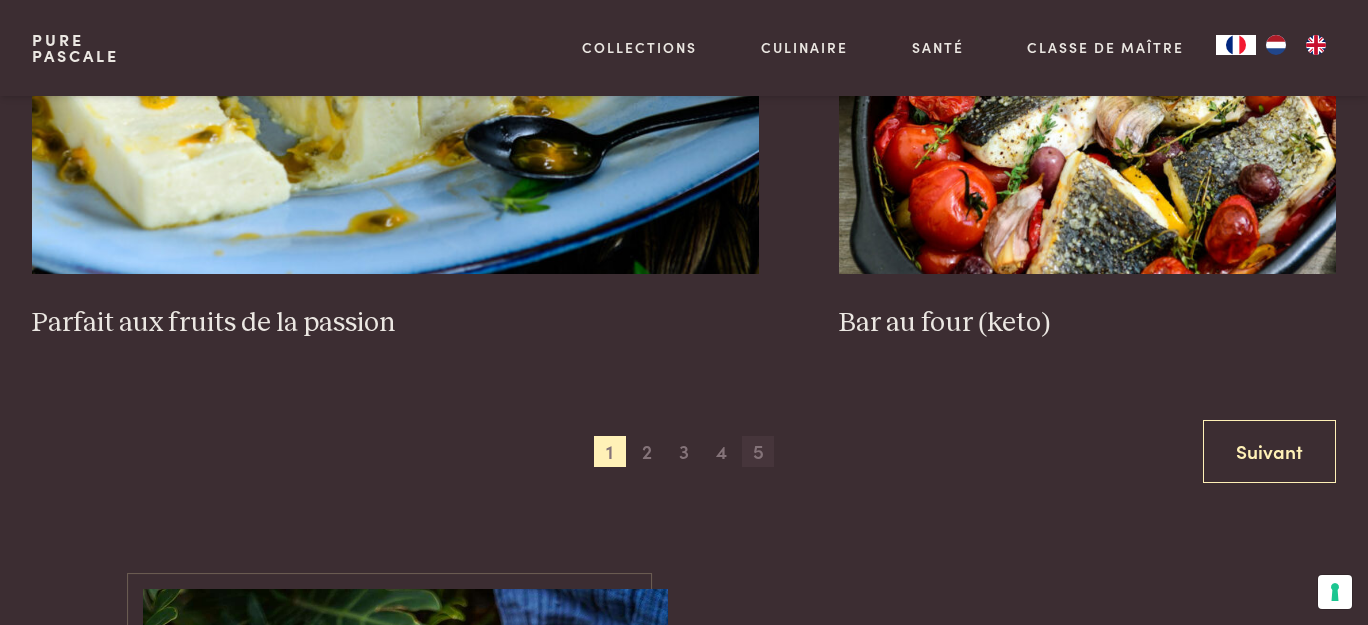 click on "5" at bounding box center [758, 452] 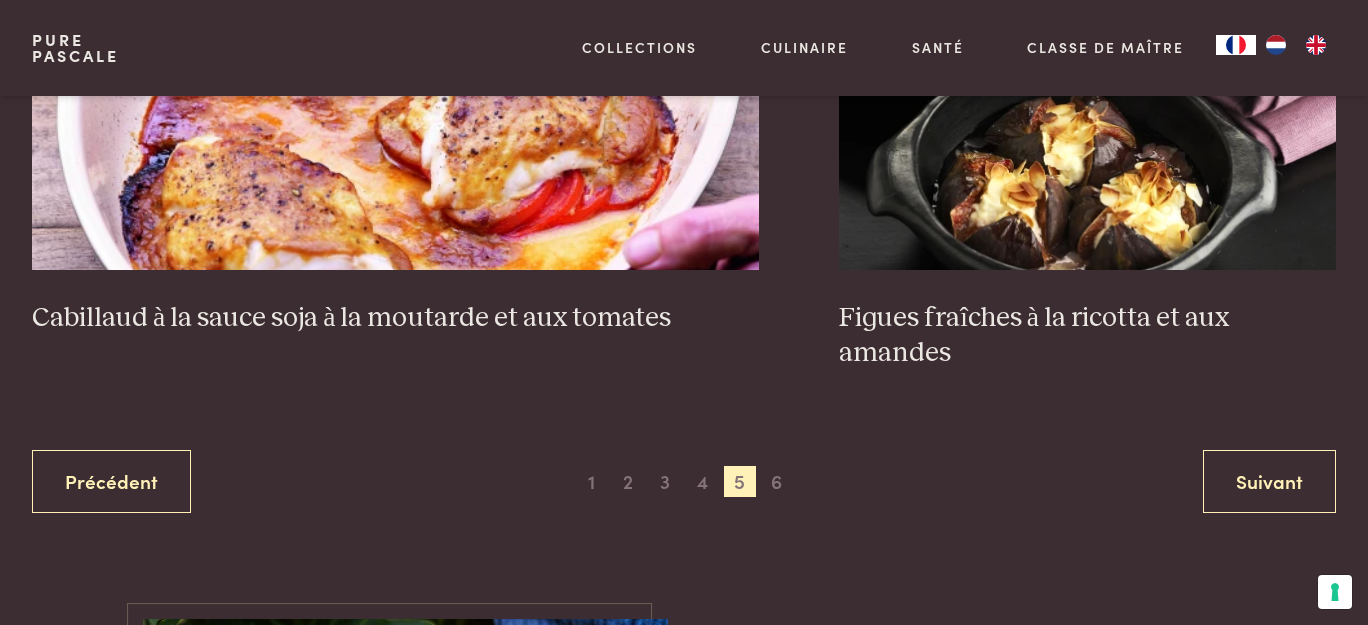 scroll, scrollTop: 3698, scrollLeft: 0, axis: vertical 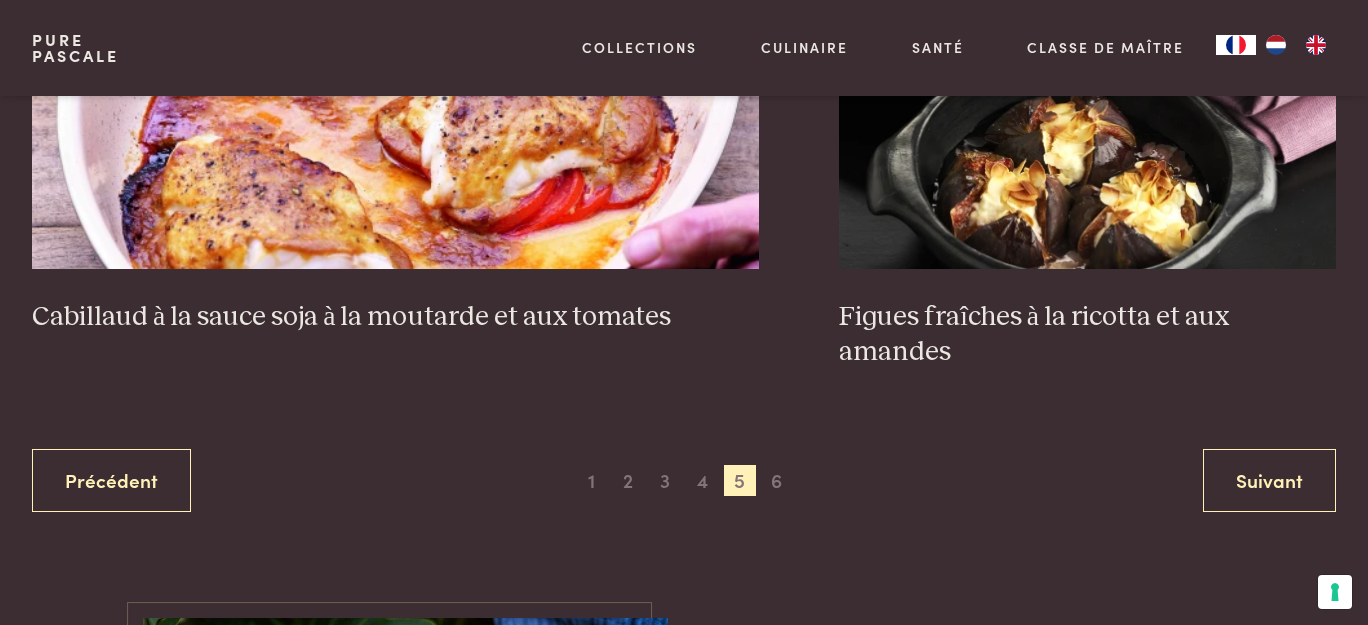 drag, startPoint x: 774, startPoint y: 471, endPoint x: 976, endPoint y: 413, distance: 210.16185 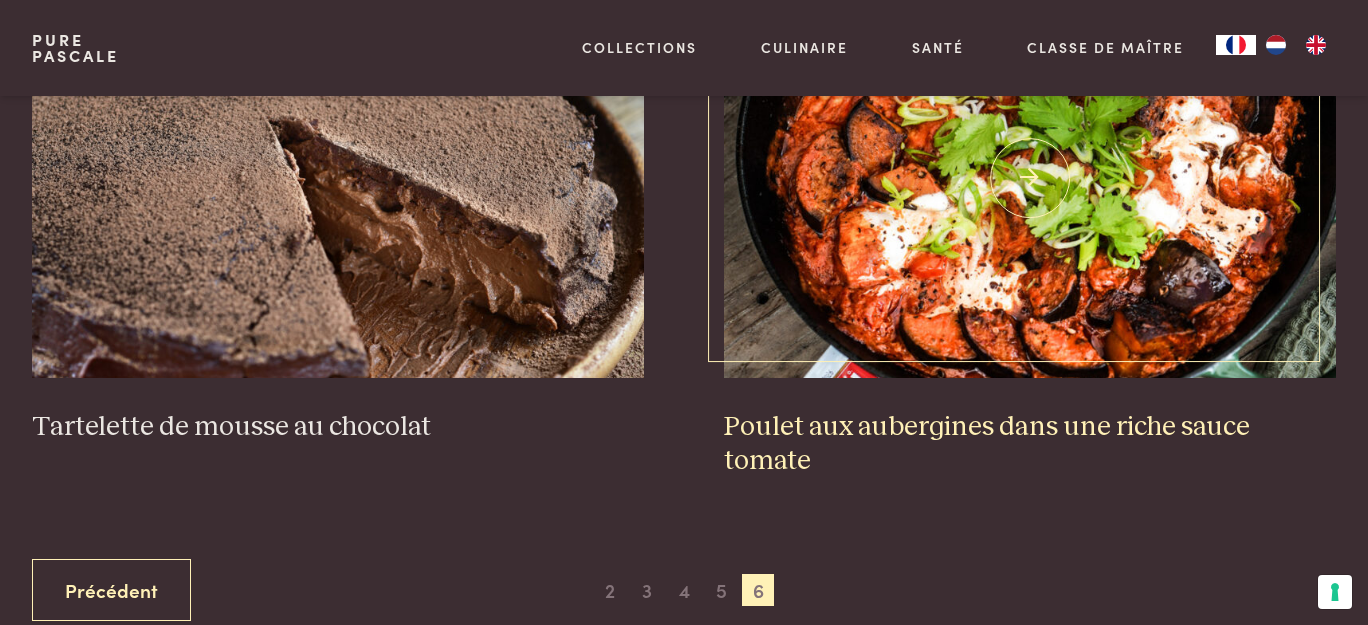 scroll, scrollTop: 880, scrollLeft: 0, axis: vertical 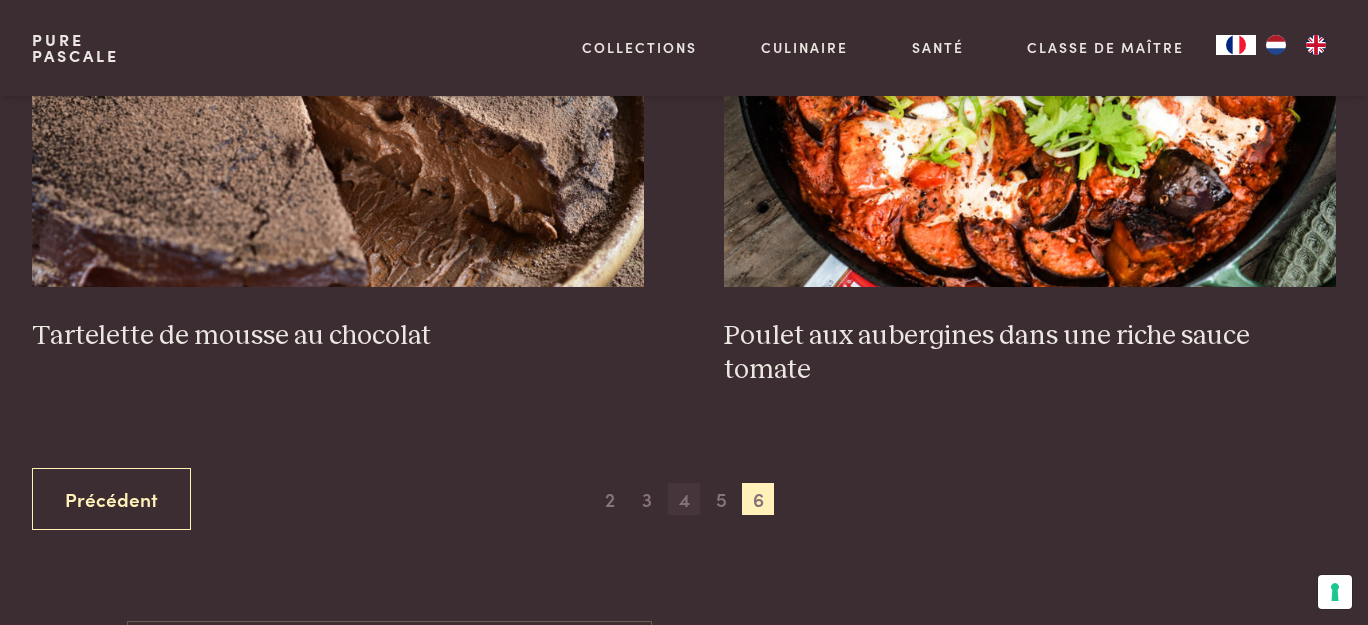 drag, startPoint x: 690, startPoint y: 464, endPoint x: 705, endPoint y: 458, distance: 16.155495 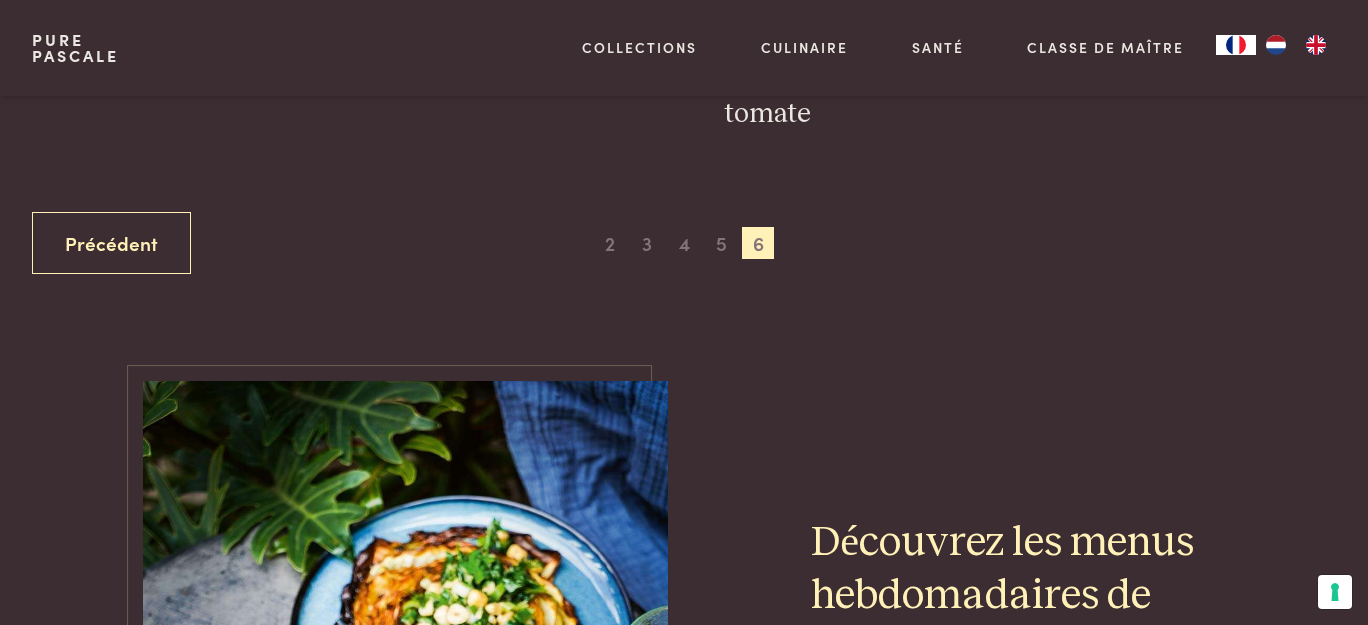 scroll, scrollTop: 789, scrollLeft: 0, axis: vertical 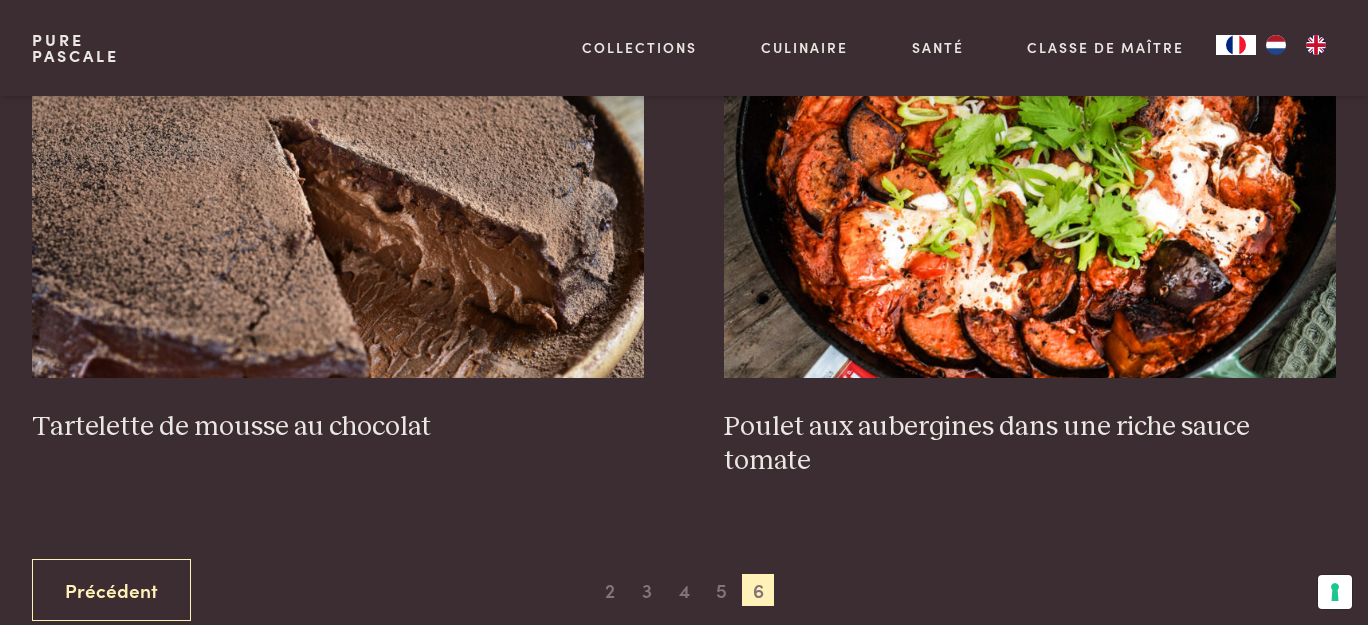 drag, startPoint x: 688, startPoint y: 550, endPoint x: 711, endPoint y: 539, distance: 25.495098 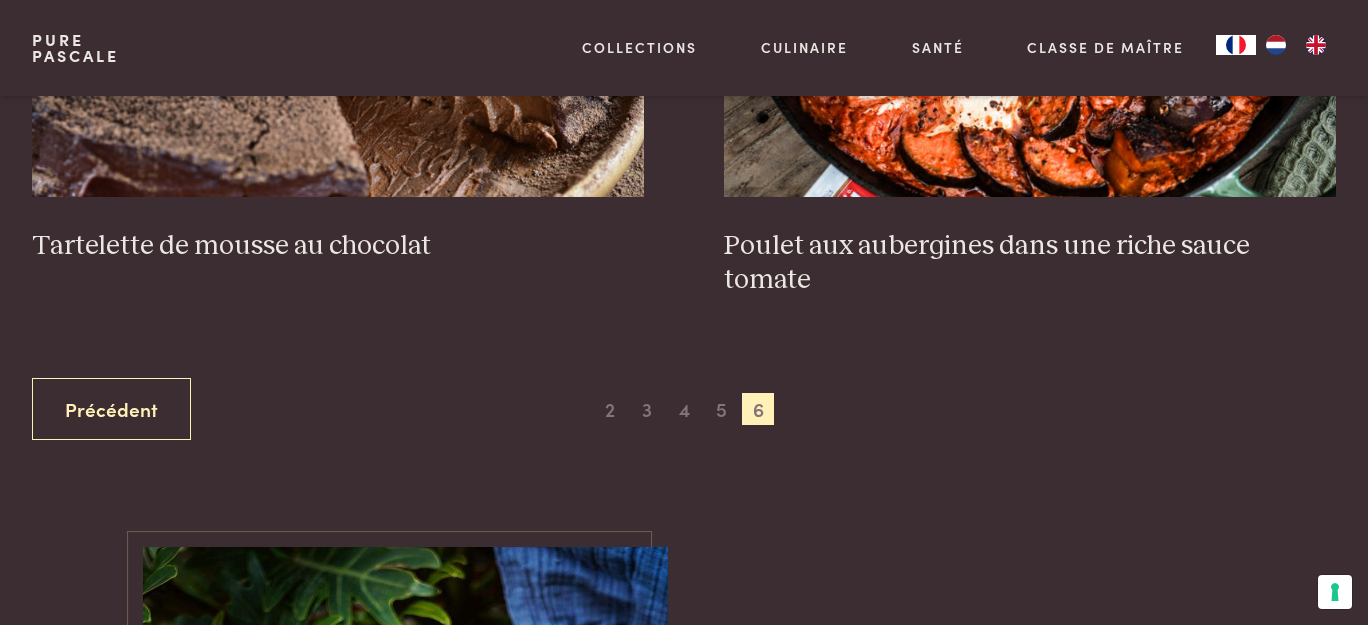 scroll, scrollTop: 1000, scrollLeft: 0, axis: vertical 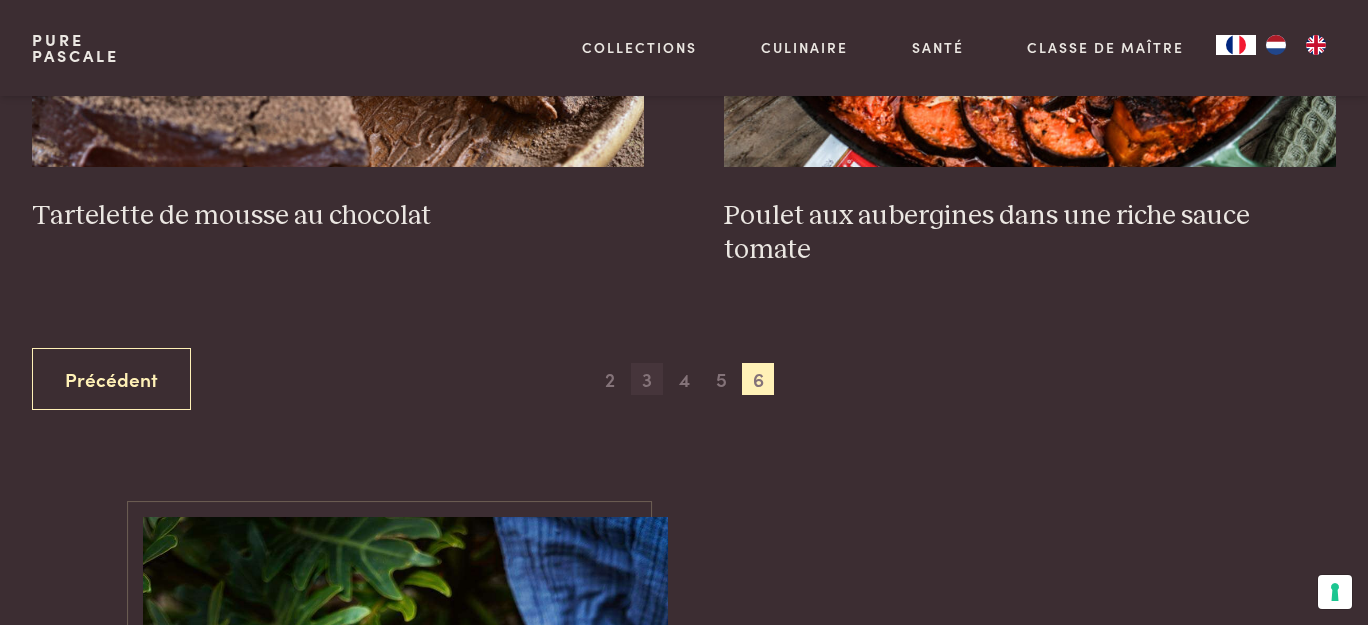 click on "3" at bounding box center [647, 379] 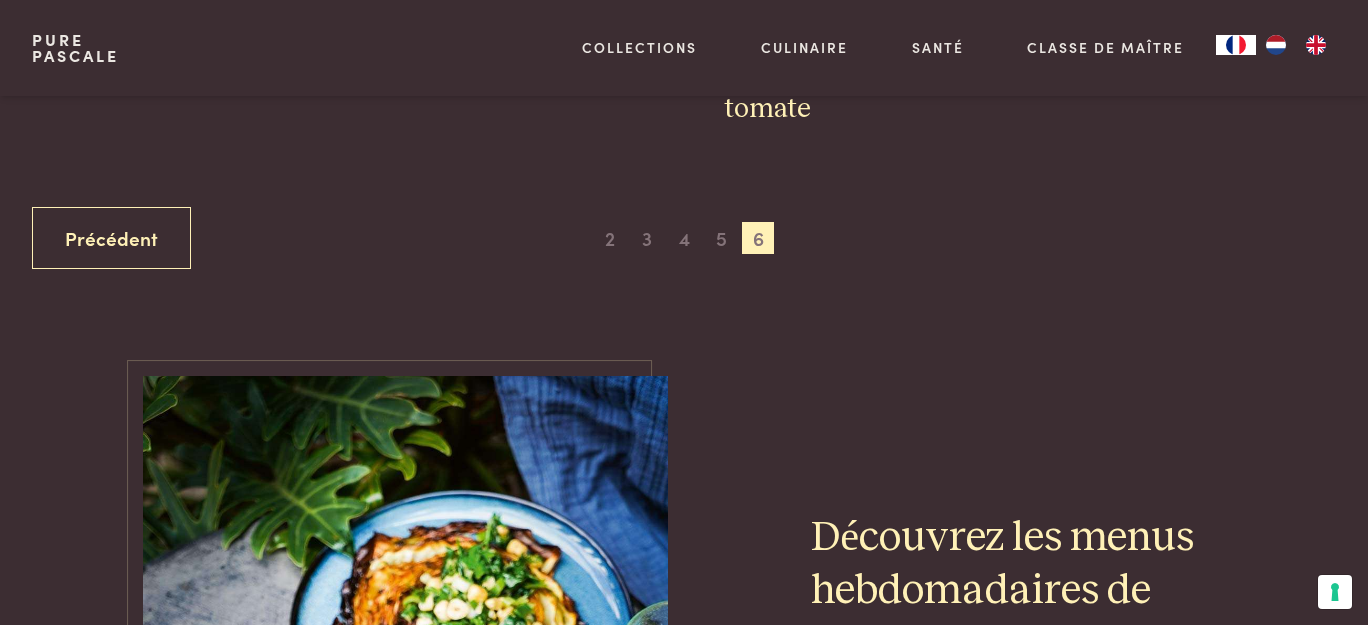 scroll, scrollTop: 1152, scrollLeft: 0, axis: vertical 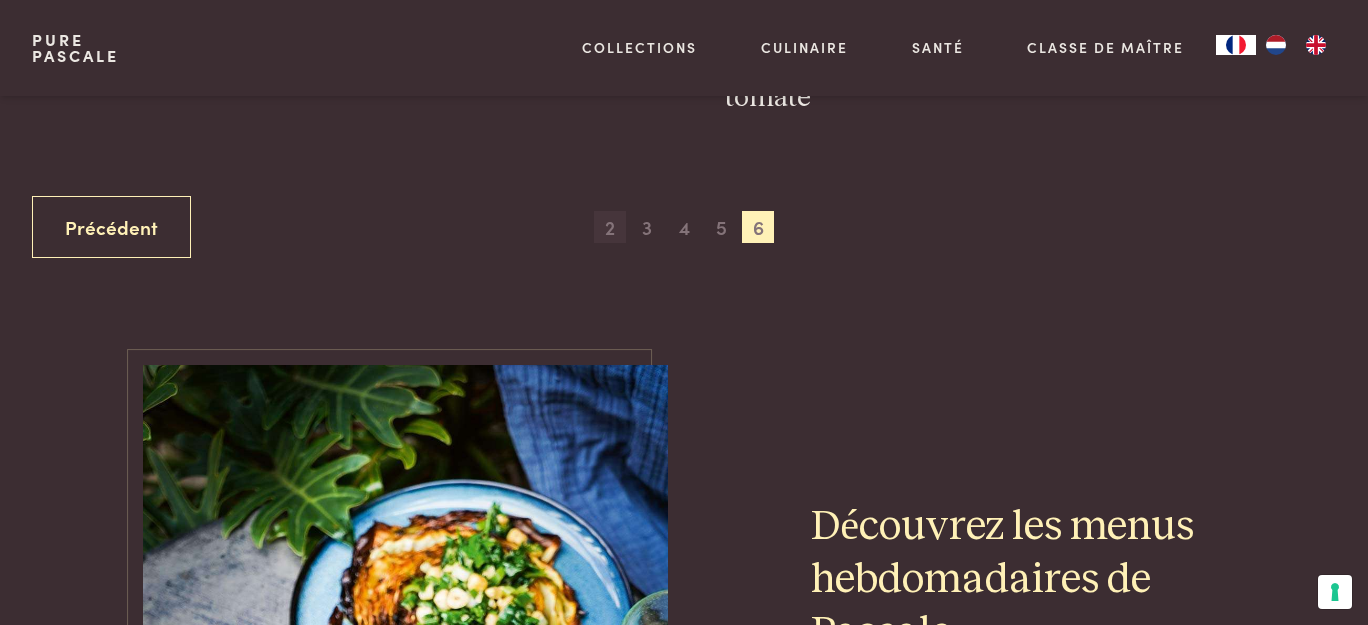 click on "2" at bounding box center [610, 227] 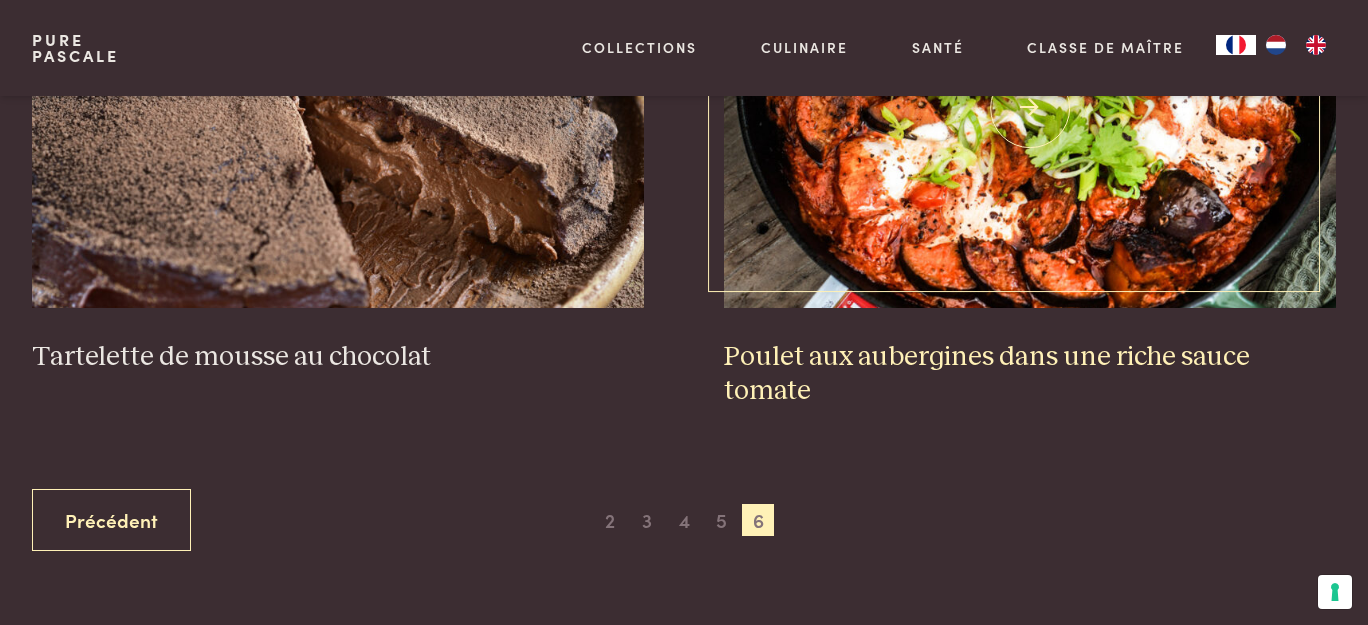 scroll, scrollTop: 971, scrollLeft: 0, axis: vertical 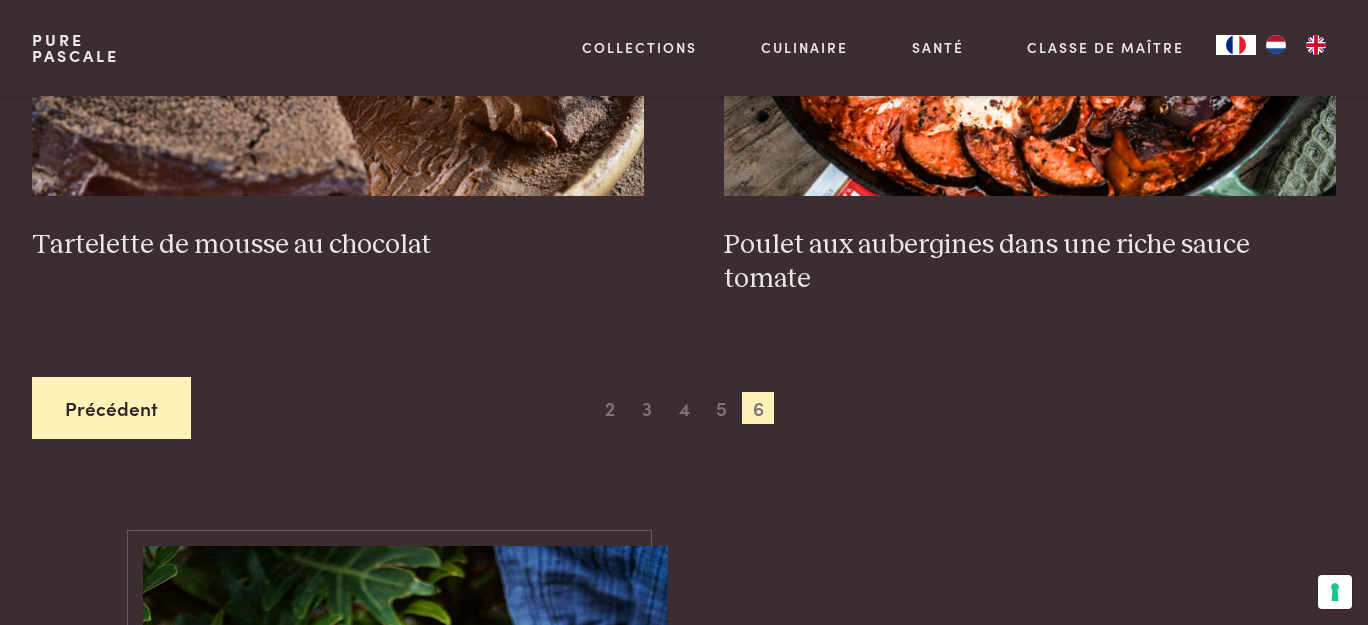 click on "Précédent" at bounding box center (111, 408) 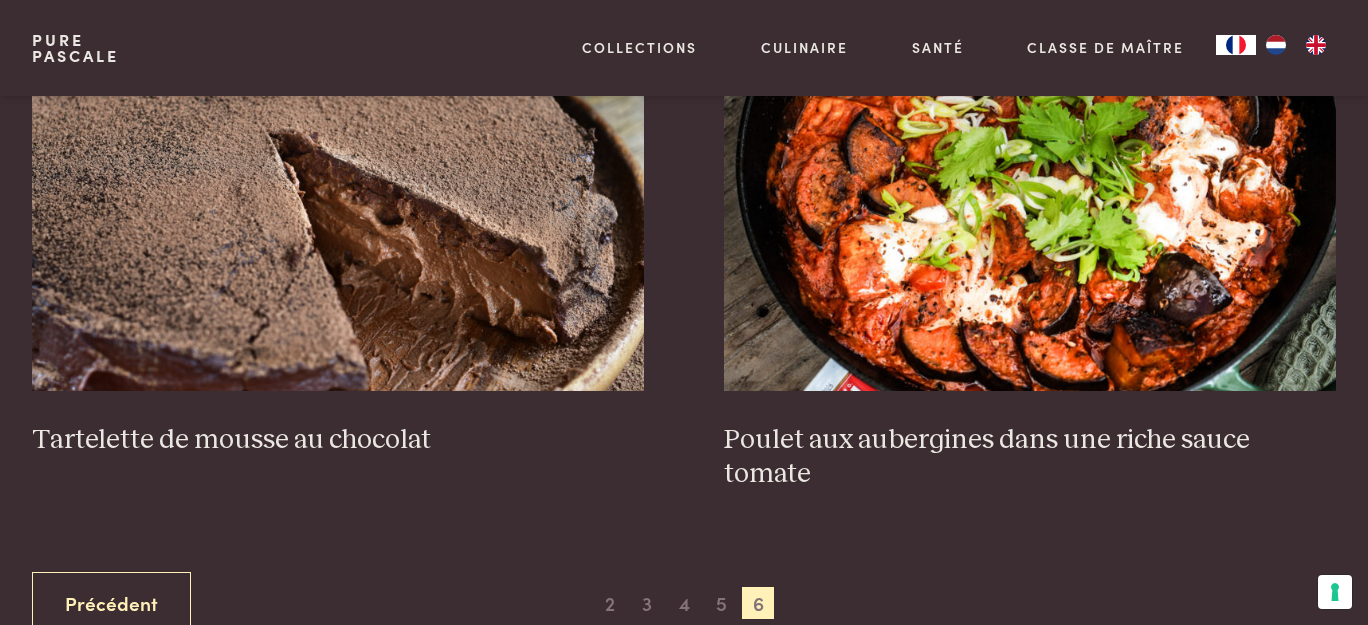 scroll, scrollTop: 880, scrollLeft: 0, axis: vertical 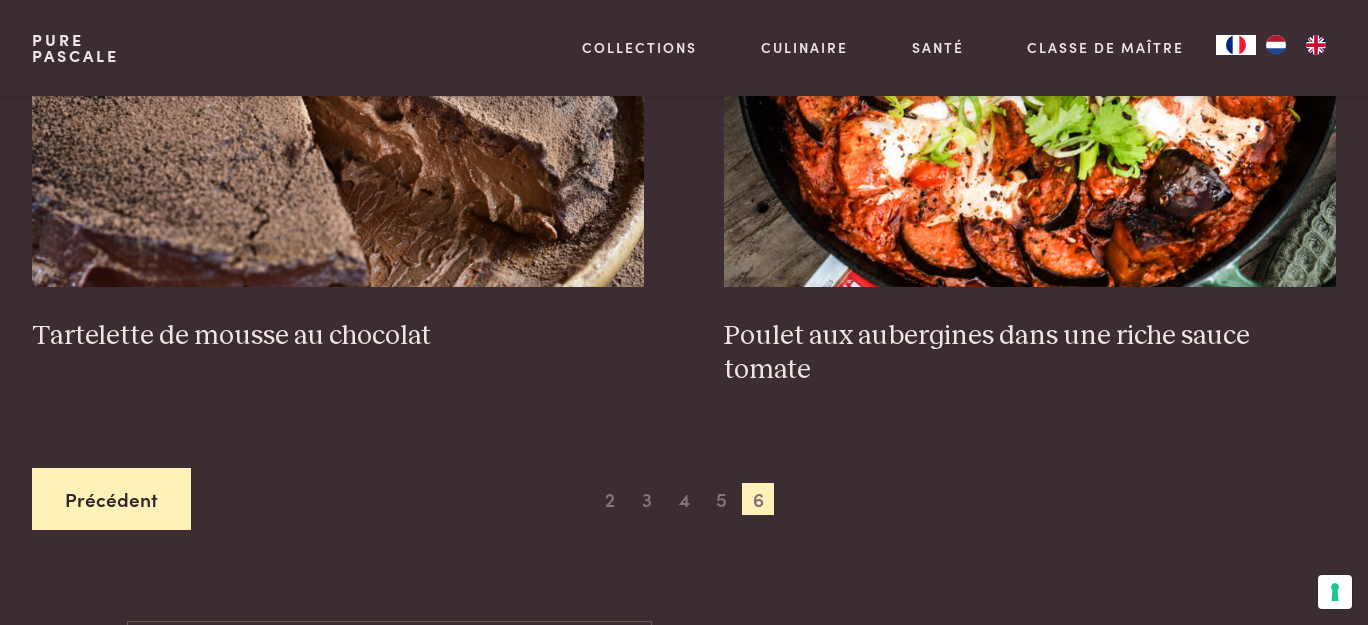 click on "Précédent" at bounding box center (111, 499) 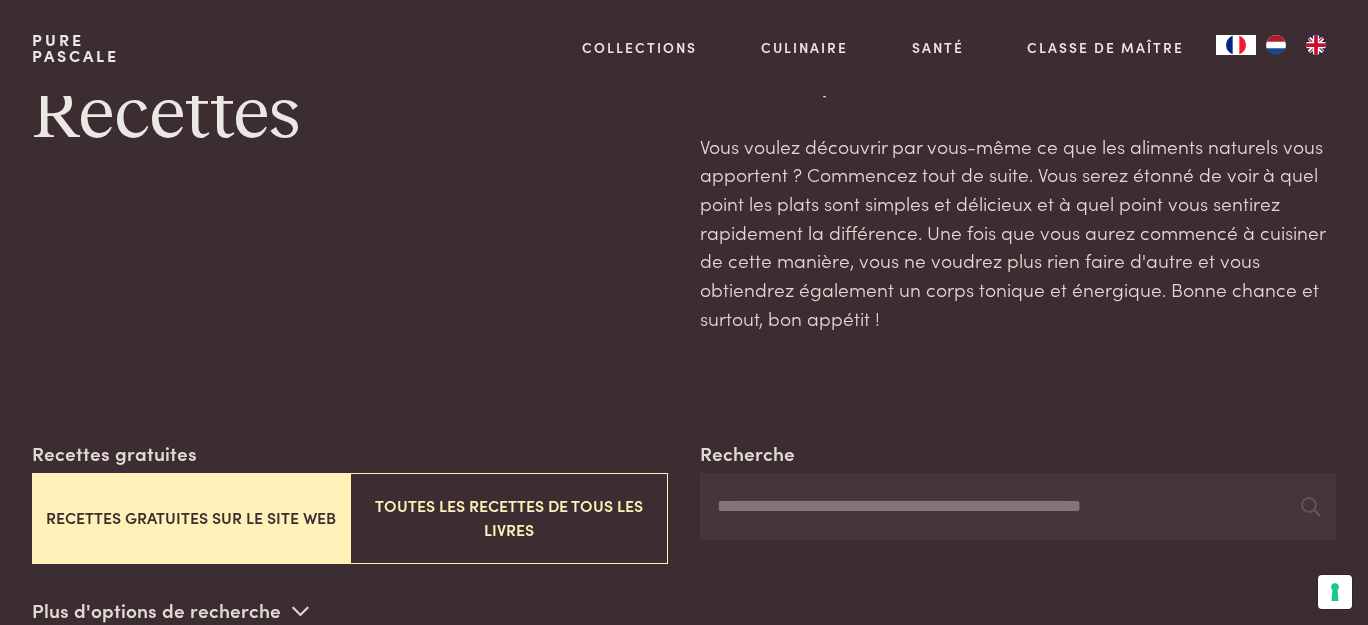 scroll, scrollTop: 181, scrollLeft: 0, axis: vertical 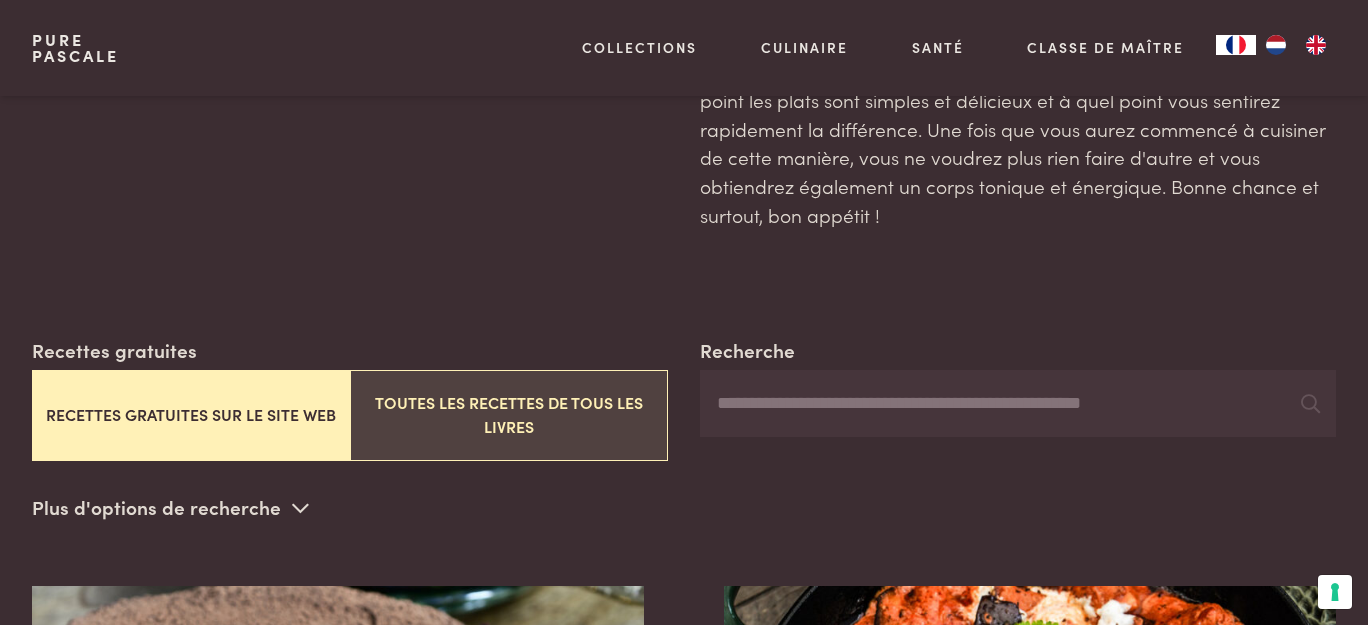 click on "Toutes les recettes de tous les livres" at bounding box center (509, 415) 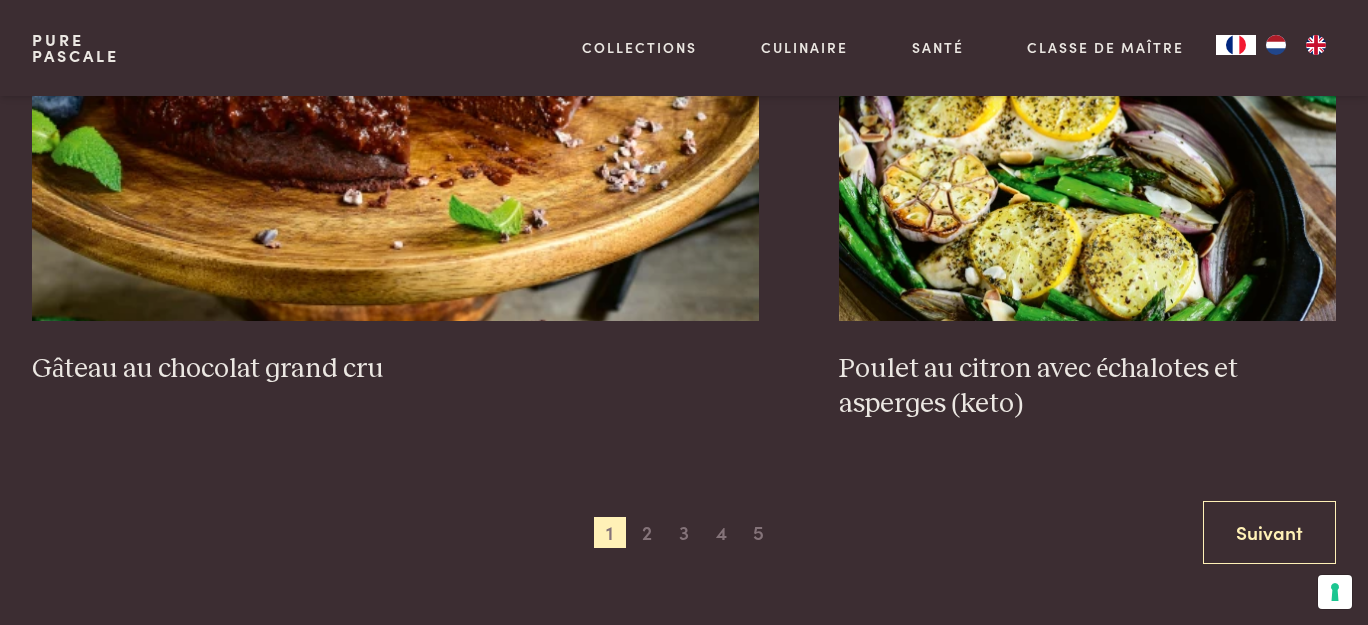scroll, scrollTop: 3880, scrollLeft: 0, axis: vertical 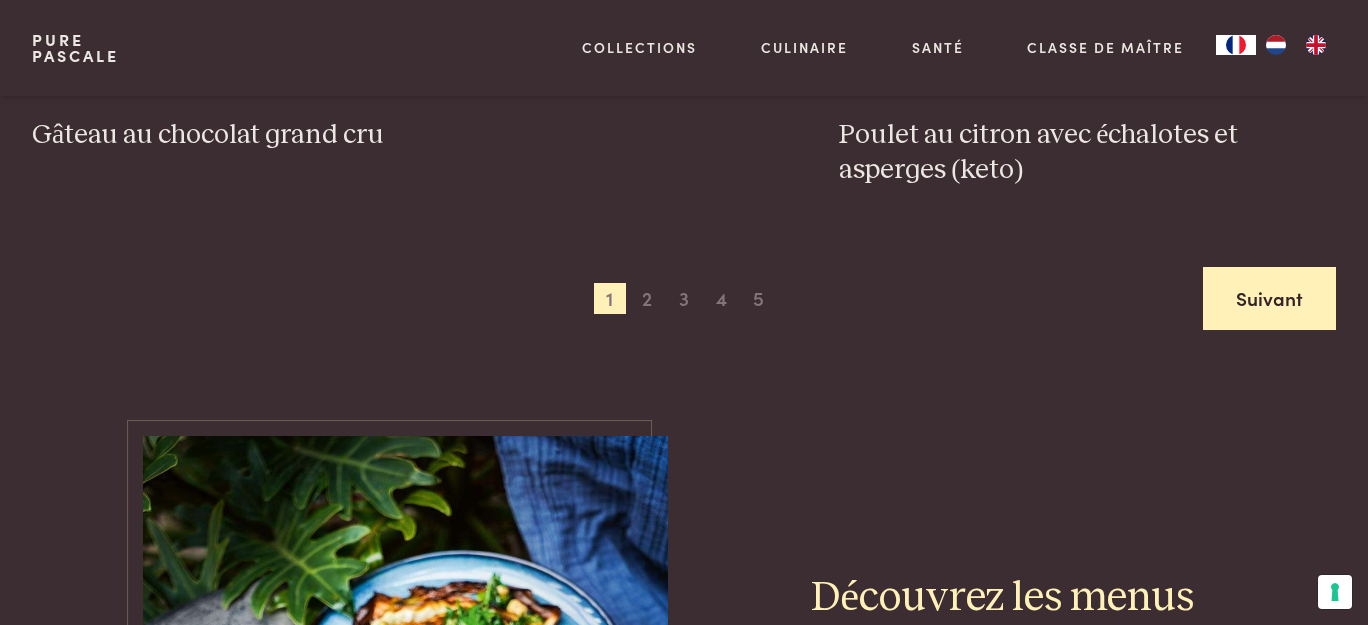 click on "Suivant" at bounding box center (1269, 298) 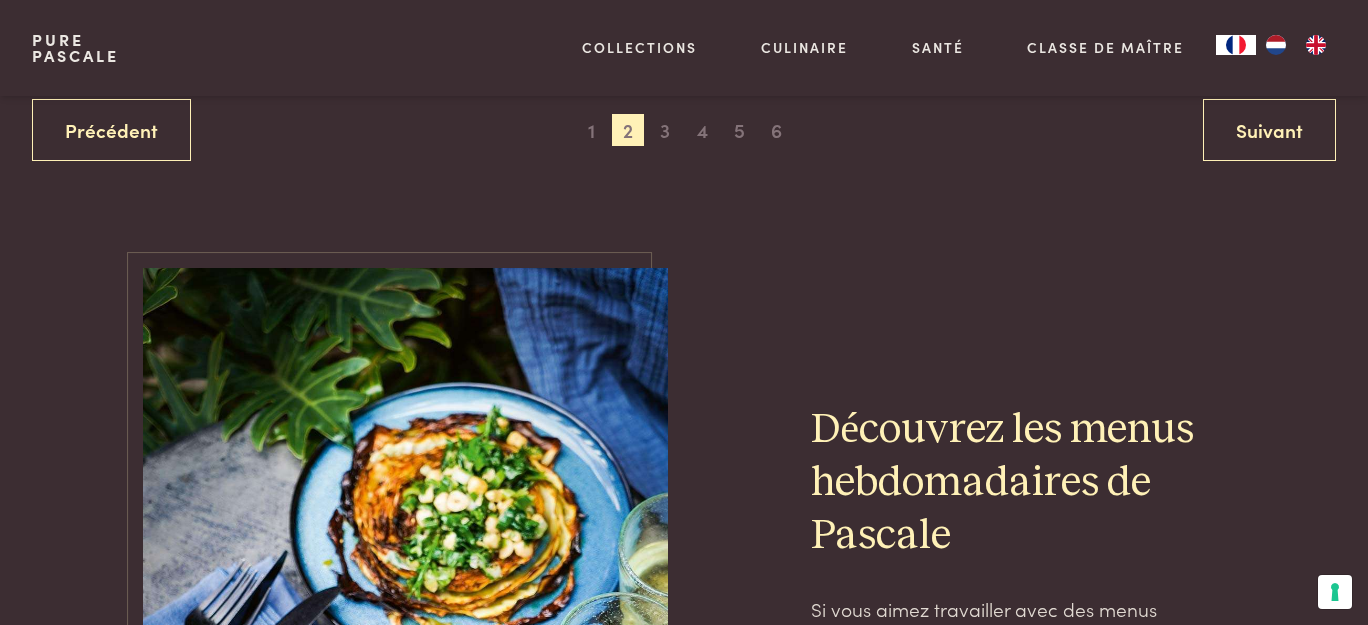 scroll, scrollTop: 3880, scrollLeft: 0, axis: vertical 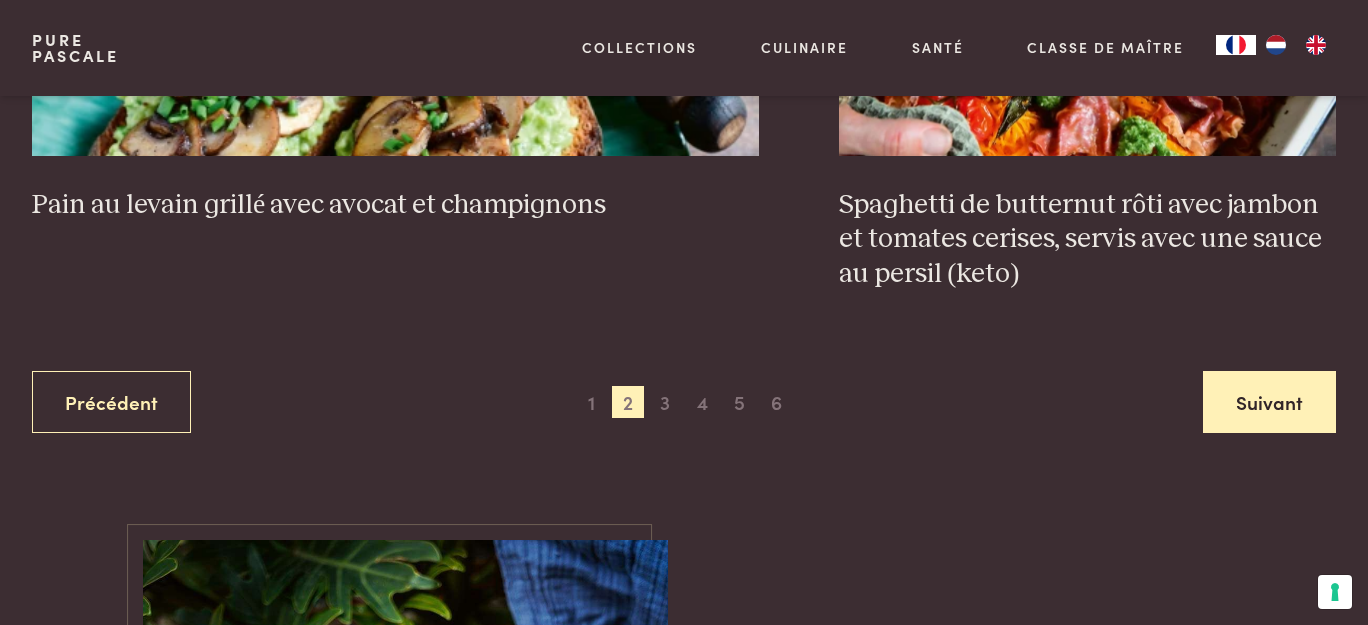 click on "Suivant" at bounding box center [1269, 402] 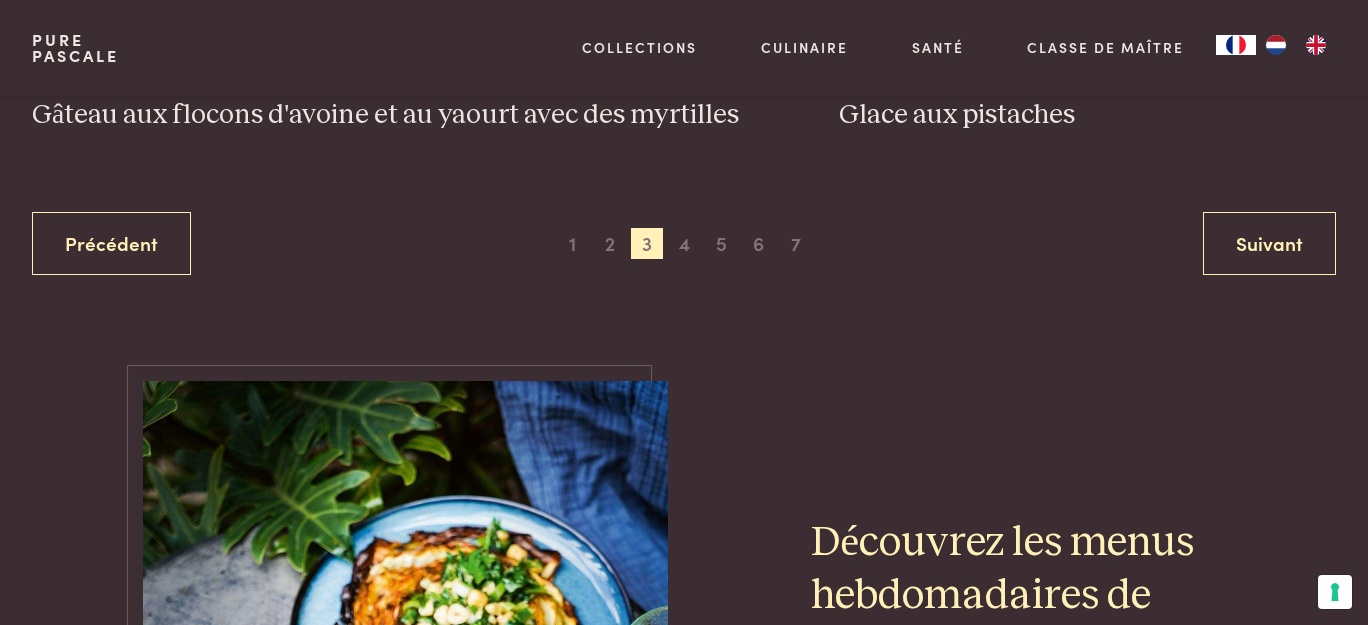 scroll, scrollTop: 3880, scrollLeft: 0, axis: vertical 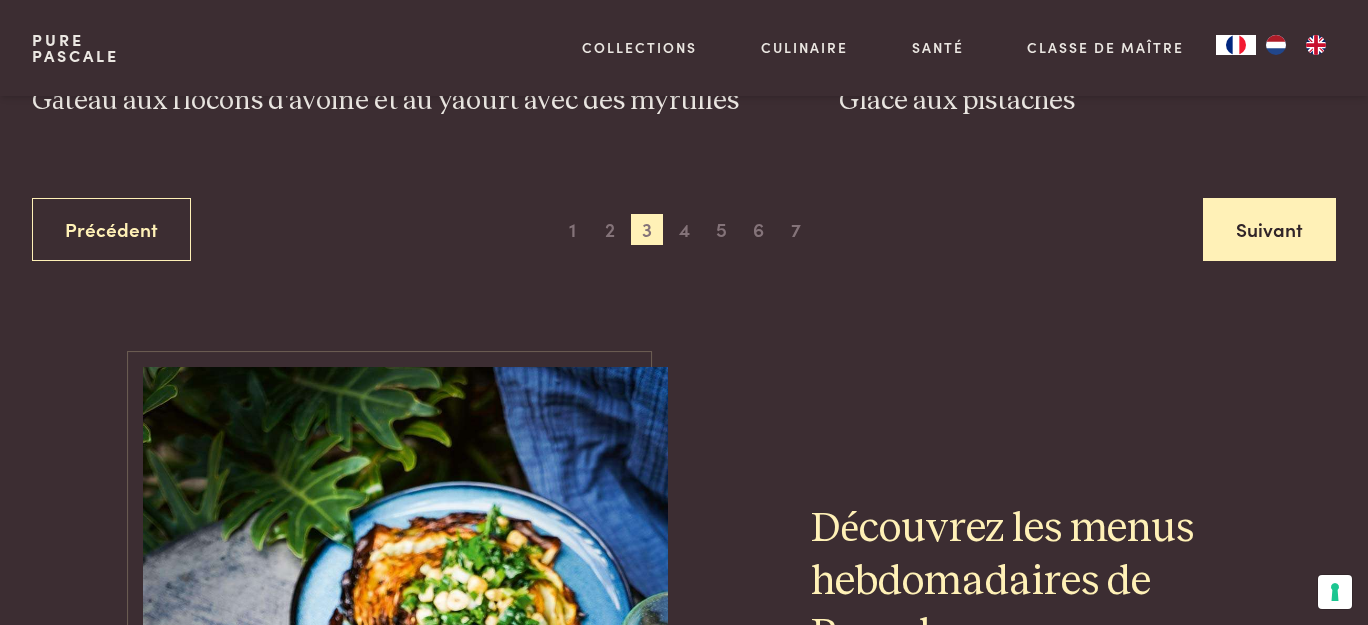 click on "Suivant" at bounding box center [1269, 229] 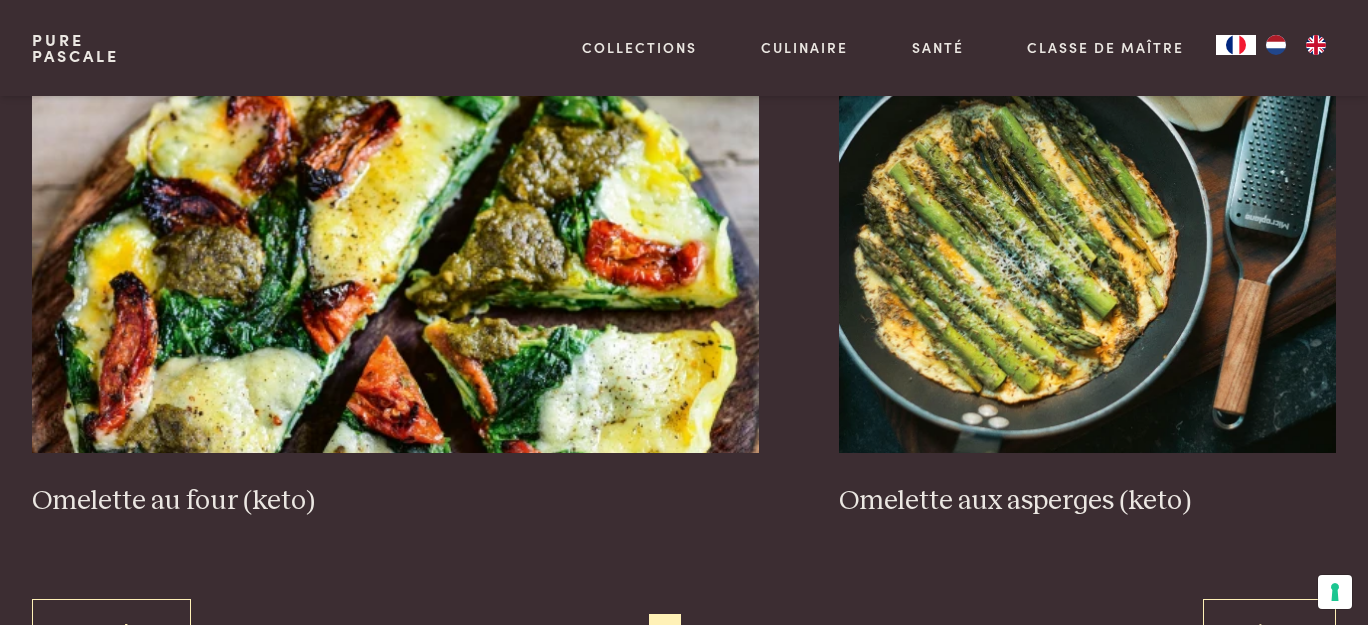 scroll, scrollTop: 3425, scrollLeft: 0, axis: vertical 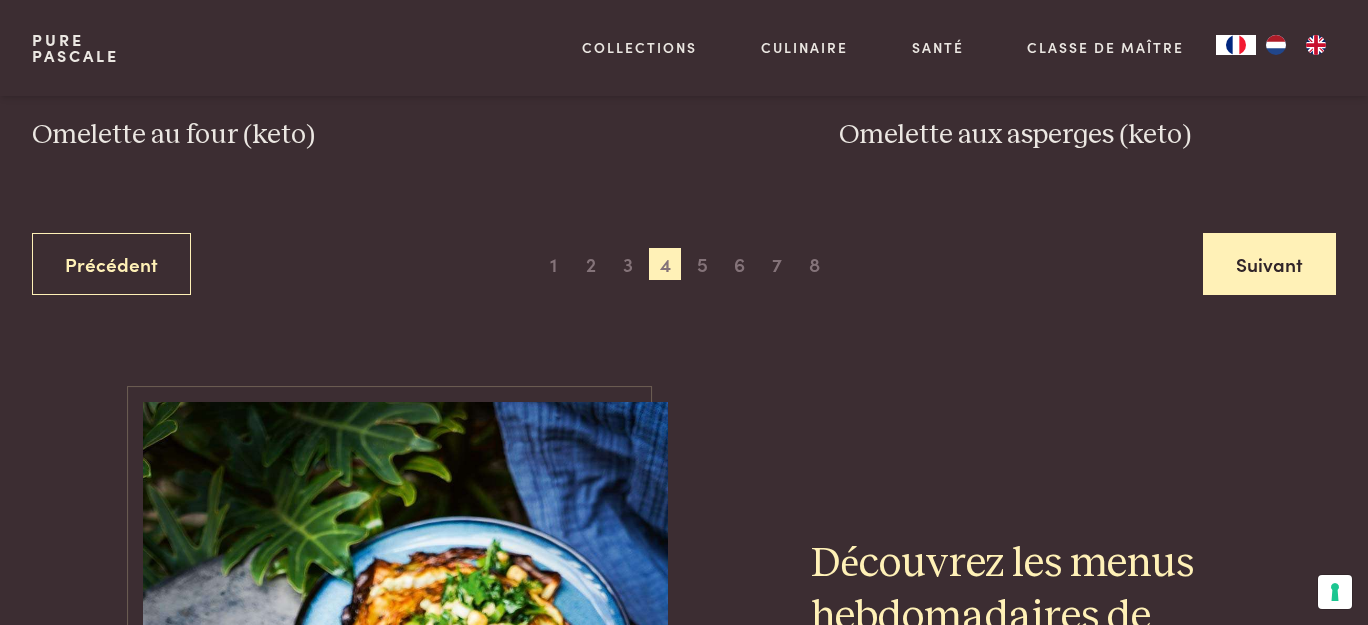click on "Suivant" at bounding box center [1269, 264] 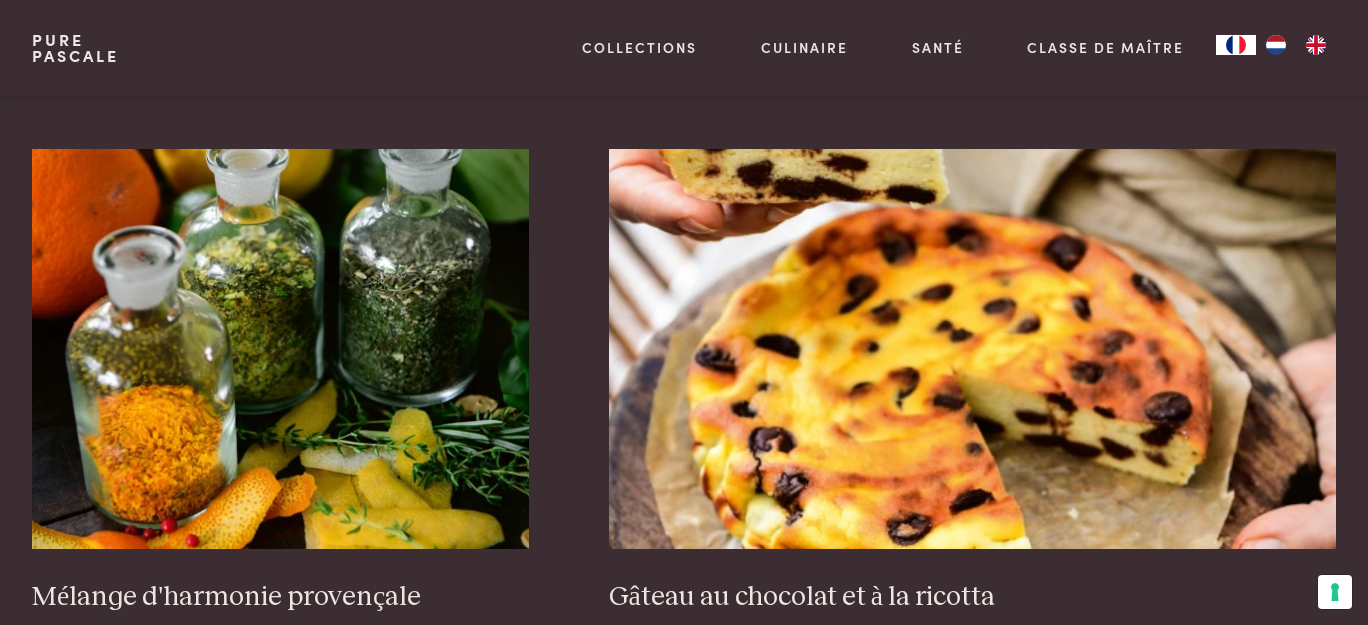 scroll, scrollTop: 2970, scrollLeft: 0, axis: vertical 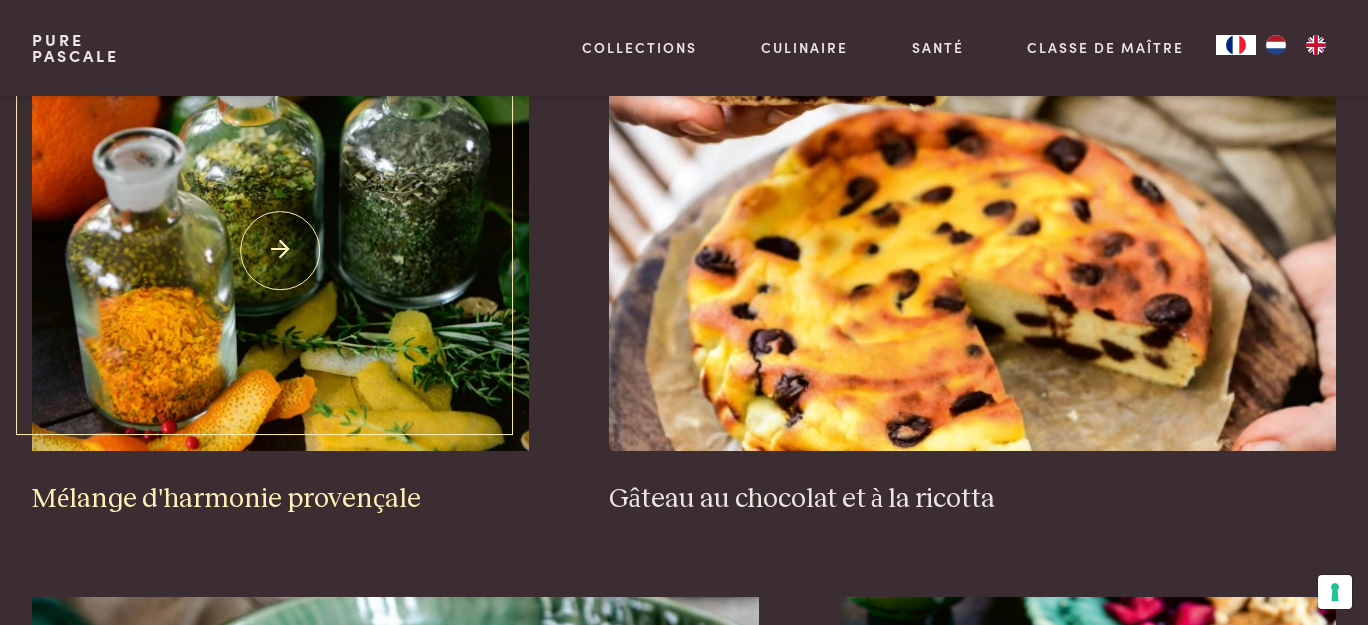 click at bounding box center [280, 251] 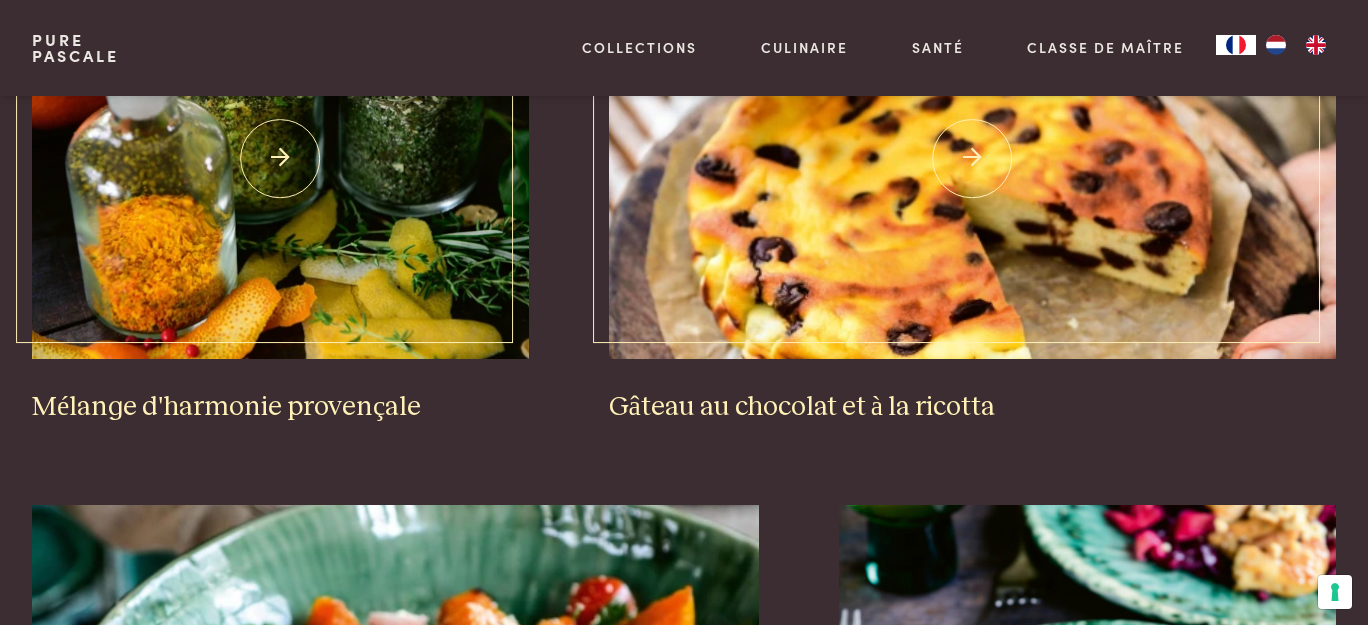 scroll, scrollTop: 3293, scrollLeft: 0, axis: vertical 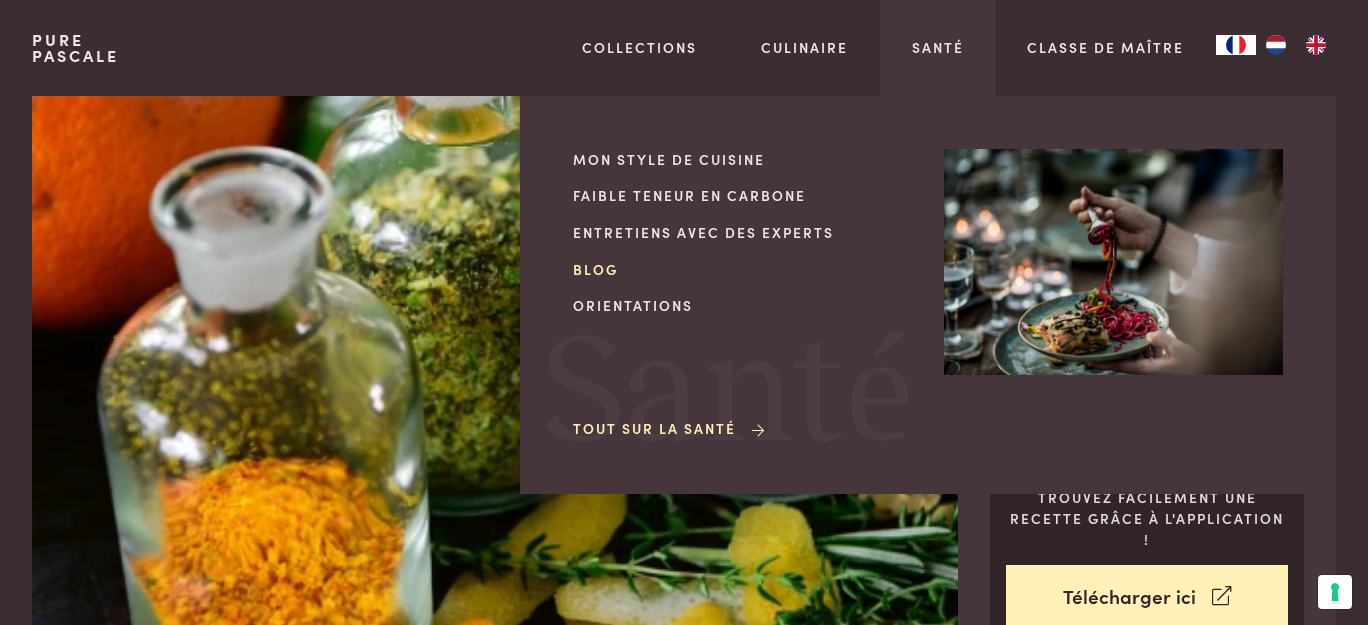 drag, startPoint x: 933, startPoint y: 94, endPoint x: 841, endPoint y: 267, distance: 195.94131 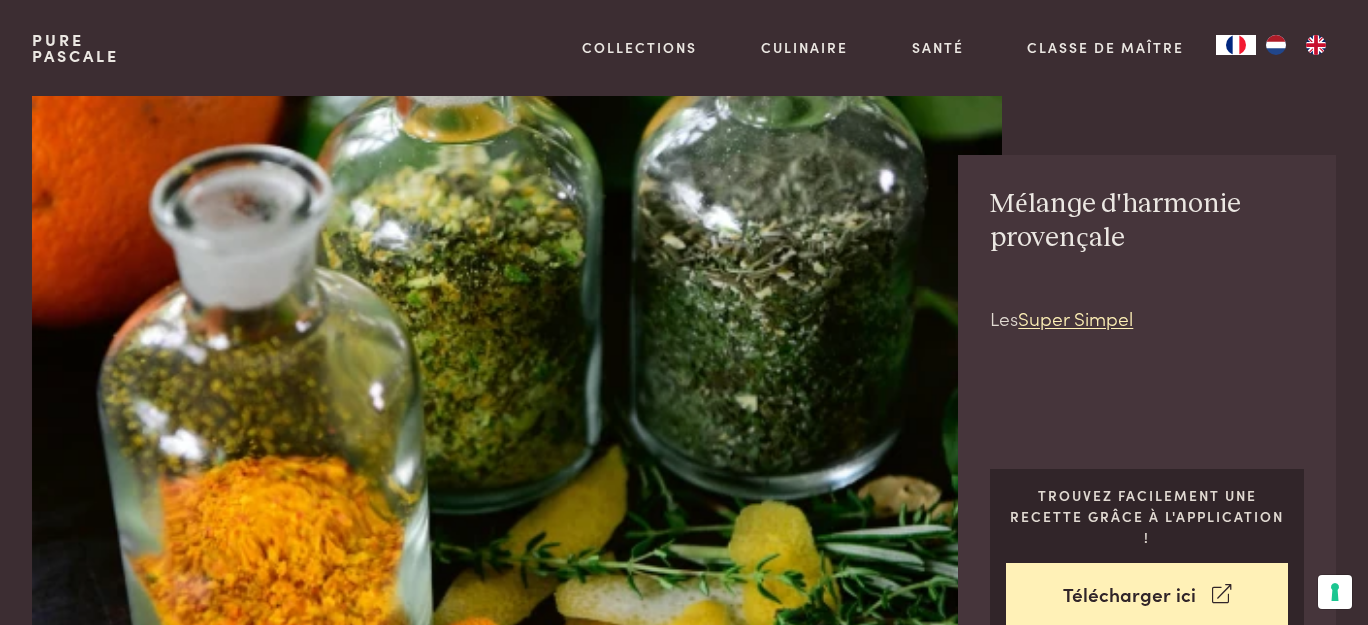 scroll, scrollTop: 0, scrollLeft: 0, axis: both 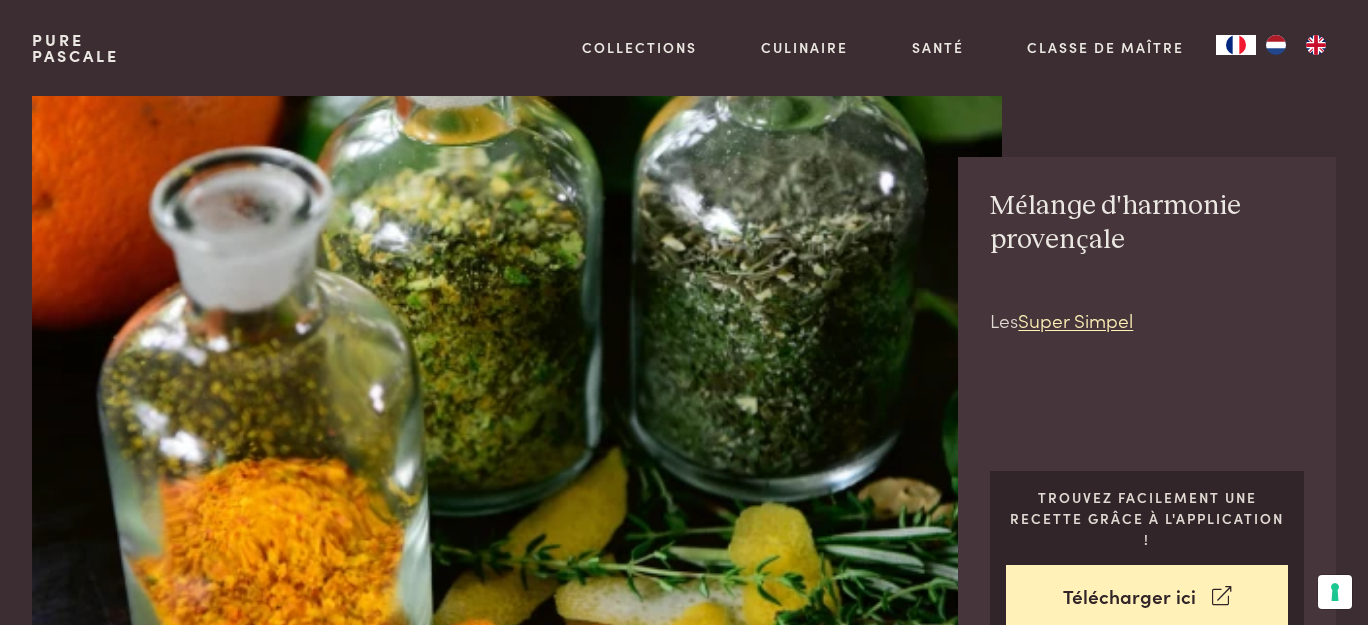 drag, startPoint x: 238, startPoint y: 83, endPoint x: 596, endPoint y: 533, distance: 575.03394 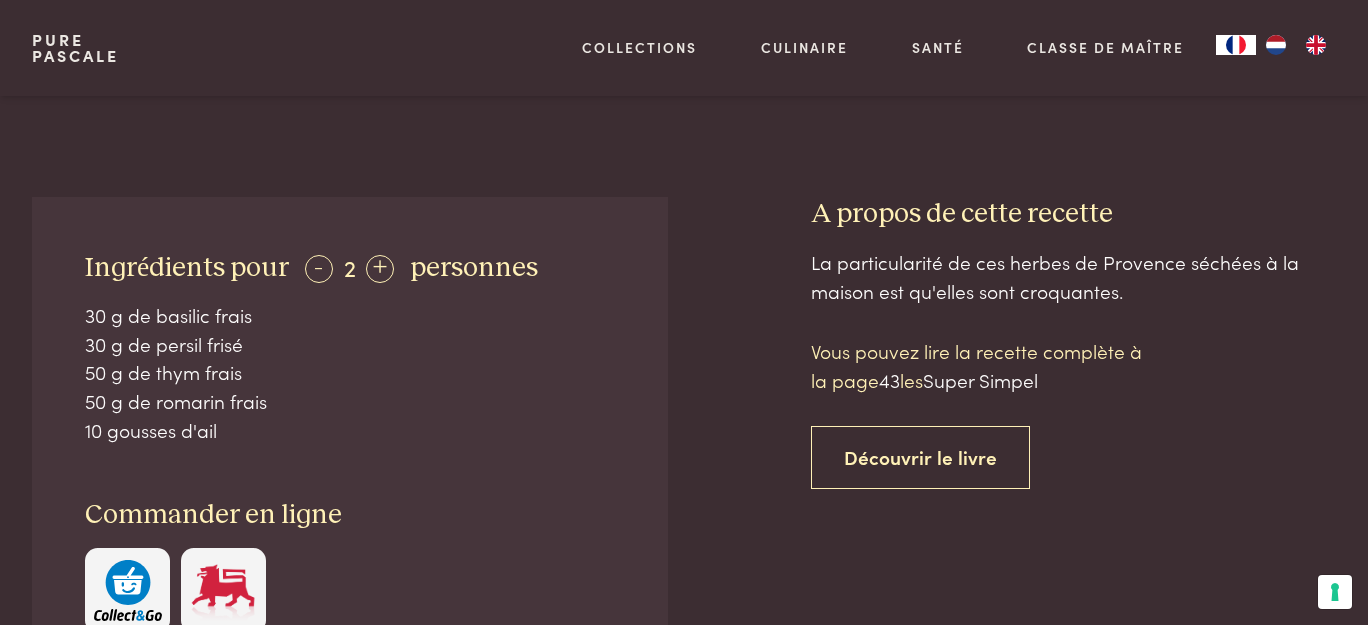 scroll, scrollTop: 636, scrollLeft: 0, axis: vertical 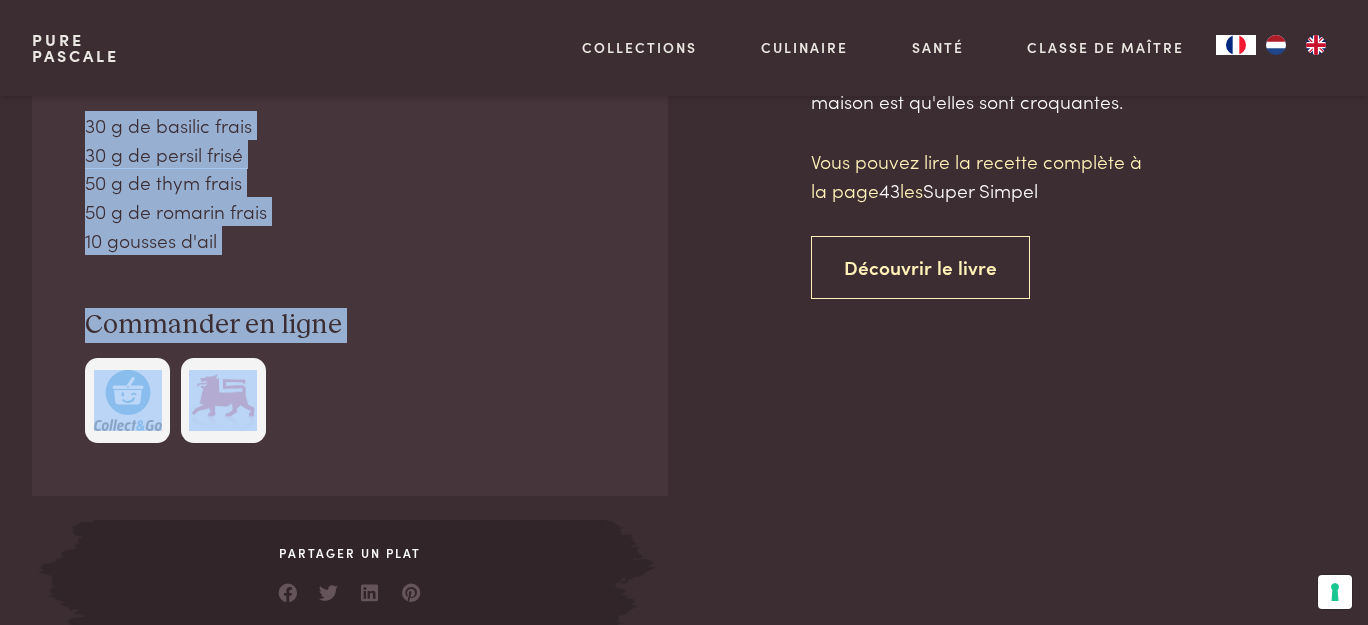 drag, startPoint x: 501, startPoint y: 178, endPoint x: 549, endPoint y: 369, distance: 196.93907 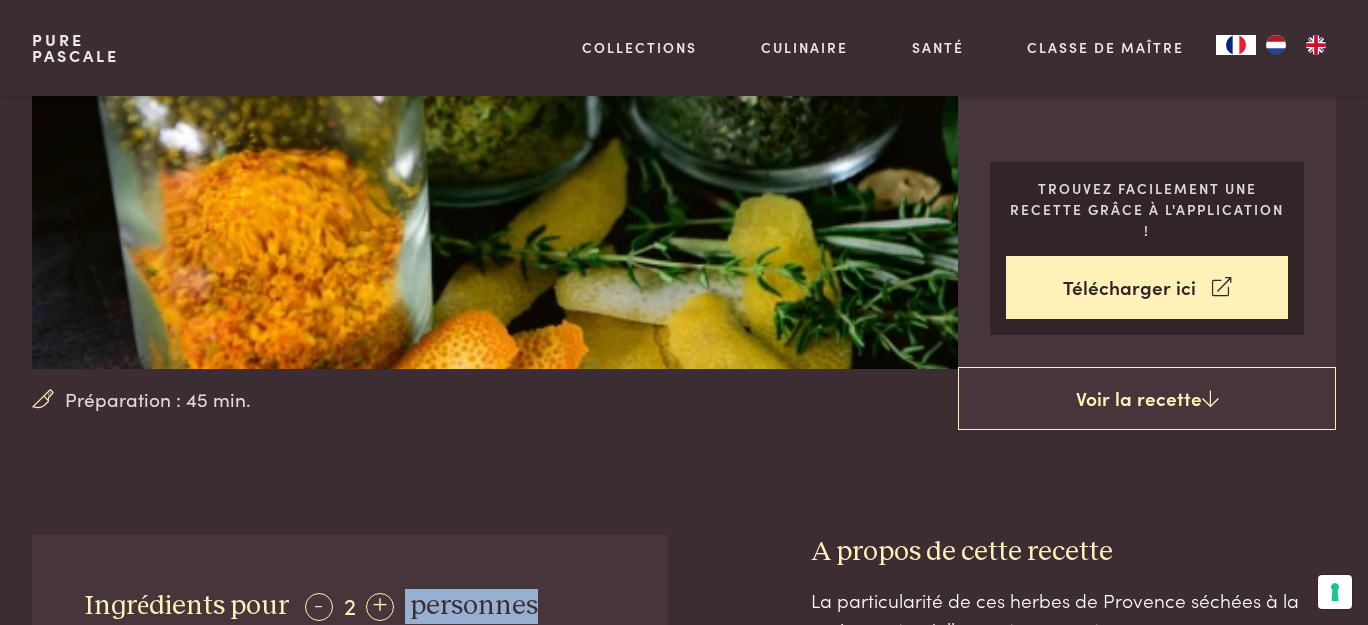 scroll, scrollTop: 291, scrollLeft: 0, axis: vertical 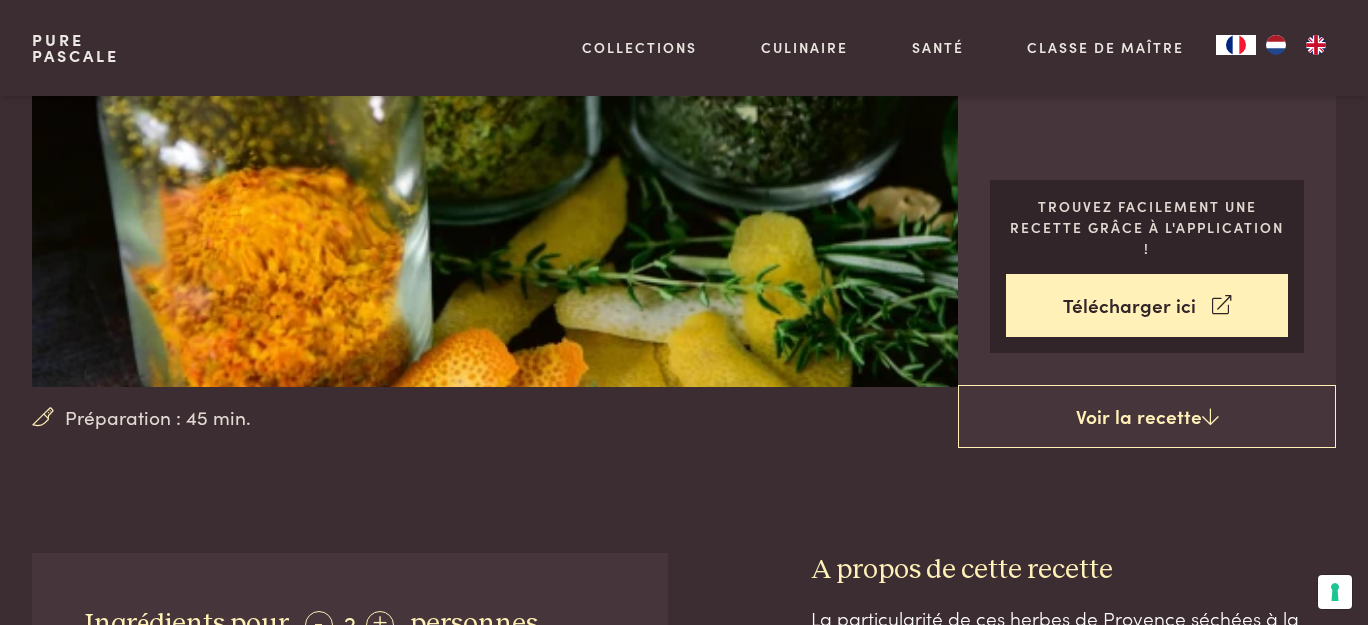 click on "Préparation : 45 min.
Mélange d'harmonie provençale     Les  Super Simpel   Trouvez facilement une recette grâce à l'application !   Télécharger ici   Voir la recette
Ingrédients pour
-
2
+
personnes
30 g de basilic frais
30 g de persil frisé
50 g de thym frais
50 g de romarin frais
10 gousses d'ail
Commander en ligne         Partager un plat                   43" at bounding box center (684, 1359) 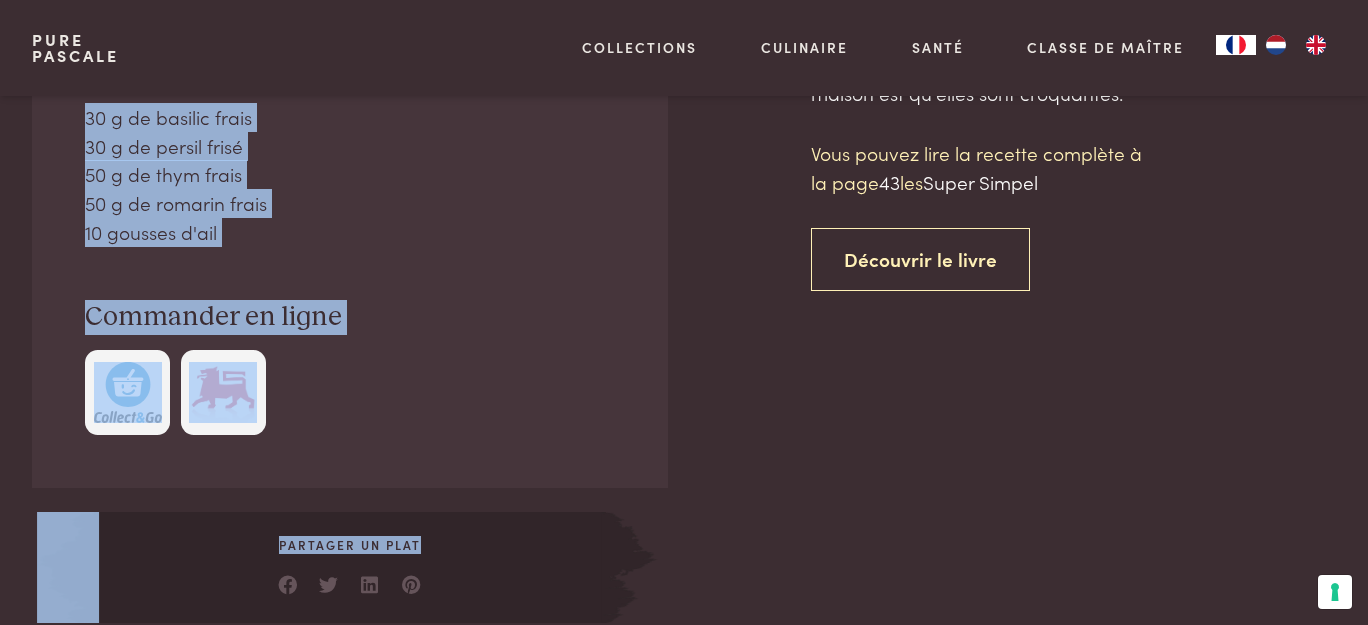 scroll, scrollTop: 872, scrollLeft: 0, axis: vertical 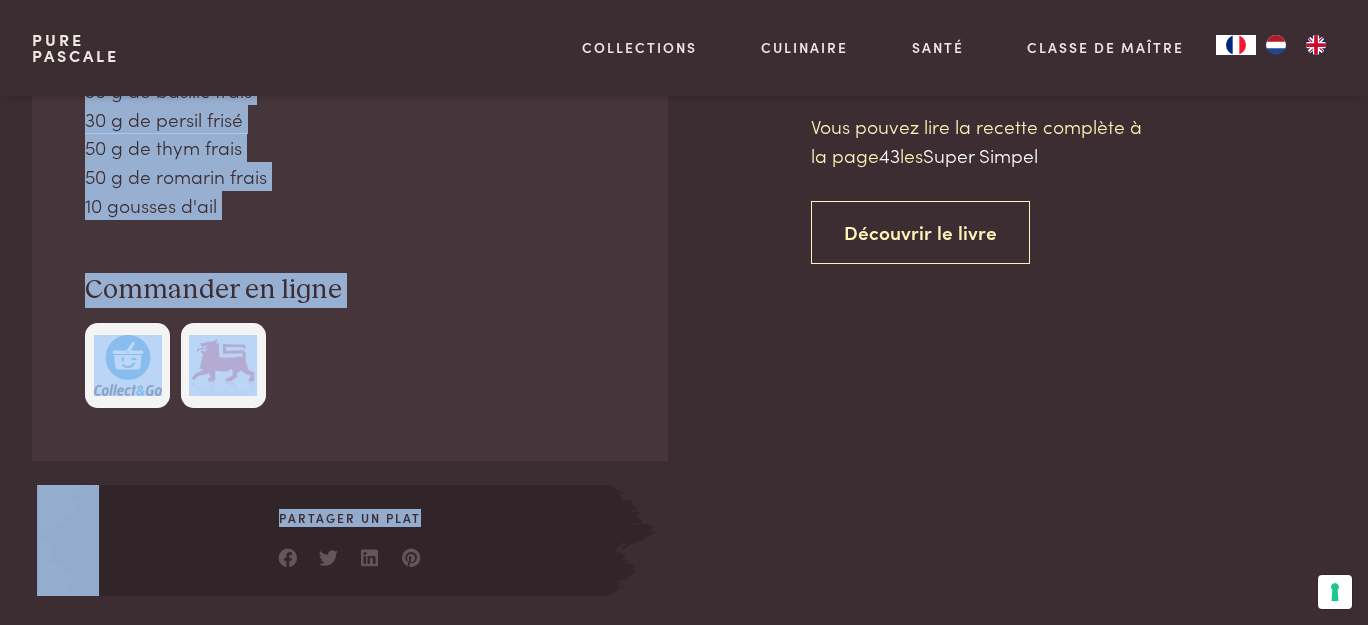 drag, startPoint x: 45, startPoint y: 316, endPoint x: 1111, endPoint y: 449, distance: 1074.2649 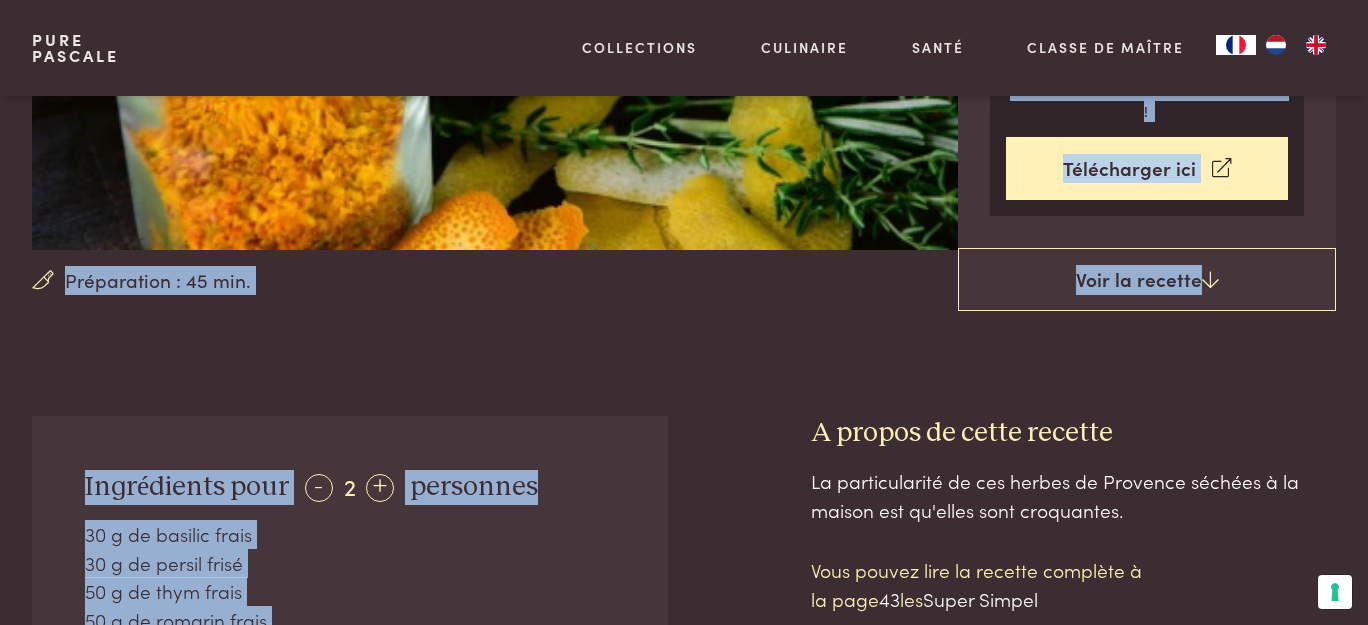 scroll, scrollTop: 326, scrollLeft: 0, axis: vertical 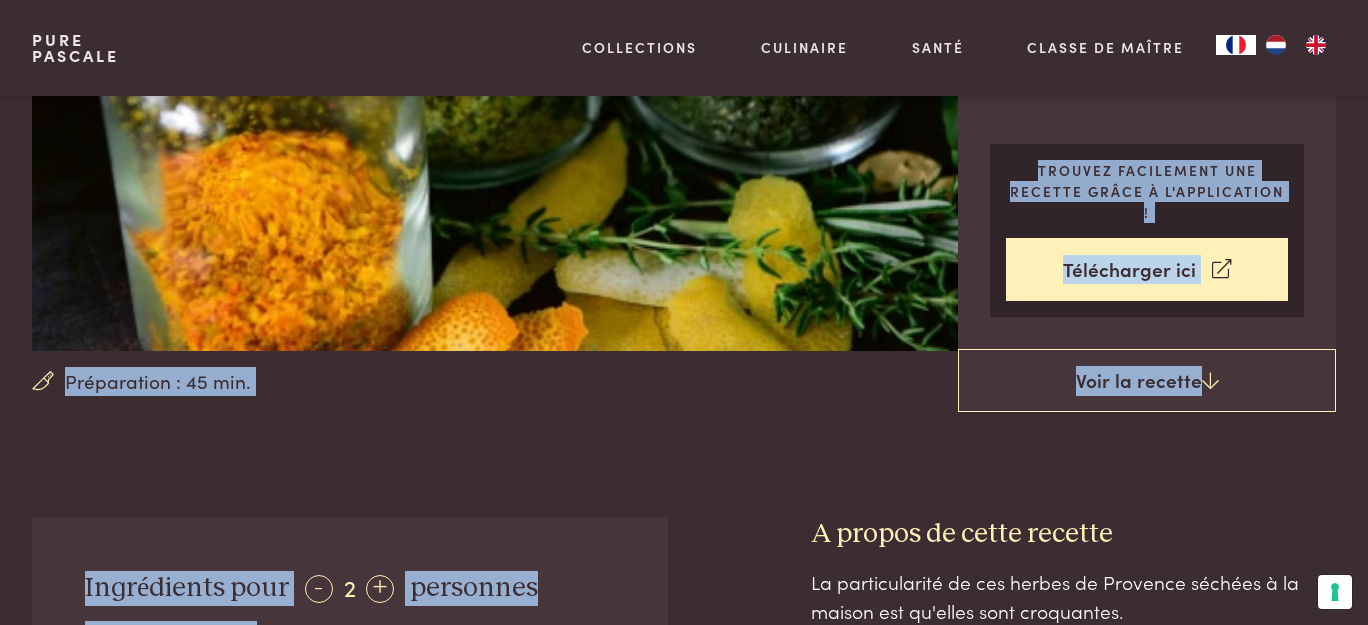 click at bounding box center (739, 828) 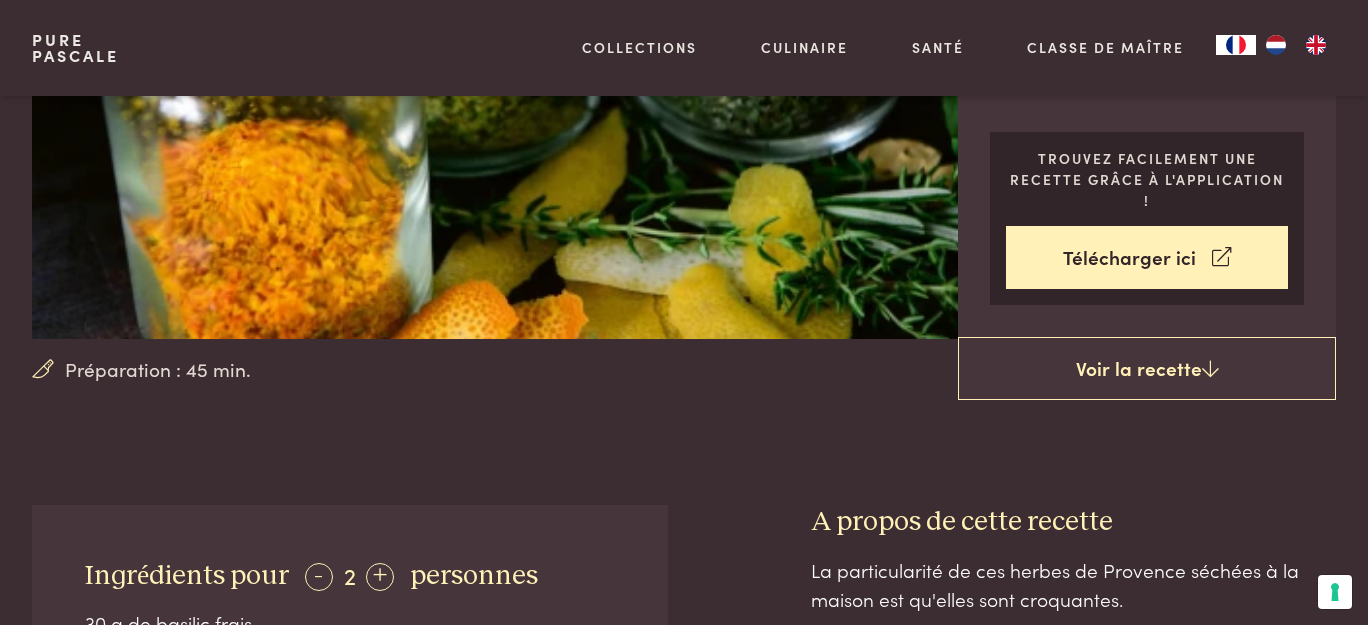 scroll, scrollTop: 600, scrollLeft: 0, axis: vertical 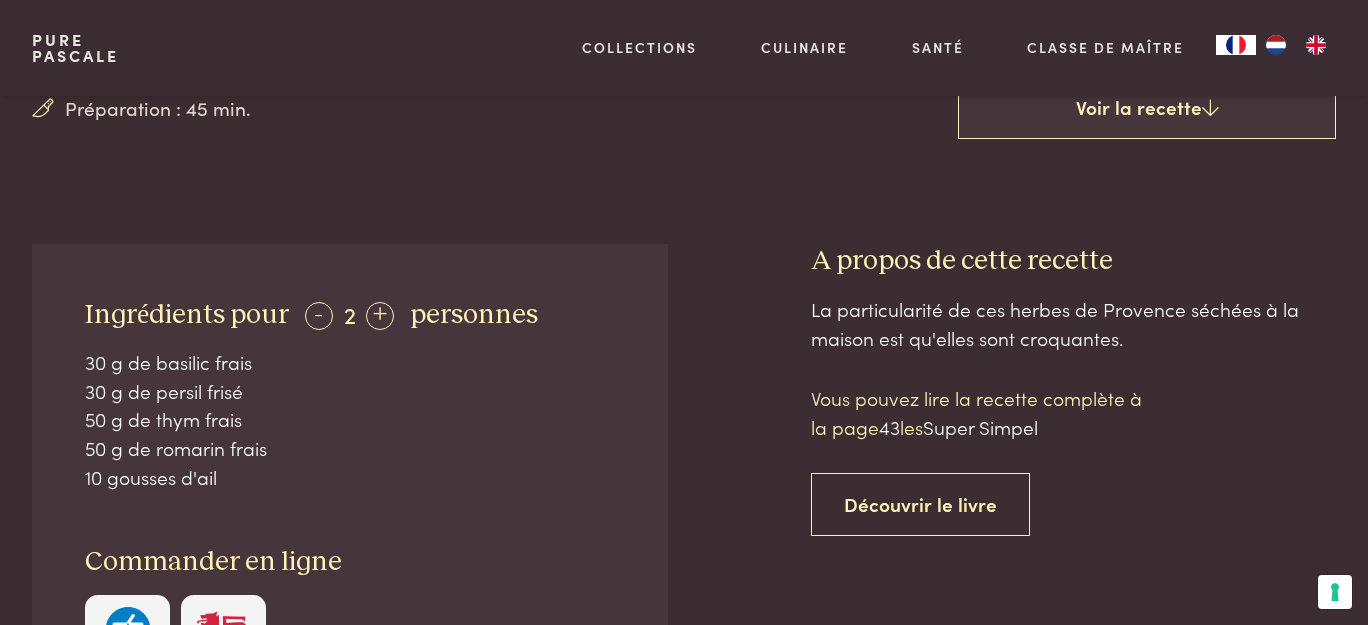 drag, startPoint x: 442, startPoint y: 231, endPoint x: 176, endPoint y: 234, distance: 266.0169 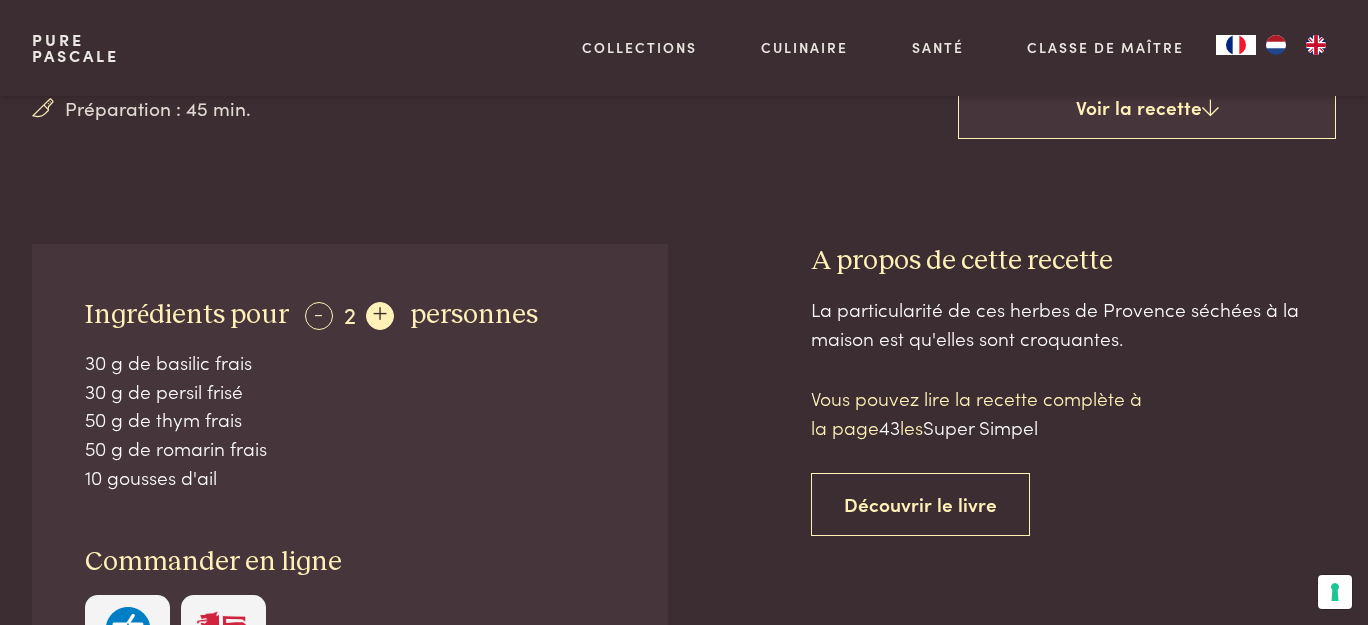 click on "+" at bounding box center (380, 316) 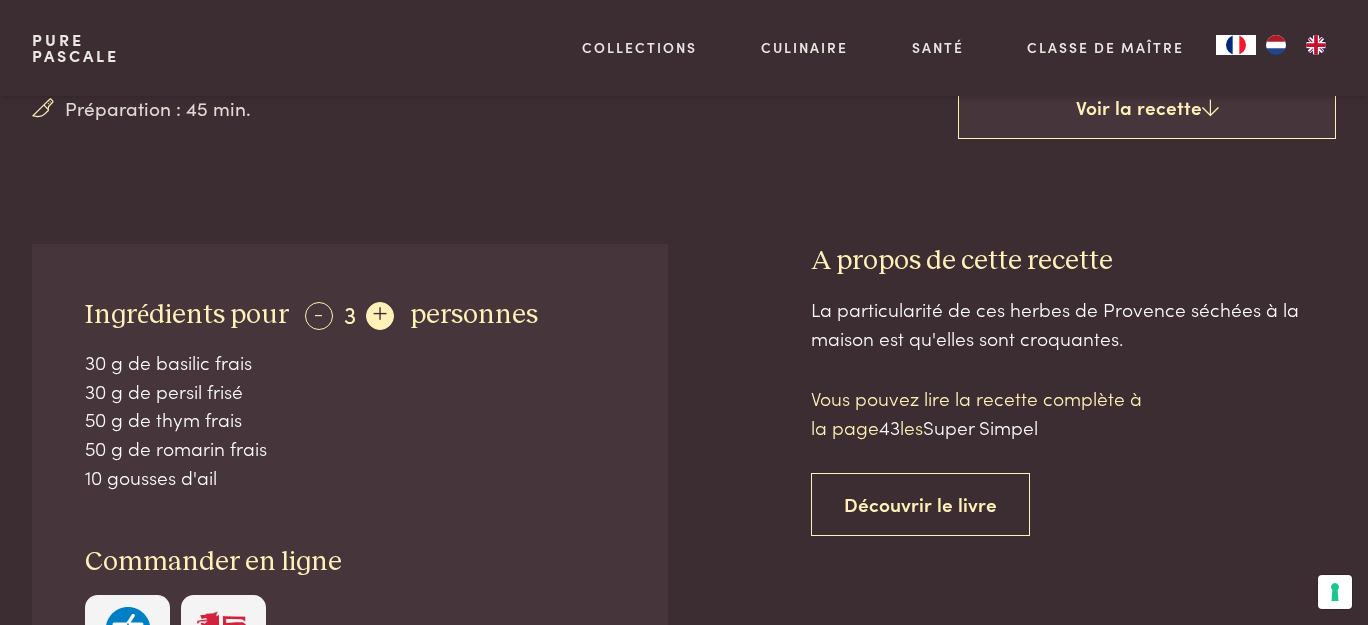 click on "+" at bounding box center (380, 316) 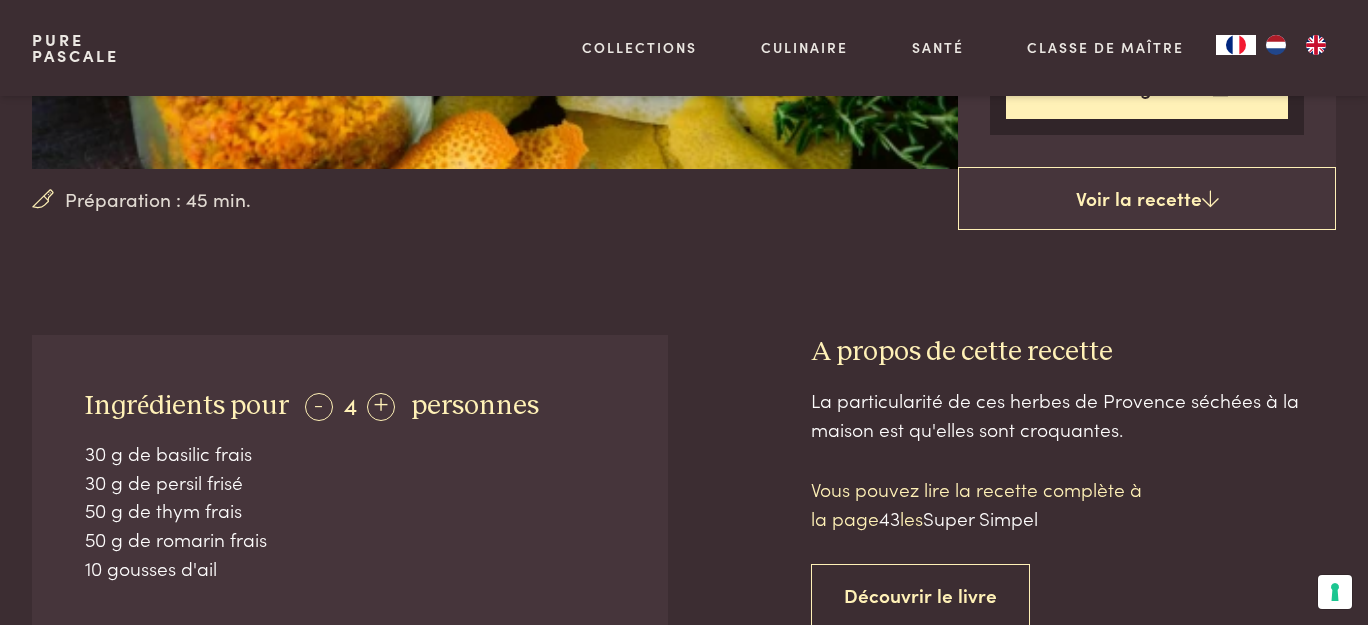 scroll, scrollTop: 509, scrollLeft: 0, axis: vertical 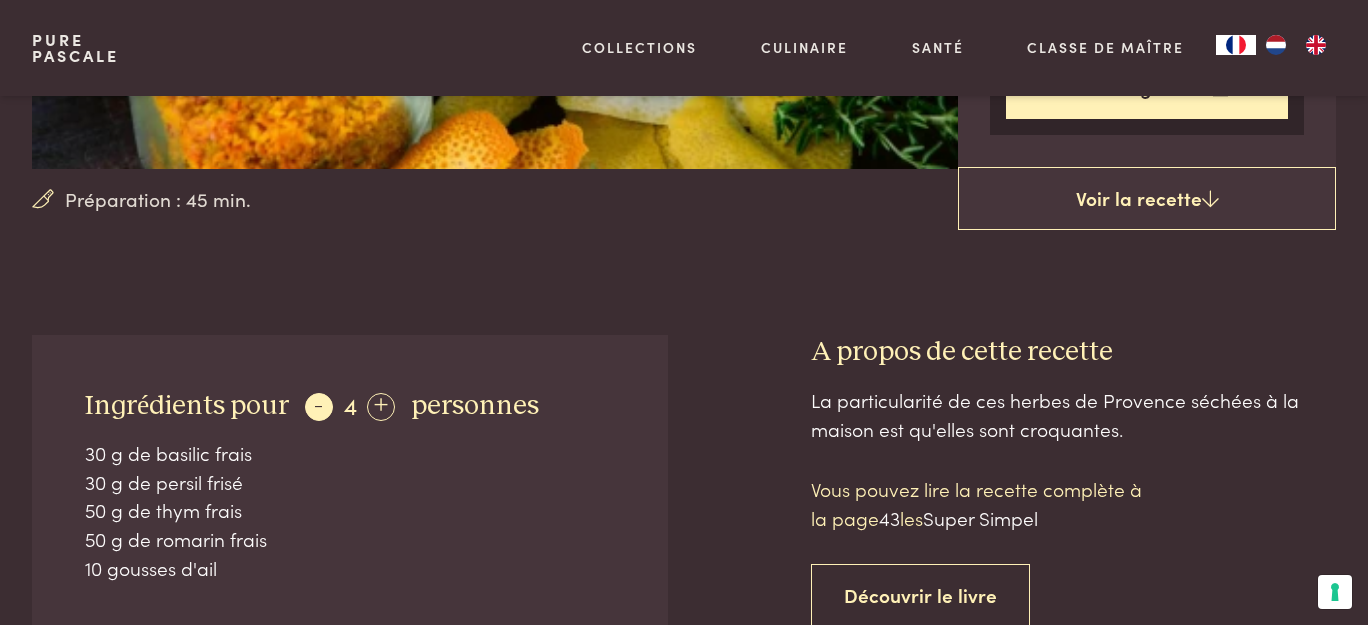 click on "-" at bounding box center [319, 407] 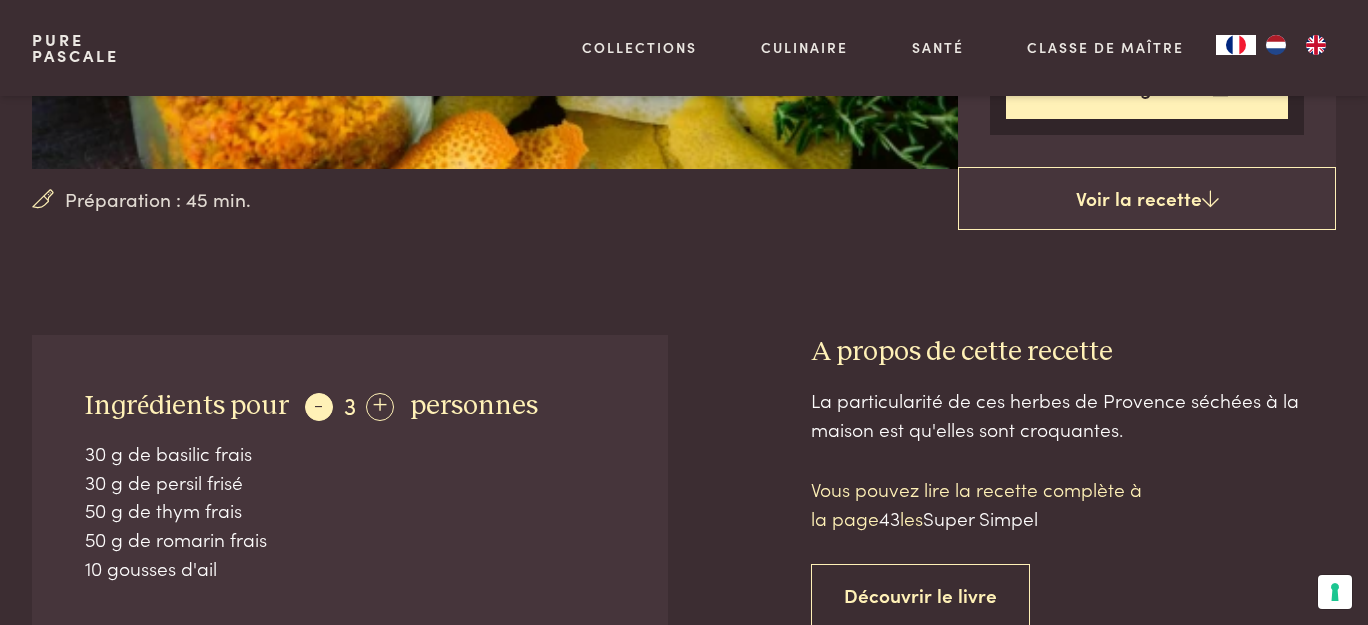 click on "-" at bounding box center (319, 407) 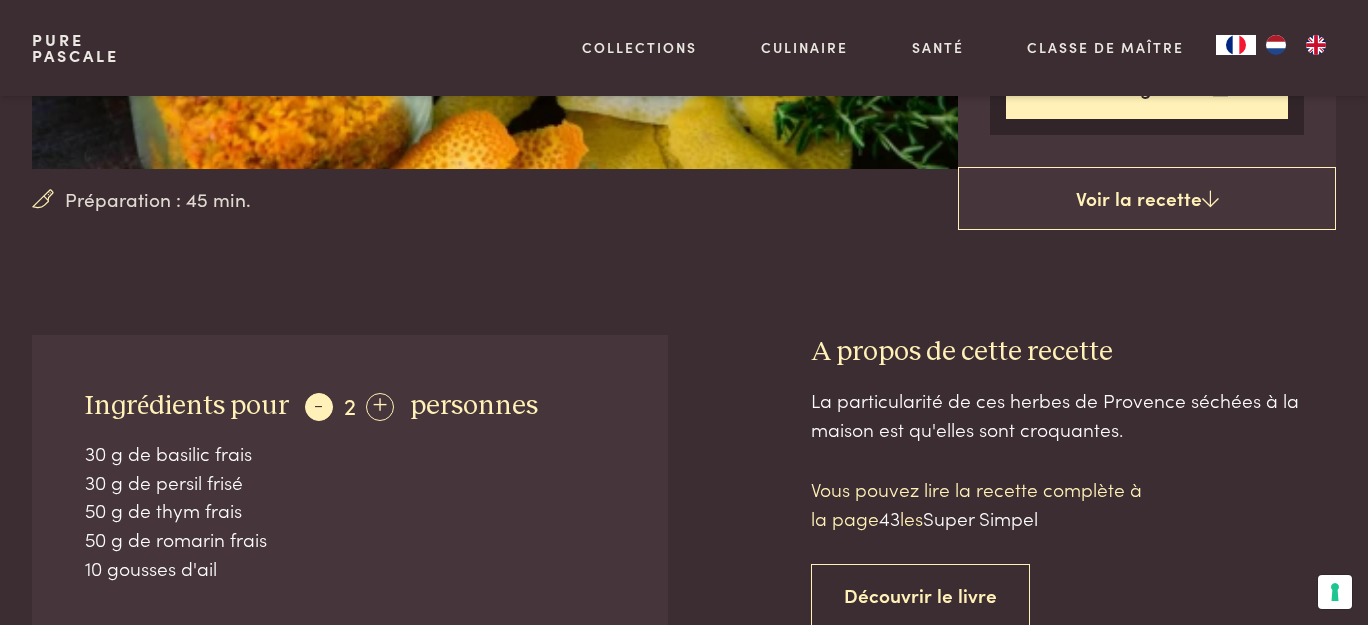 click on "-" at bounding box center [319, 407] 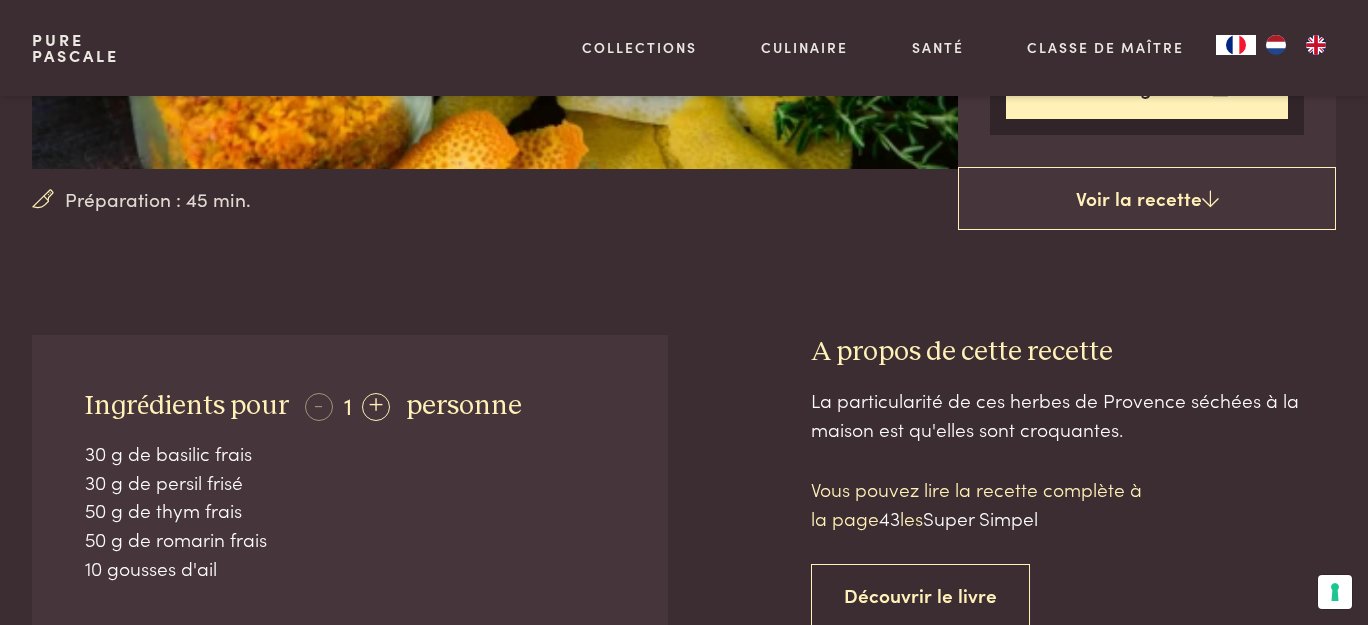 click on "30 g de persil frisé" at bounding box center [350, 482] 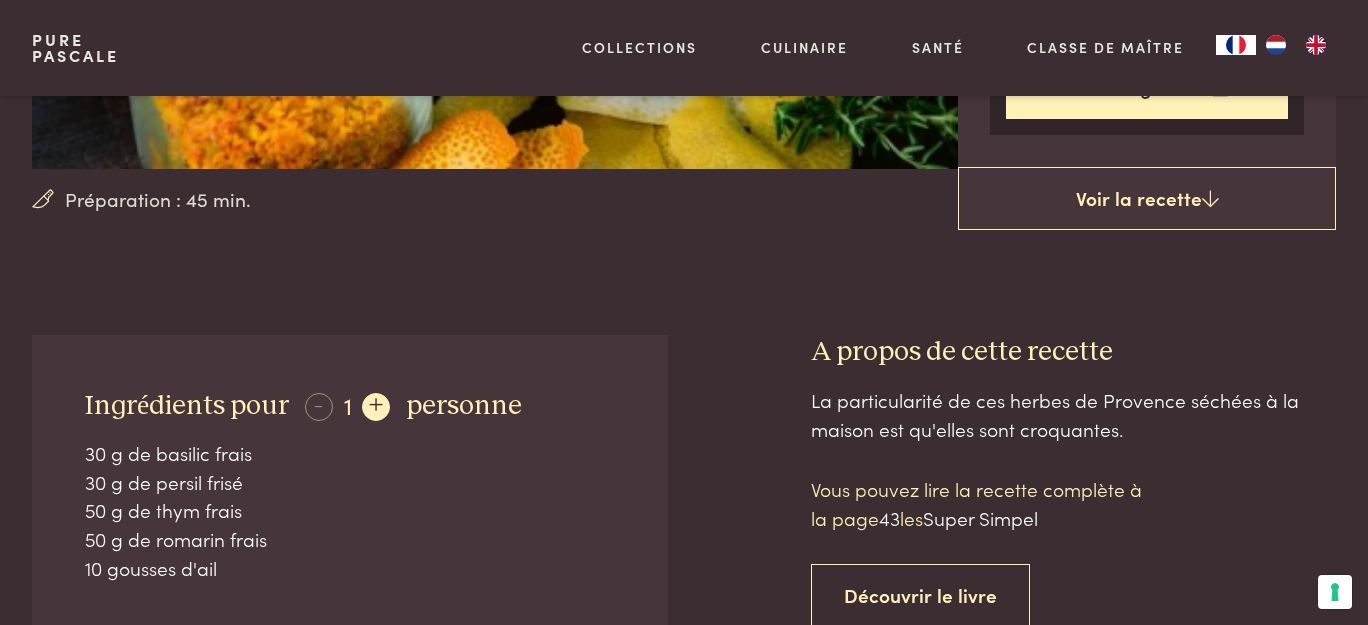 click on "+" at bounding box center (376, 407) 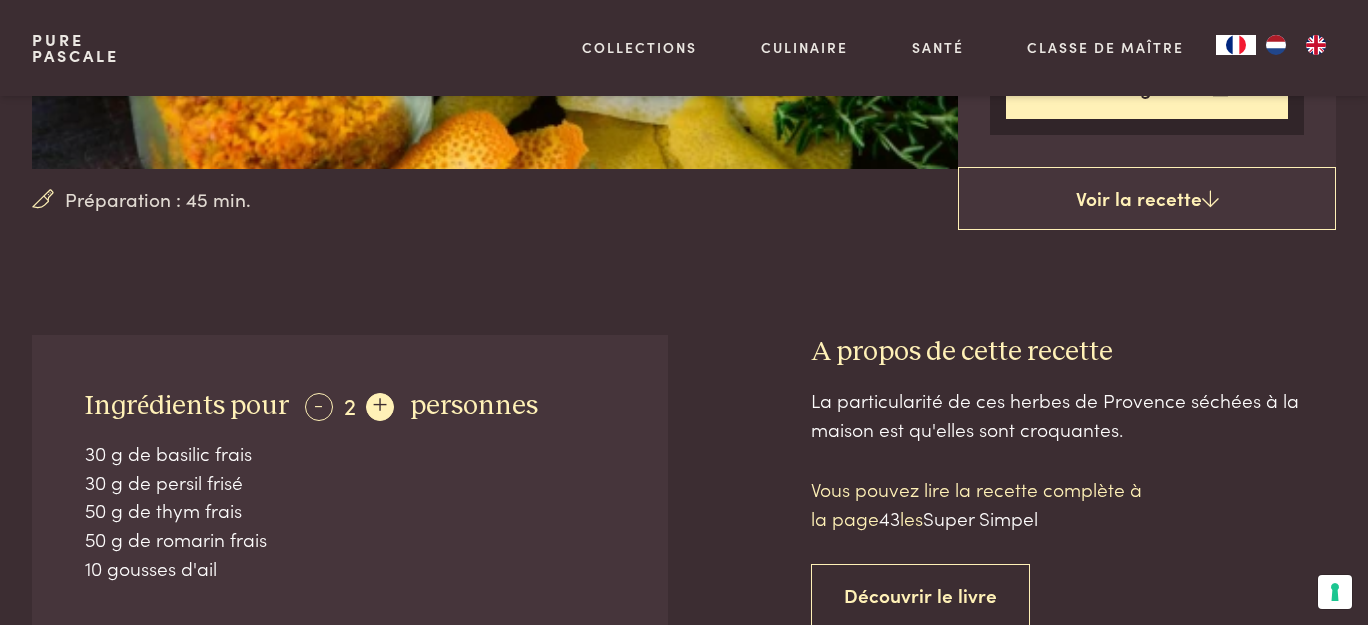 click on "+" at bounding box center (380, 407) 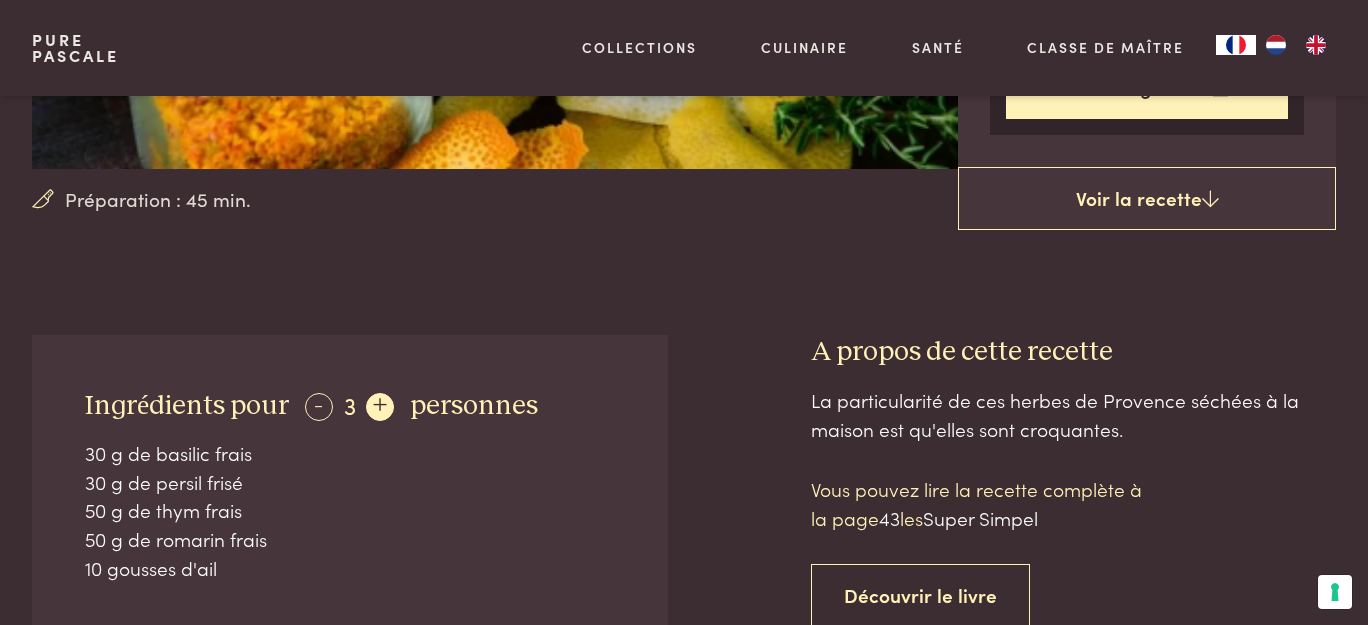 click on "+" at bounding box center (380, 407) 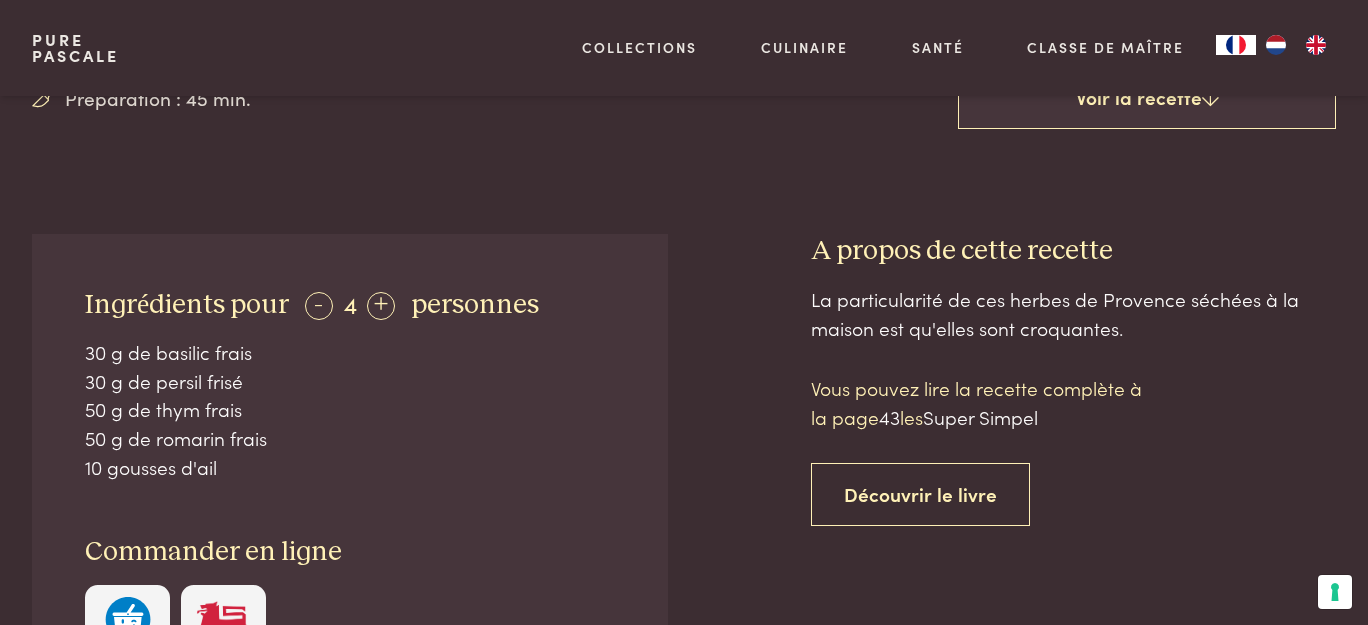 scroll, scrollTop: 600, scrollLeft: 0, axis: vertical 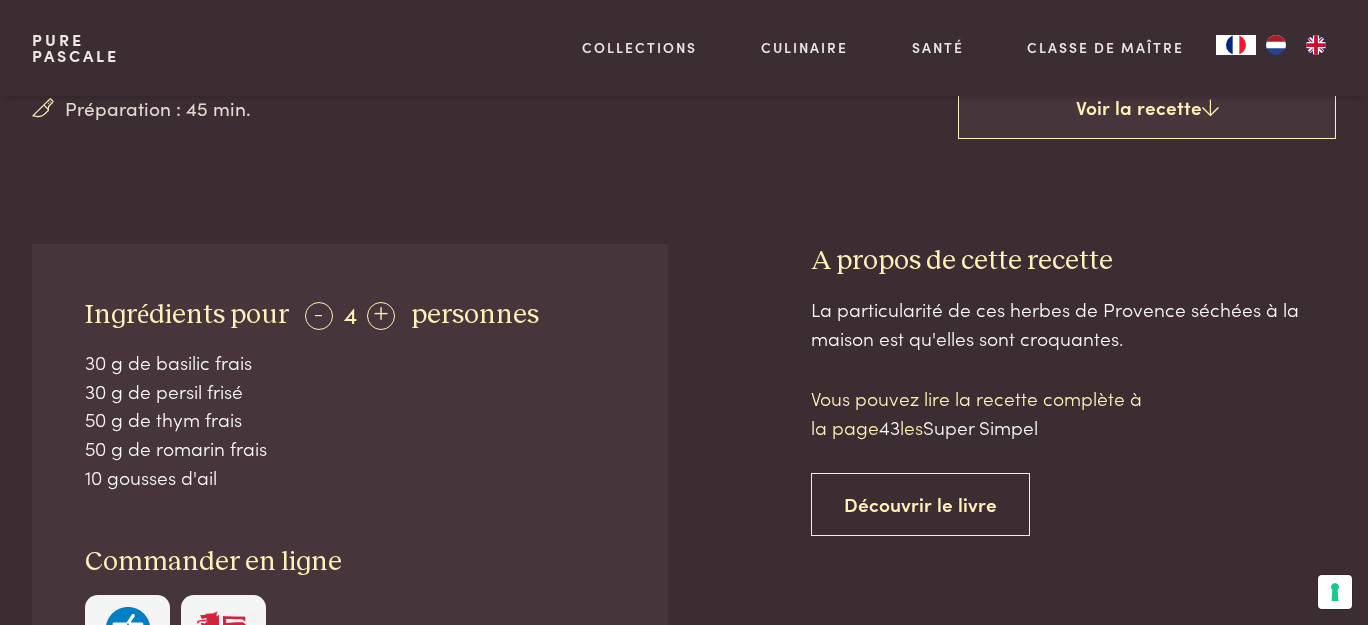 drag, startPoint x: 95, startPoint y: 254, endPoint x: 352, endPoint y: 350, distance: 274.34467 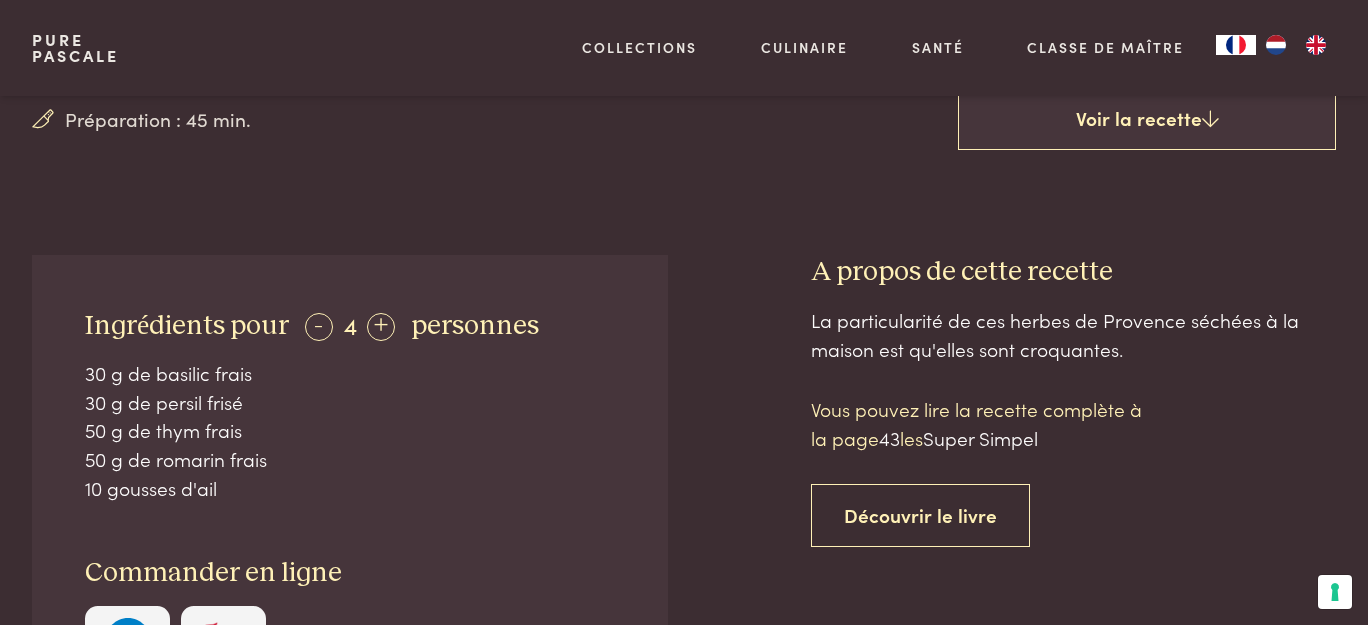 scroll, scrollTop: 600, scrollLeft: 0, axis: vertical 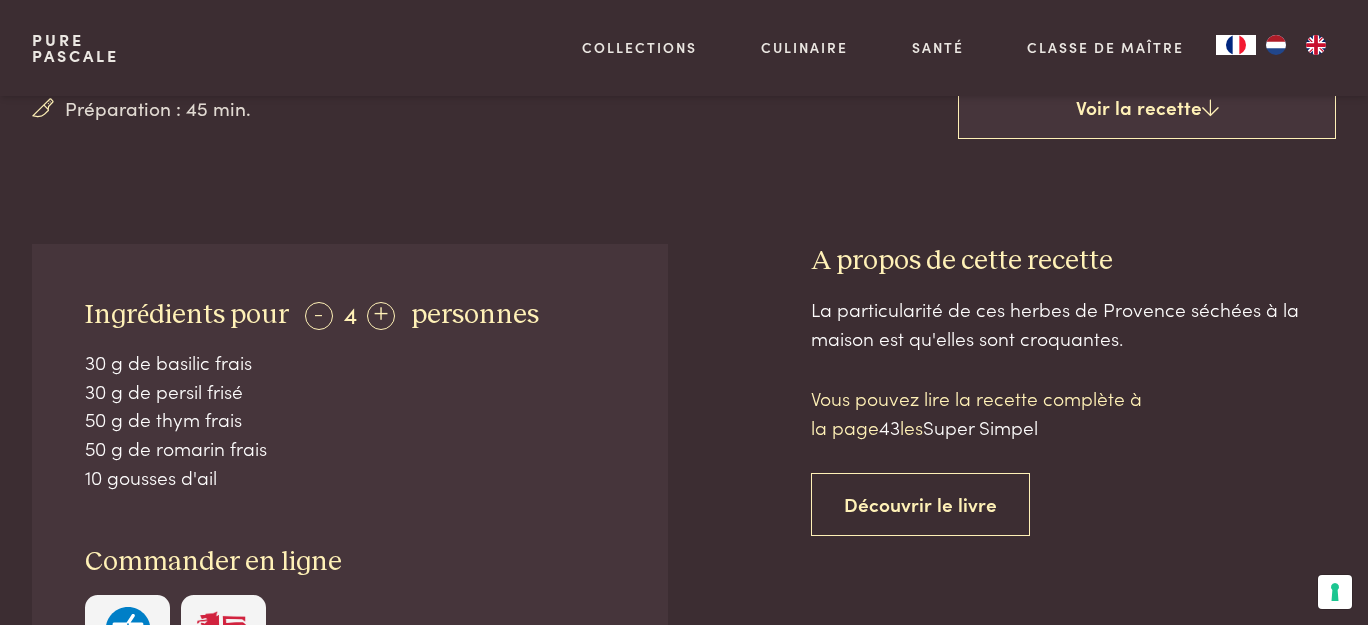 click on "30 g de persil frisé" at bounding box center [350, 391] 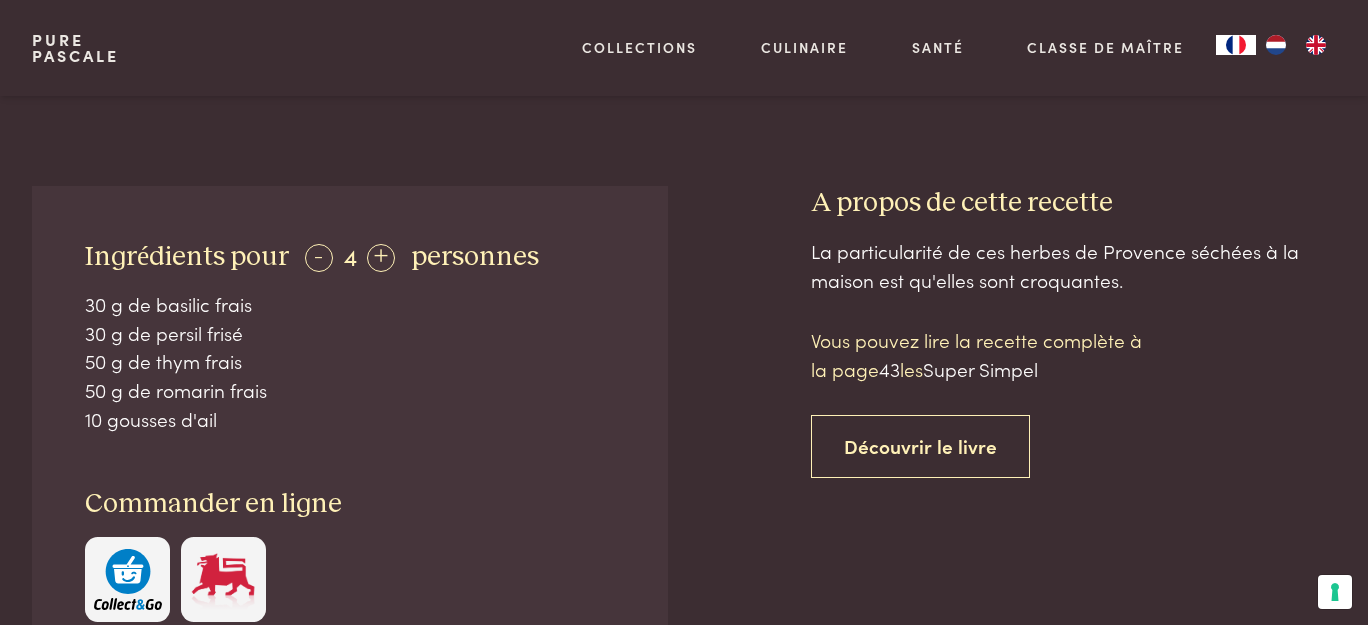 scroll, scrollTop: 690, scrollLeft: 0, axis: vertical 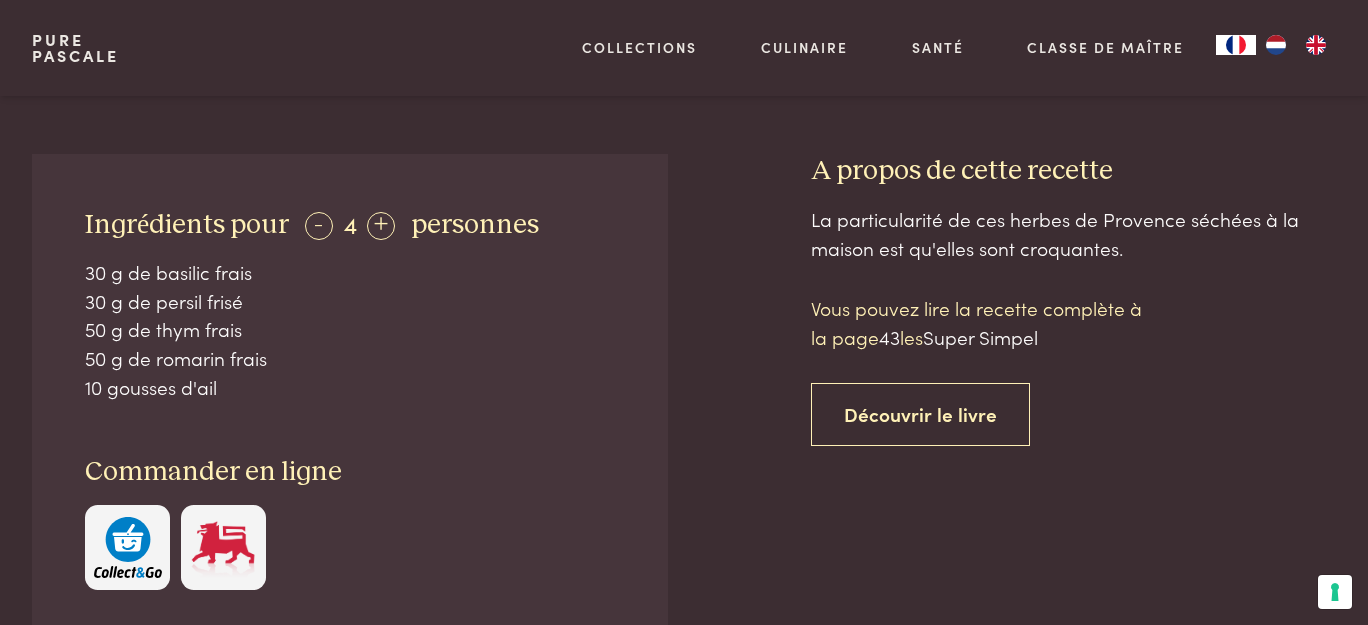 click on "10 gousses d'ail" at bounding box center [350, 387] 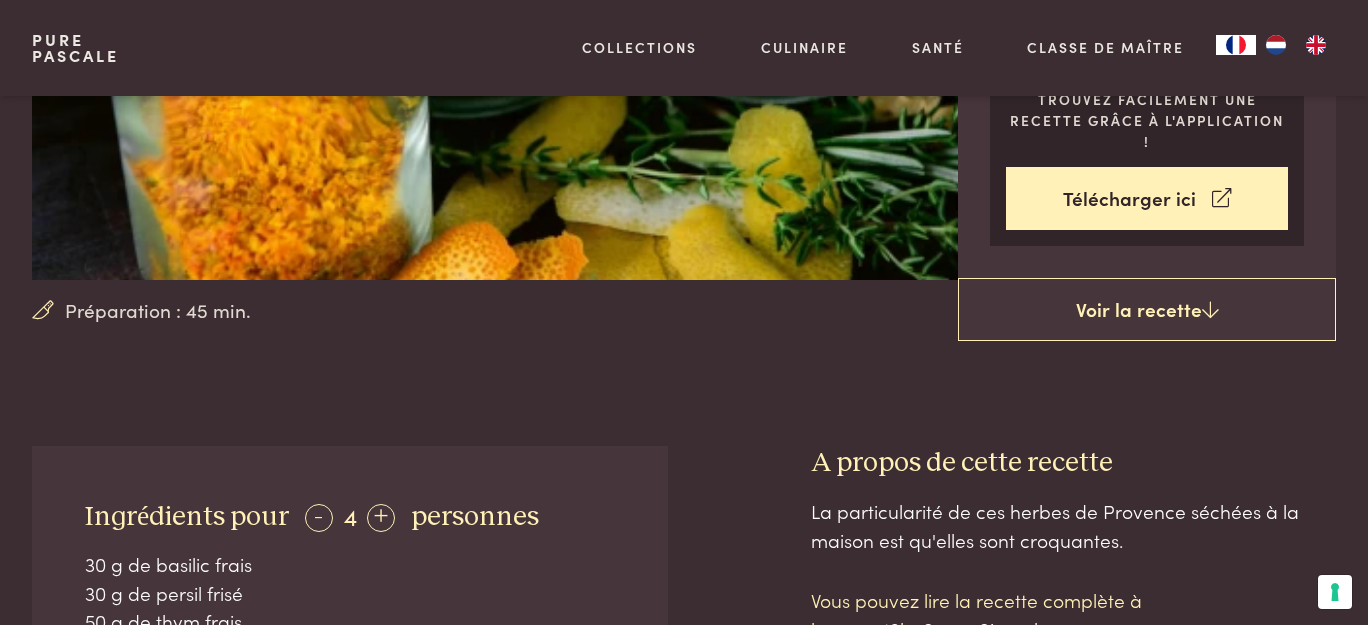 scroll, scrollTop: 509, scrollLeft: 0, axis: vertical 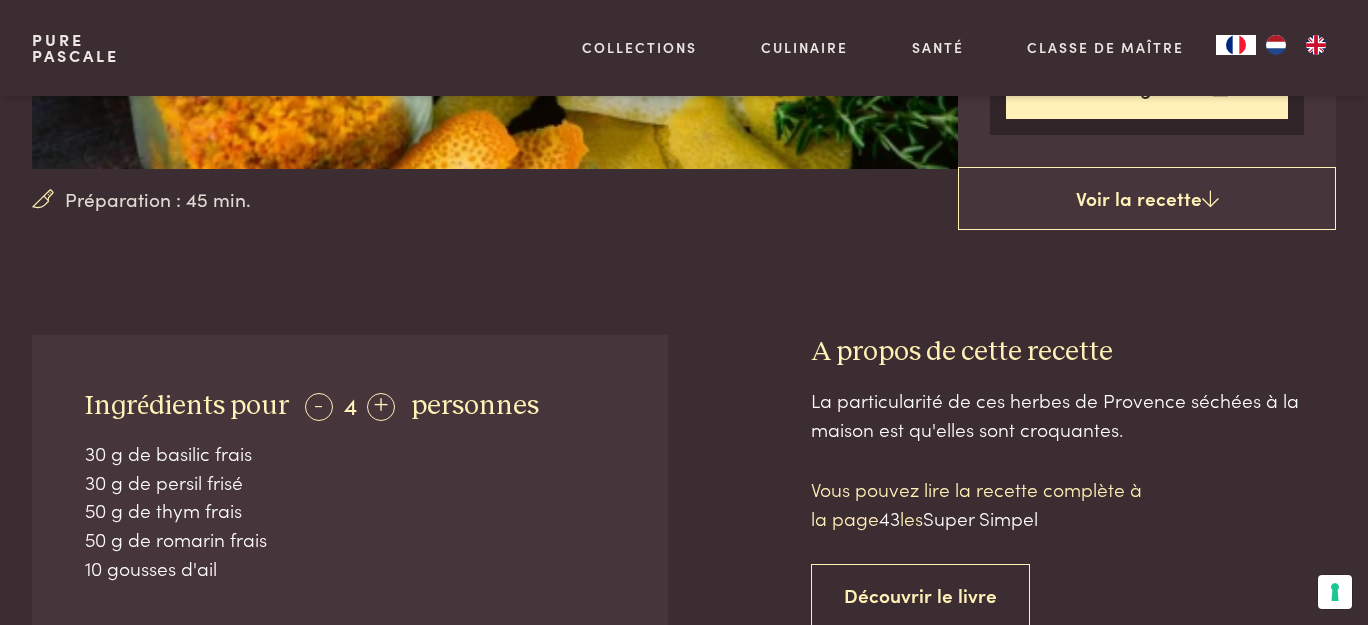 drag, startPoint x: 1152, startPoint y: 322, endPoint x: 1200, endPoint y: 446, distance: 132.96616 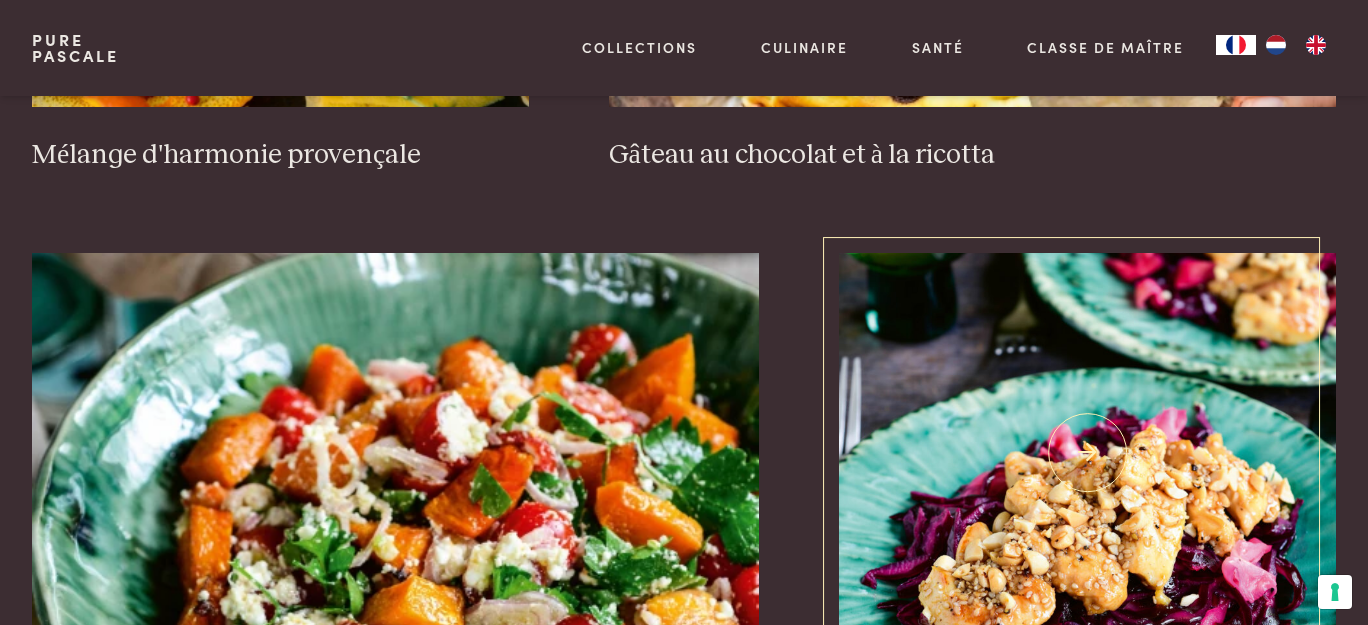 scroll, scrollTop: 3860, scrollLeft: 0, axis: vertical 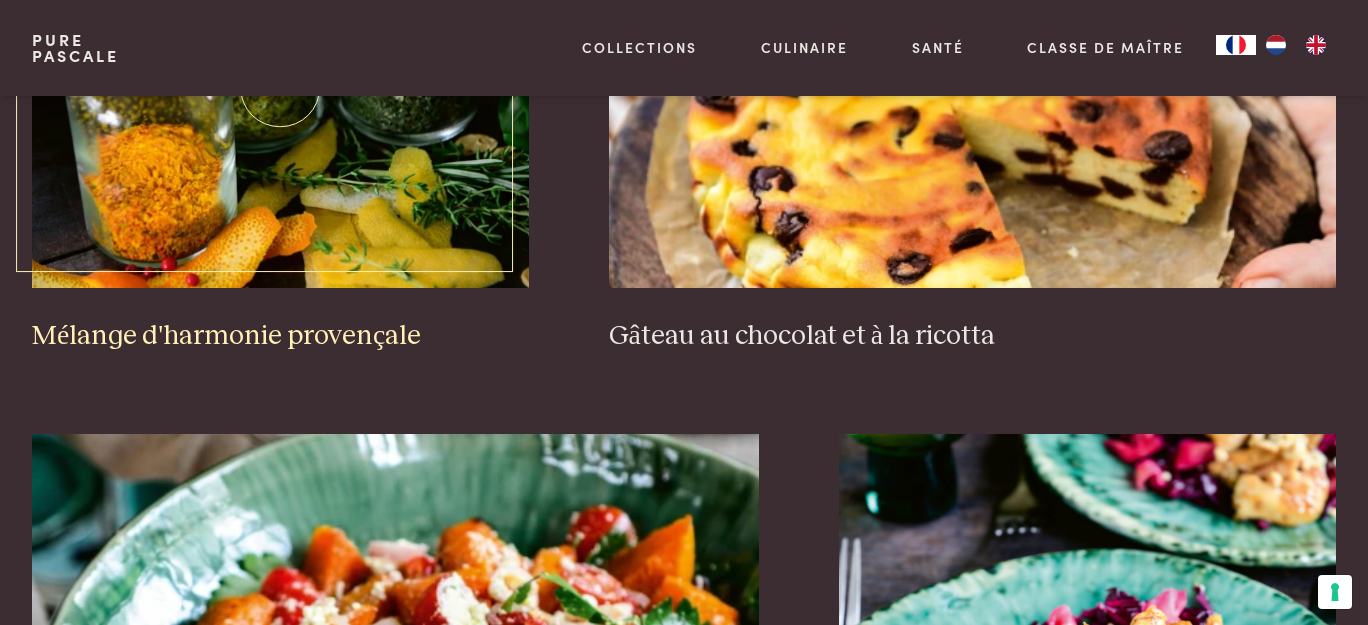 click at bounding box center (280, 88) 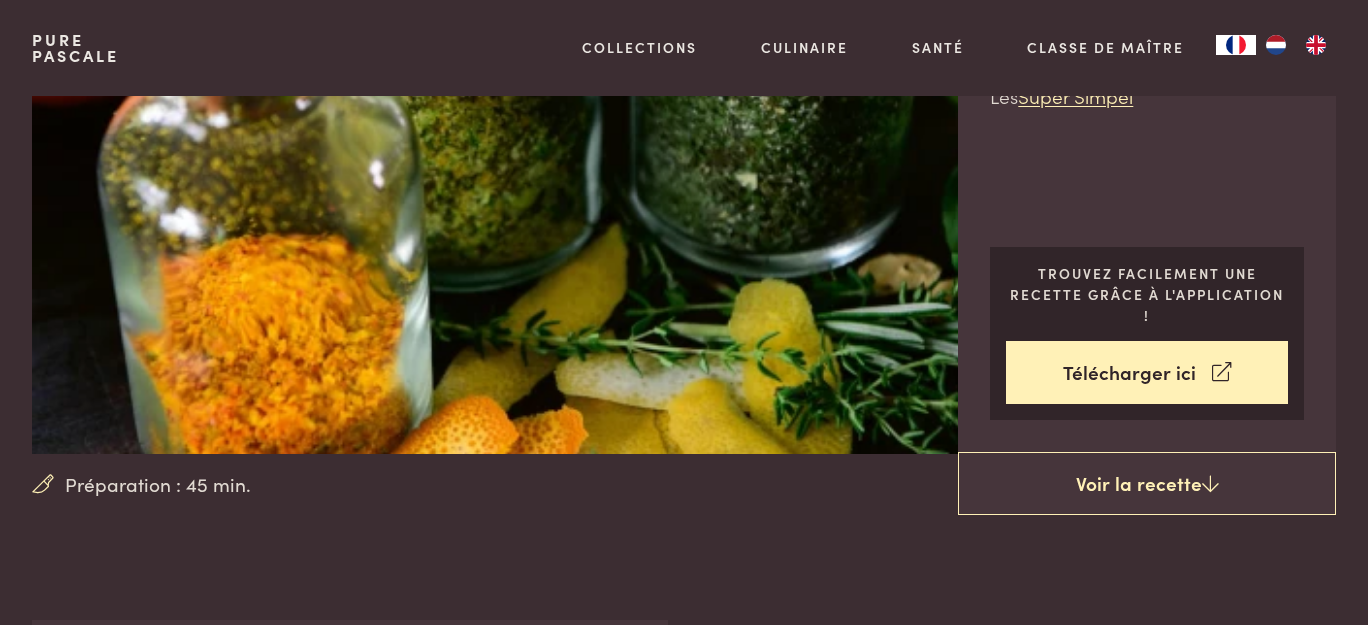 scroll, scrollTop: 0, scrollLeft: 0, axis: both 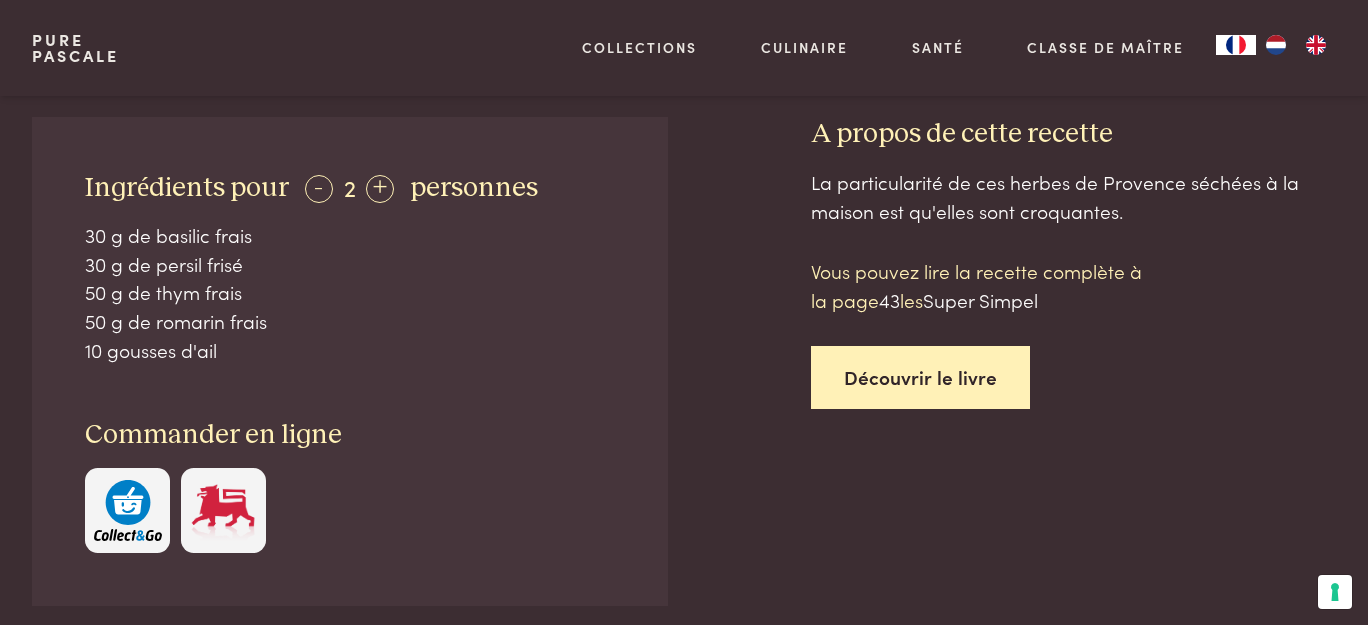 click on "Découvrir le livre" at bounding box center [920, 377] 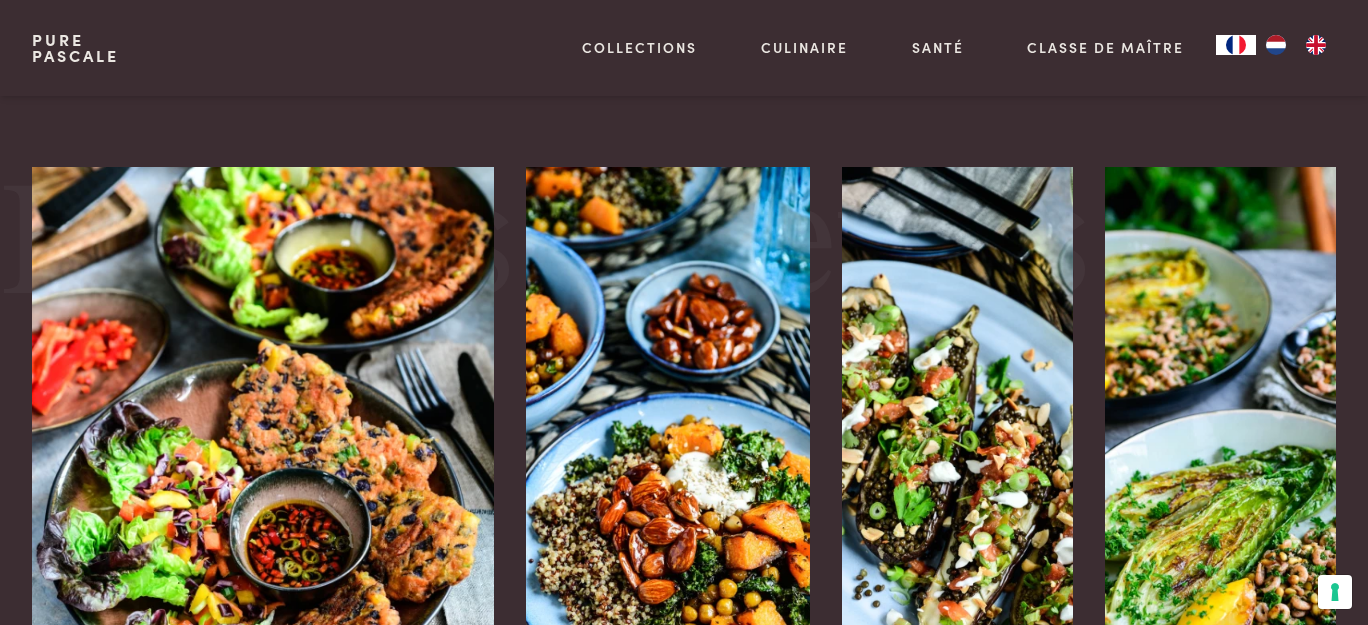 scroll, scrollTop: 2407, scrollLeft: 0, axis: vertical 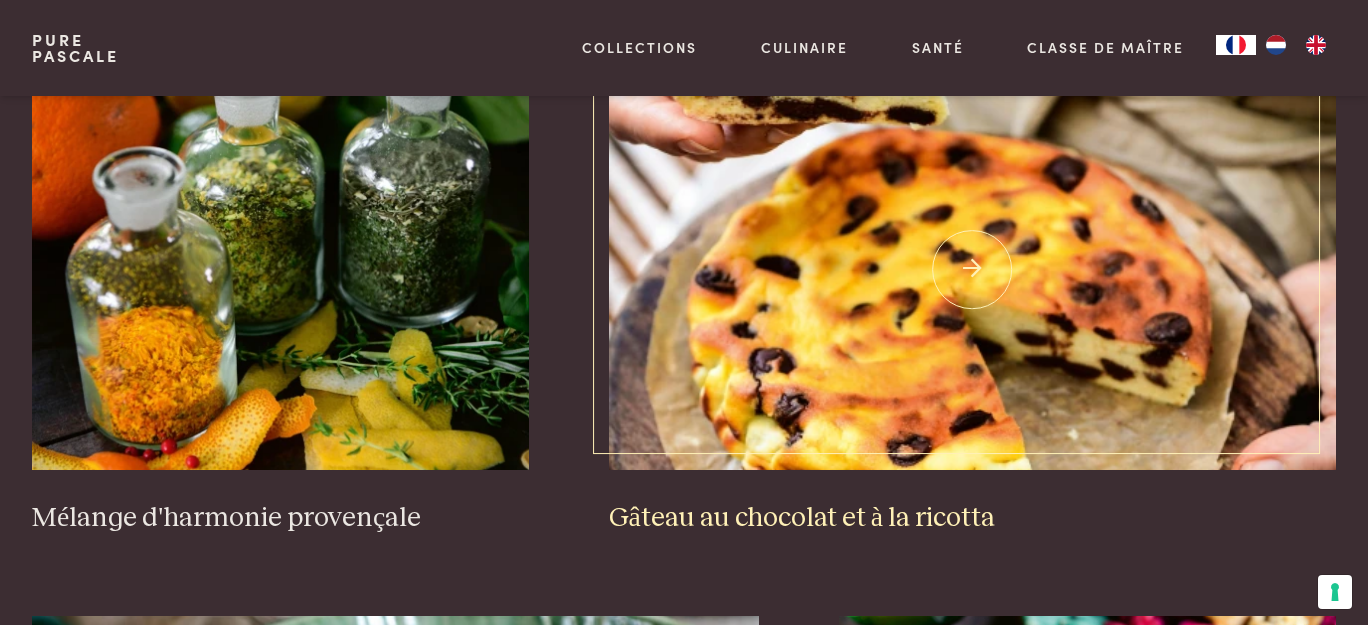 click at bounding box center (973, 270) 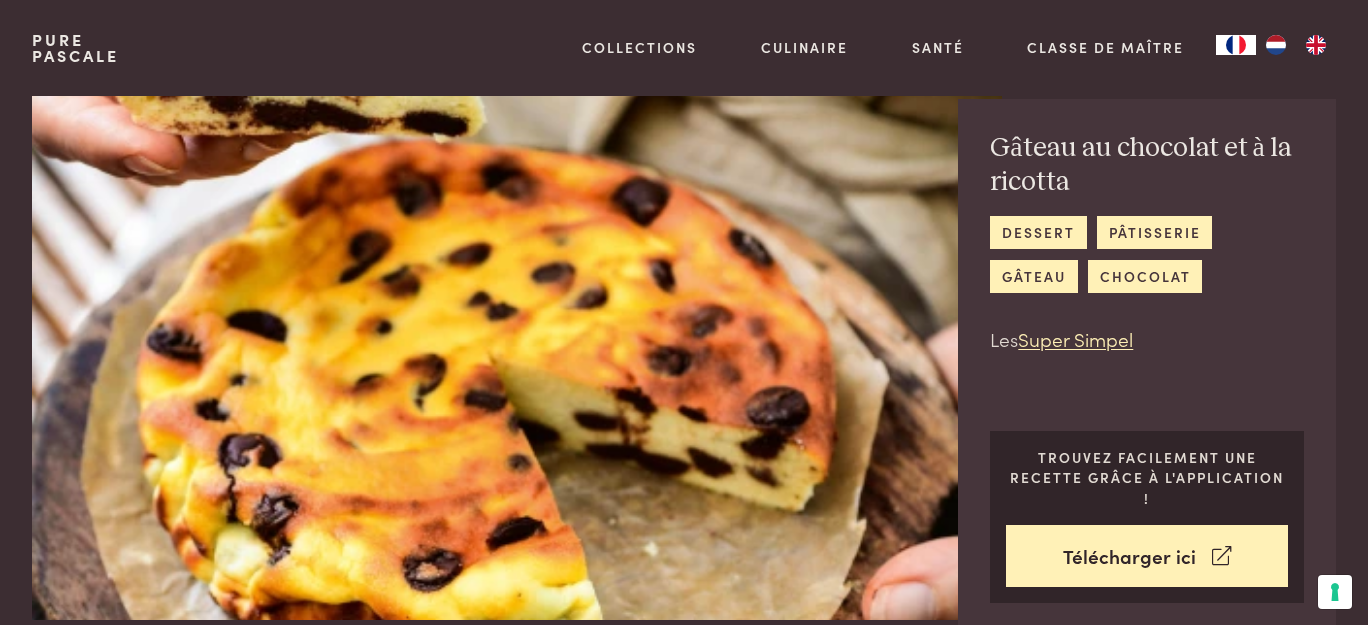 scroll, scrollTop: 0, scrollLeft: 0, axis: both 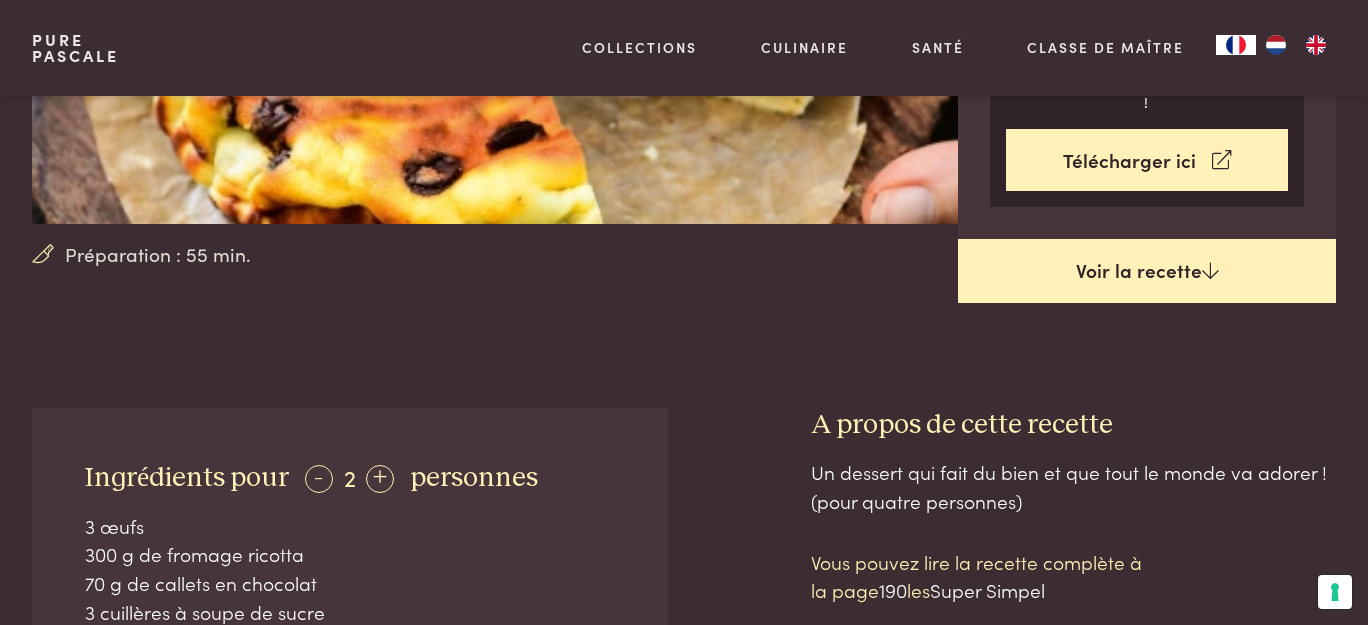 click on "Voir la recette" at bounding box center (1147, 271) 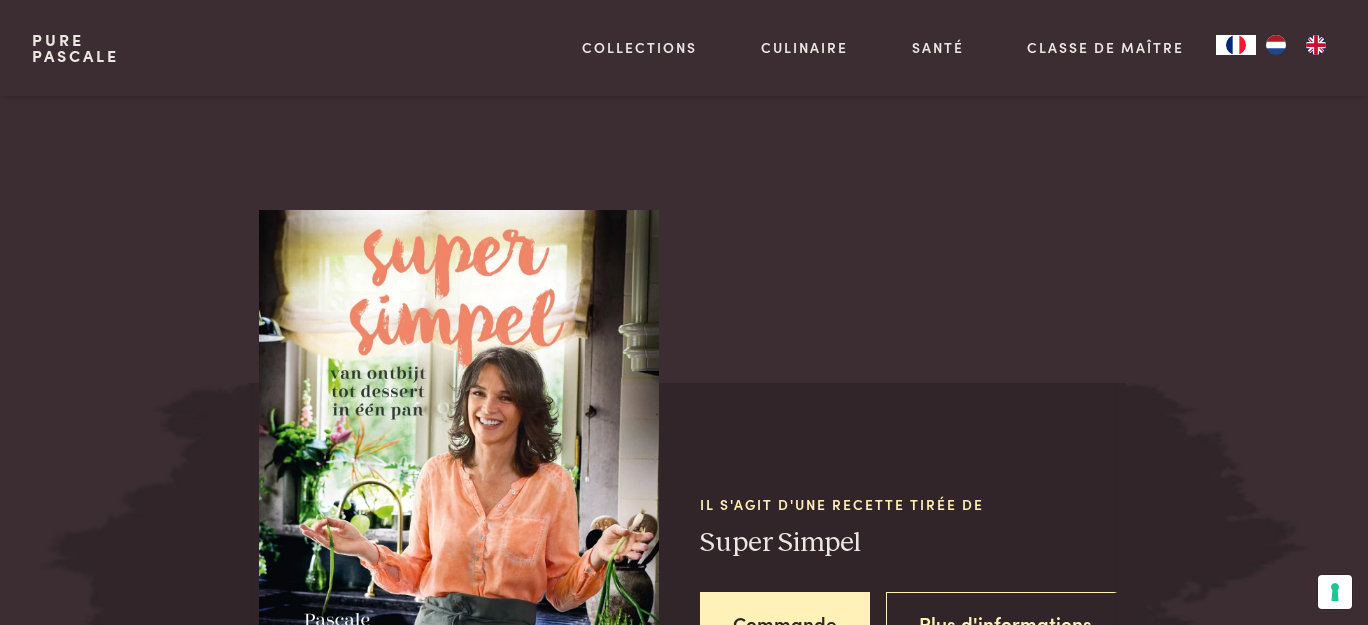 scroll, scrollTop: 1769, scrollLeft: 0, axis: vertical 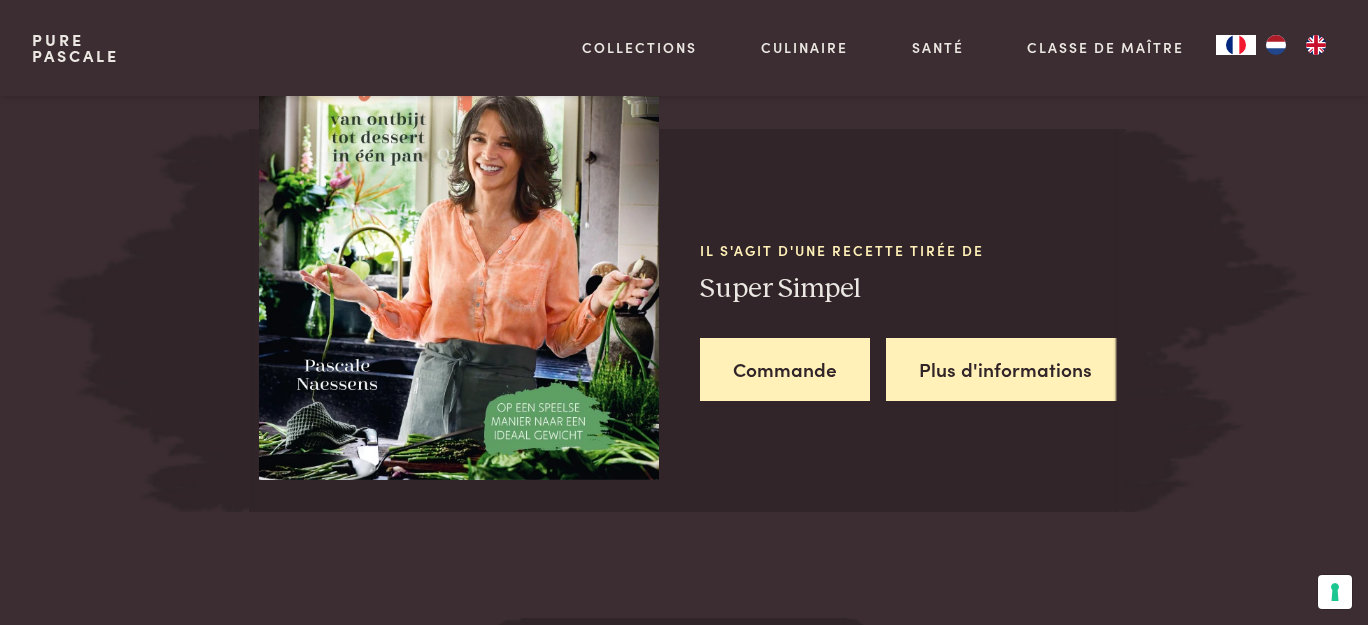 click on "Plus d'informations" at bounding box center (1005, 369) 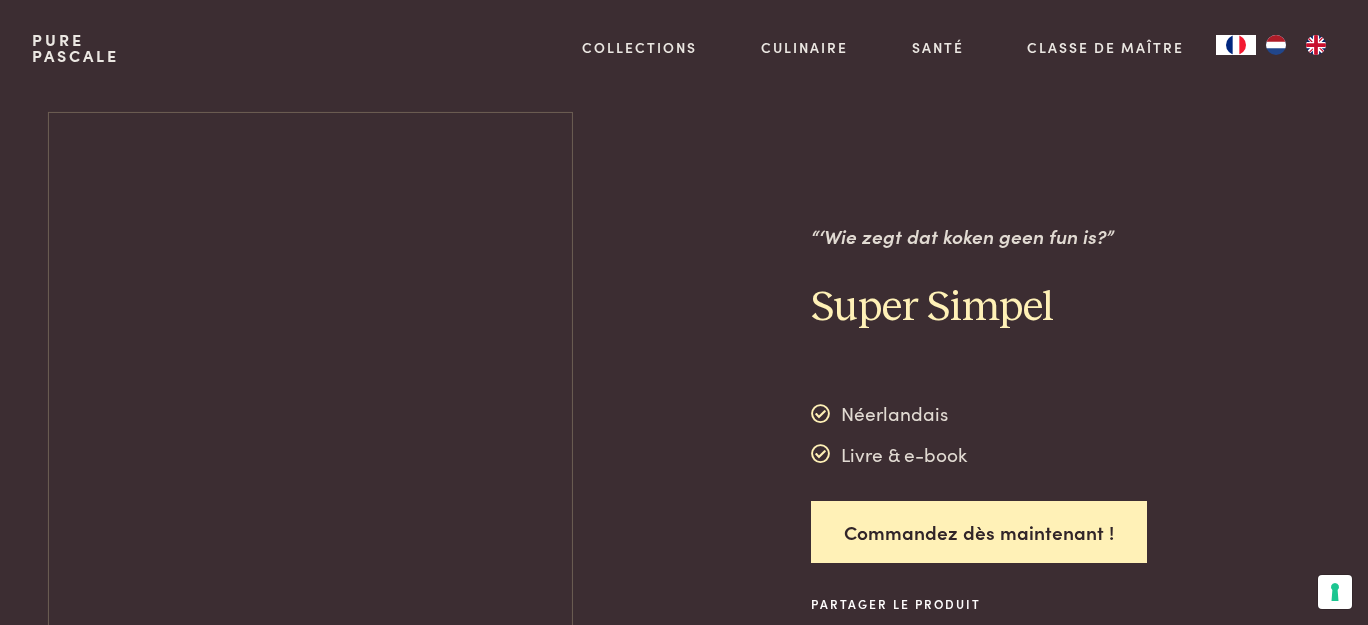 scroll, scrollTop: 0, scrollLeft: 0, axis: both 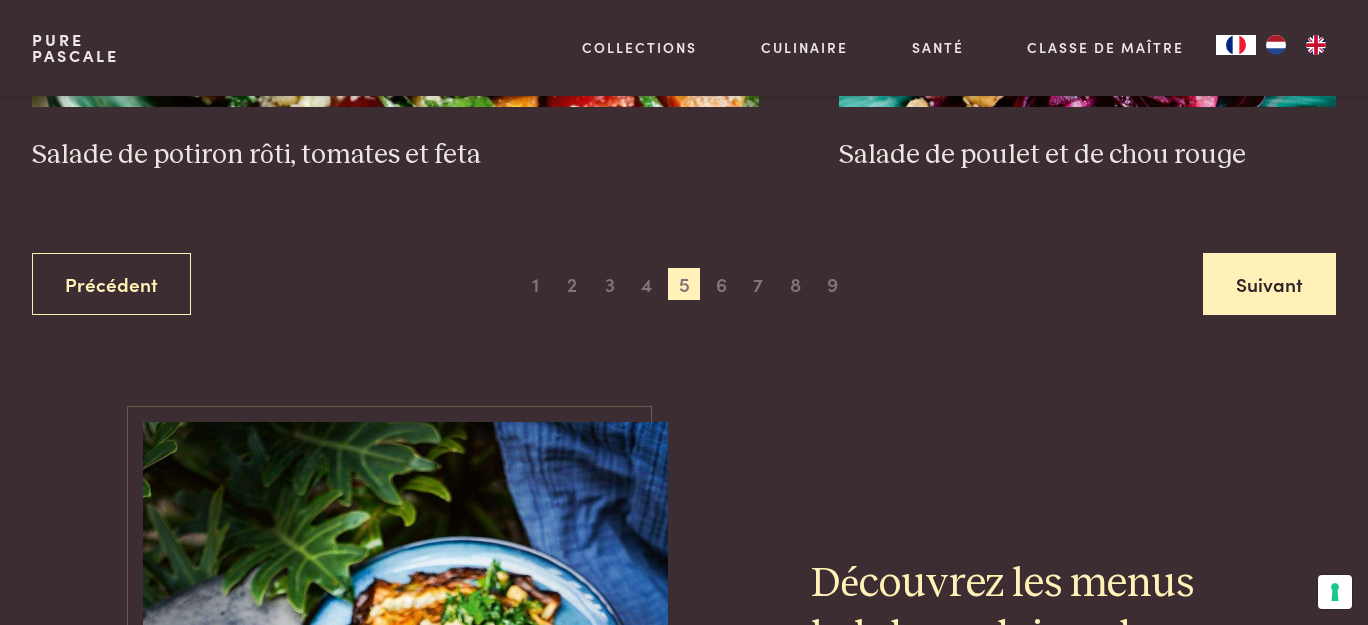 click on "Suivant" at bounding box center [1269, 284] 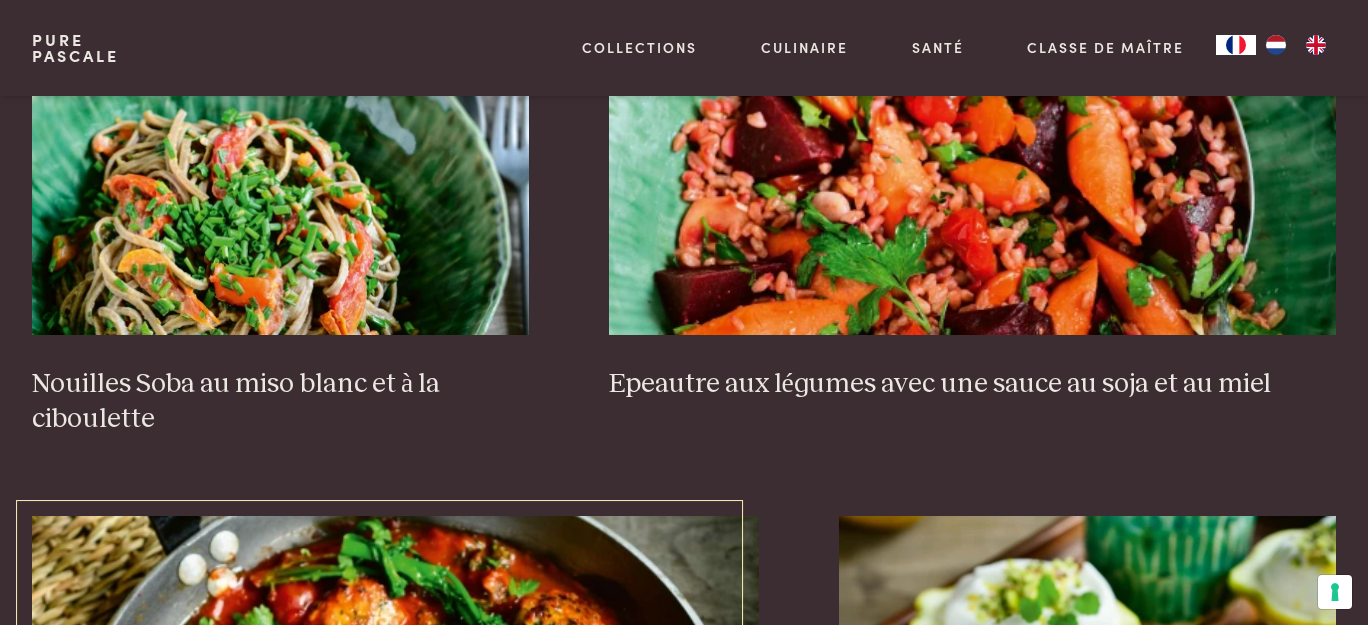 scroll, scrollTop: 1334, scrollLeft: 0, axis: vertical 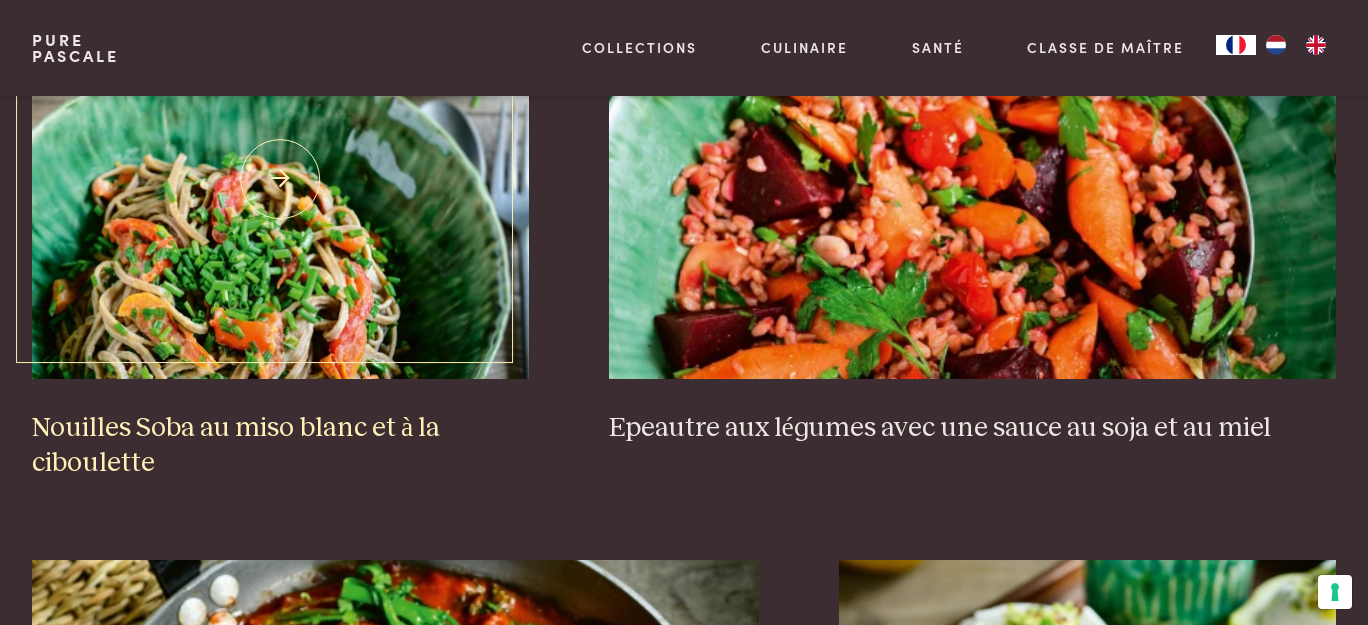 click at bounding box center [280, 179] 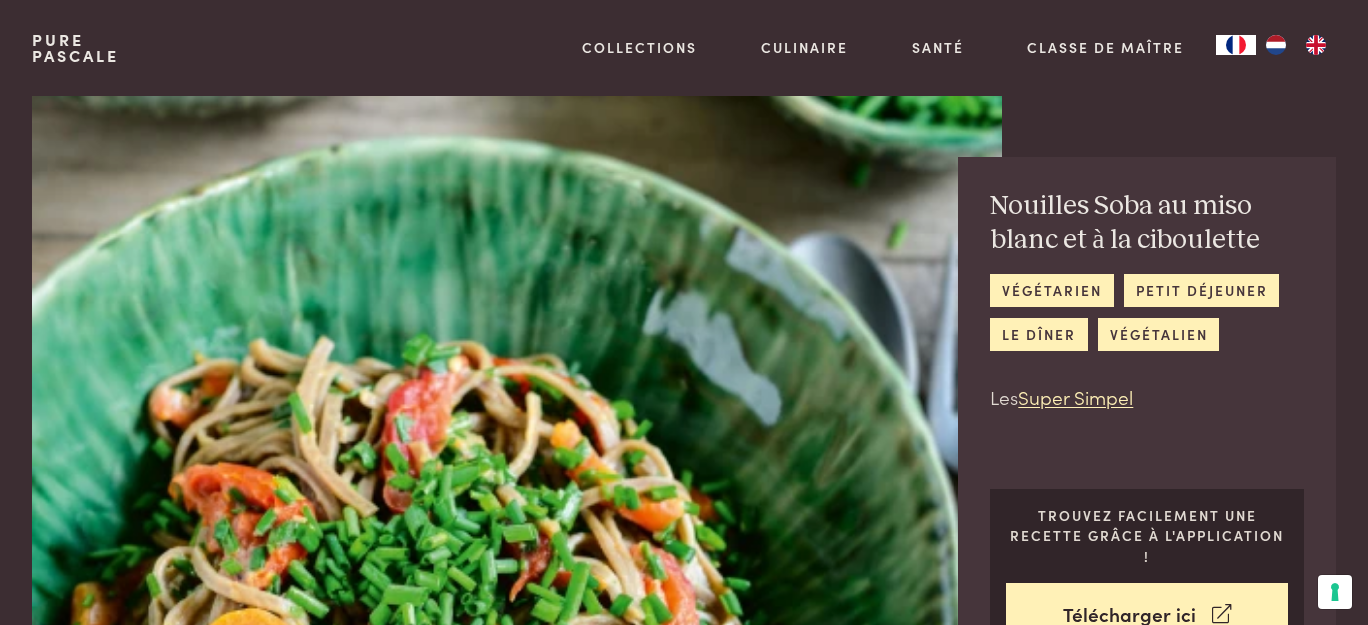 scroll, scrollTop: 173, scrollLeft: 0, axis: vertical 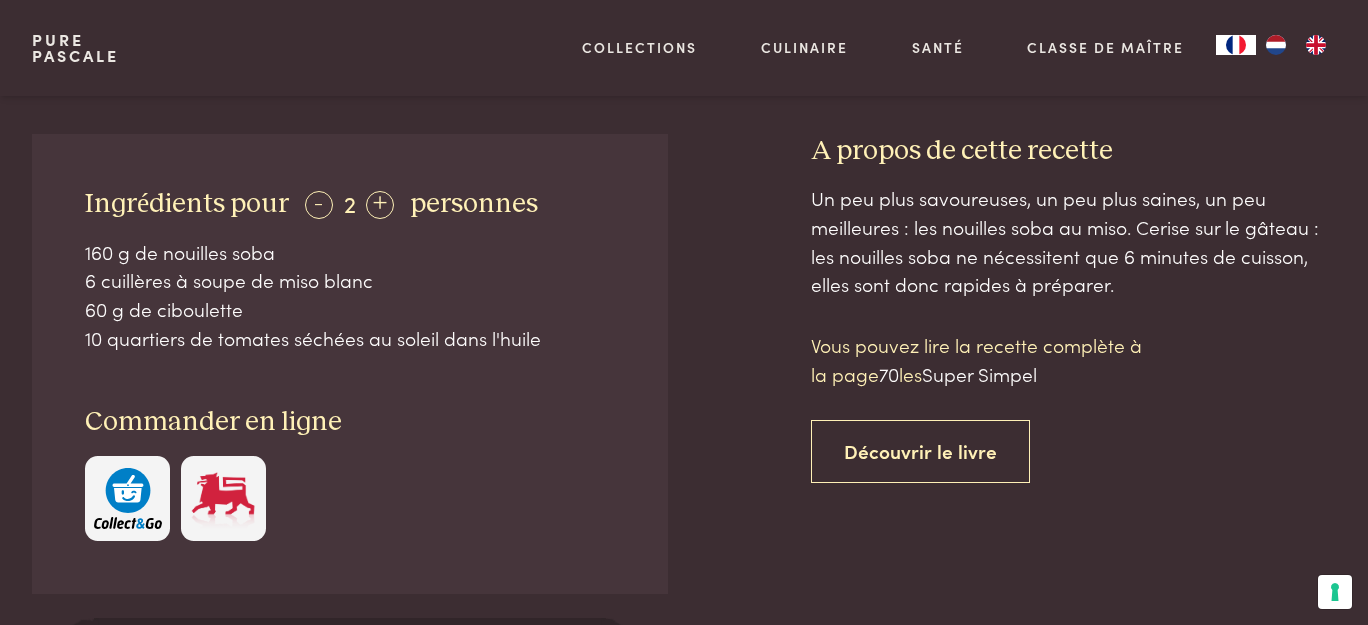 click at bounding box center [739, 431] 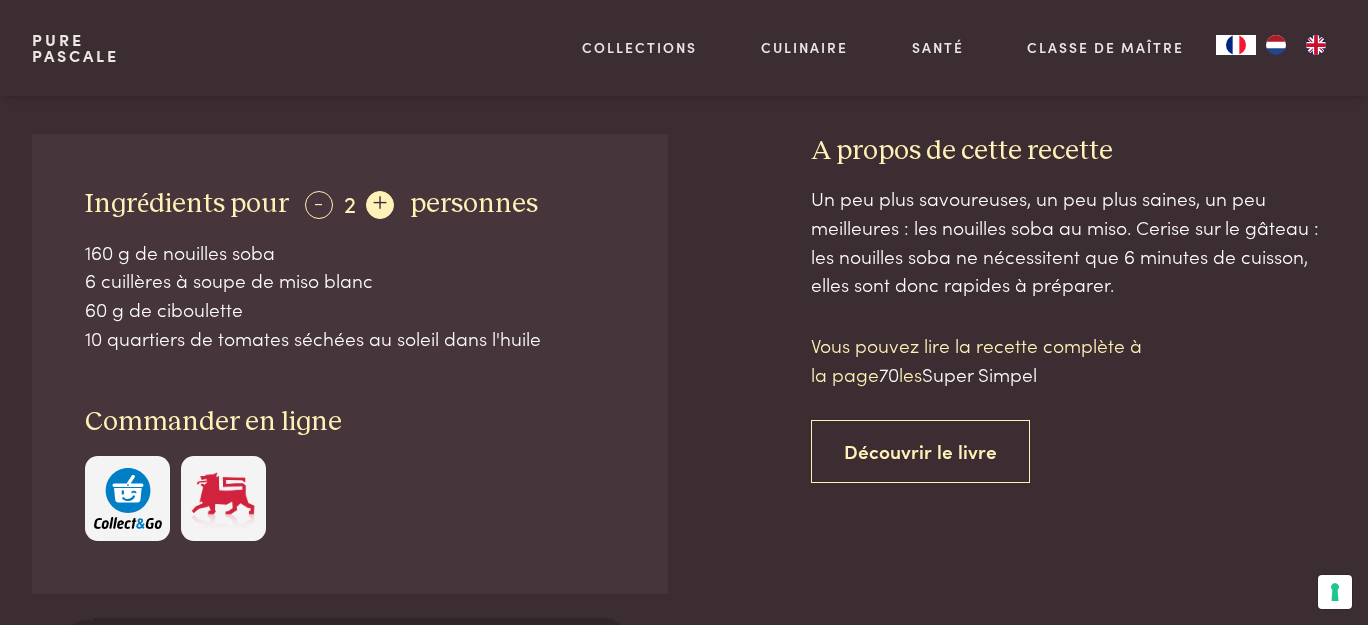 click on "+" at bounding box center (380, 205) 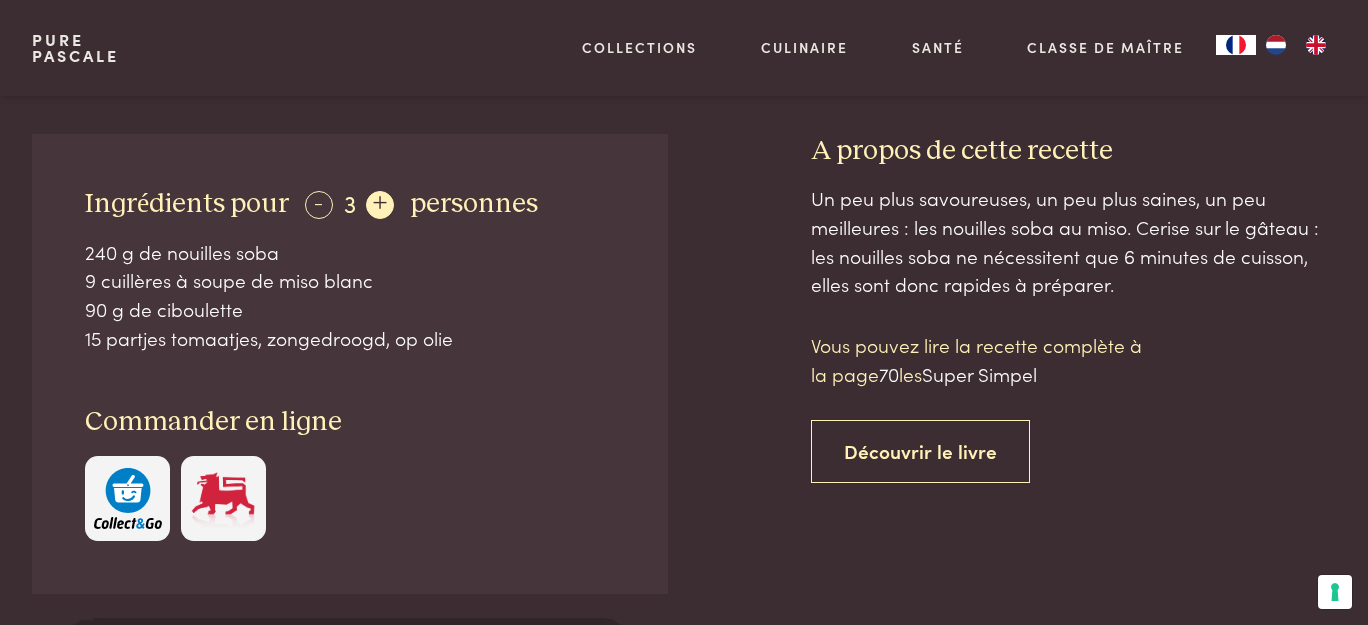 click on "+" at bounding box center (380, 205) 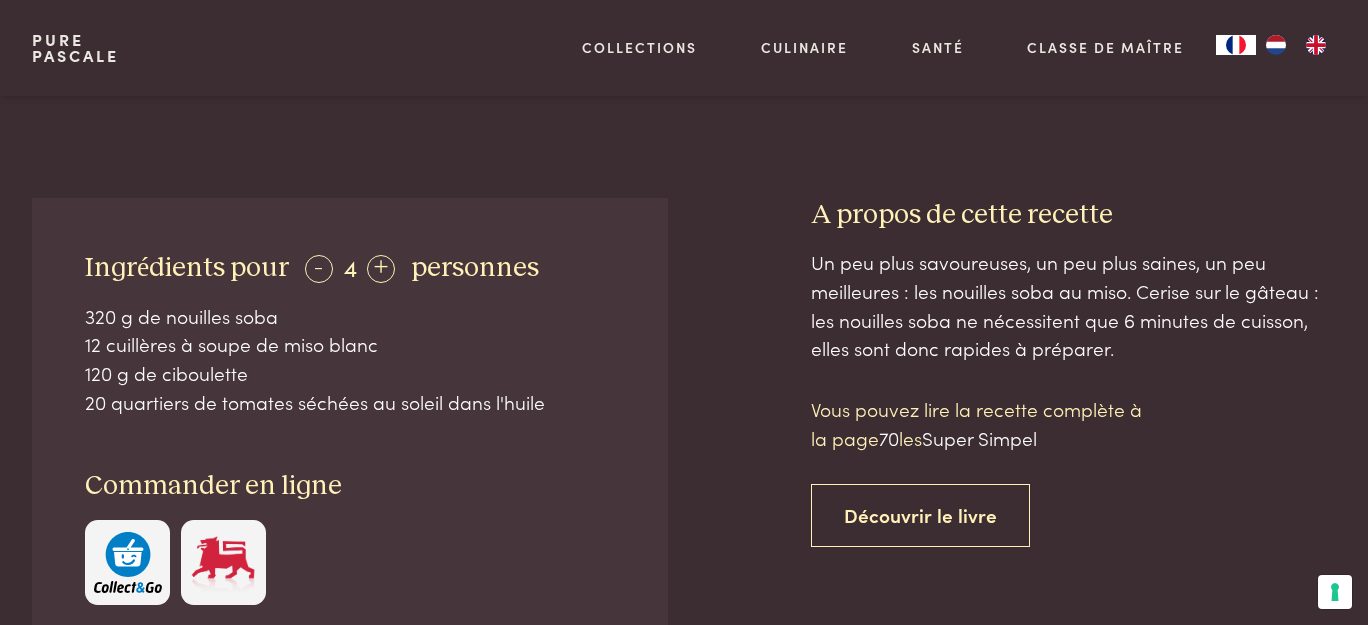 scroll, scrollTop: 546, scrollLeft: 0, axis: vertical 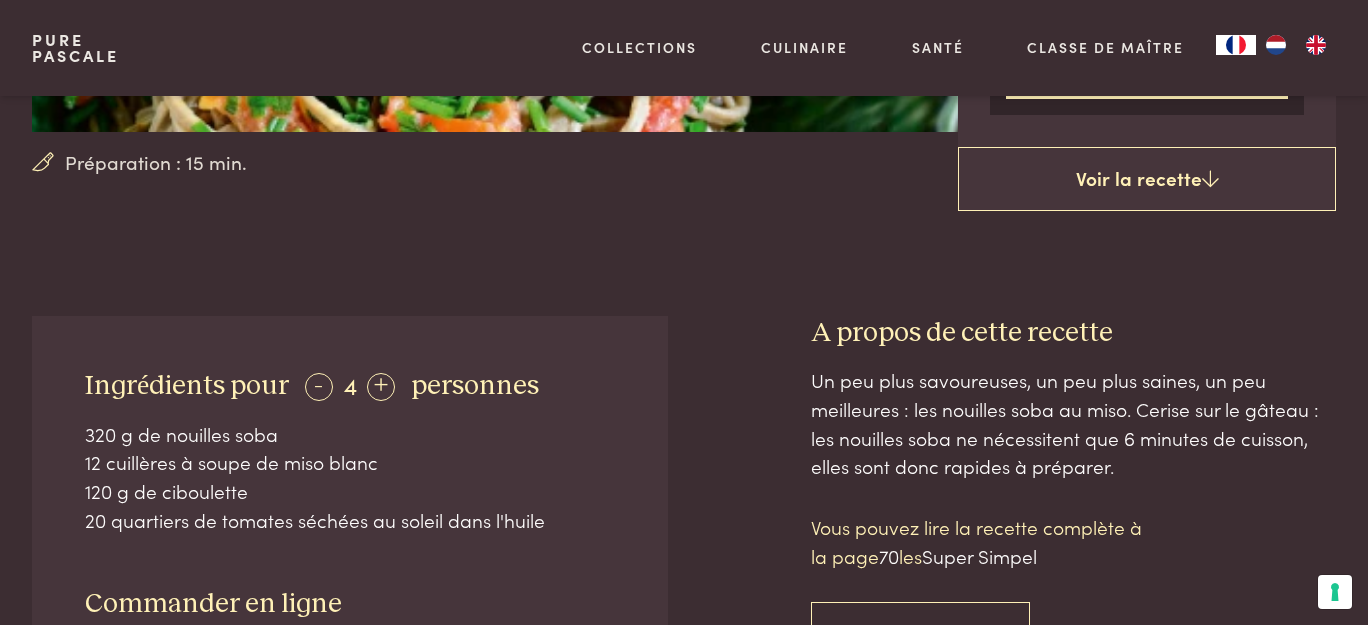 drag, startPoint x: 743, startPoint y: 238, endPoint x: 659, endPoint y: 434, distance: 213.24165 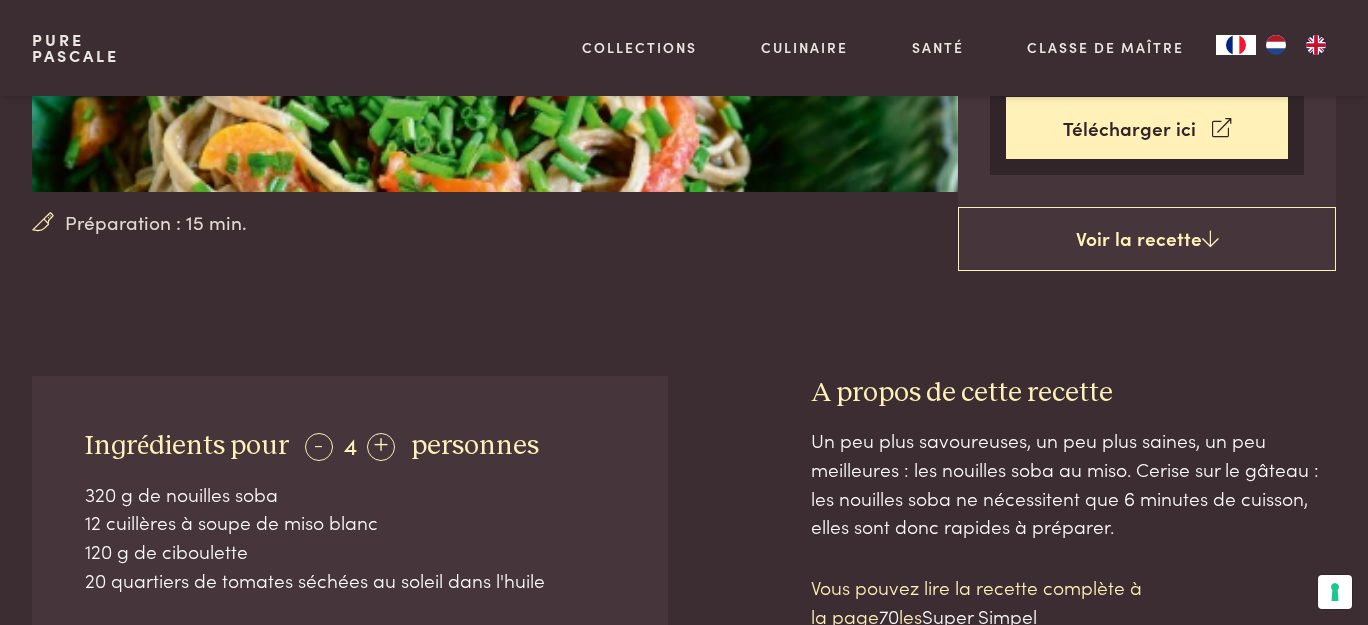 scroll, scrollTop: 455, scrollLeft: 0, axis: vertical 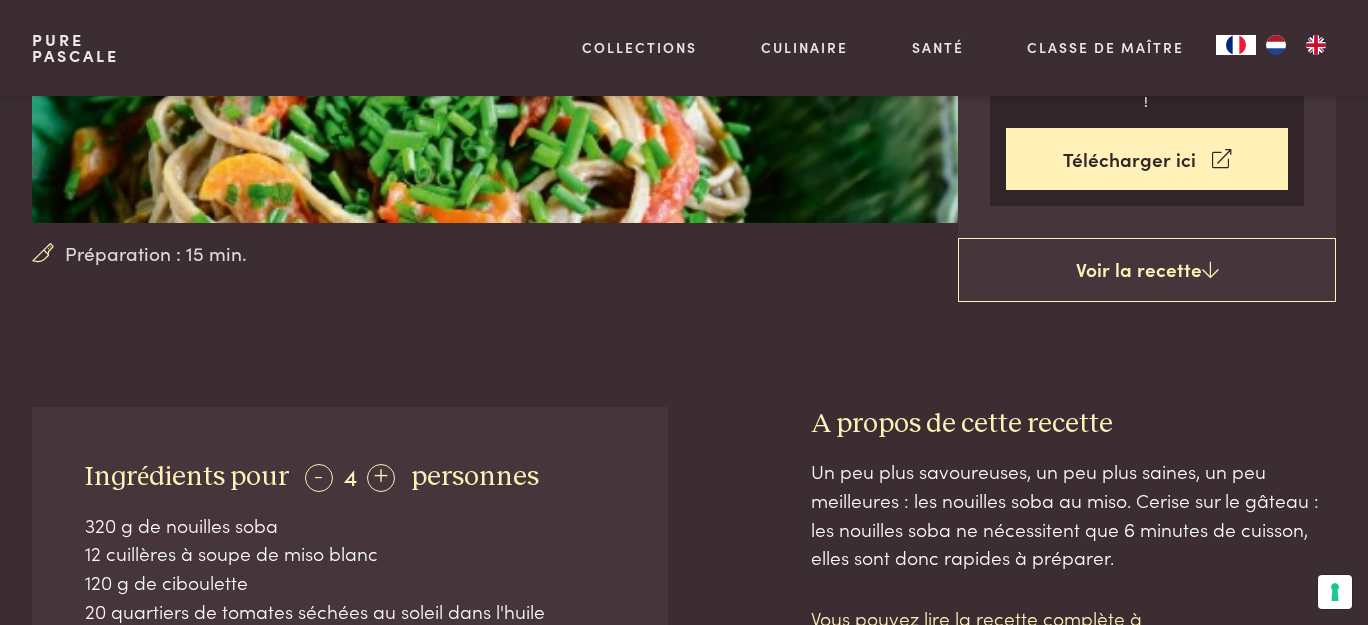 click at bounding box center [739, 704] 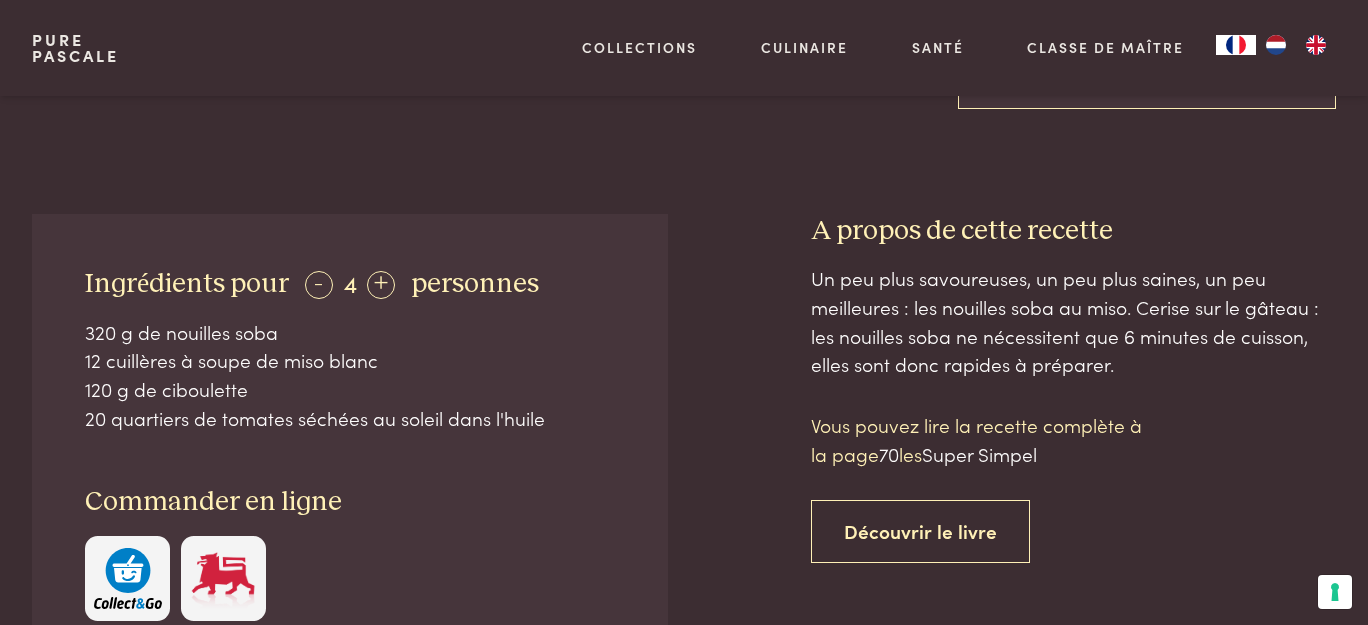 scroll, scrollTop: 637, scrollLeft: 0, axis: vertical 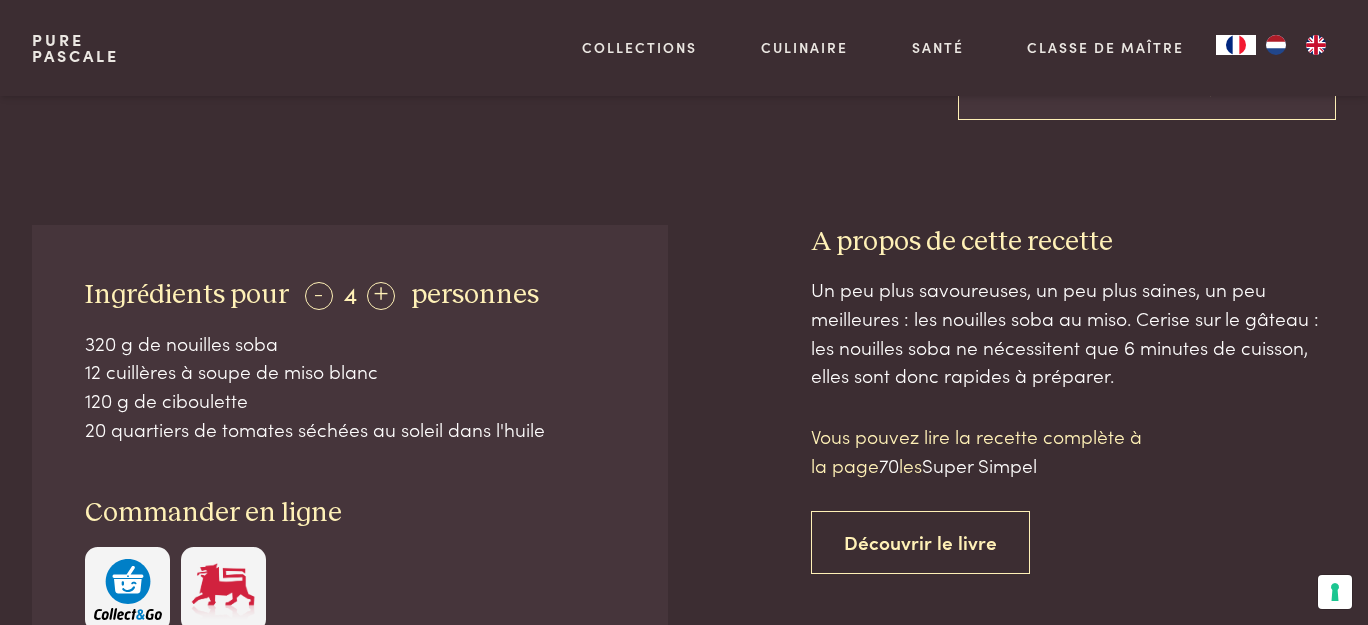 drag, startPoint x: 56, startPoint y: 209, endPoint x: 562, endPoint y: 421, distance: 548.61646 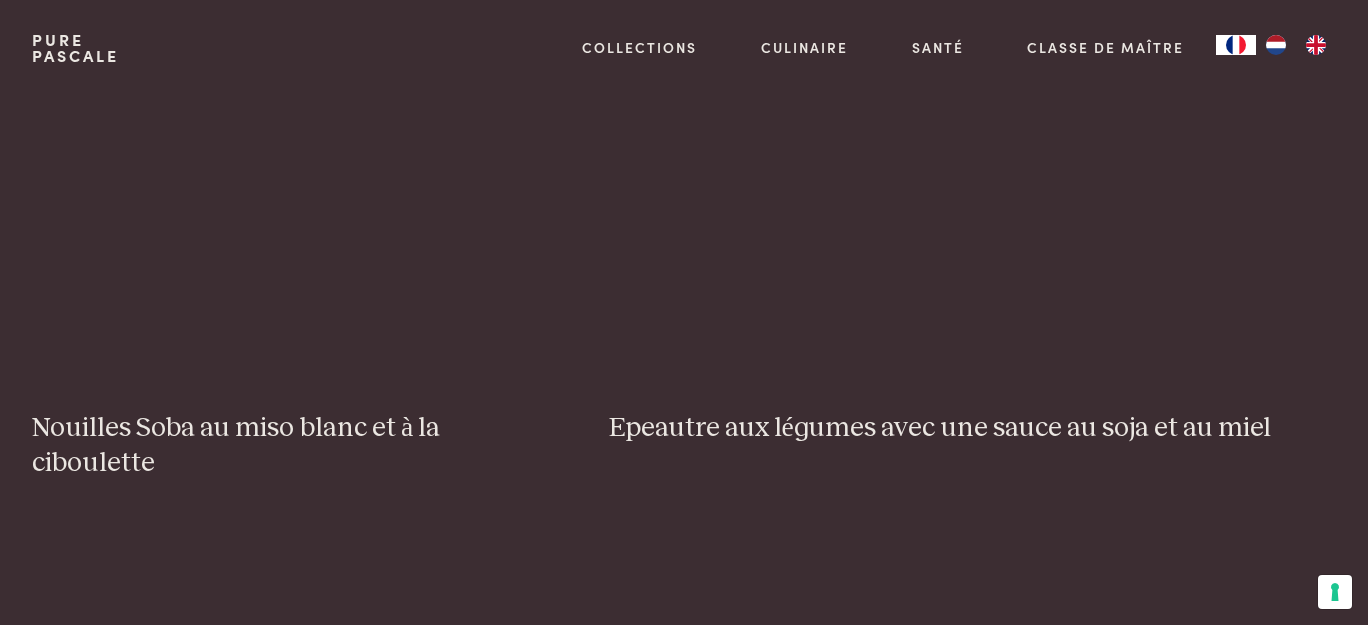 scroll, scrollTop: 1334, scrollLeft: 0, axis: vertical 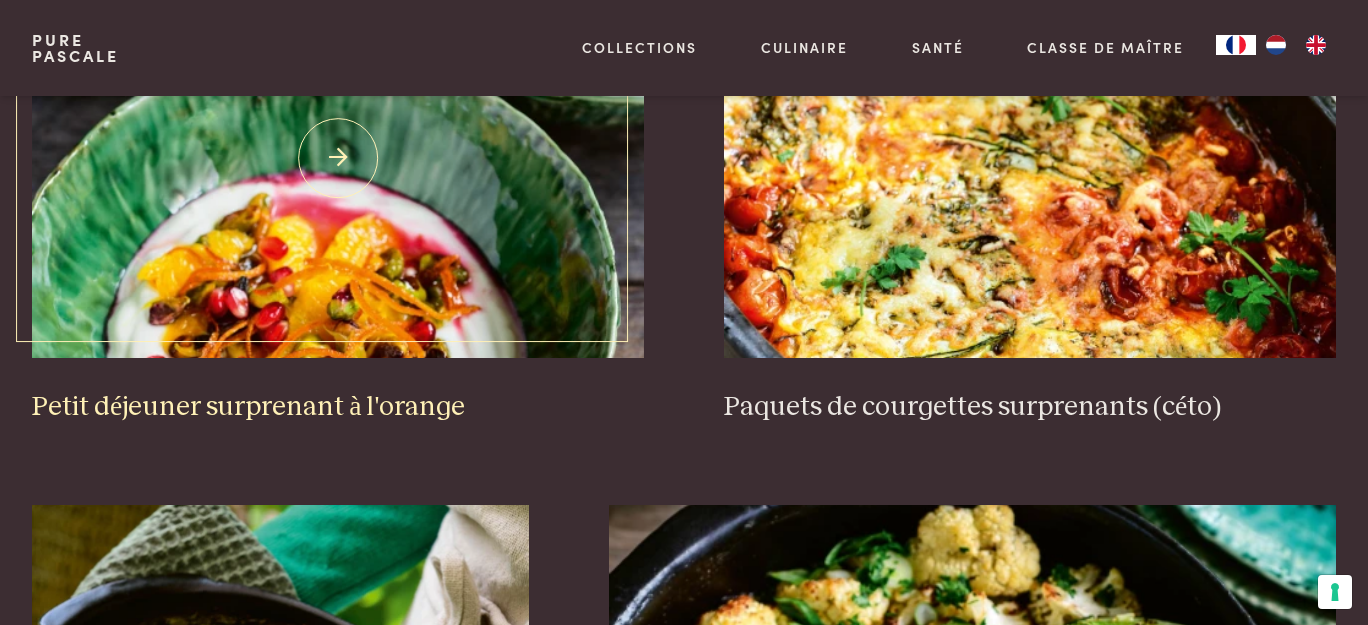 click at bounding box center (338, 158) 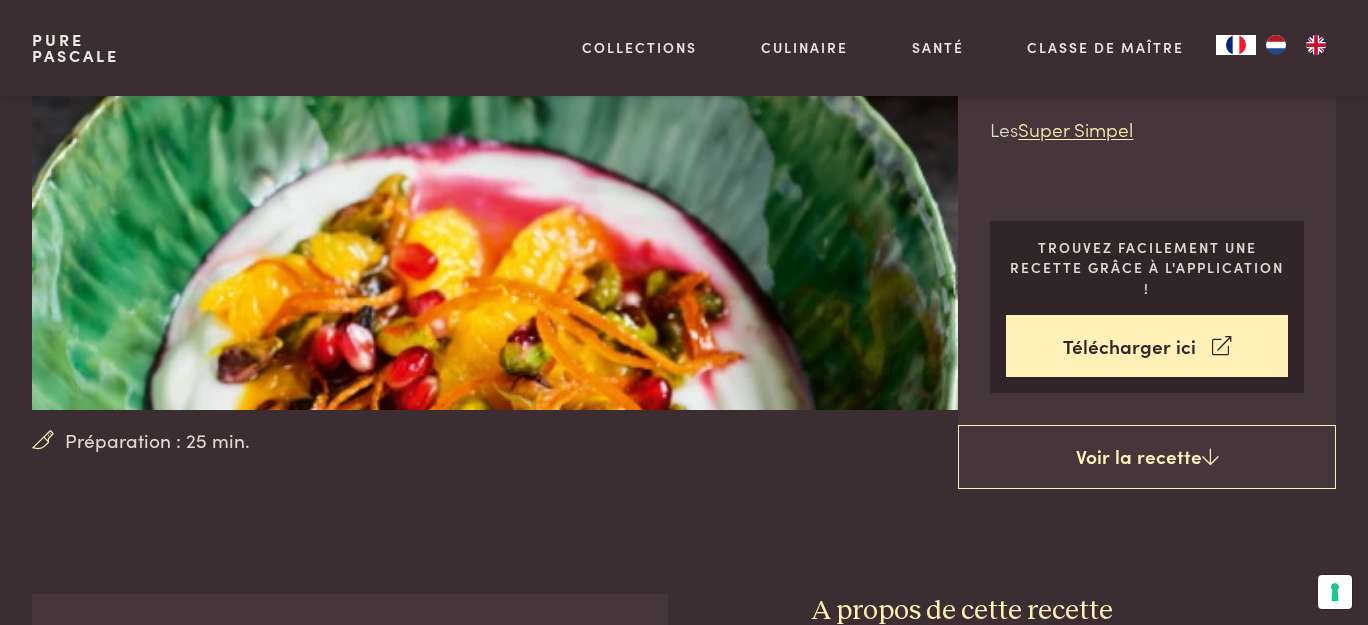 scroll, scrollTop: 363, scrollLeft: 0, axis: vertical 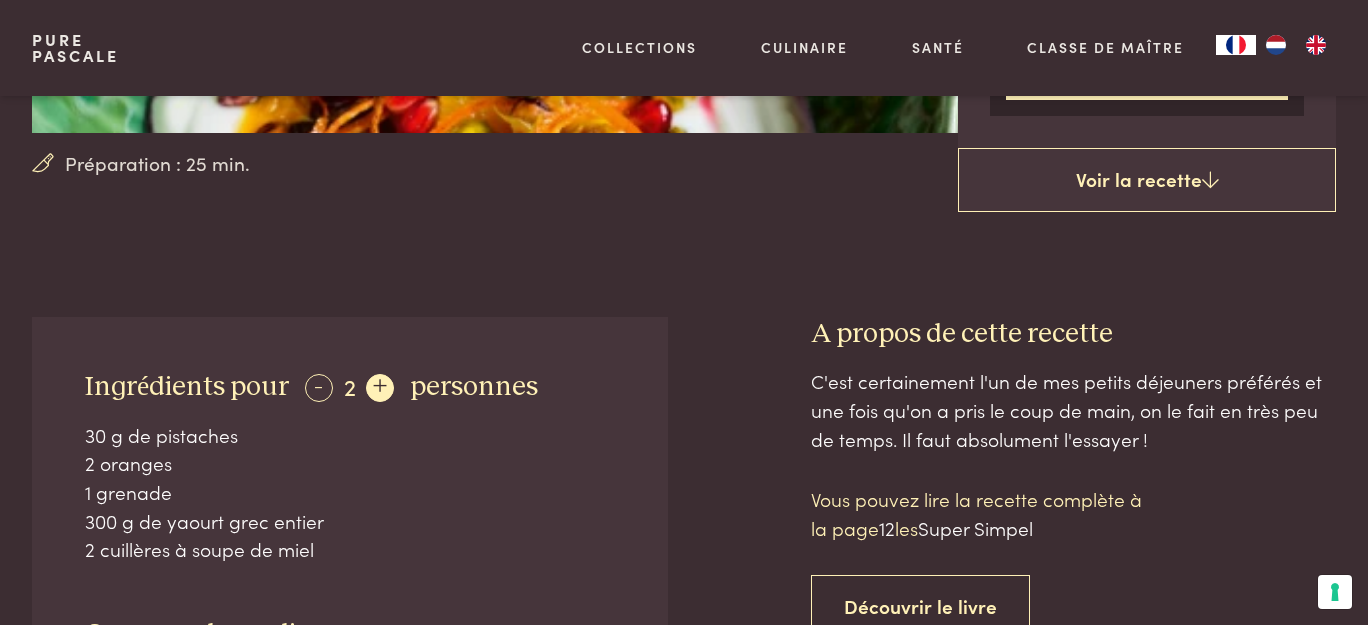 click on "+" at bounding box center (380, 388) 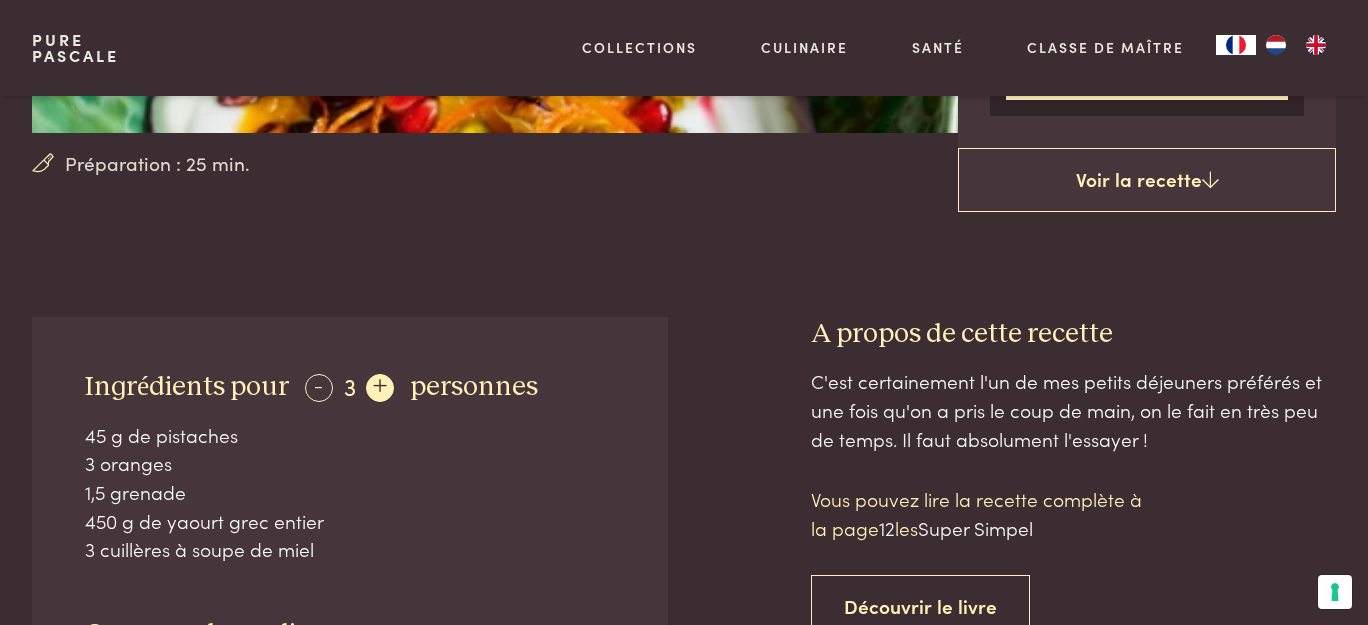 click on "+" at bounding box center [380, 388] 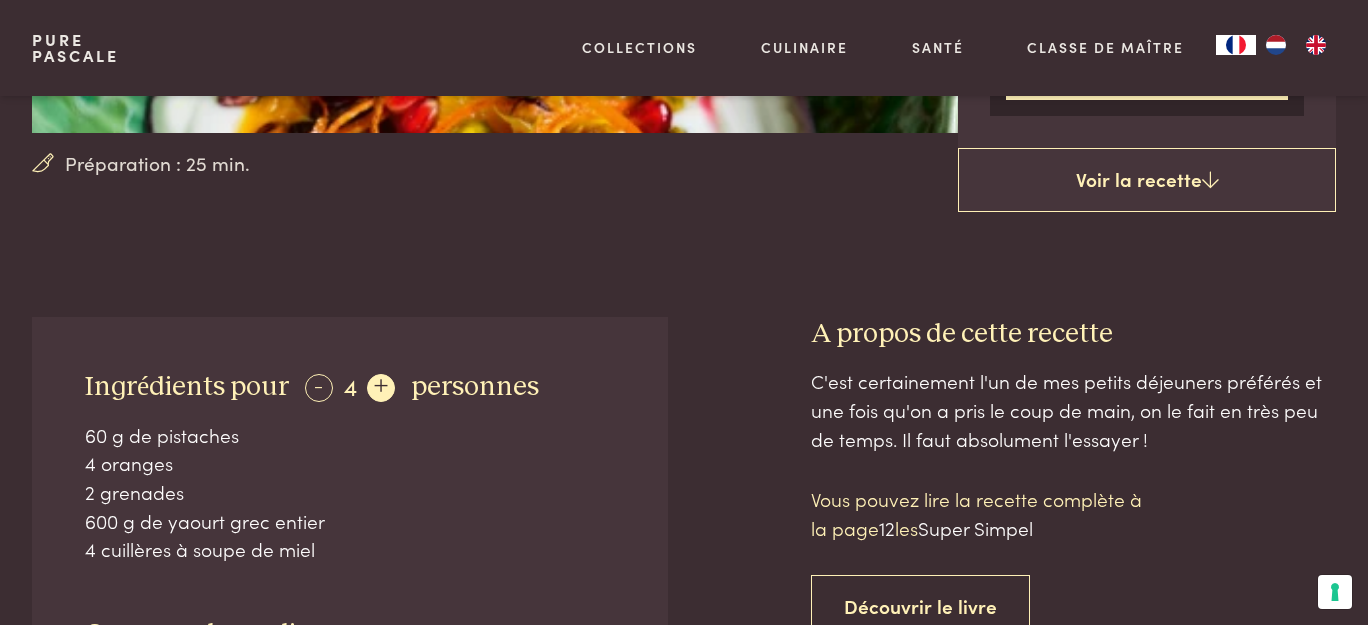 click on "+" at bounding box center [381, 388] 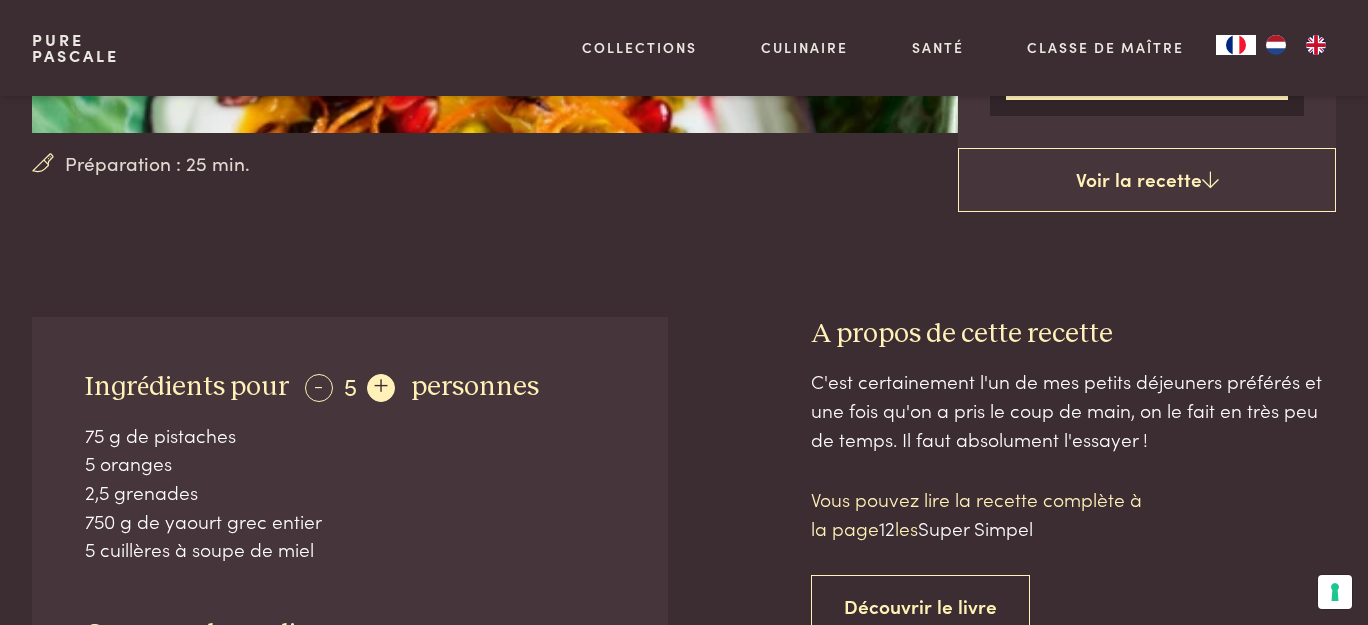 click on "+" at bounding box center [381, 388] 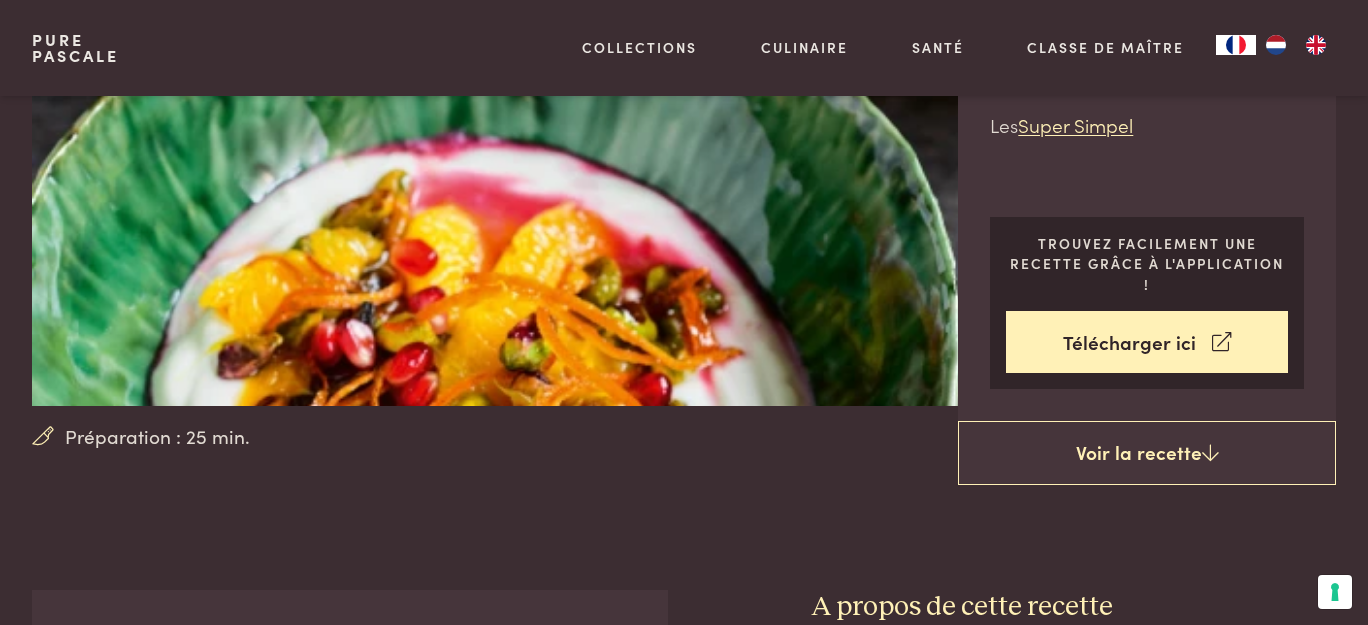 scroll, scrollTop: 0, scrollLeft: 0, axis: both 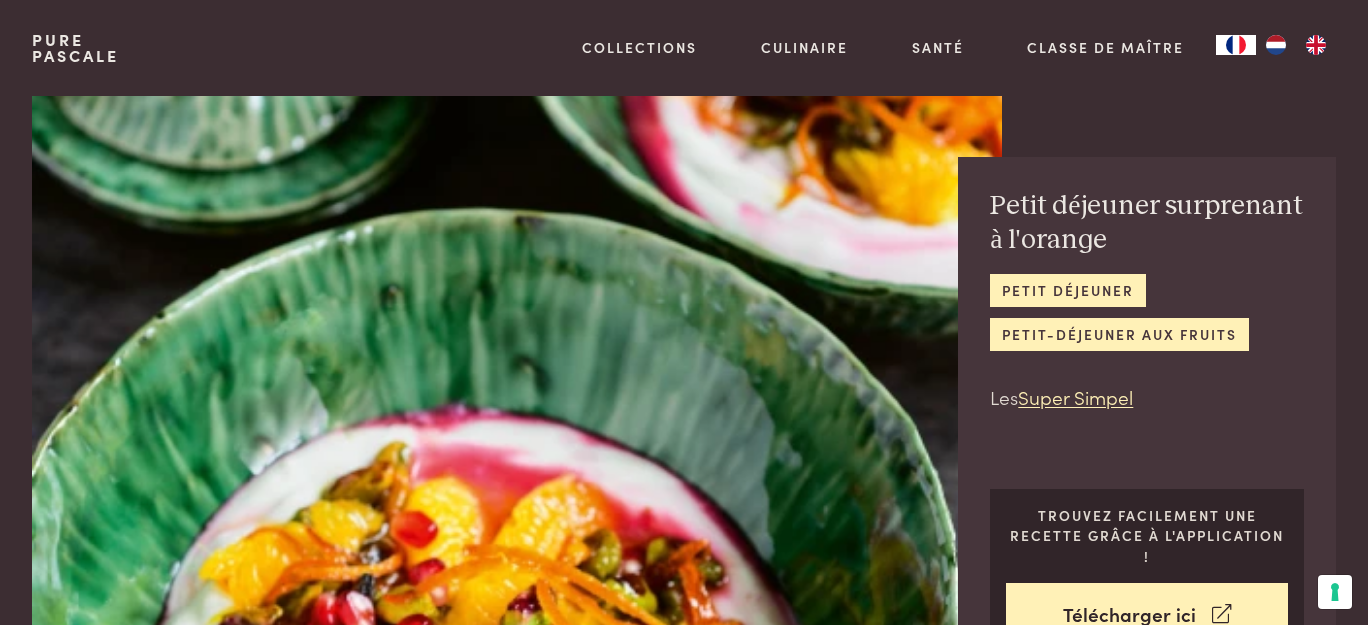 drag, startPoint x: 24, startPoint y: 46, endPoint x: 1050, endPoint y: 651, distance: 1191.0924 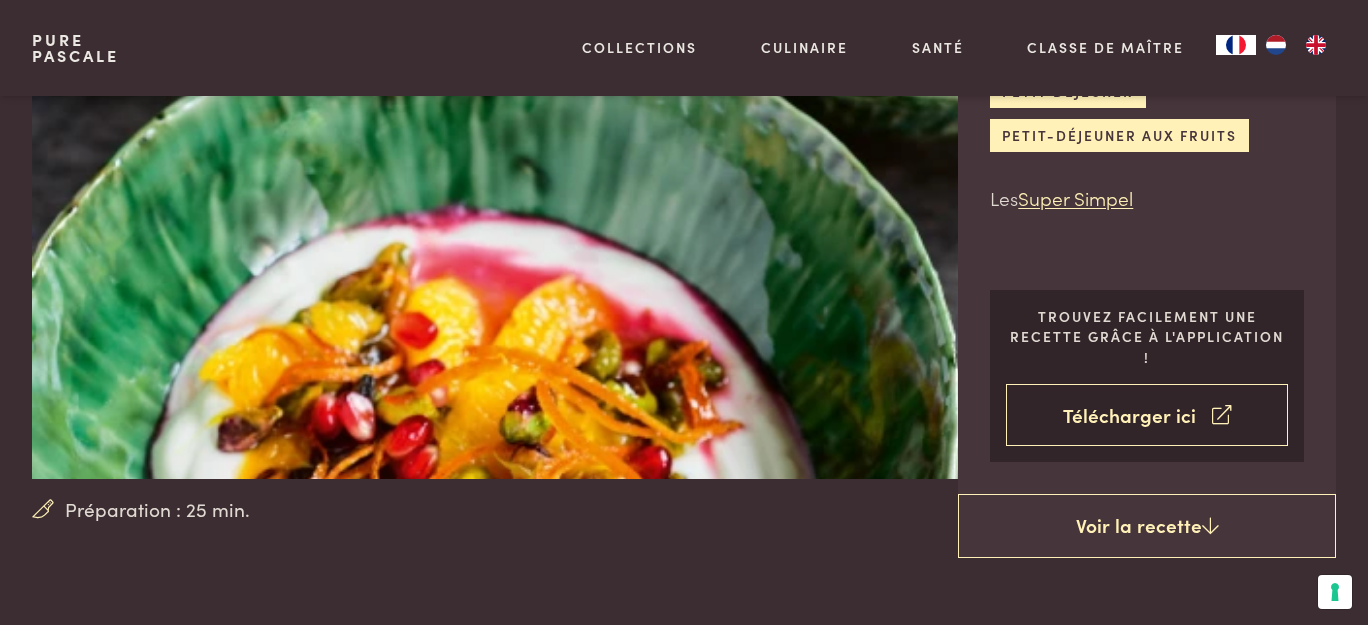 scroll, scrollTop: 272, scrollLeft: 0, axis: vertical 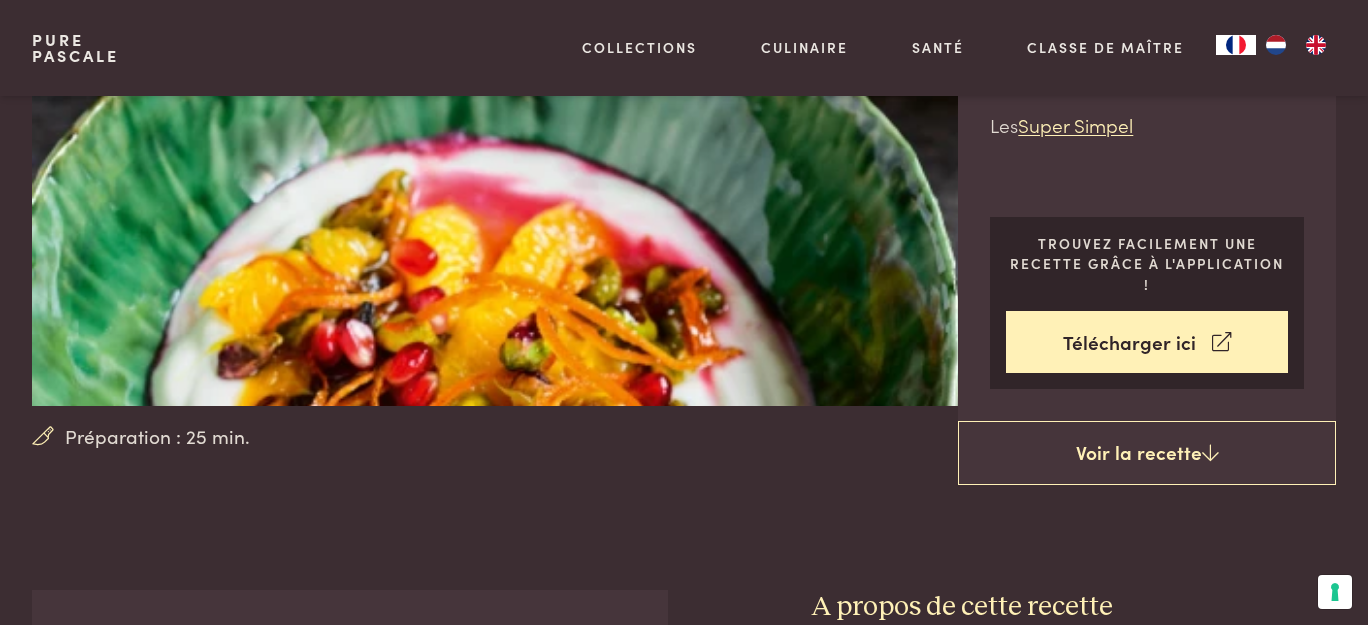 click on "Préparation : 25 min.
Petit déjeuner surprenant à l'orange
petit déjeuner
petit-déjeuner aux fruits
Les  Super Simpel   Trouvez facilement une recette grâce à l'application !   Télécharger ici   Voir la recette
Ingrédients pour
-
6
+
personnes
90 g de pistaches
6 oranges
3 grenades
900 g de yaourt grec entier
Commander en ligne" at bounding box center (684, 1386) 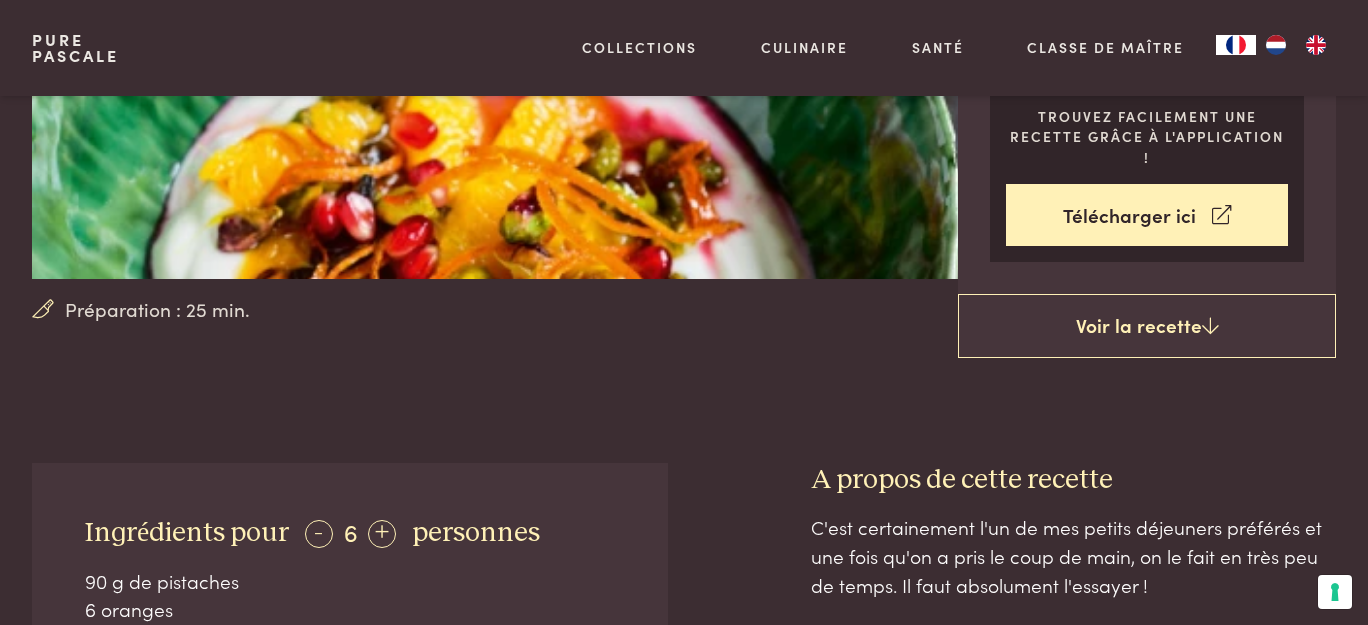 scroll, scrollTop: 636, scrollLeft: 0, axis: vertical 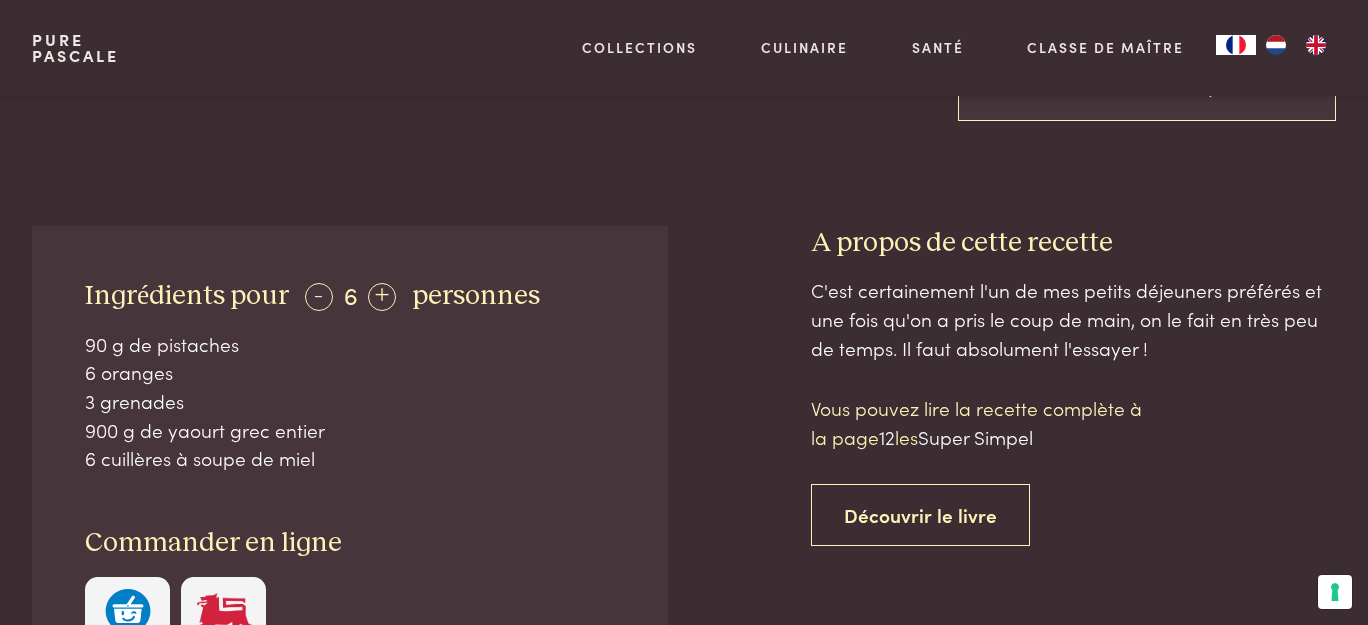 drag, startPoint x: 61, startPoint y: 274, endPoint x: 362, endPoint y: 449, distance: 348.17523 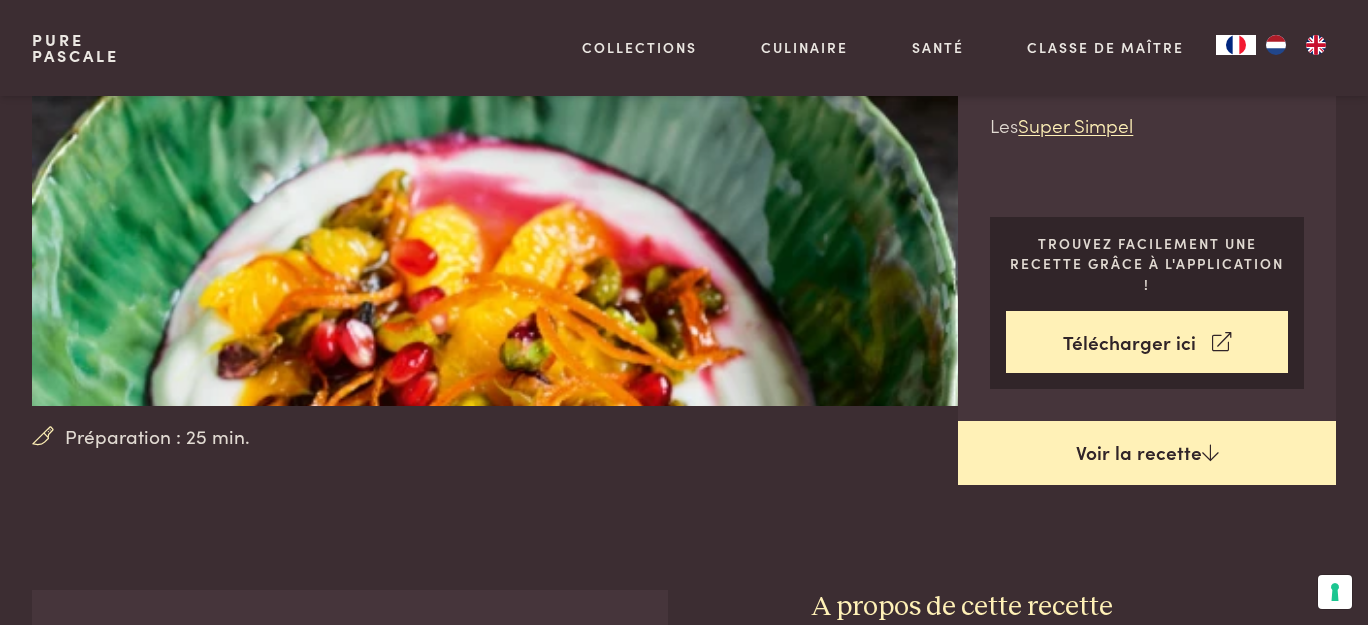 scroll, scrollTop: 181, scrollLeft: 0, axis: vertical 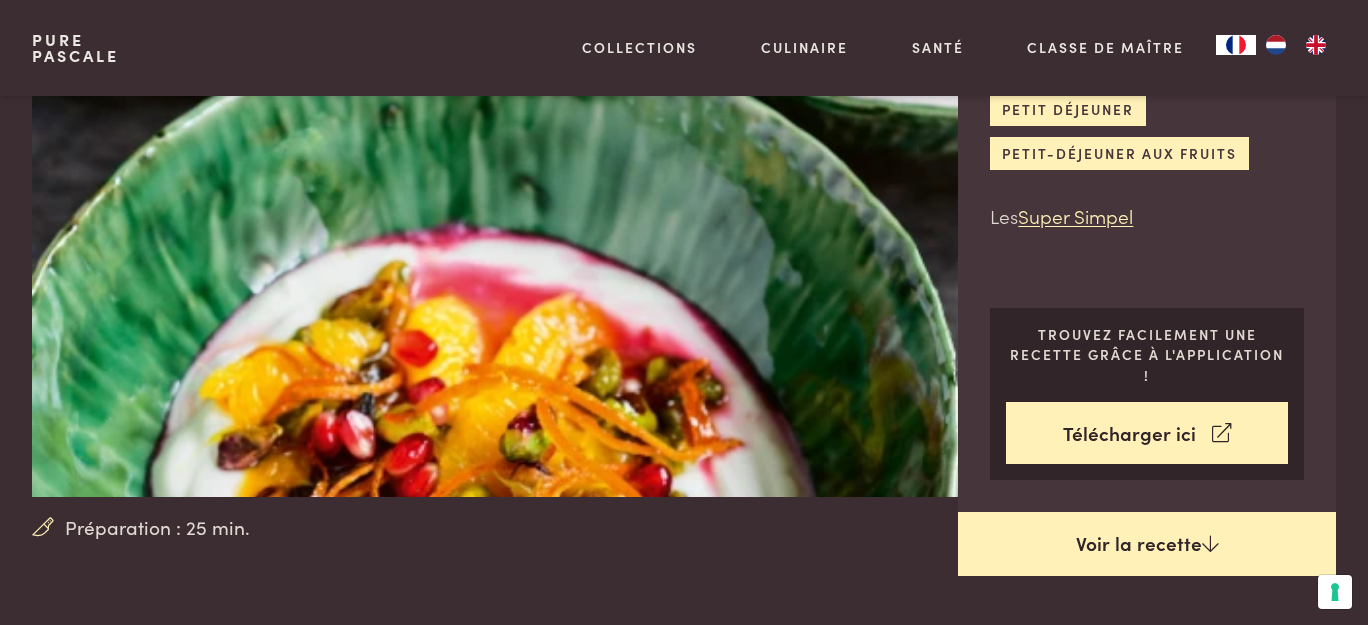 click on "Voir la recette" at bounding box center (1147, 544) 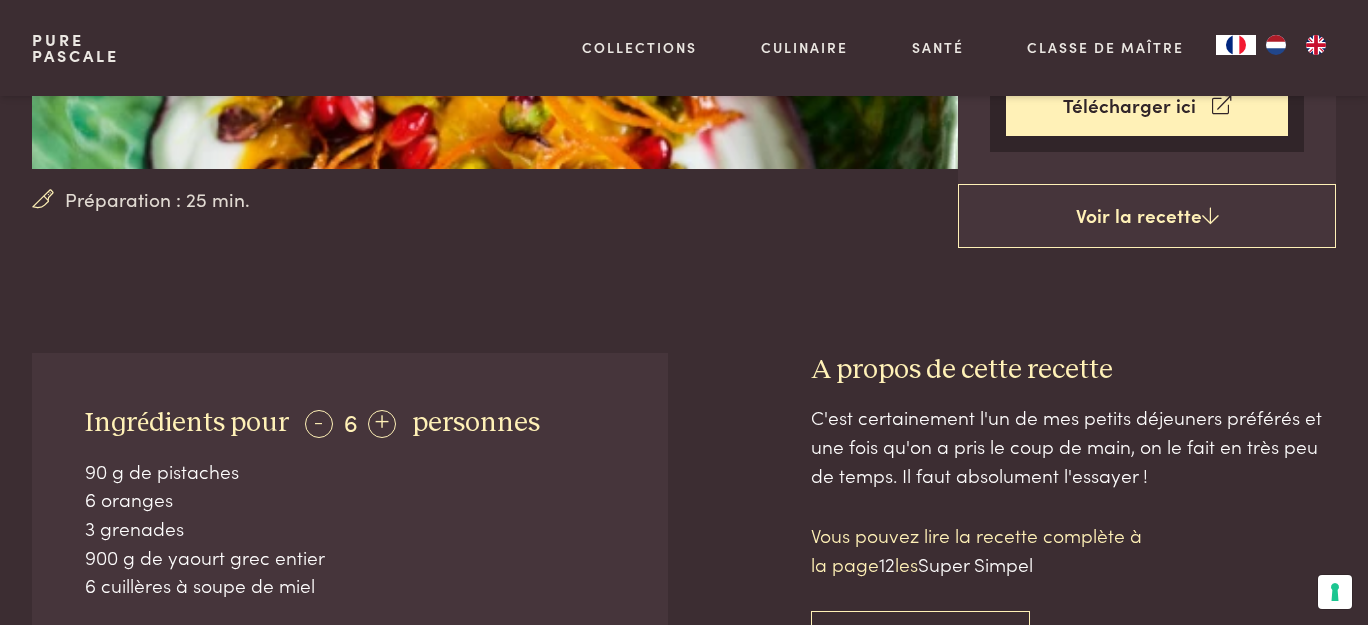 scroll, scrollTop: 587, scrollLeft: 0, axis: vertical 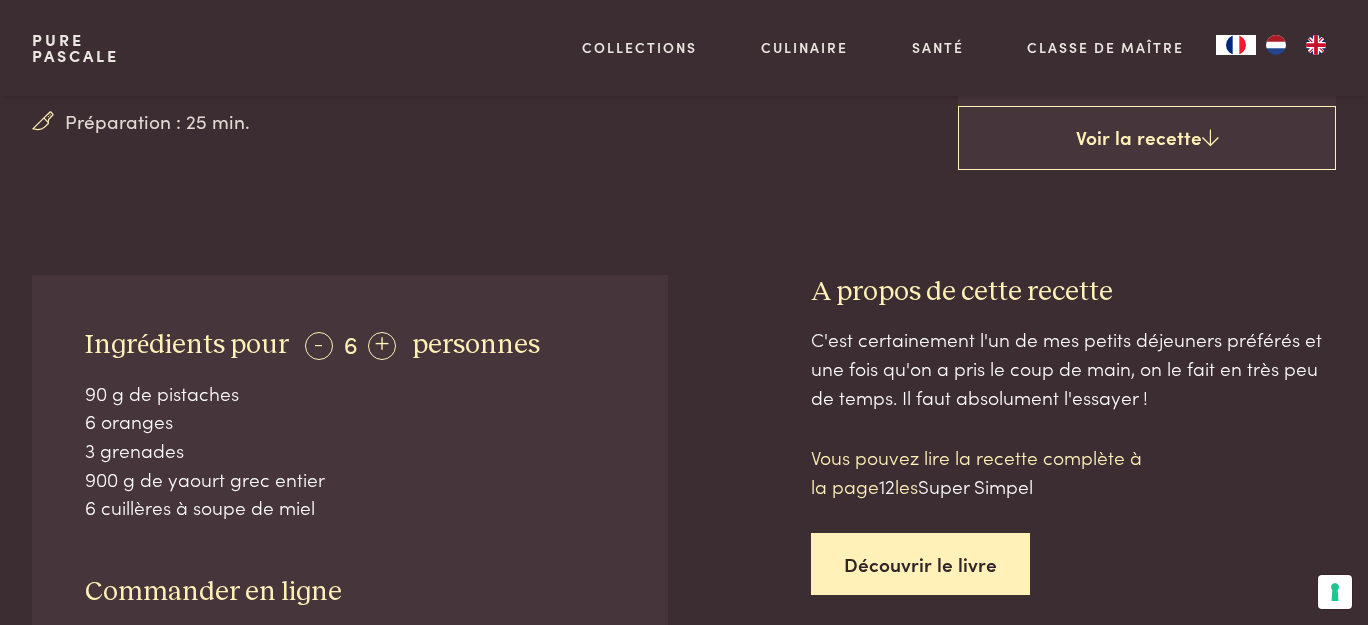 click on "Découvrir le livre" at bounding box center [920, 564] 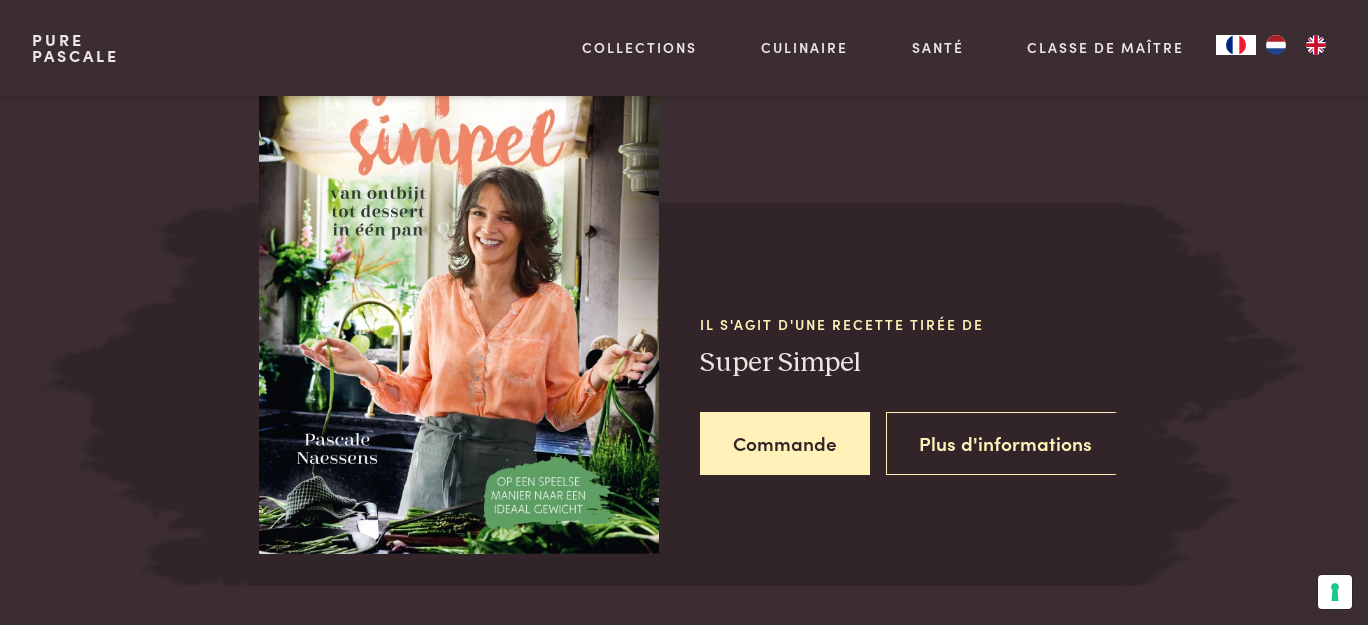 scroll, scrollTop: 1696, scrollLeft: 0, axis: vertical 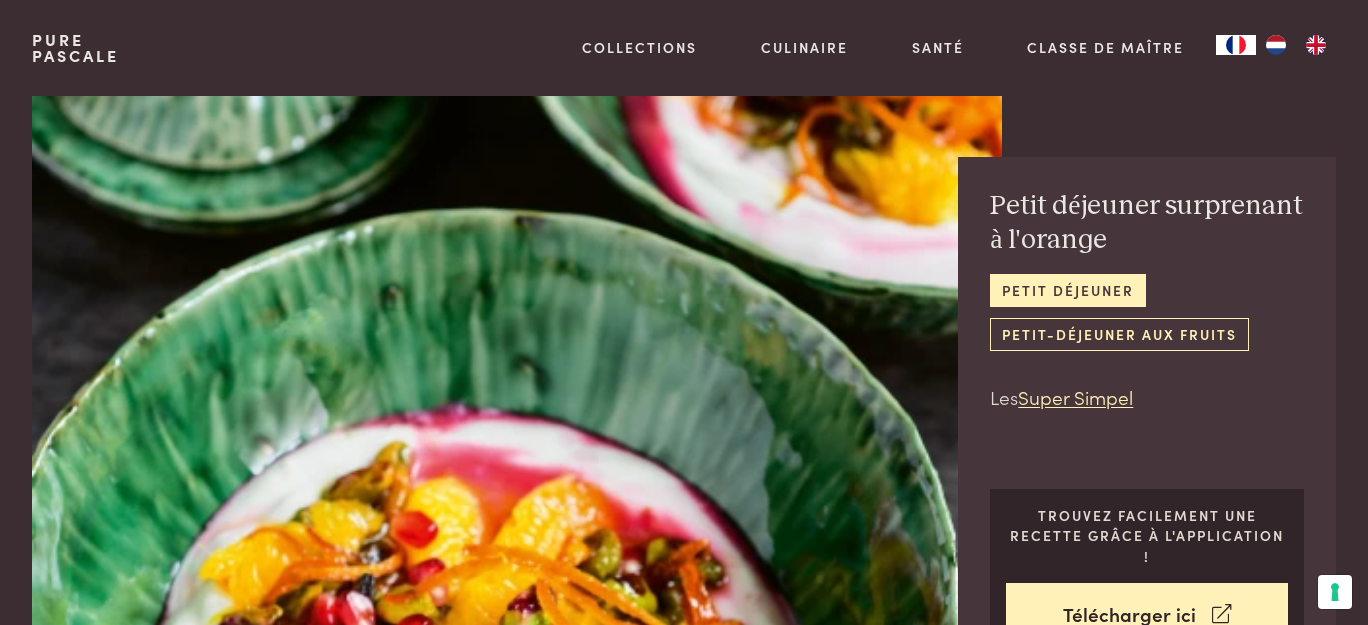 click on "petit-déjeuner aux fruits" at bounding box center [1119, 334] 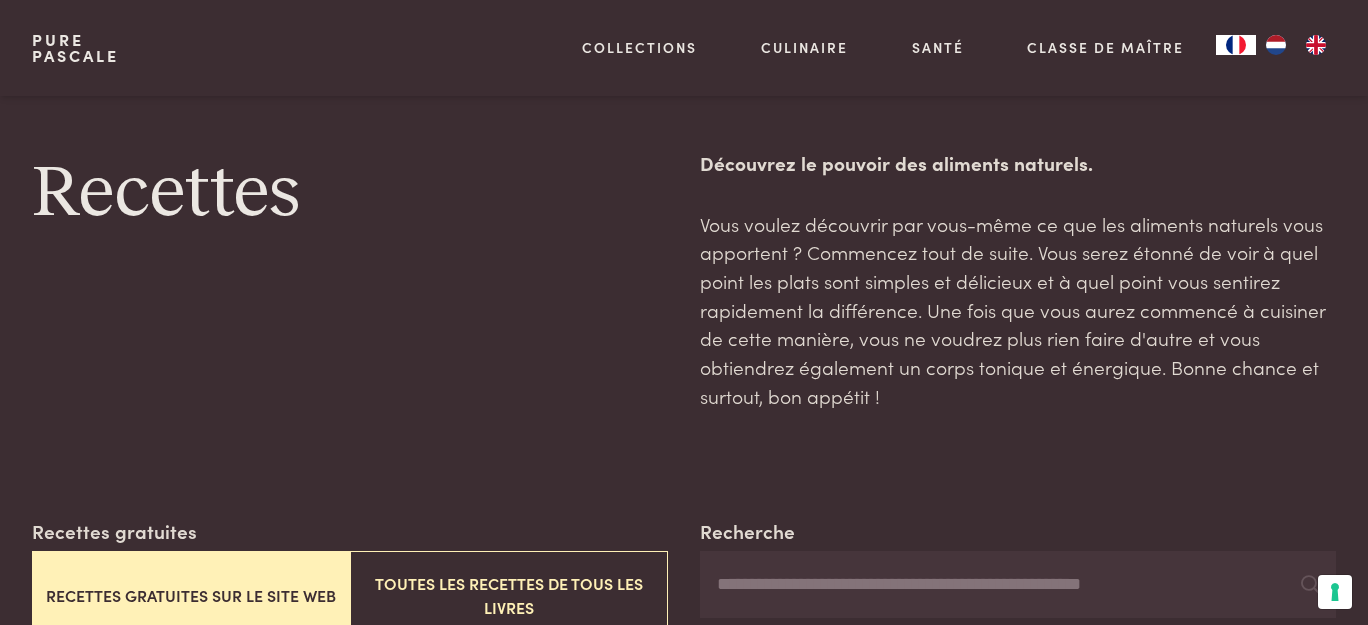 scroll, scrollTop: 454, scrollLeft: 0, axis: vertical 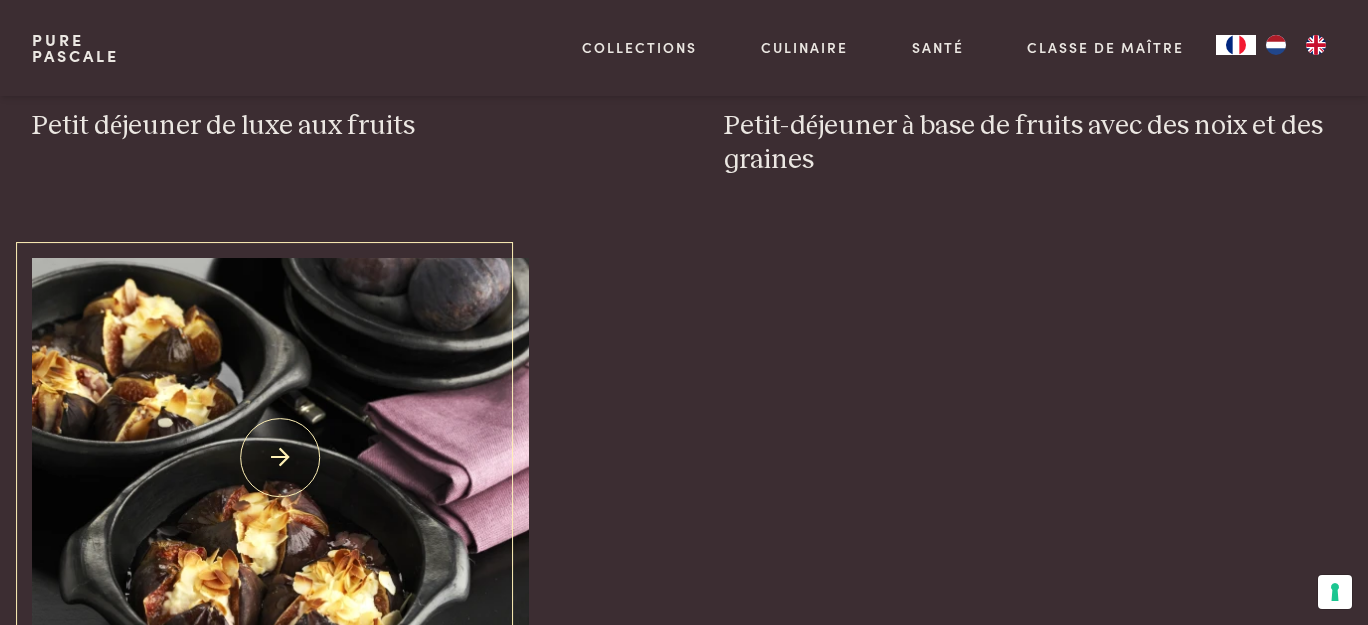 click at bounding box center [280, 458] 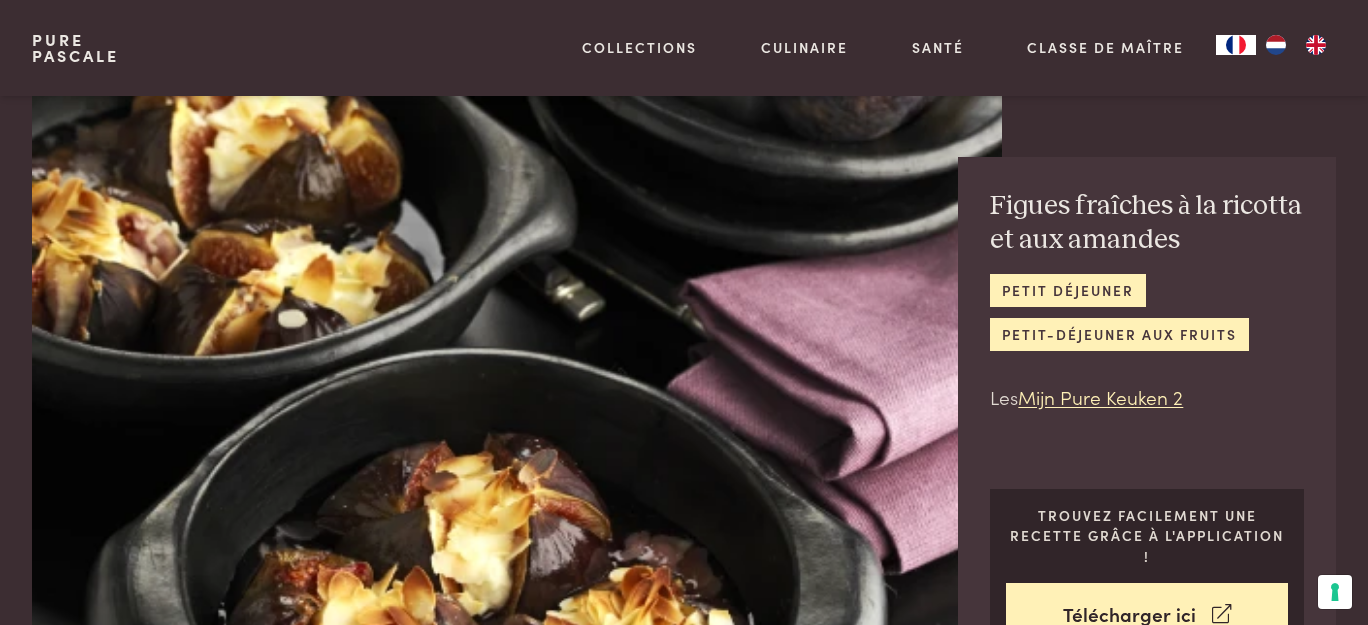 scroll, scrollTop: 545, scrollLeft: 0, axis: vertical 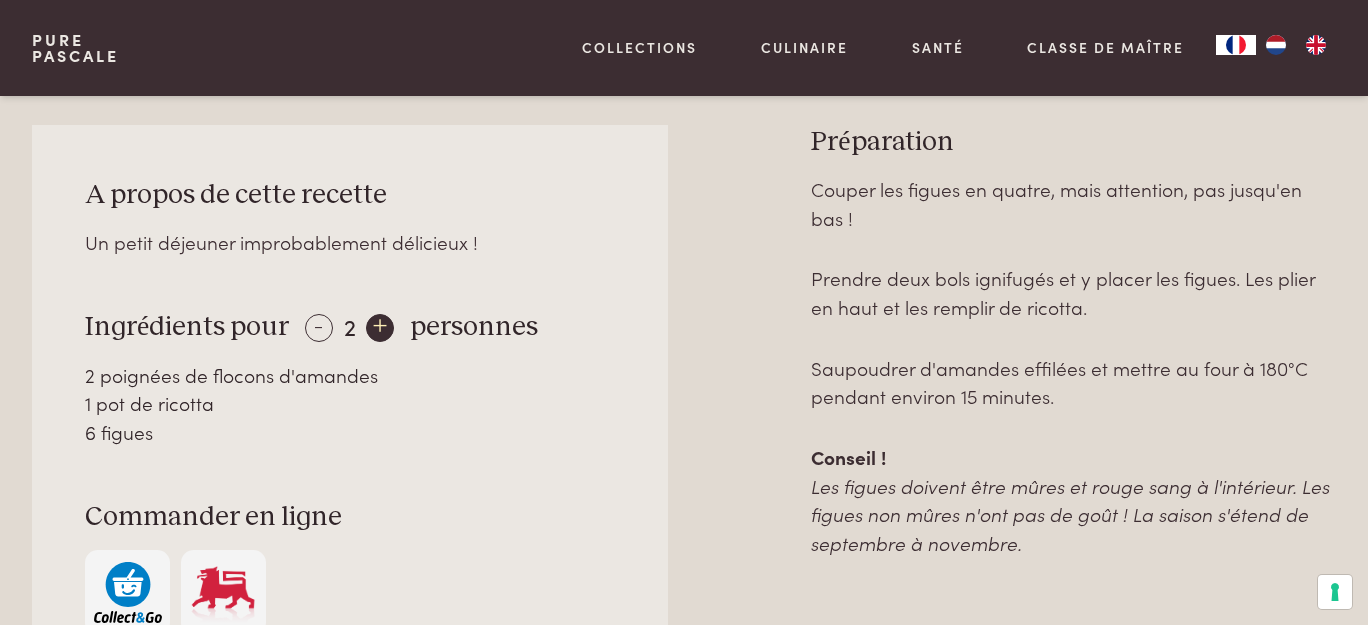 click on "+" at bounding box center (380, 328) 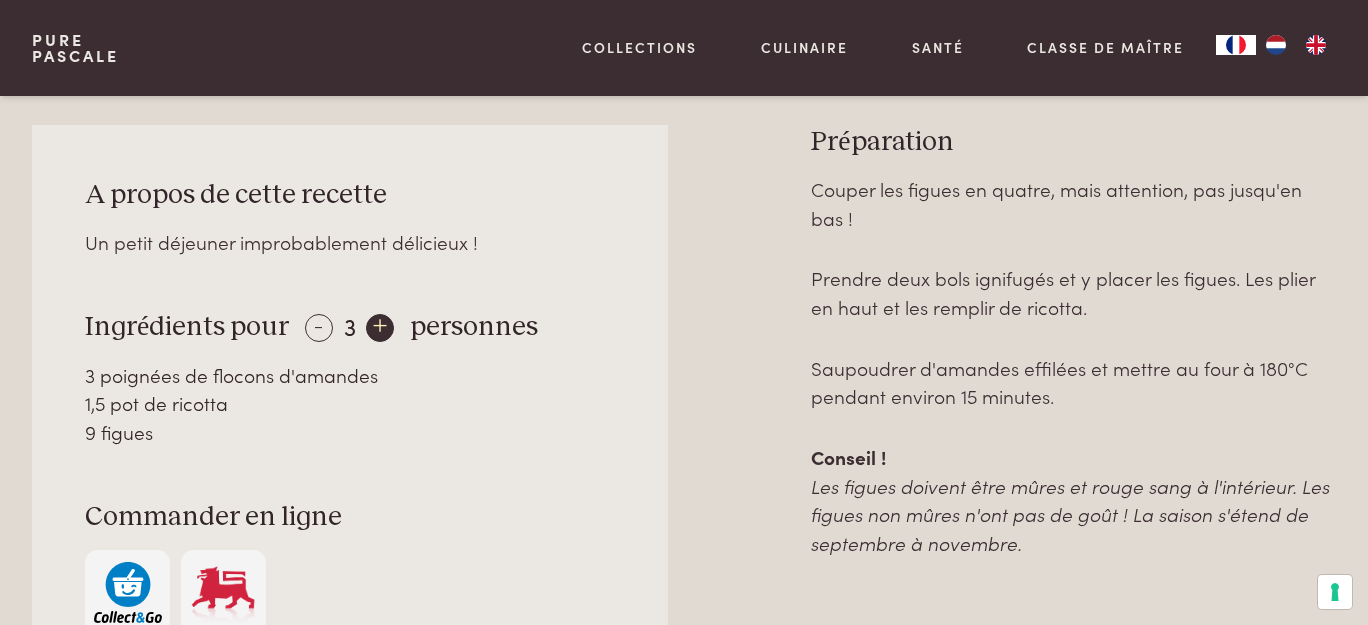 click on "+" at bounding box center (380, 328) 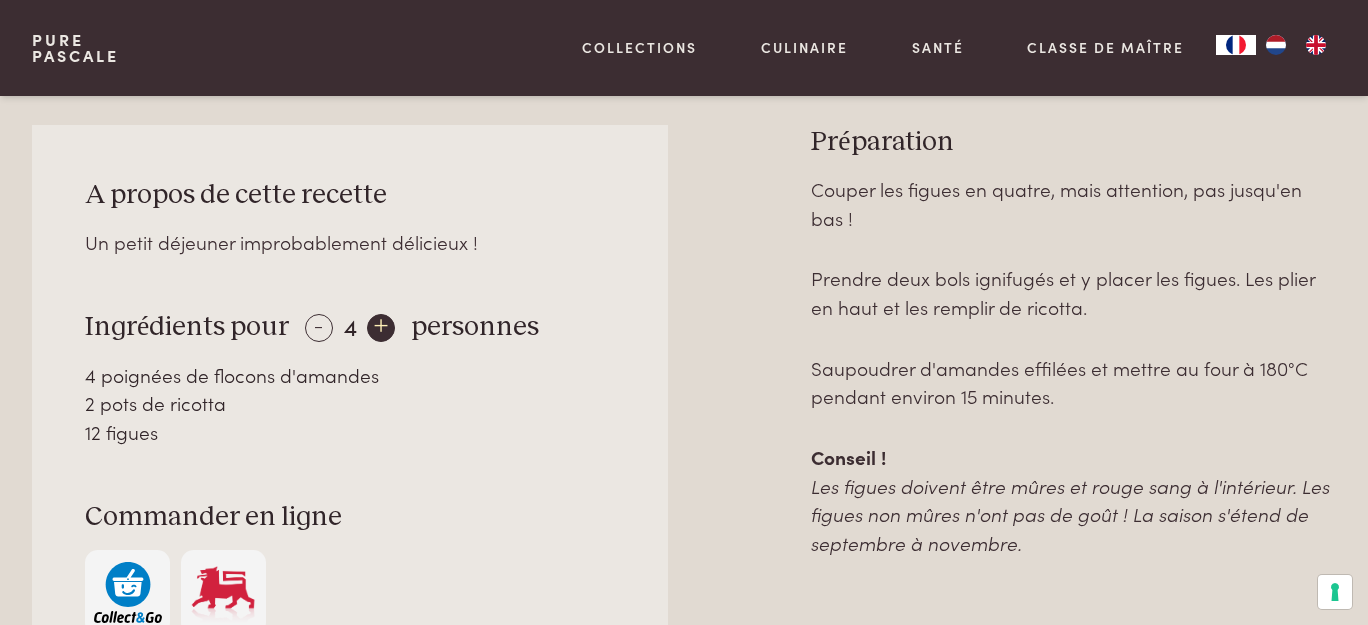 click on "+" at bounding box center [381, 328] 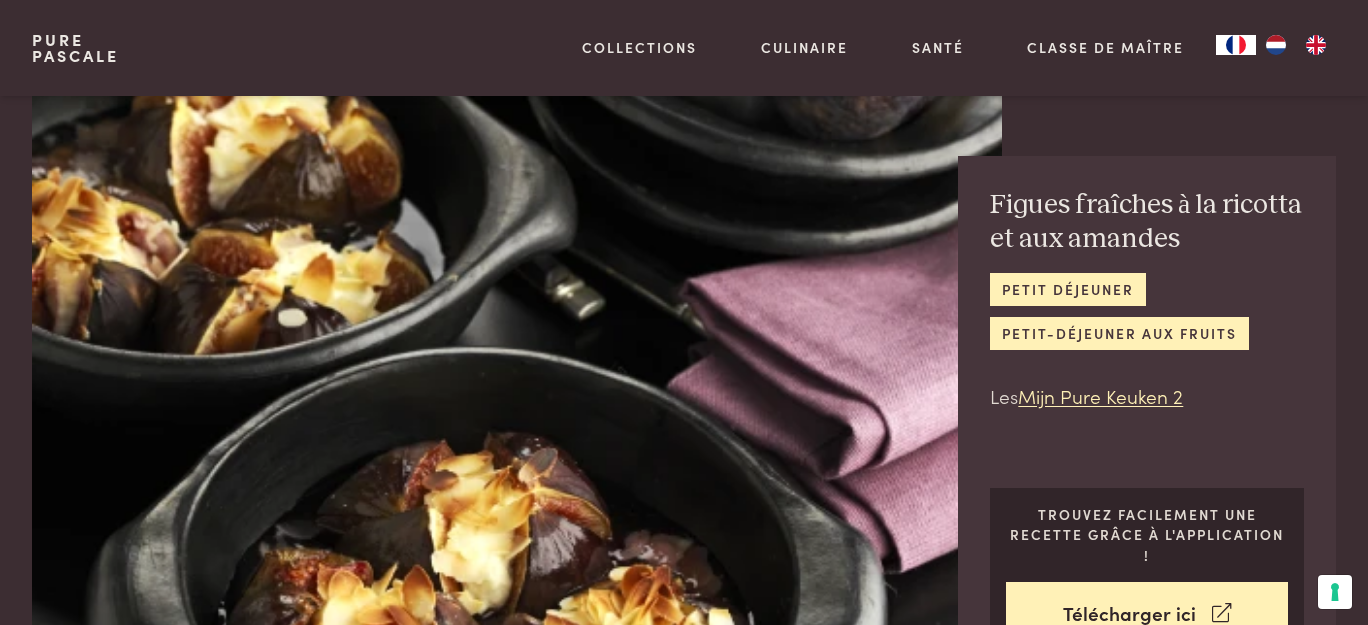 scroll, scrollTop: 0, scrollLeft: 0, axis: both 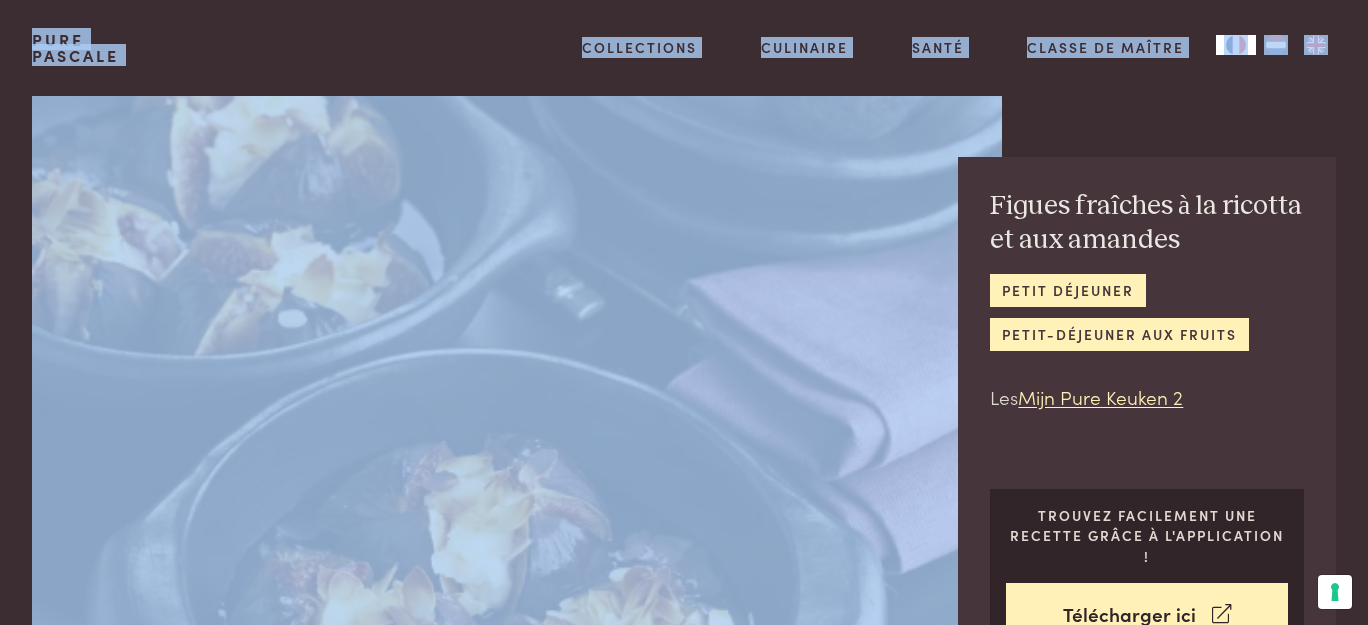 drag, startPoint x: 235, startPoint y: 28, endPoint x: 568, endPoint y: 356, distance: 467.41095 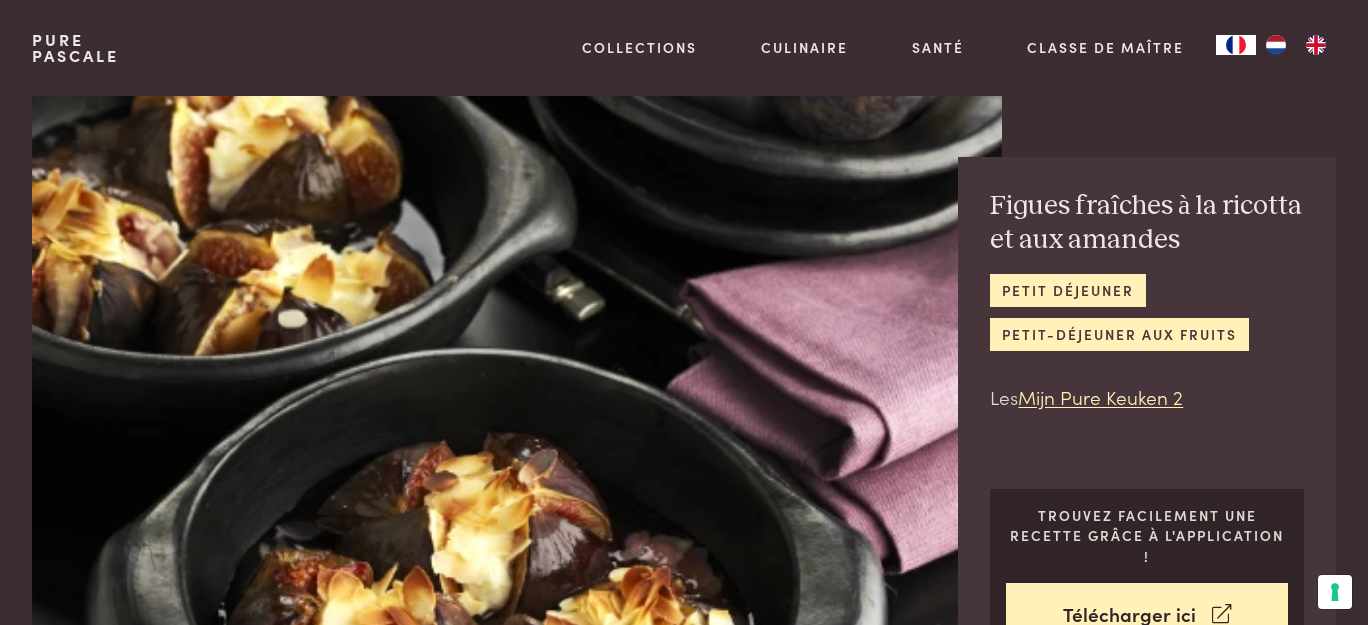 drag, startPoint x: 1042, startPoint y: 156, endPoint x: 967, endPoint y: 619, distance: 469.0352 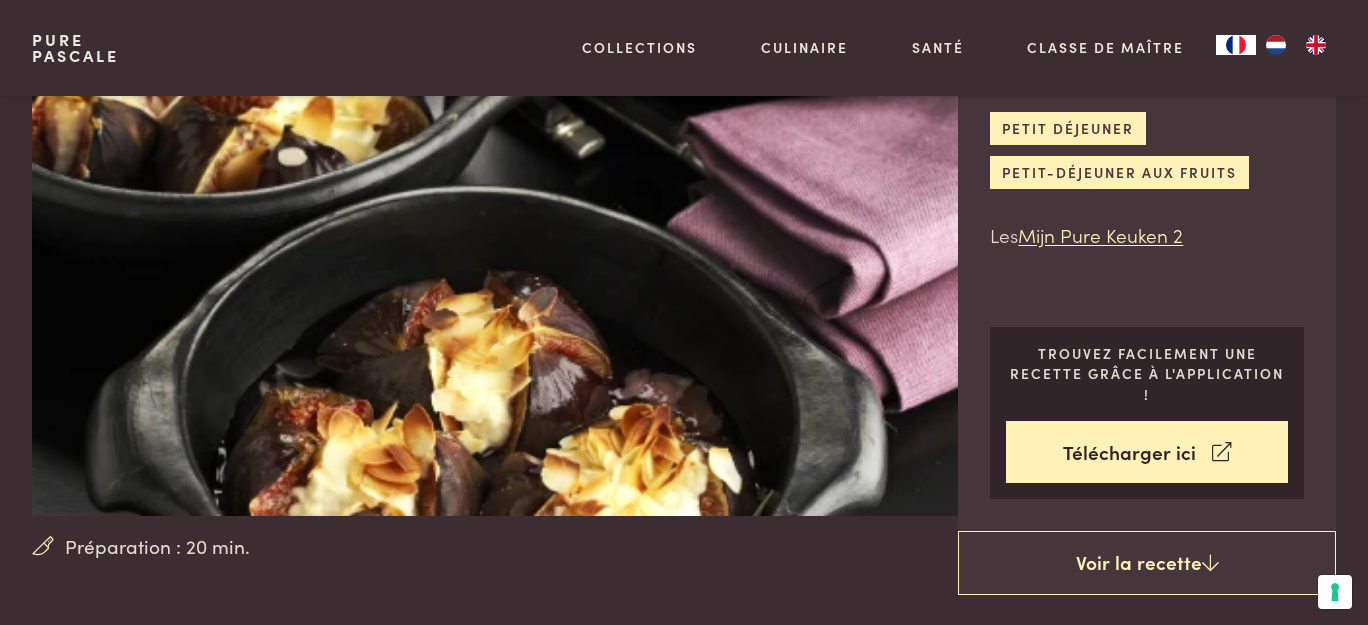 scroll, scrollTop: 181, scrollLeft: 0, axis: vertical 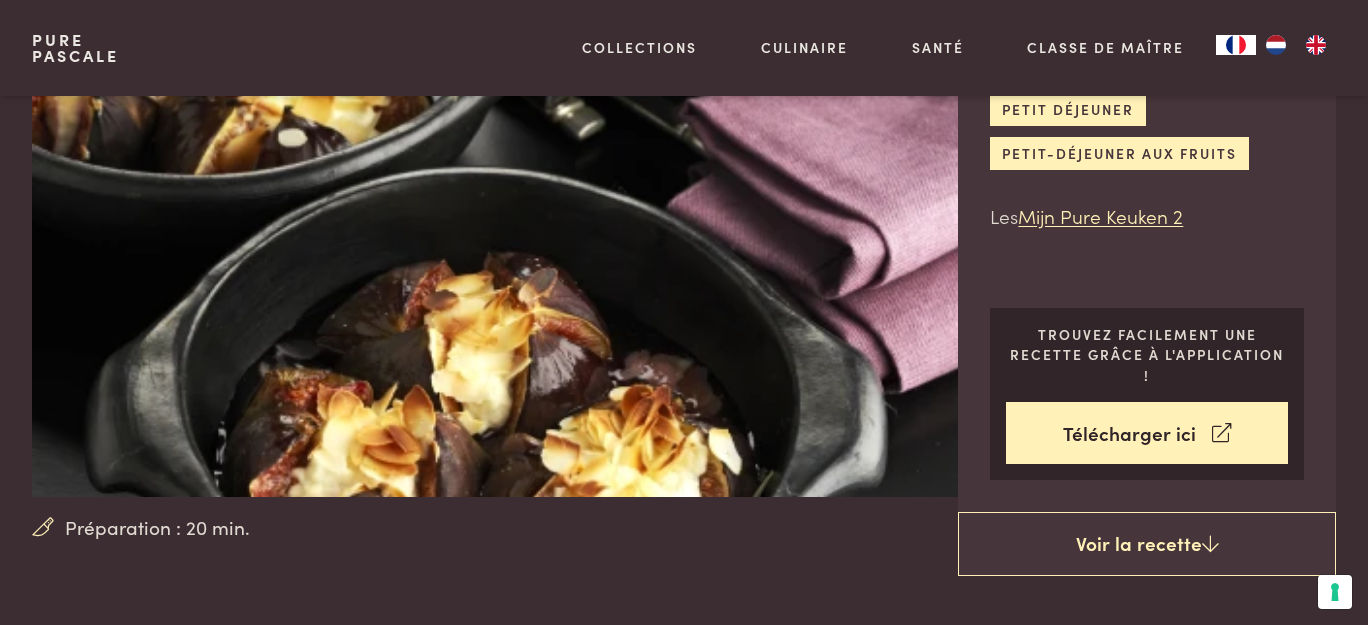 click on "Figues fraîches à la ricotta et aux amandes
petit déjeuner
petit-déjeuner aux fruits
Les  Mijn Pure Keuken 2   Trouvez facilement une recette grâce à l'application !   Télécharger ici" at bounding box center [1147, 244] 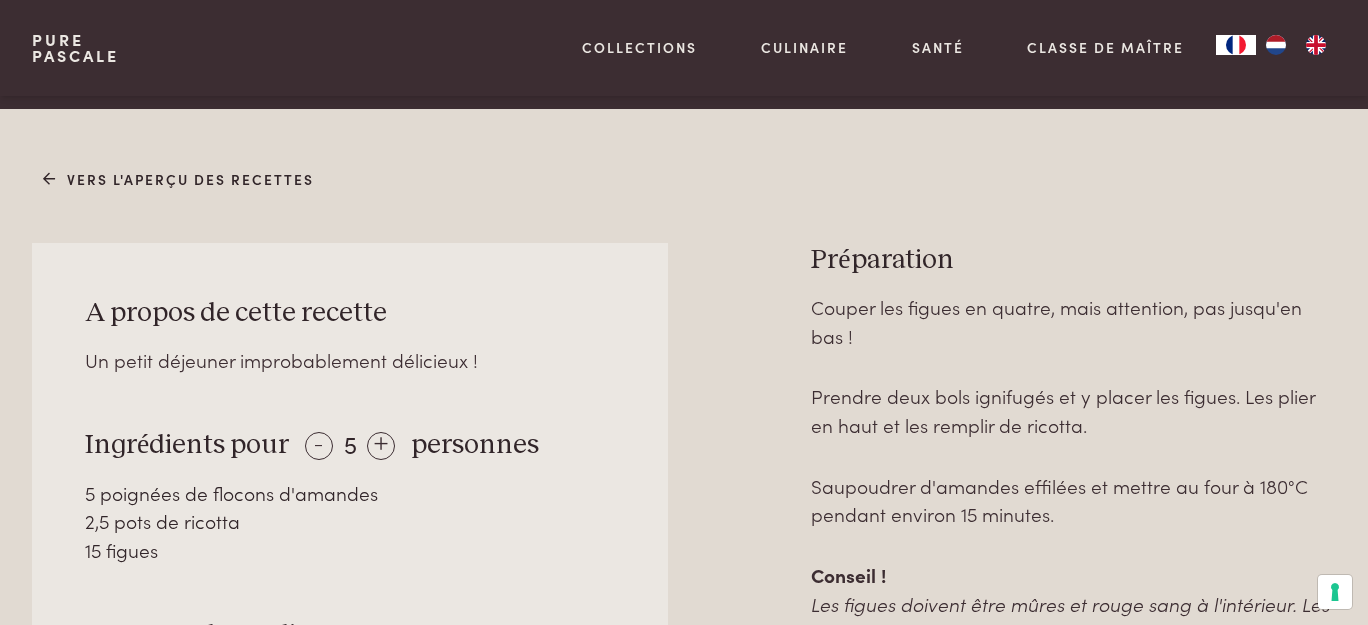 scroll, scrollTop: 636, scrollLeft: 0, axis: vertical 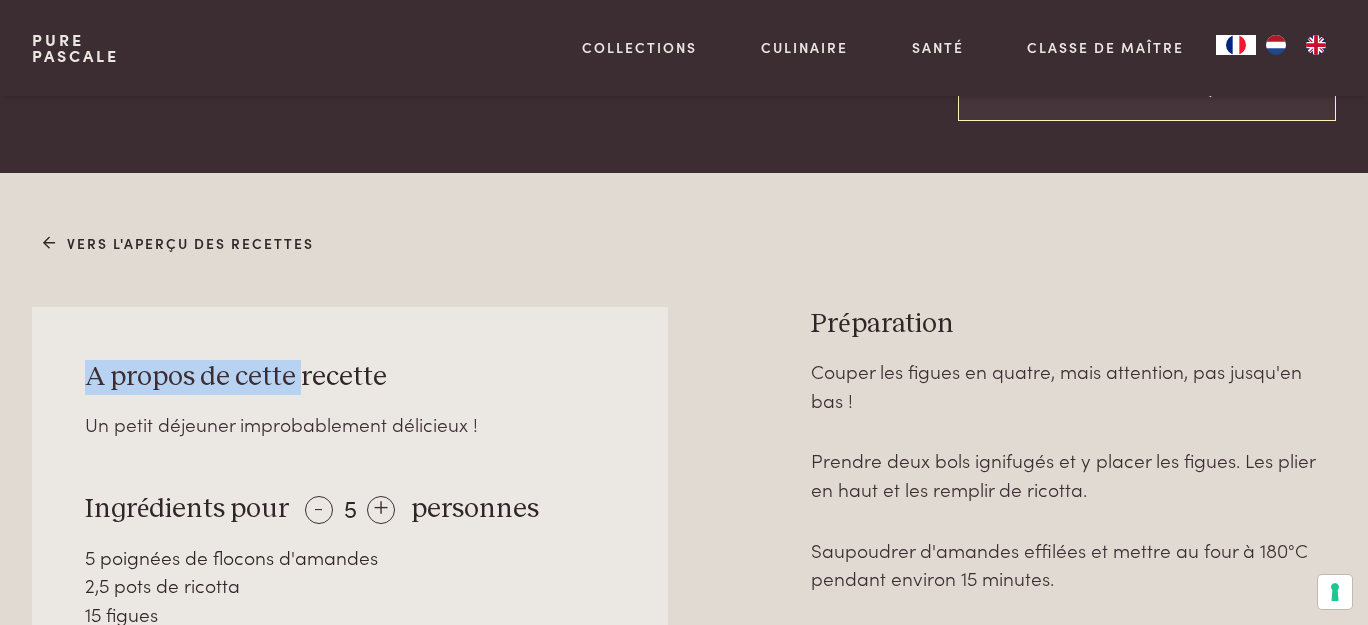 drag, startPoint x: 70, startPoint y: 274, endPoint x: 296, endPoint y: 380, distance: 249.62372 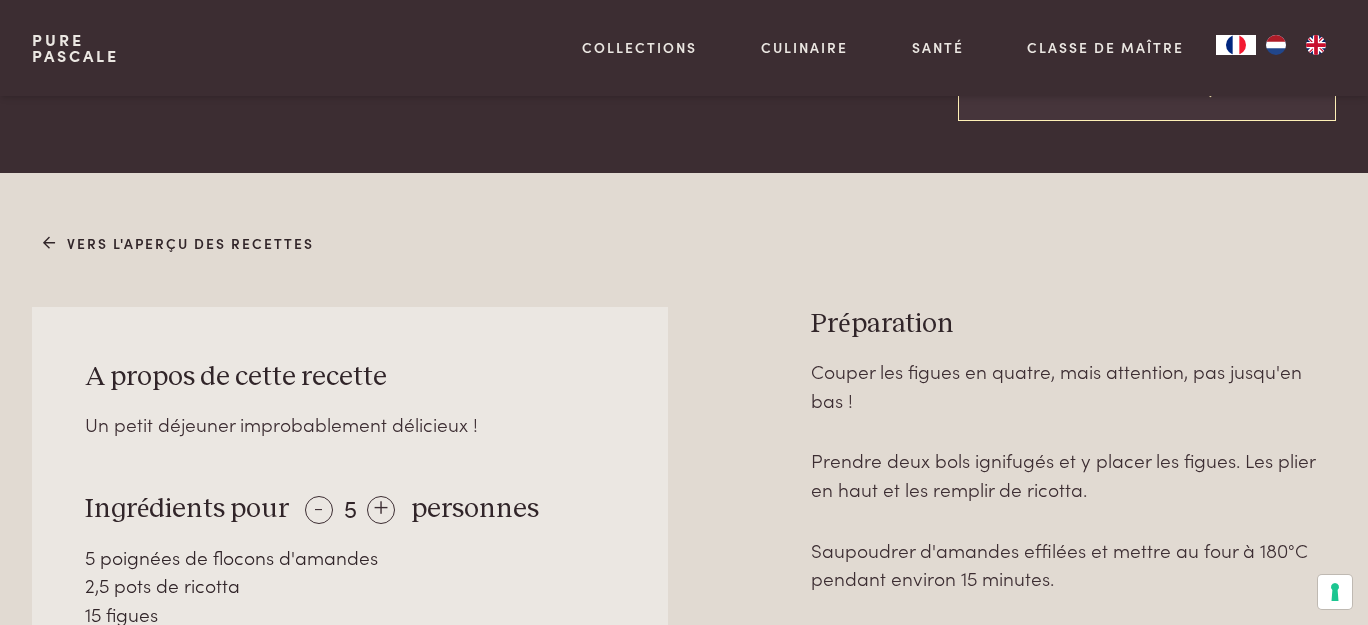 click on "Un petit déjeuner improbablement délicieux !" at bounding box center [350, 424] 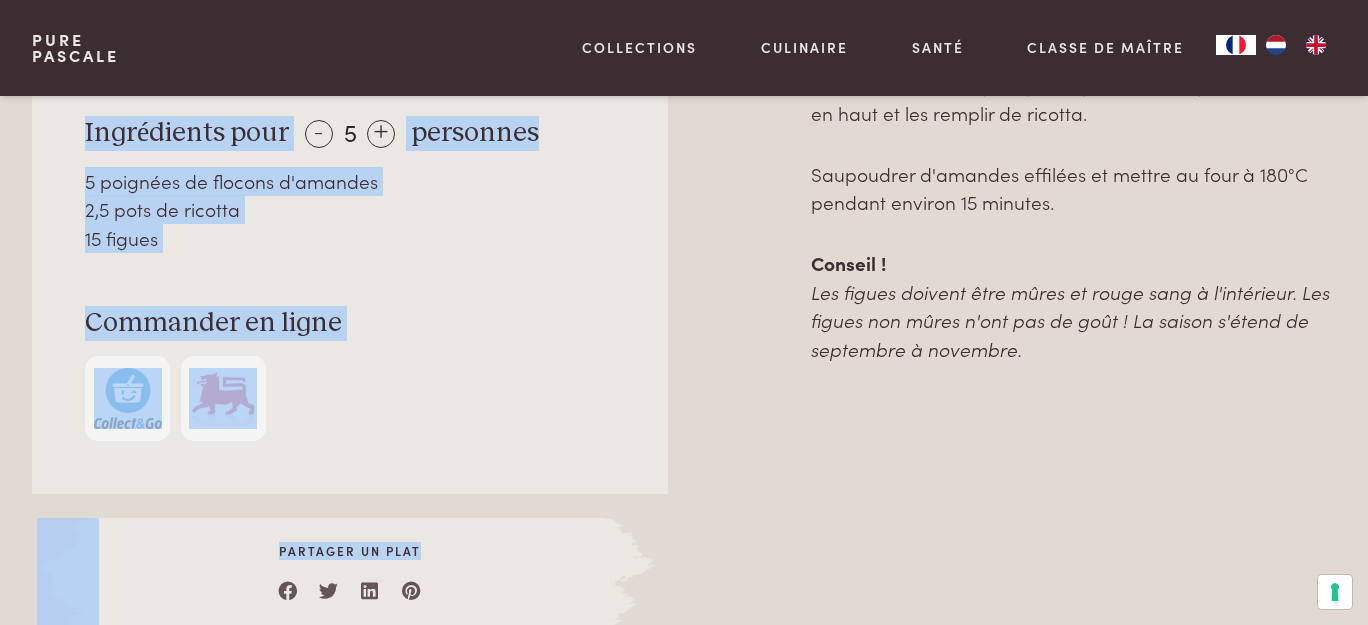 scroll, scrollTop: 1296, scrollLeft: 0, axis: vertical 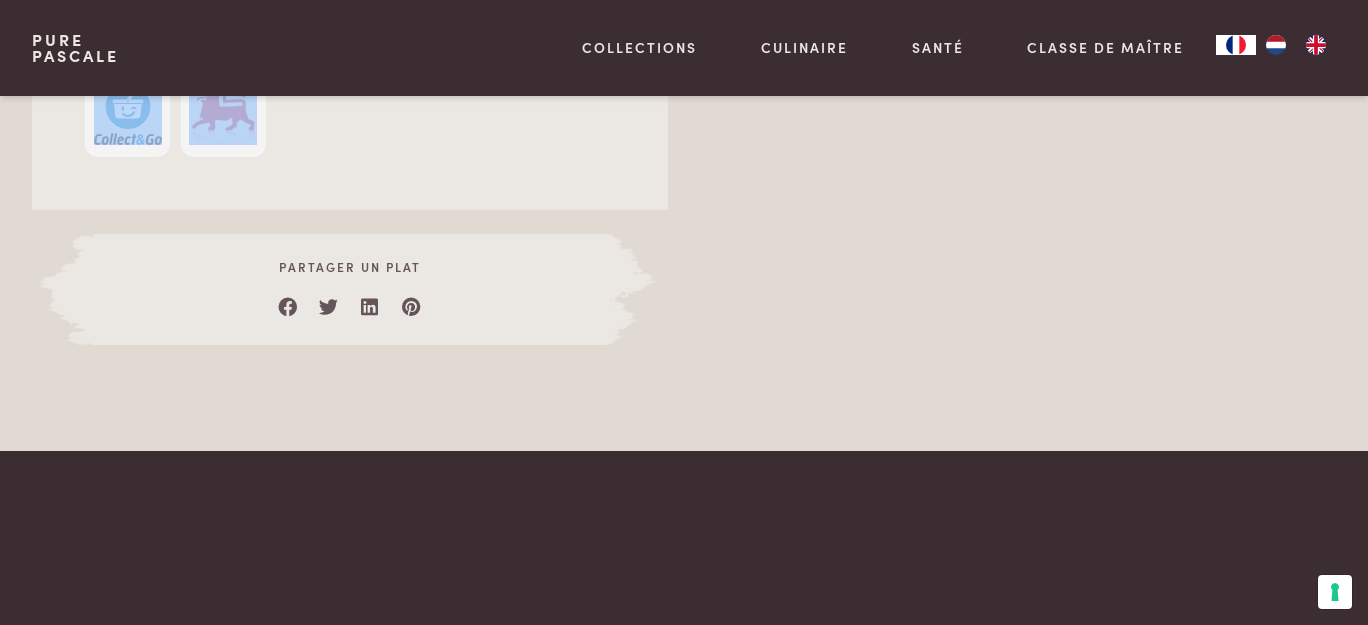 drag, startPoint x: 23, startPoint y: 270, endPoint x: 526, endPoint y: 153, distance: 516.4281 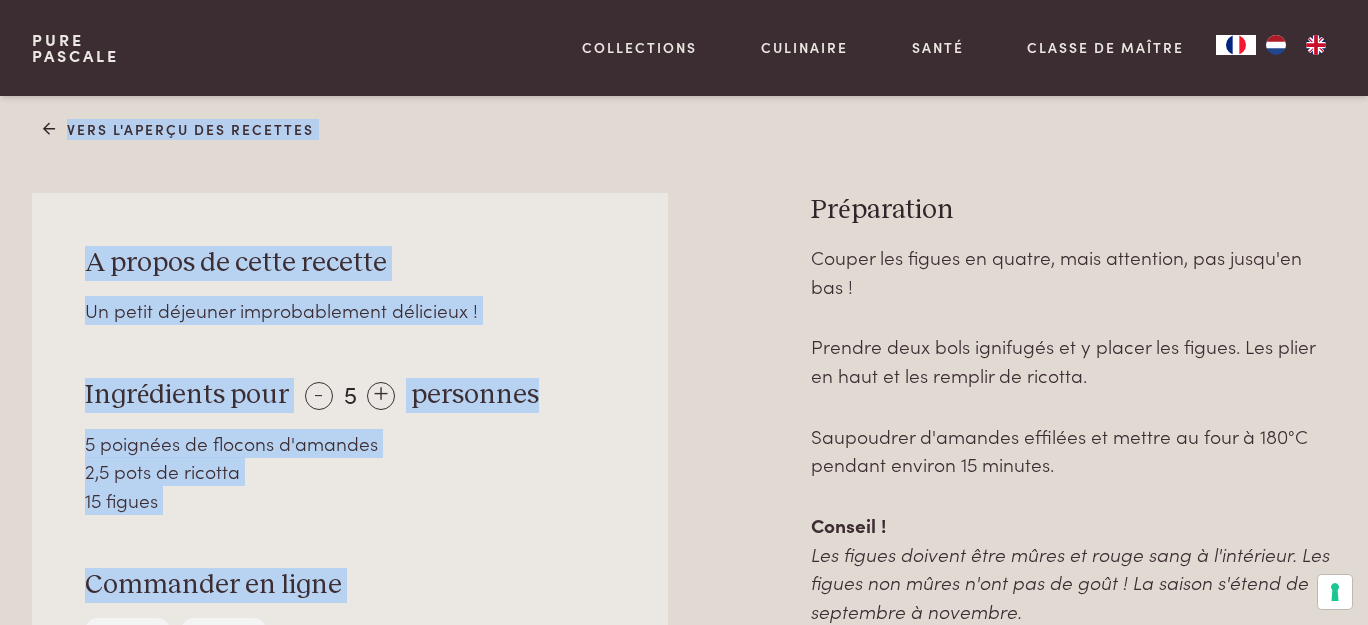 scroll, scrollTop: 841, scrollLeft: 0, axis: vertical 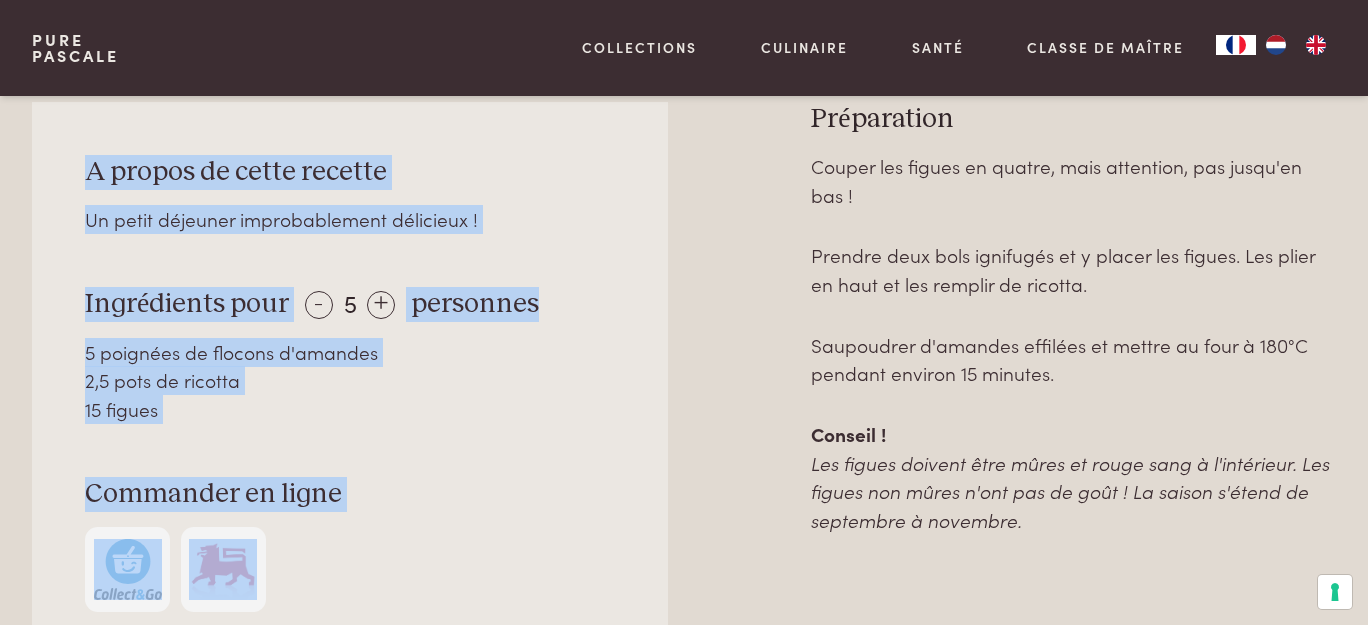 click on "A propos de cette recette   Un petit déjeuner improbablement délicieux !
Ingrédients pour
-
5
+
personnes
5 poignées de flocons d'amandes
2,5 pots de ricotta
15 figues
Commander en ligne" at bounding box center [350, 384] 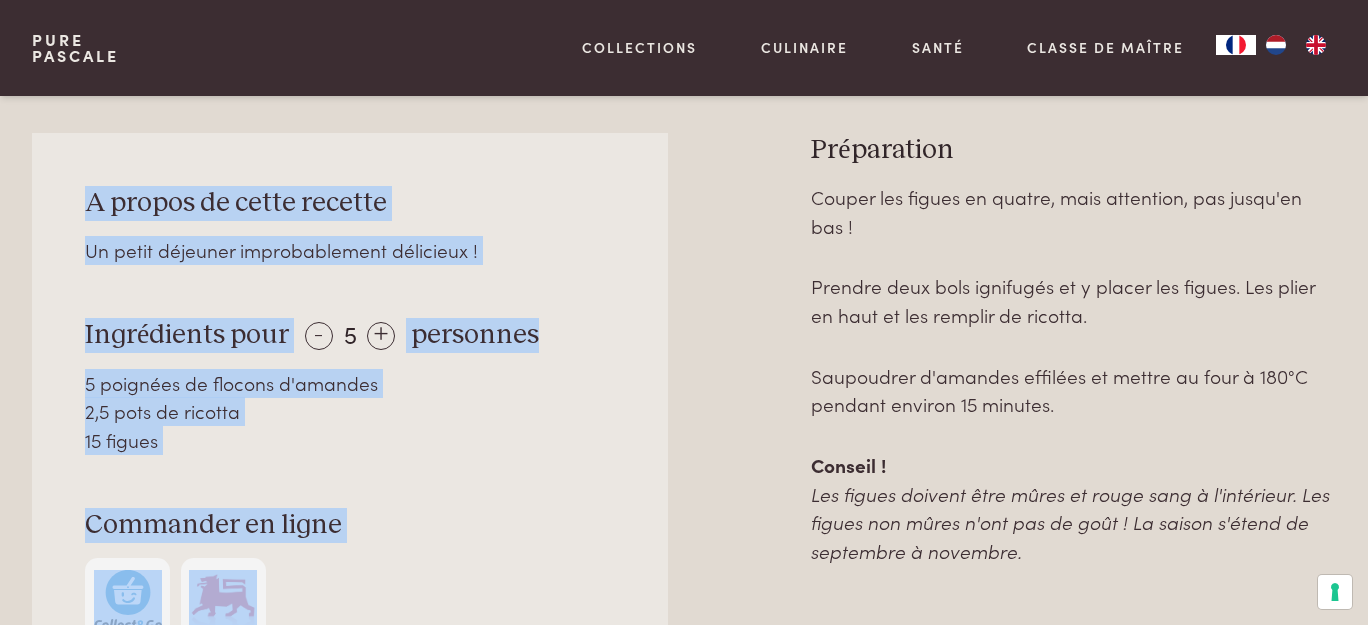 scroll, scrollTop: 841, scrollLeft: 0, axis: vertical 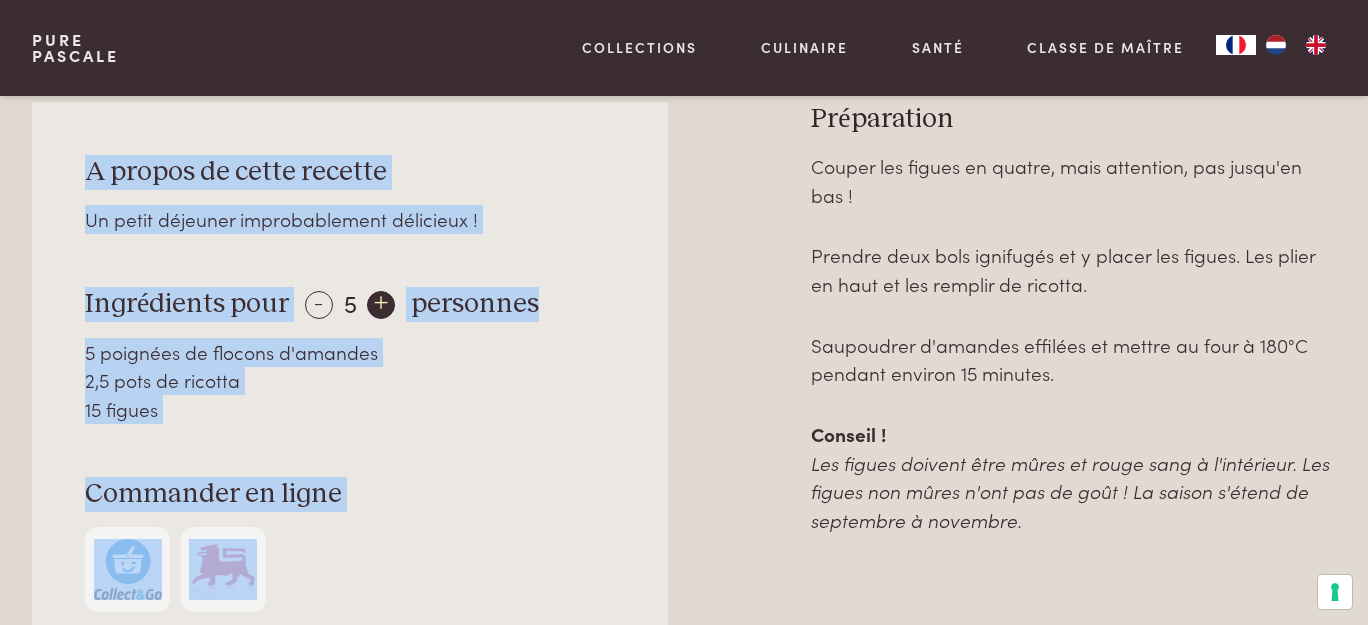 click on "+" at bounding box center (381, 305) 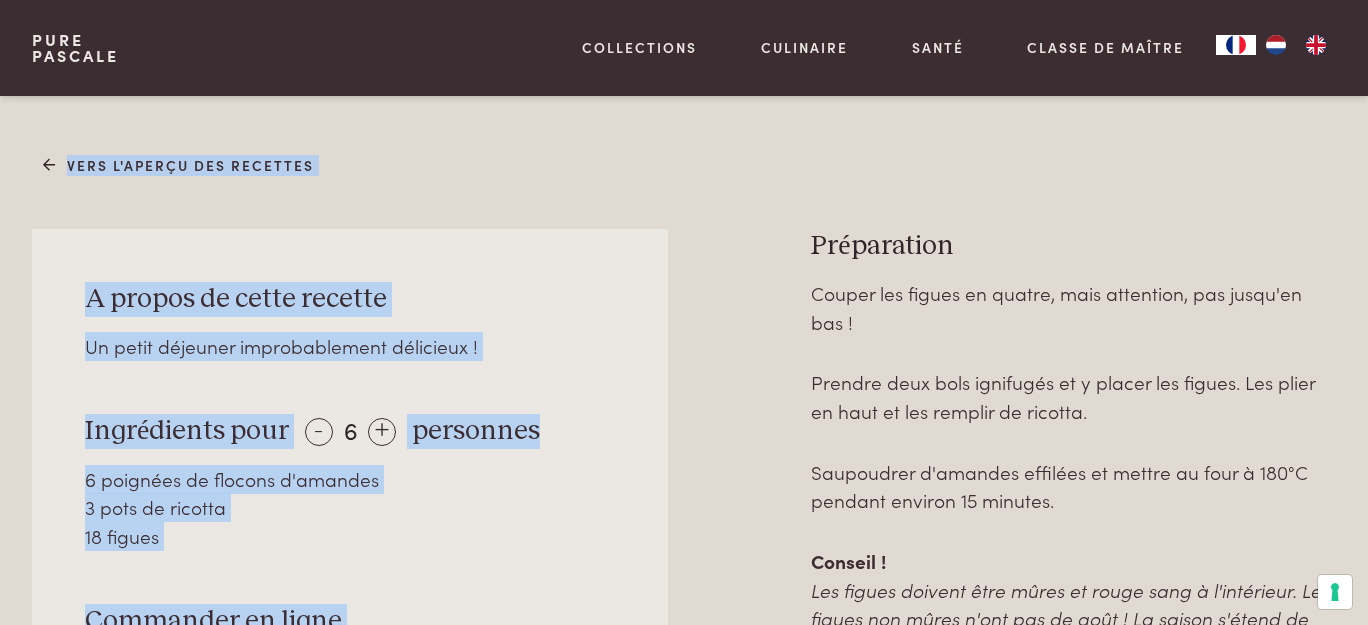 scroll, scrollTop: 568, scrollLeft: 0, axis: vertical 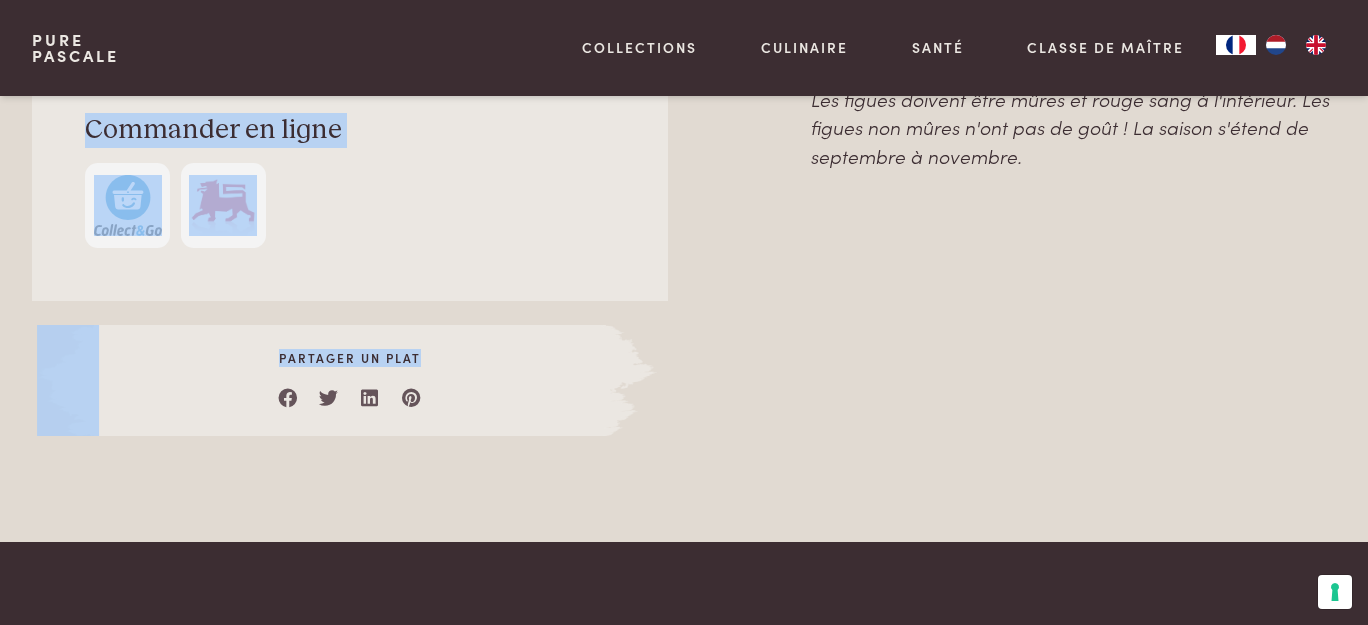 drag, startPoint x: 82, startPoint y: 393, endPoint x: 544, endPoint y: 527, distance: 481.04053 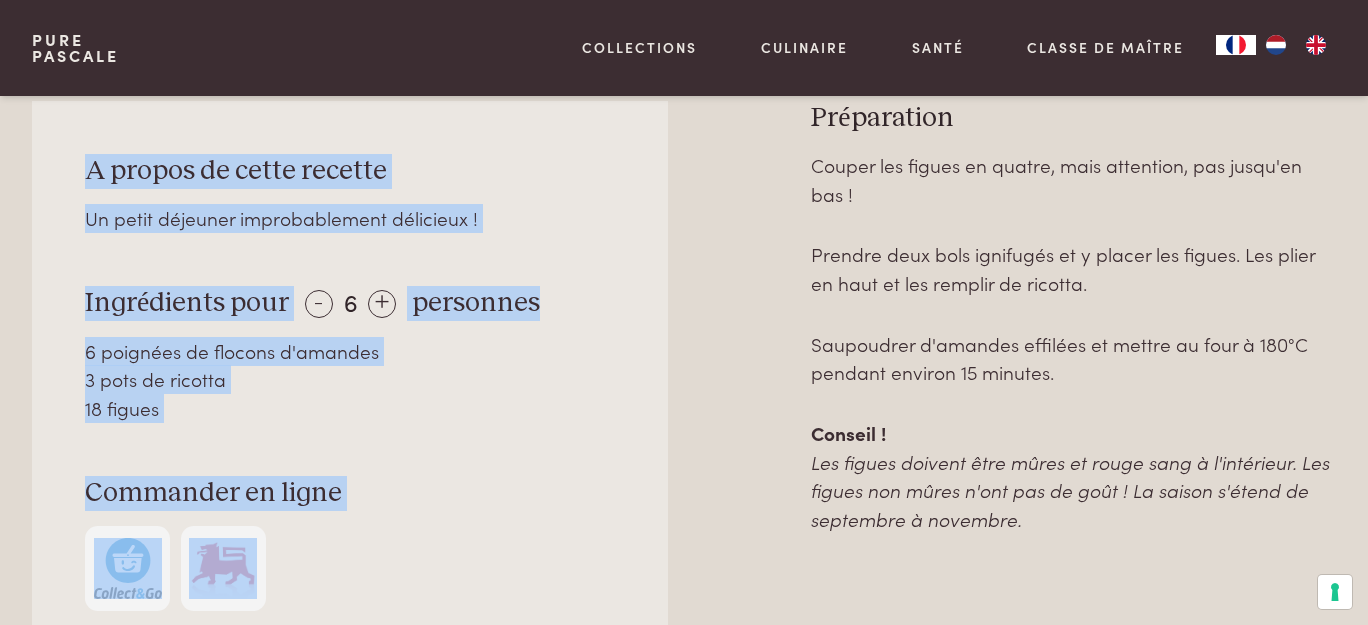 scroll, scrollTop: 842, scrollLeft: 0, axis: vertical 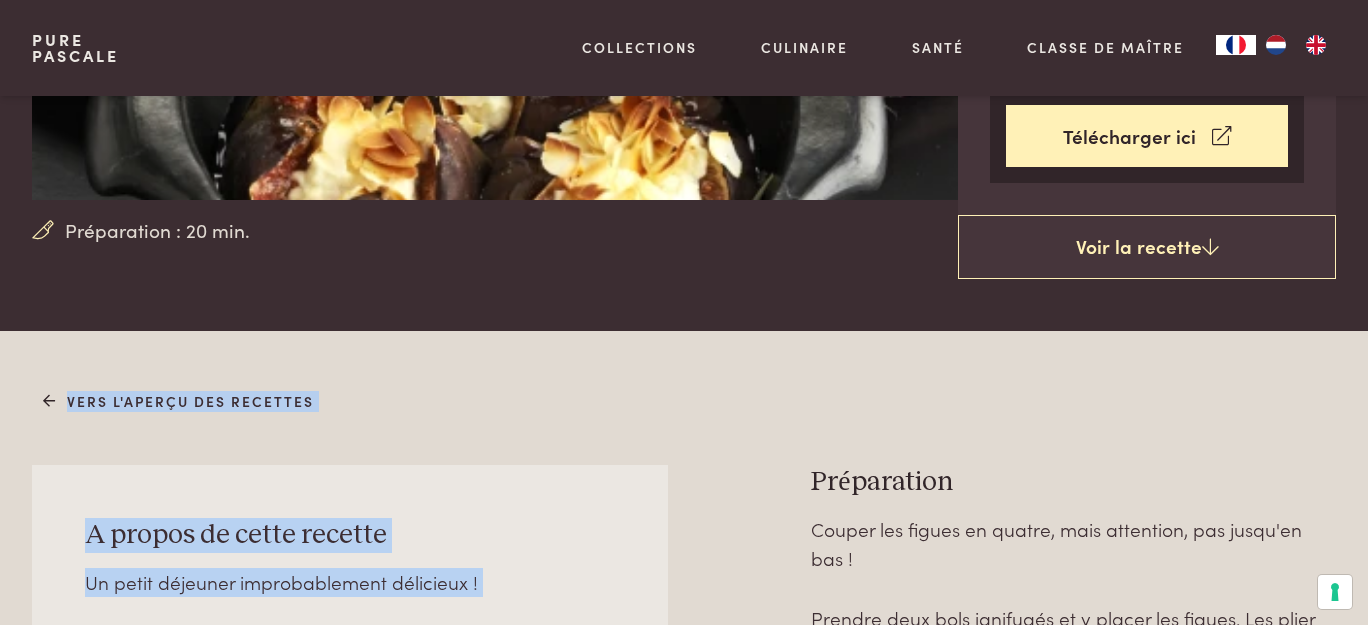 click on "Vers l'aperçu des recettes   A propos de cette recette   Un petit déjeuner improbablement délicieux !
Ingrédients pour
-
6
+
personnes
6 poignées de flocons d'amandes
3 pots de ricotta
18 figues
Commander en ligne         Partager un plat
Préparation
Couper les figues en quatre, mais attention, pas jusqu'en bas !   Prendre deux bols ignifugés et y placer les figues. Les plier en haut et les remplir de ricotta.     Conseil !" at bounding box center (684, 800) 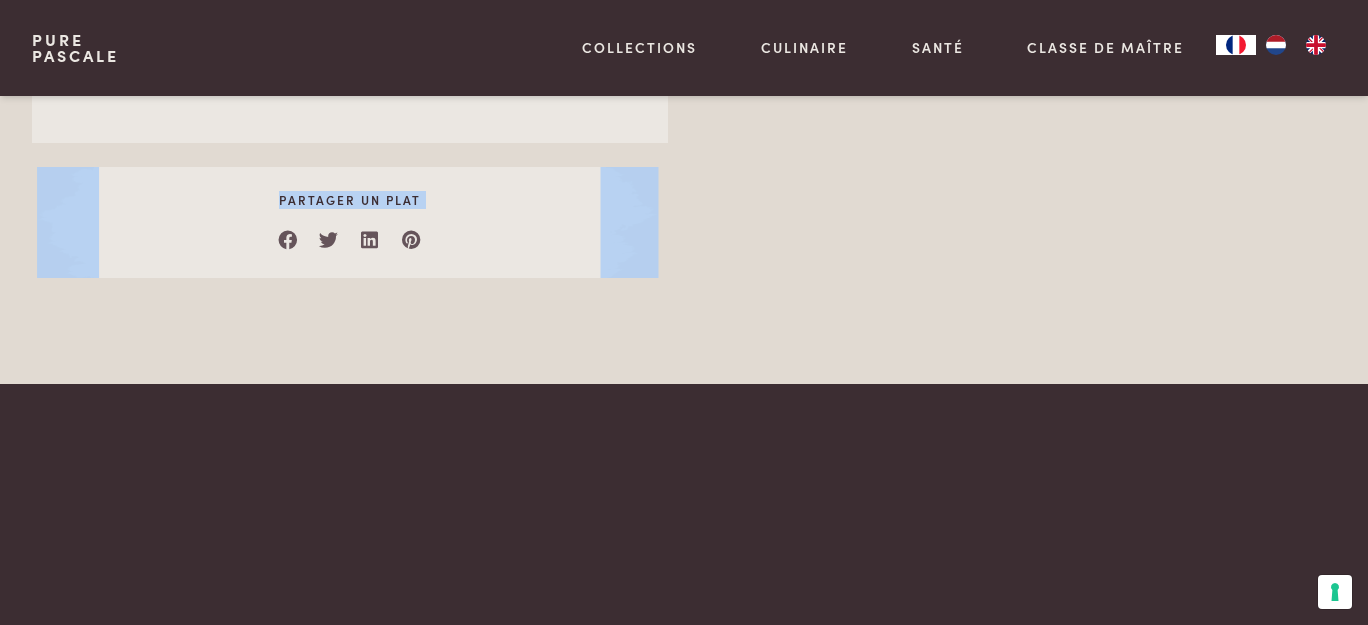 drag, startPoint x: 445, startPoint y: 348, endPoint x: 824, endPoint y: 509, distance: 411.77905 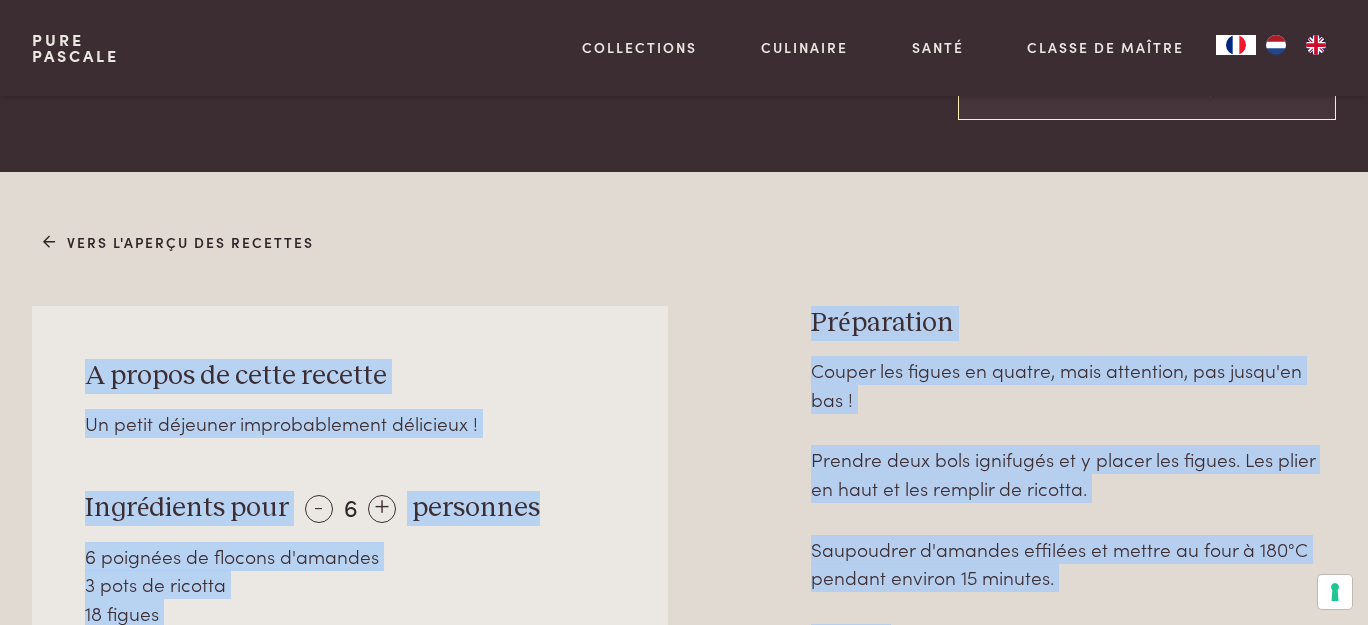 scroll, scrollTop: 636, scrollLeft: 0, axis: vertical 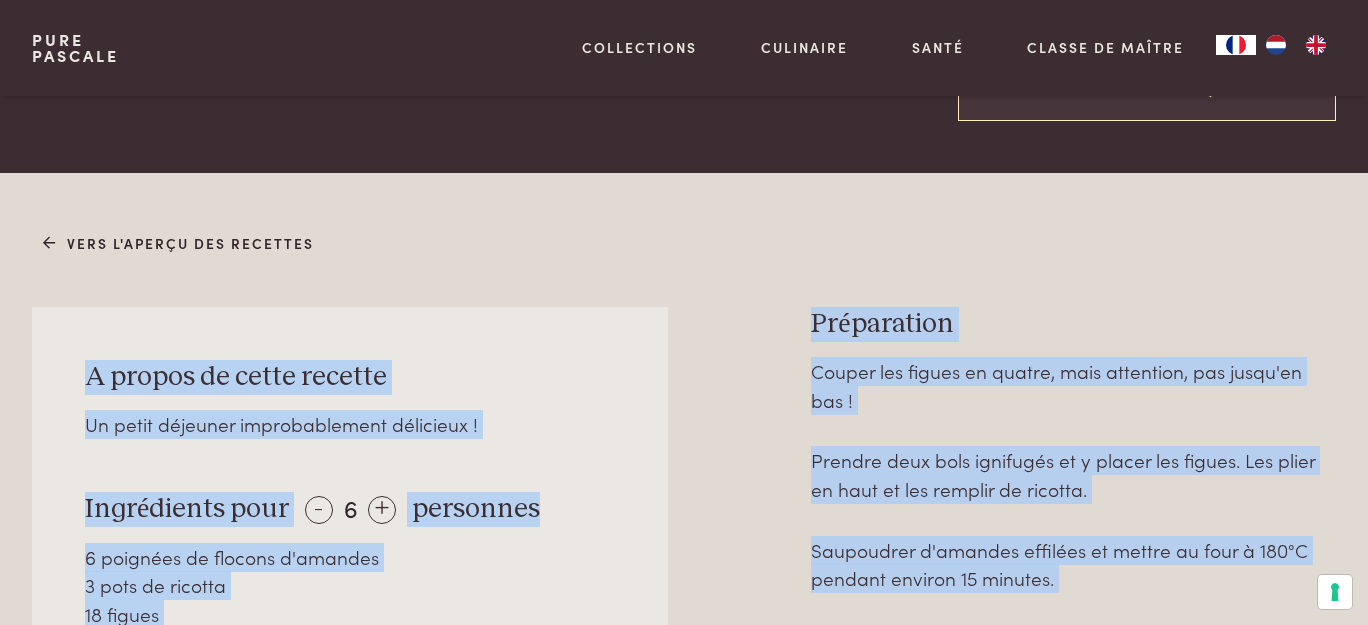 click at bounding box center [739, 656] 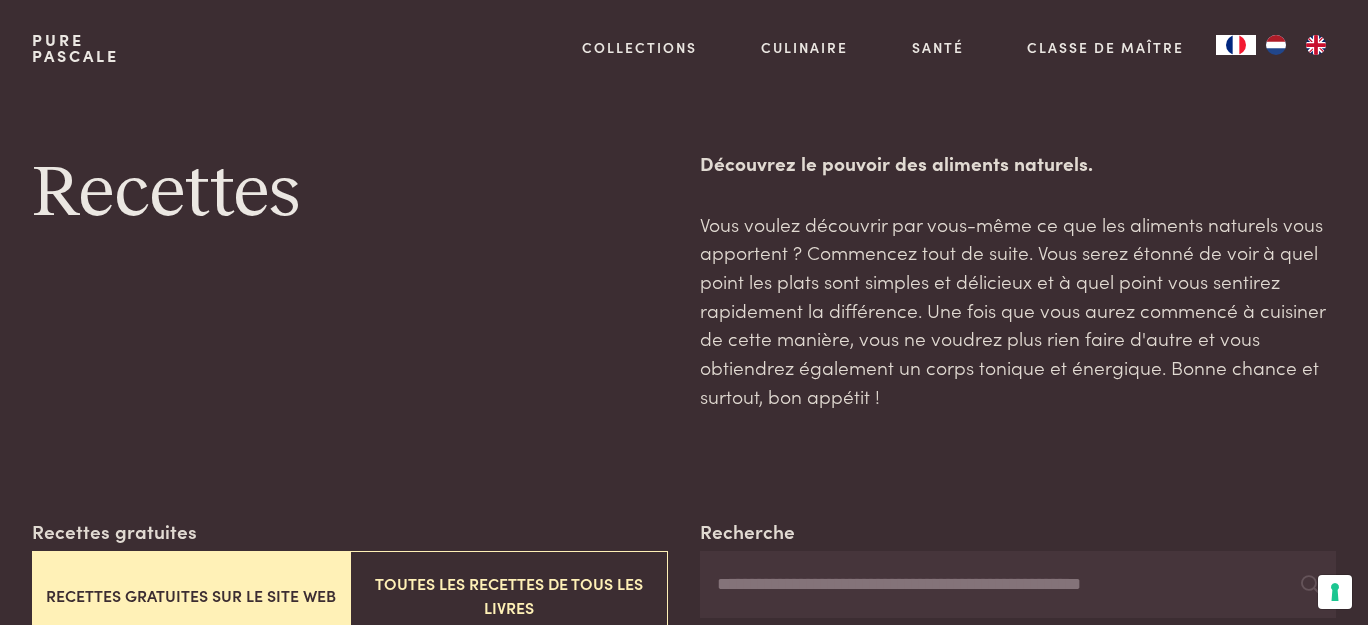 scroll, scrollTop: 1090, scrollLeft: 0, axis: vertical 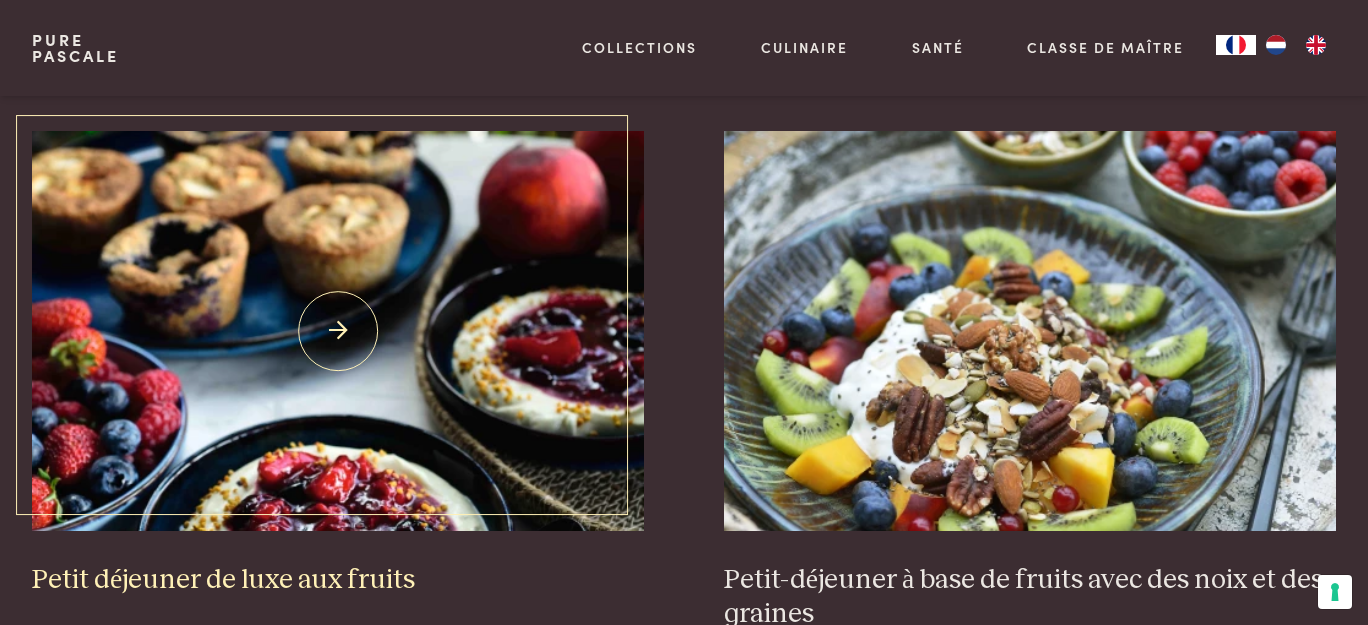 click at bounding box center [338, 331] 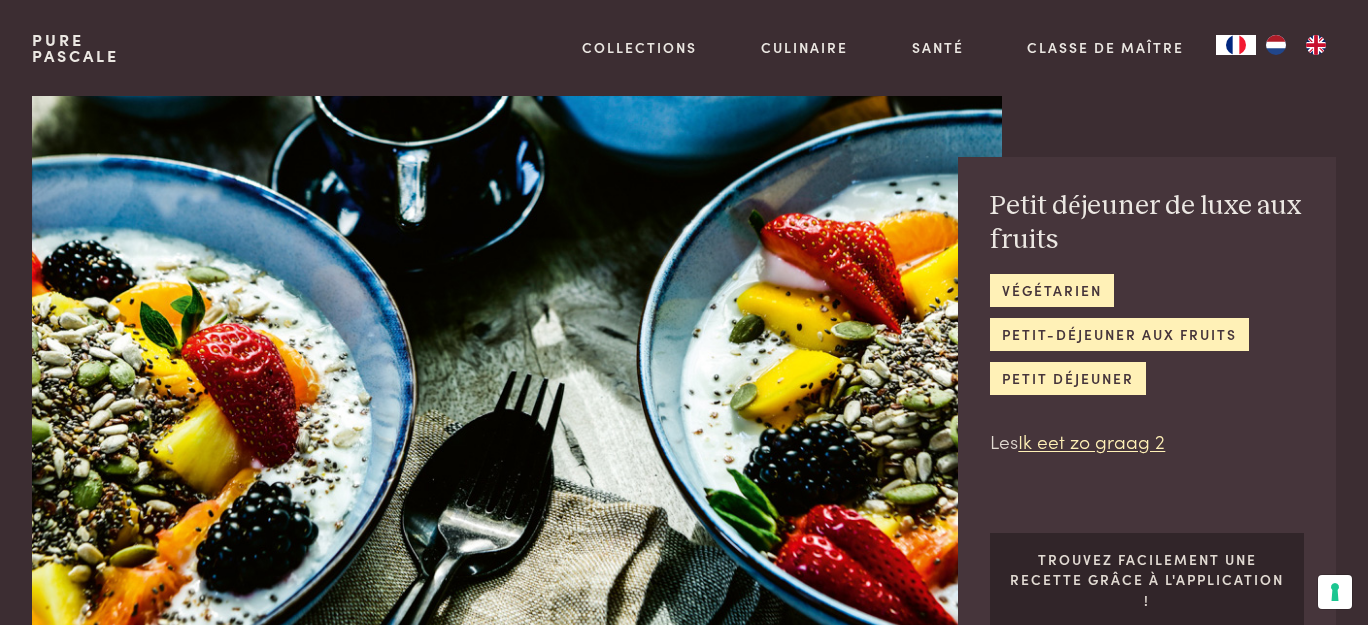 scroll, scrollTop: 0, scrollLeft: 0, axis: both 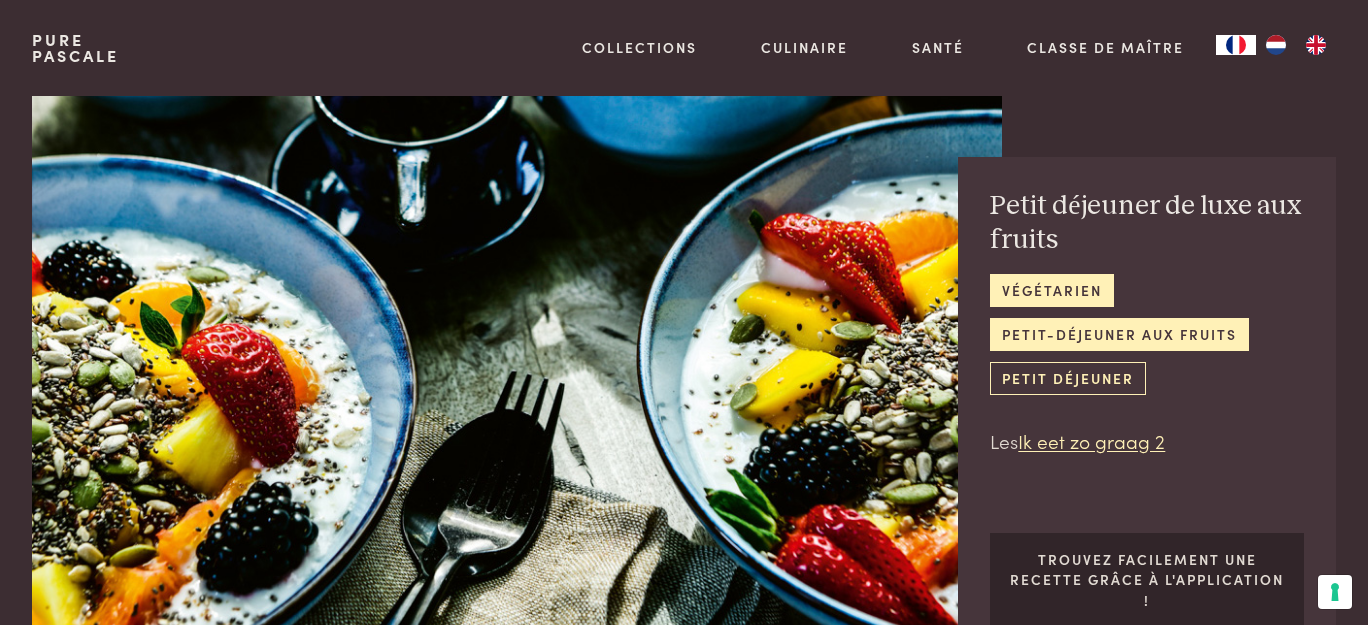 click on "petit déjeuner" at bounding box center [1067, 378] 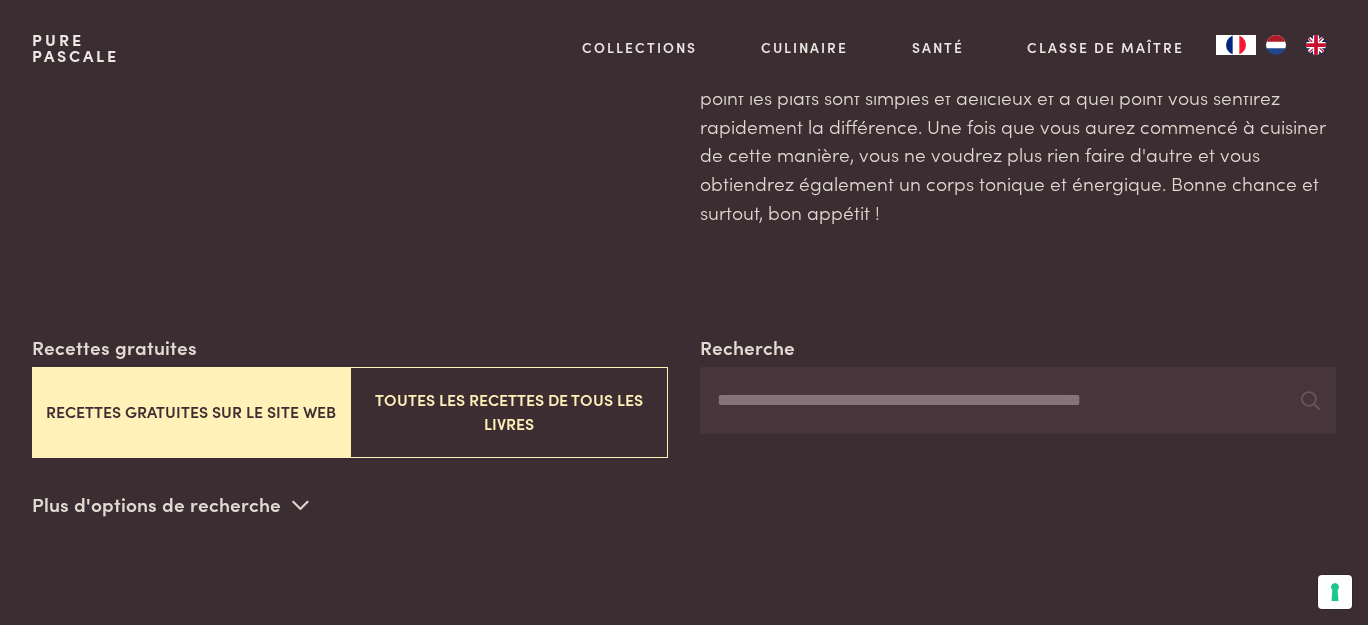 scroll, scrollTop: 0, scrollLeft: 0, axis: both 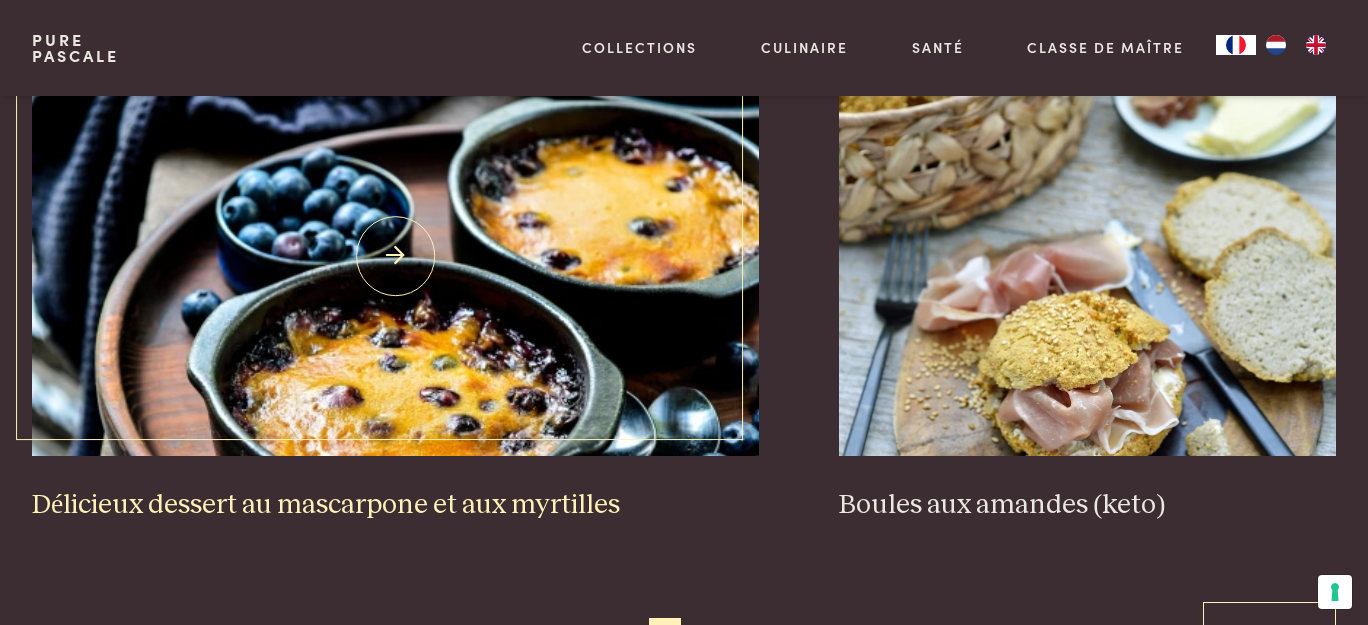 click on "Délicieux dessert au mascarpone et aux myrtilles" at bounding box center [396, 505] 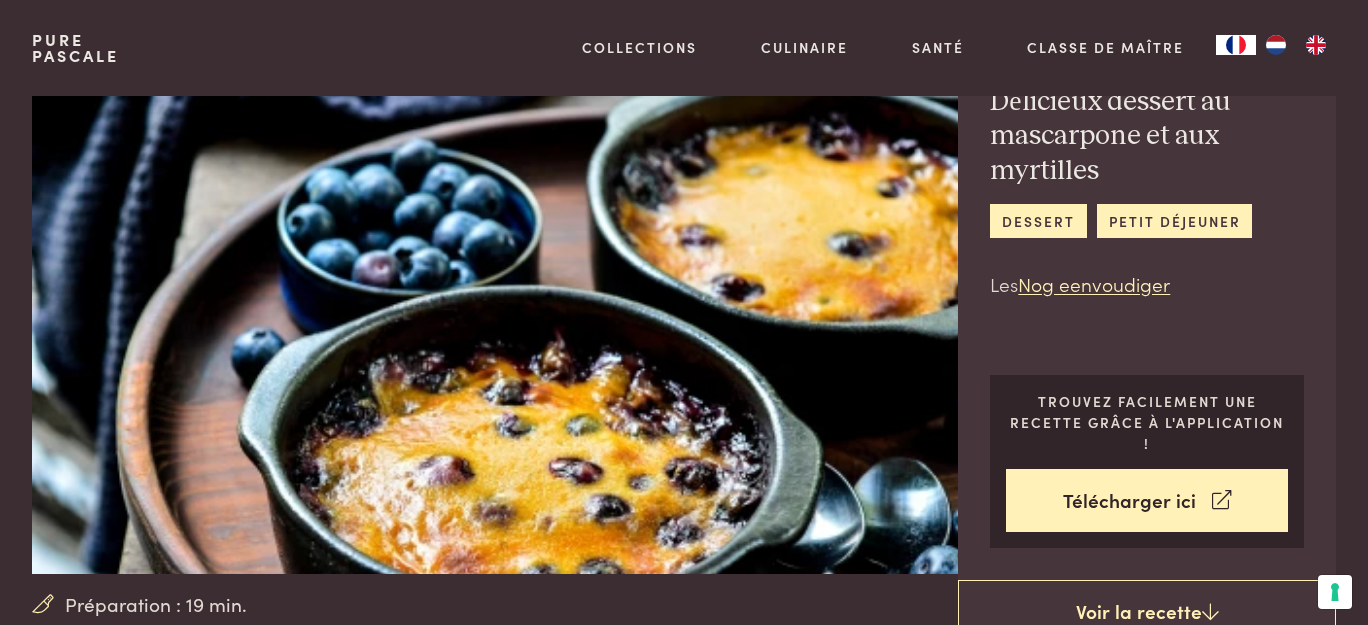 scroll, scrollTop: 0, scrollLeft: 0, axis: both 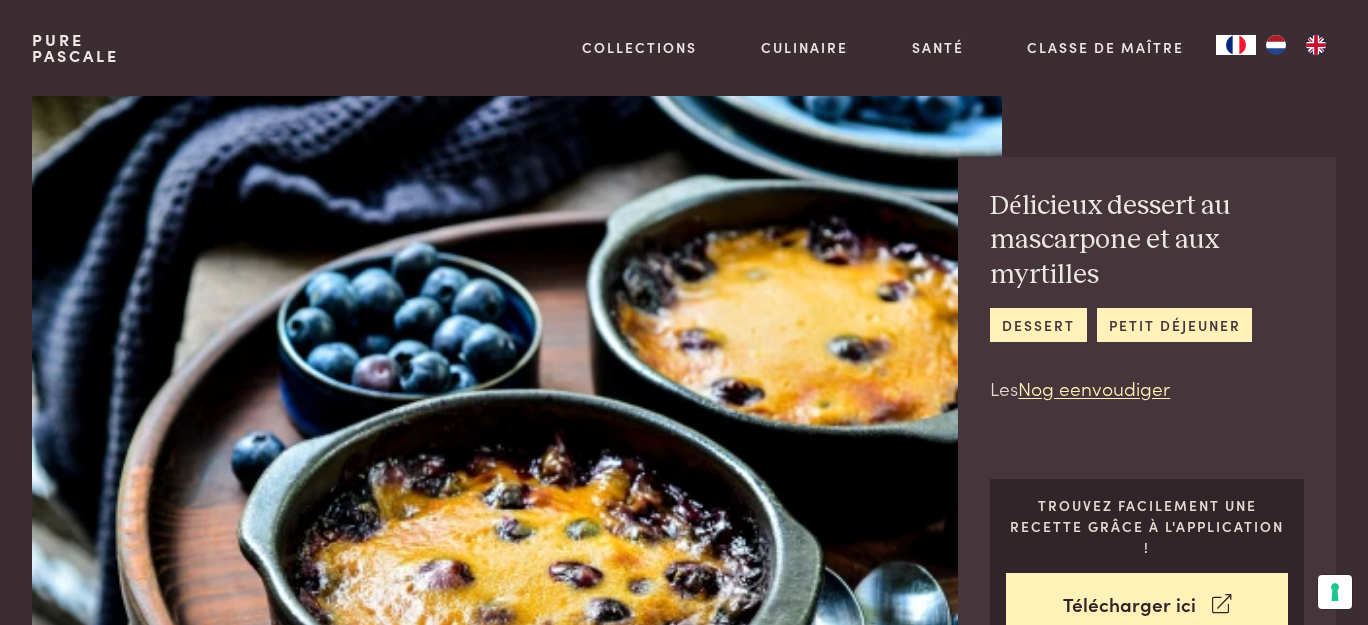 drag, startPoint x: 160, startPoint y: 52, endPoint x: 172, endPoint y: 94, distance: 43.68066 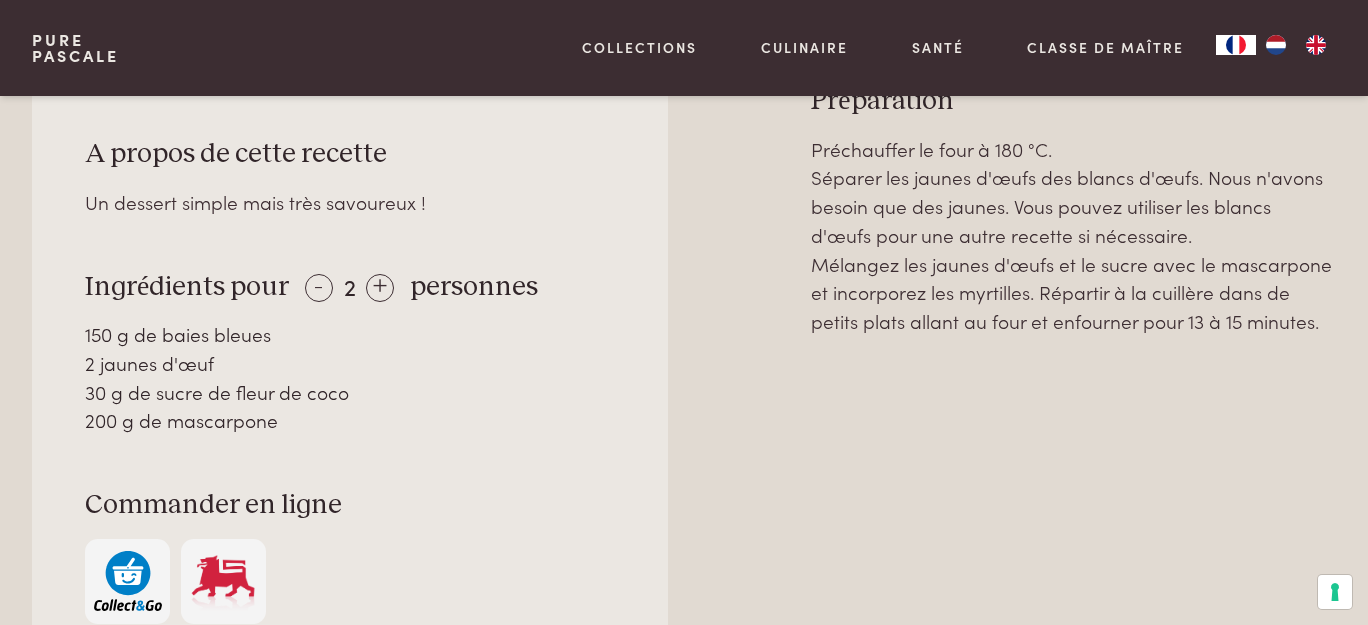 scroll, scrollTop: 1000, scrollLeft: 0, axis: vertical 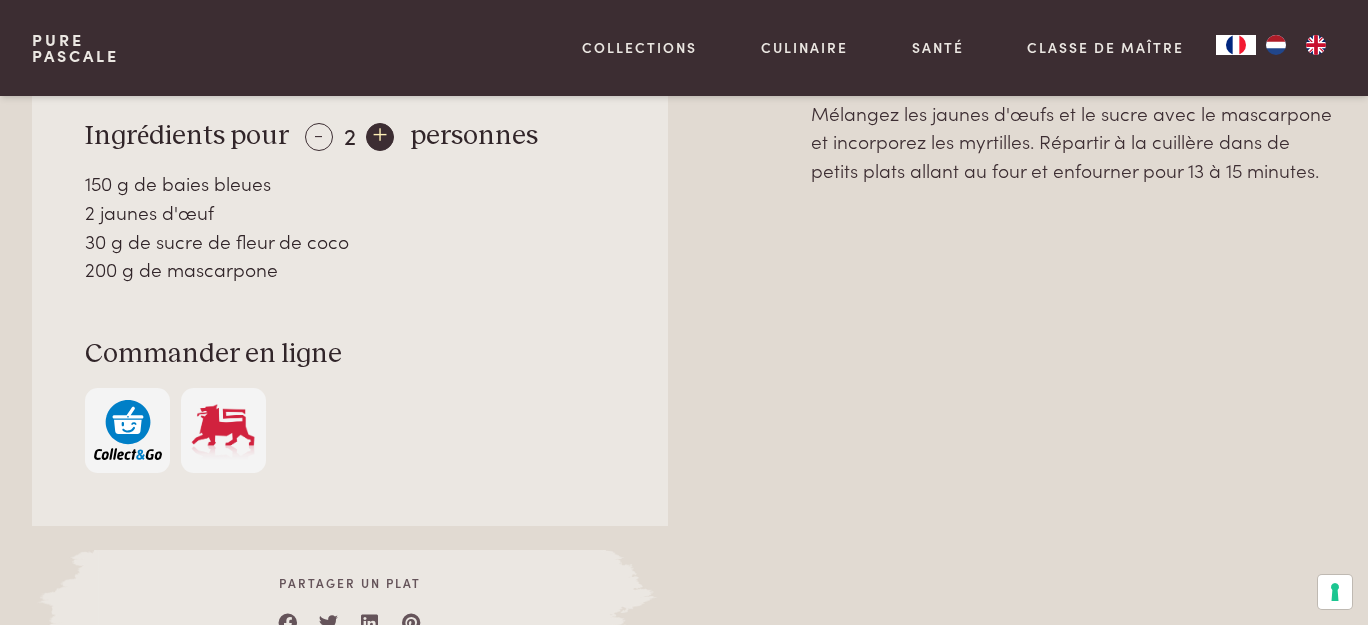 click on "+" at bounding box center [380, 137] 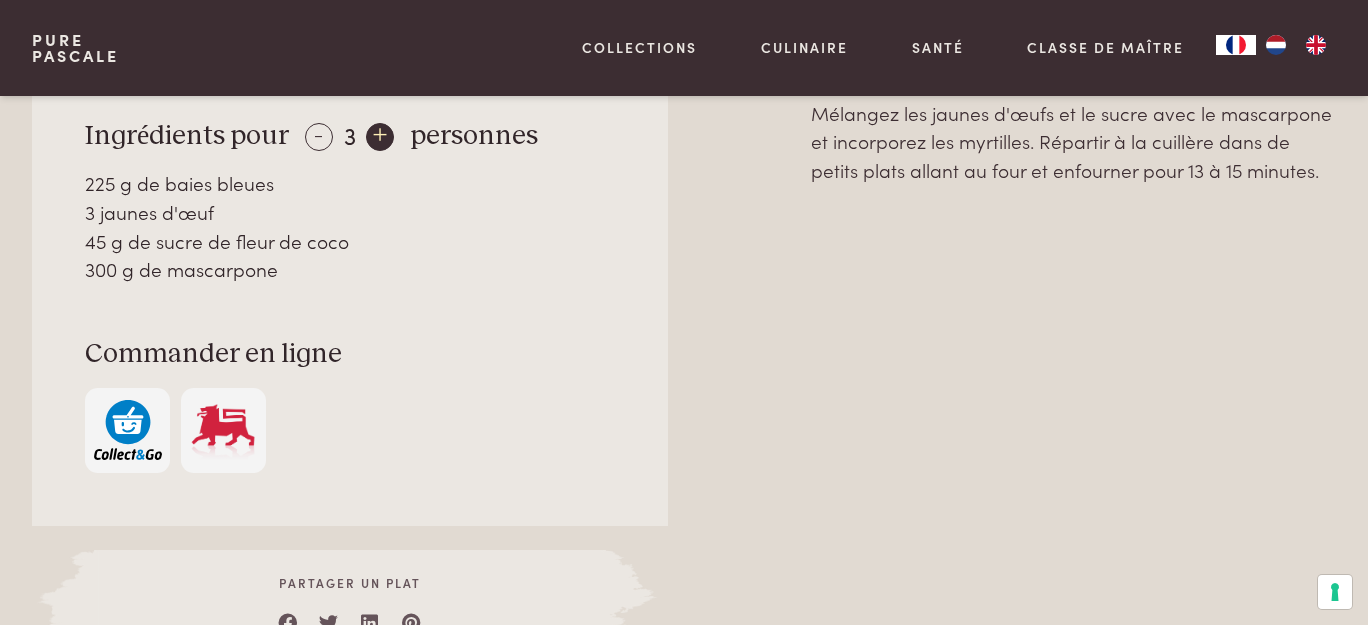 click on "+" at bounding box center [380, 137] 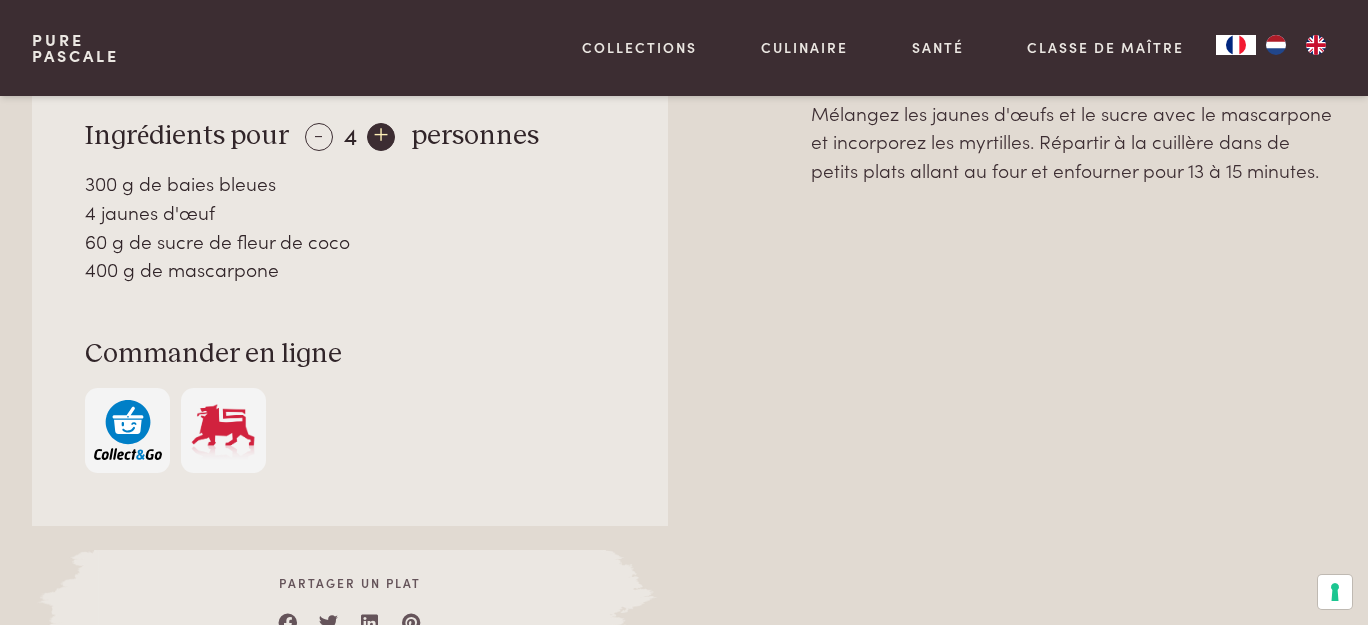 click on "+" at bounding box center (381, 137) 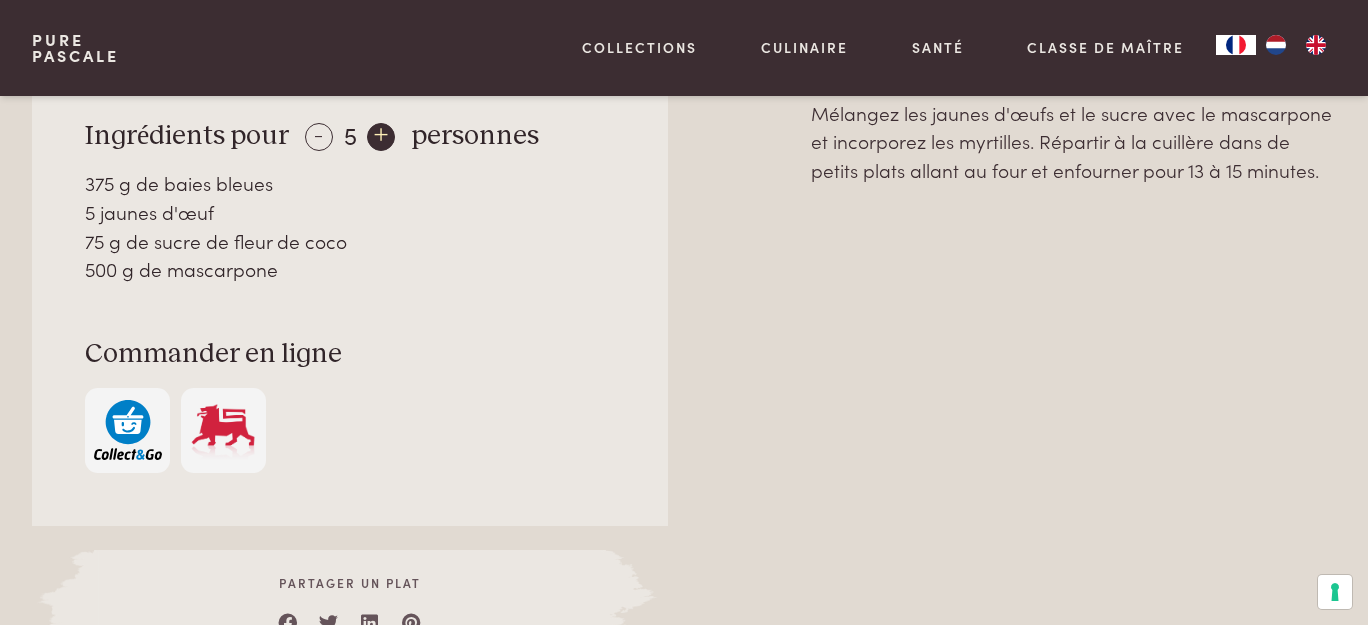 click on "+" at bounding box center [381, 137] 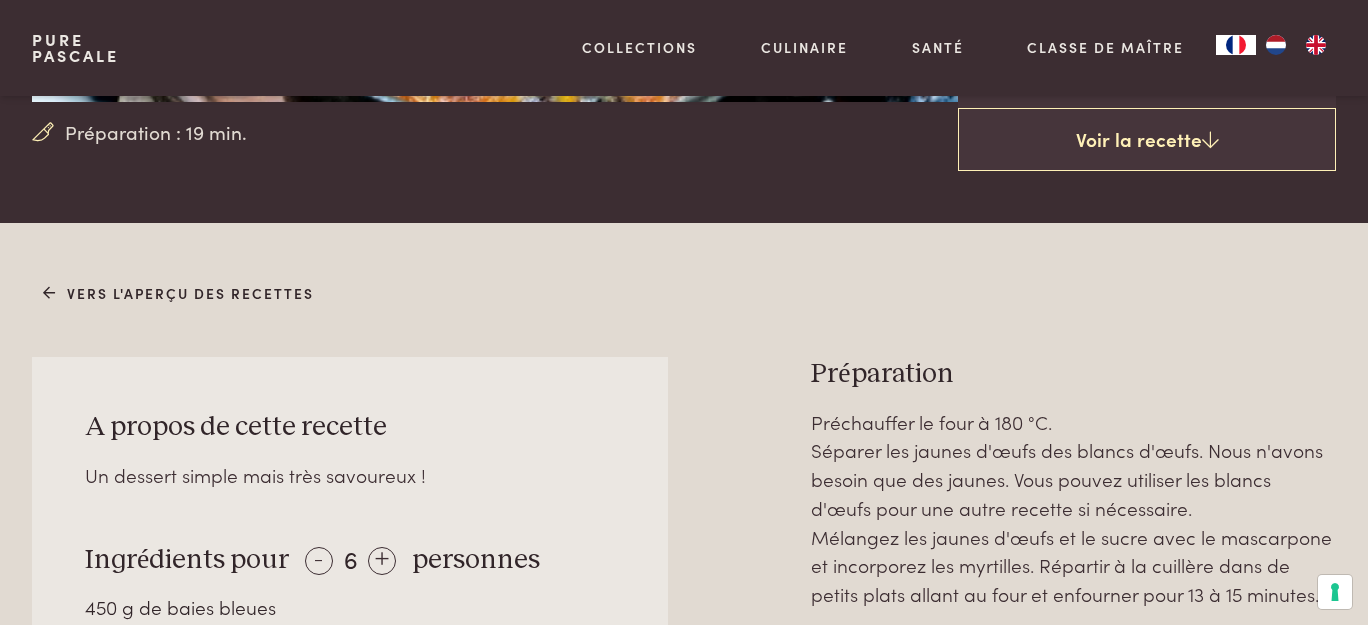 scroll, scrollTop: 545, scrollLeft: 0, axis: vertical 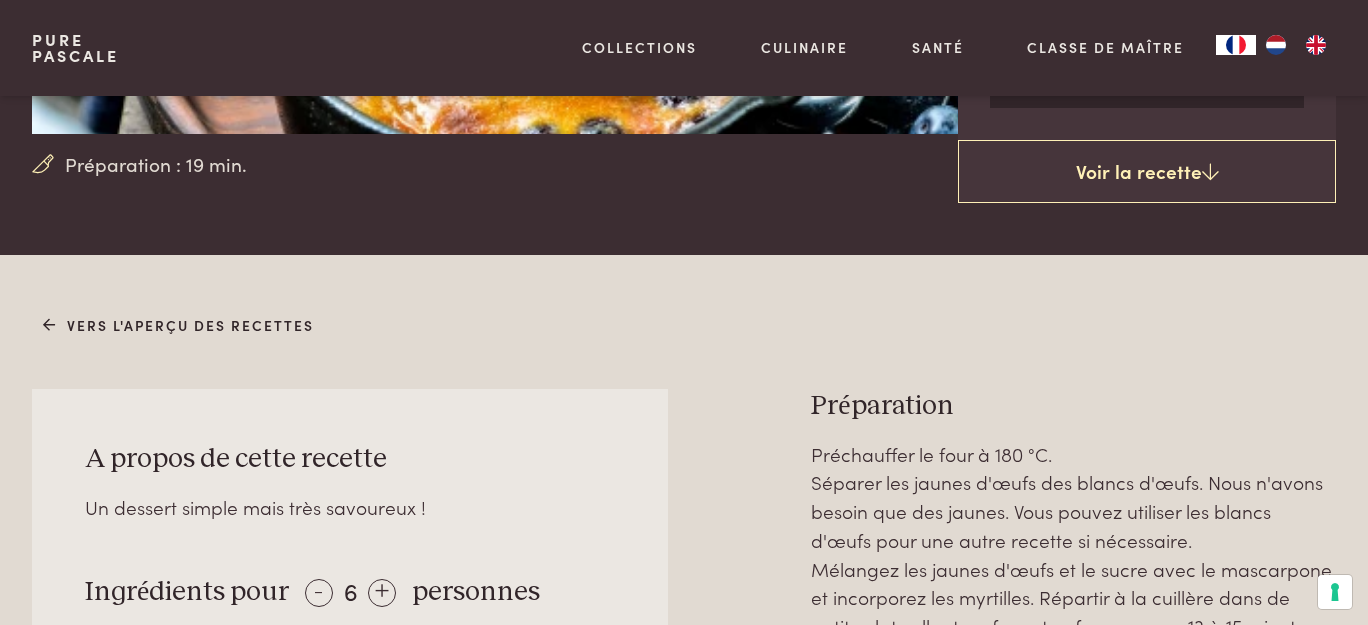 click at bounding box center (739, 752) 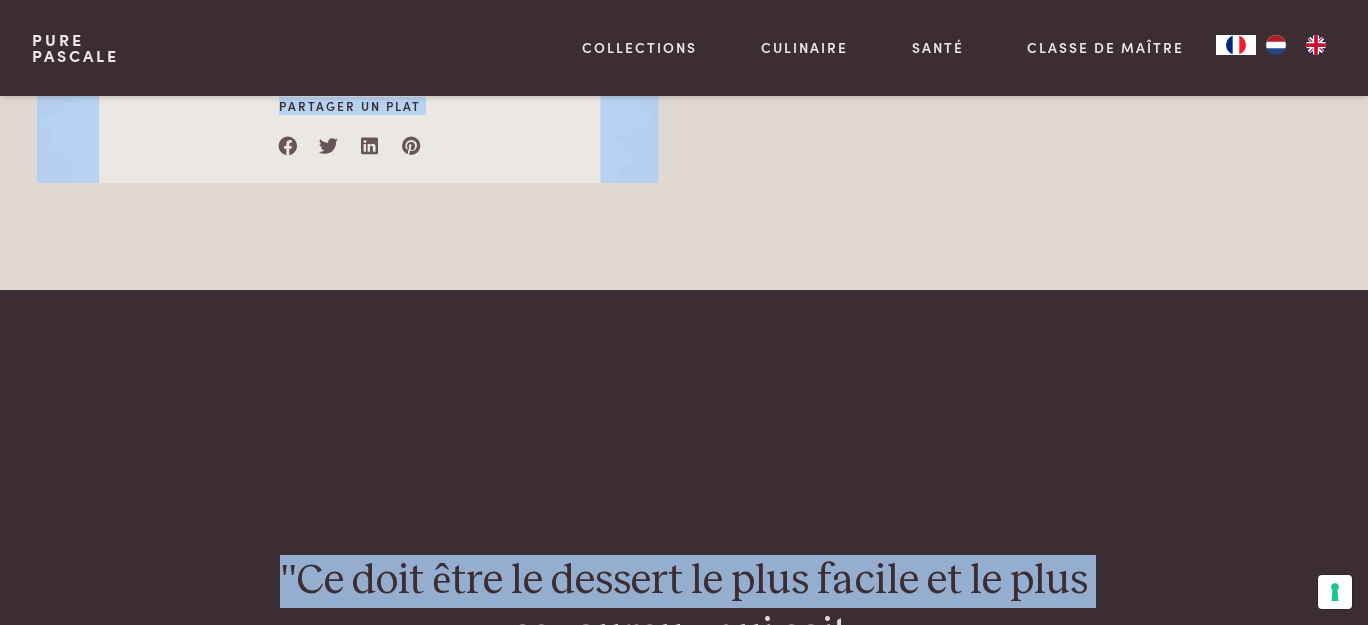 scroll, scrollTop: 1485, scrollLeft: 0, axis: vertical 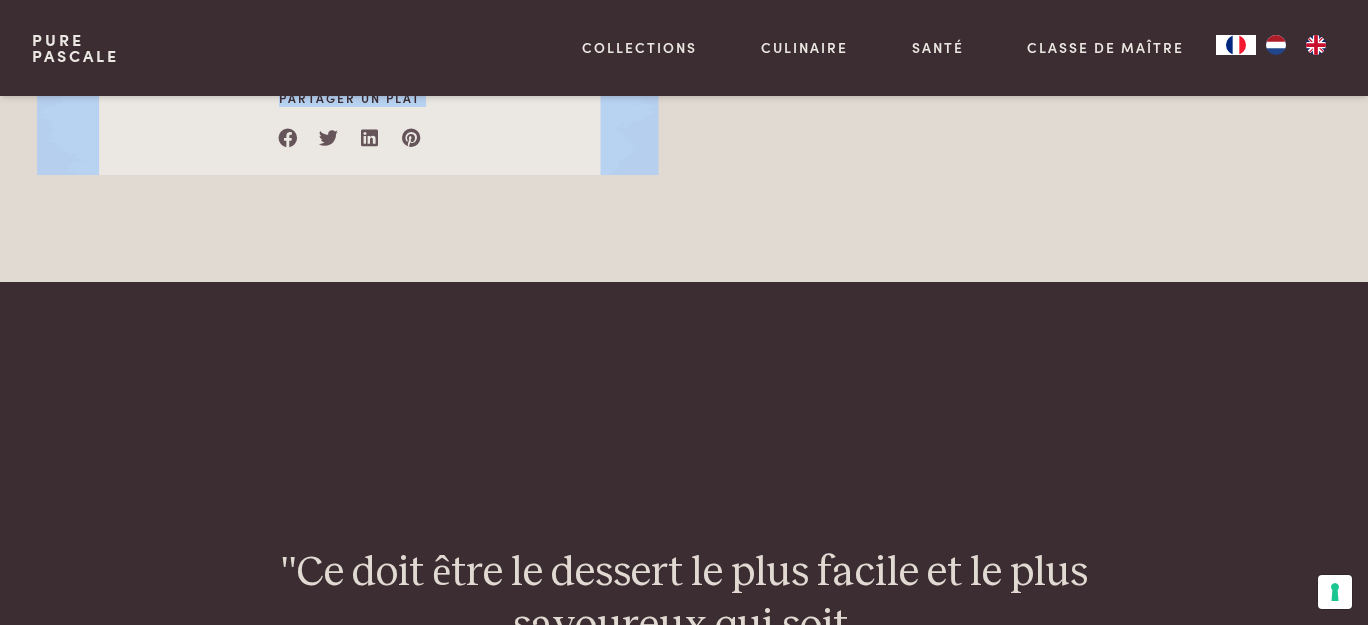 drag, startPoint x: 62, startPoint y: 368, endPoint x: 715, endPoint y: 297, distance: 656.8485 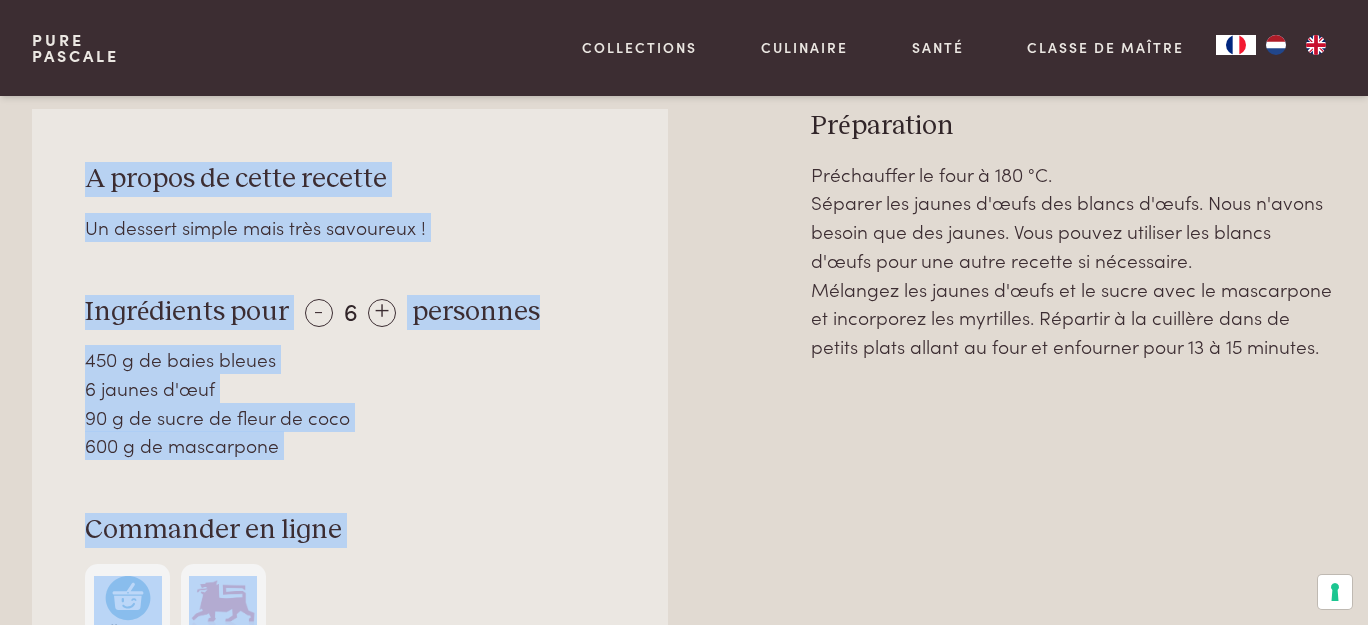 scroll, scrollTop: 666, scrollLeft: 0, axis: vertical 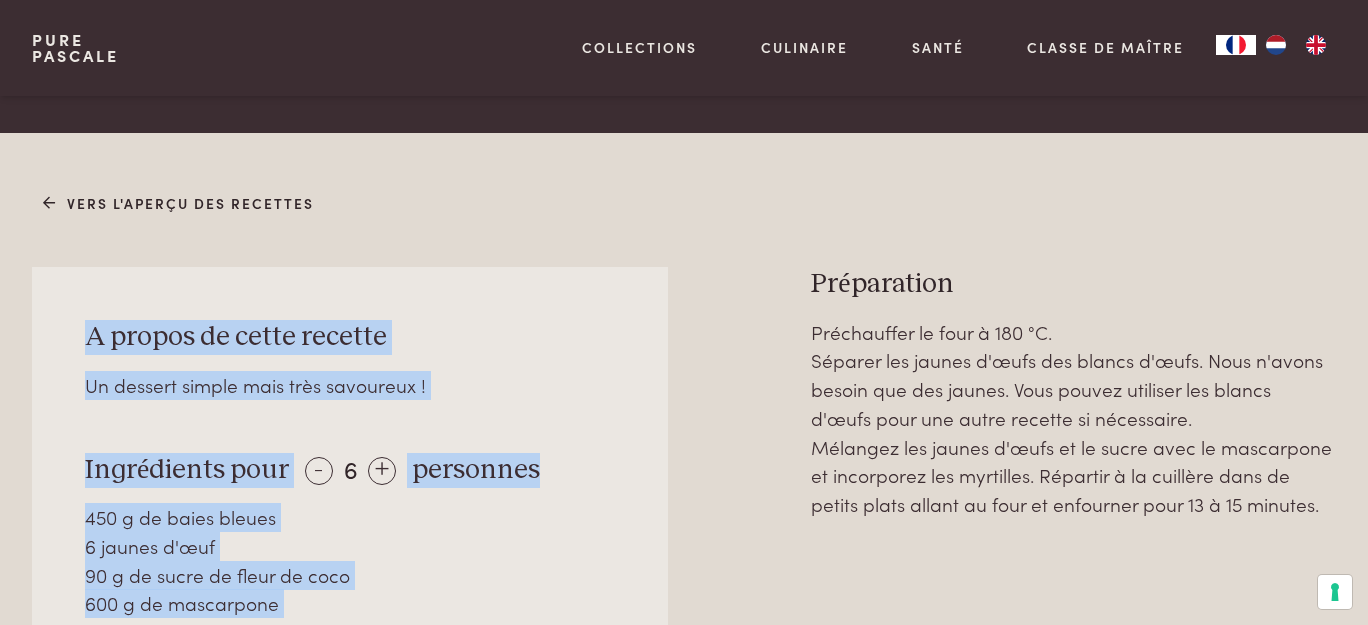 click on "Vers l'aperçu des recettes   A propos de cette recette   Un dessert simple mais très savoureux !
Ingrédients pour
-
6
+
personnes
450 g de baies bleues
6 jaunes d'œuf
90 g de sucre de fleur de coco
600 g de mascarpone
Commander en ligne         Partager un plat
Préparation
Préchauffer le four à 180 °C." at bounding box center [684, 616] 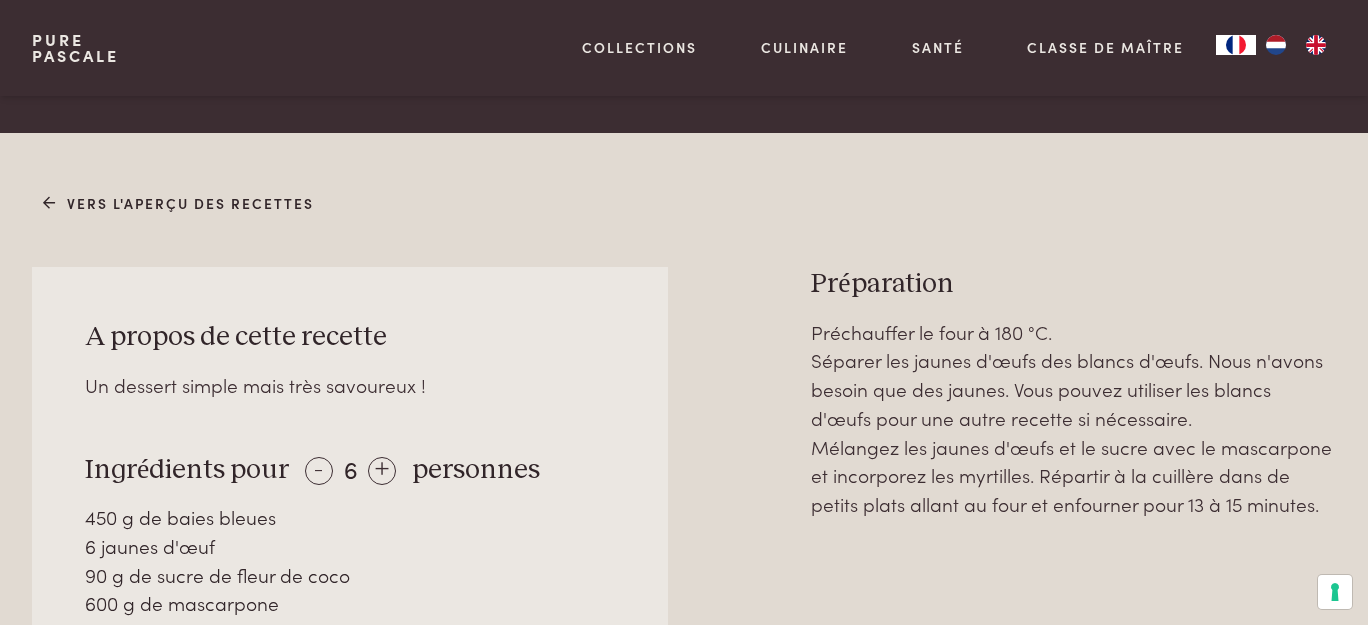 drag, startPoint x: 992, startPoint y: 225, endPoint x: 1371, endPoint y: 572, distance: 513.858 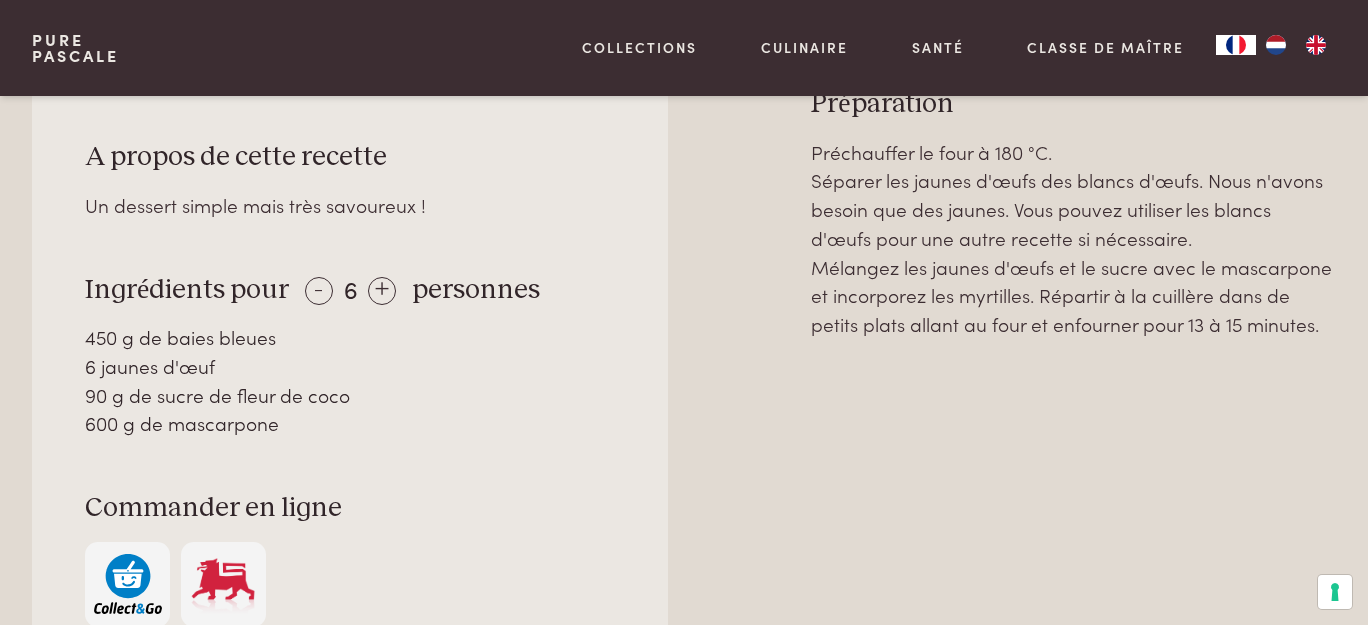 scroll, scrollTop: 848, scrollLeft: 0, axis: vertical 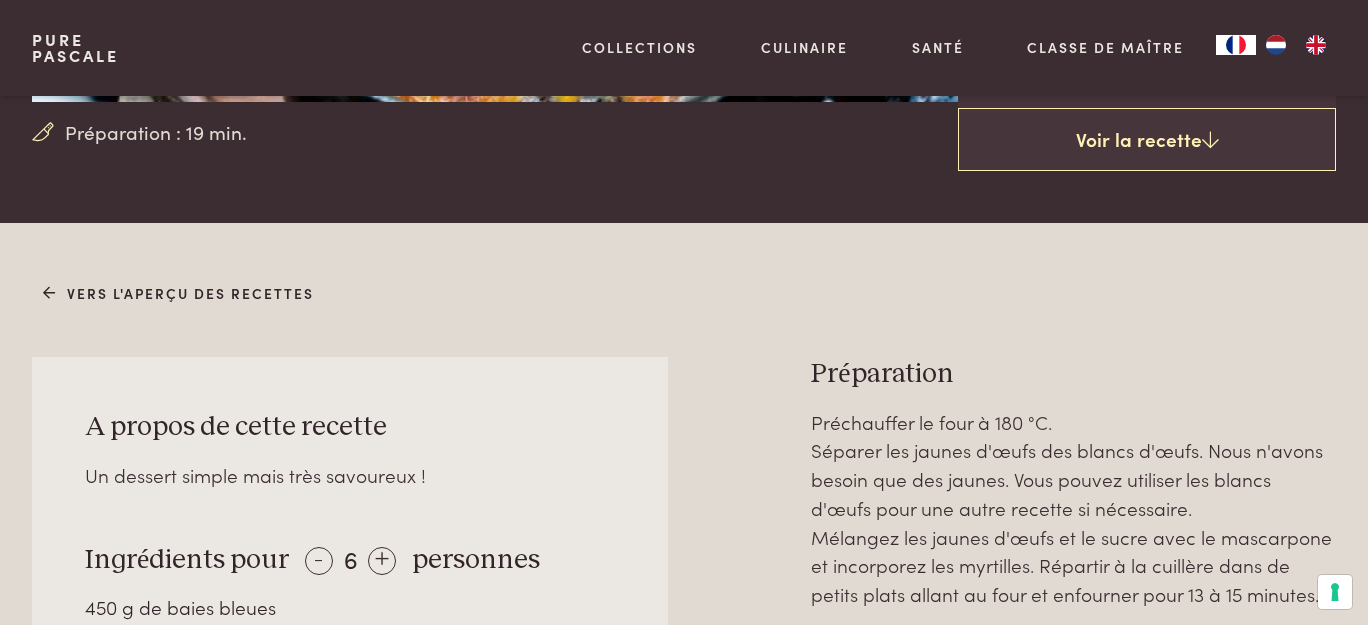 click on "Vers l'aperçu des recettes   A propos de cette recette   Un dessert simple mais très savoureux !
Ingrédients pour
-
6
+
personnes
450 g de baies bleues
6 jaunes d'œuf
90 g de sucre de fleur de coco
600 g de mascarpone
Commander en ligne         Partager un plat
Préparation
Préchauffer le four à 180 °C." at bounding box center [684, 680] 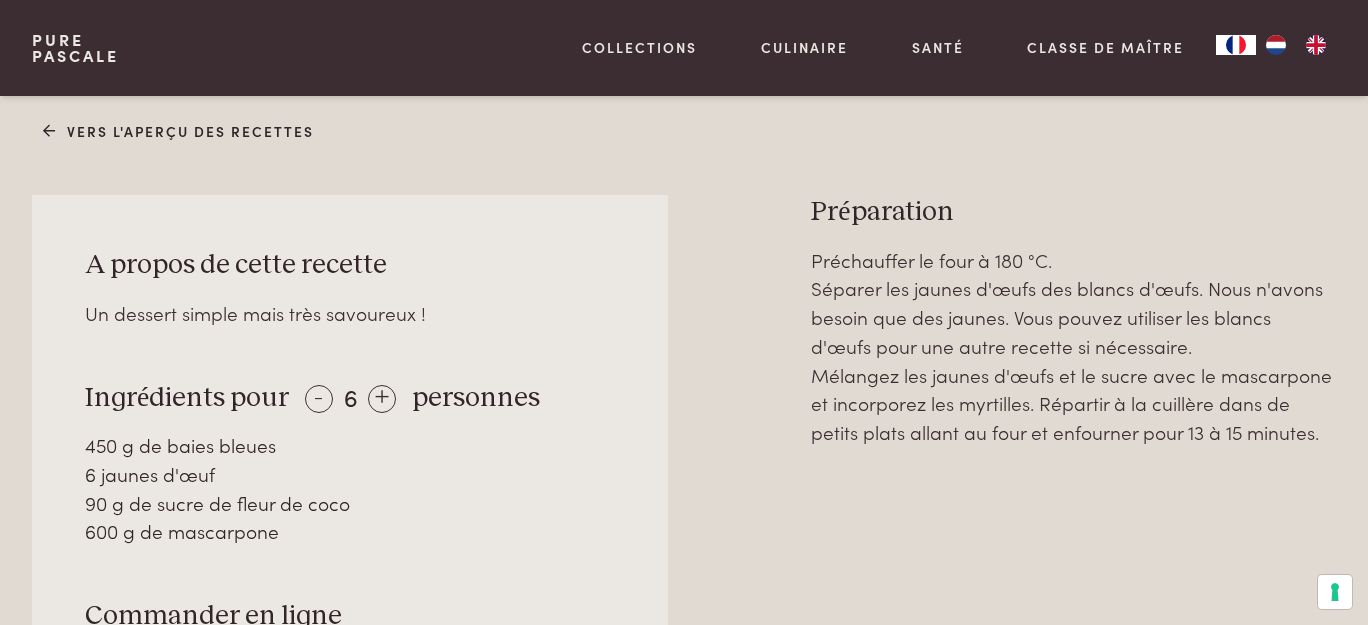 scroll, scrollTop: 666, scrollLeft: 0, axis: vertical 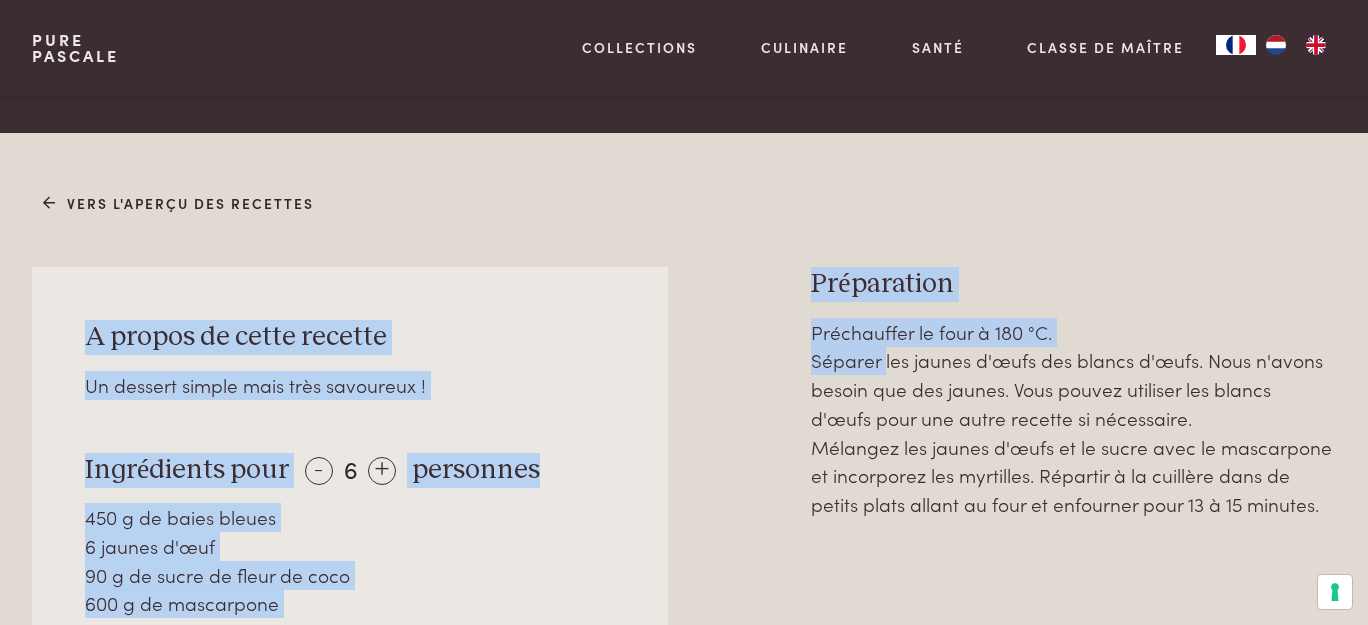 drag, startPoint x: 798, startPoint y: 220, endPoint x: 912, endPoint y: 326, distance: 155.6663 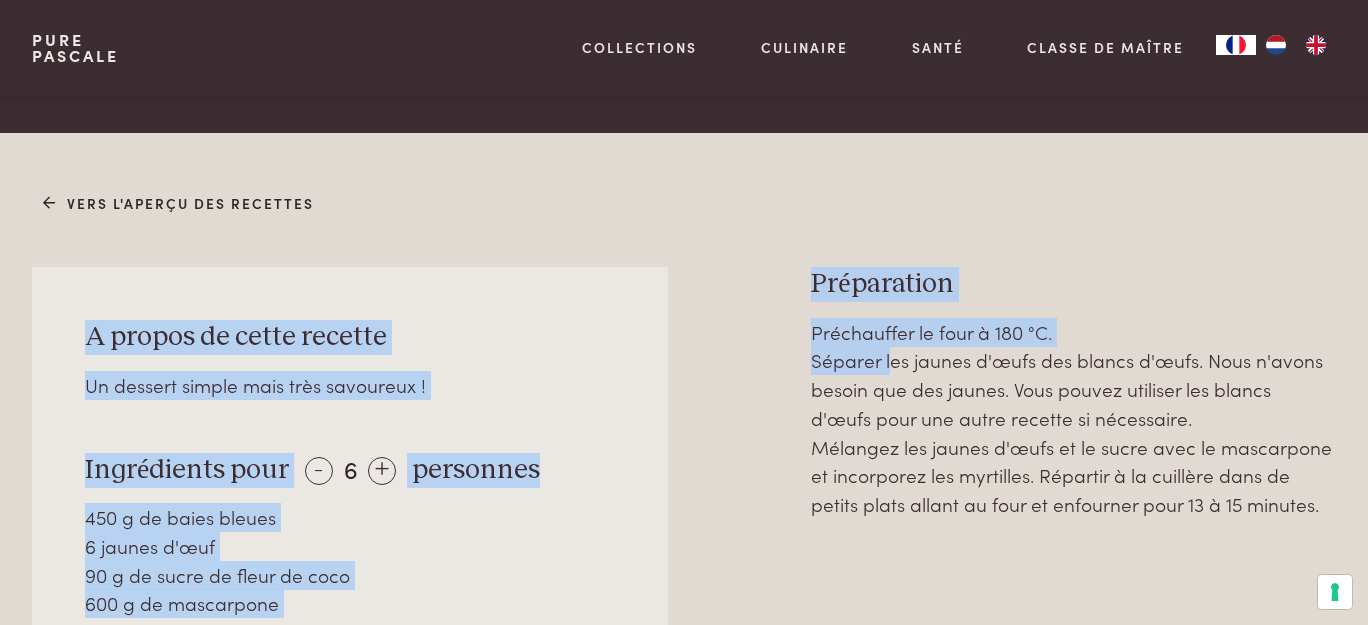 click on "Vers l'aperçu des recettes   A propos de cette recette   Un dessert simple mais très savoureux !
Ingrédients pour
-
6
+
personnes
450 g de baies bleues
6 jaunes d'œuf
90 g de sucre de fleur de coco
600 g de mascarpone
Commander en ligne         Partager un plat
Préparation
Préchauffer le four à 180 °C." at bounding box center (684, 590) 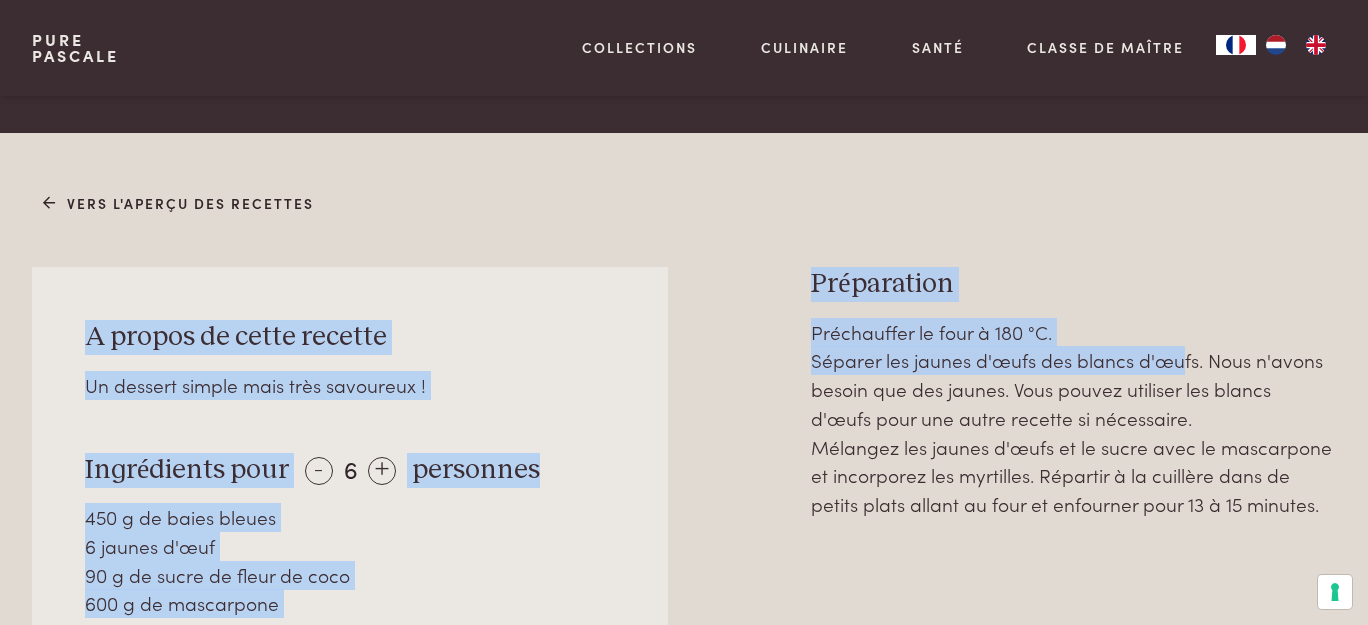 drag, startPoint x: 1154, startPoint y: 190, endPoint x: 1165, endPoint y: 366, distance: 176.34341 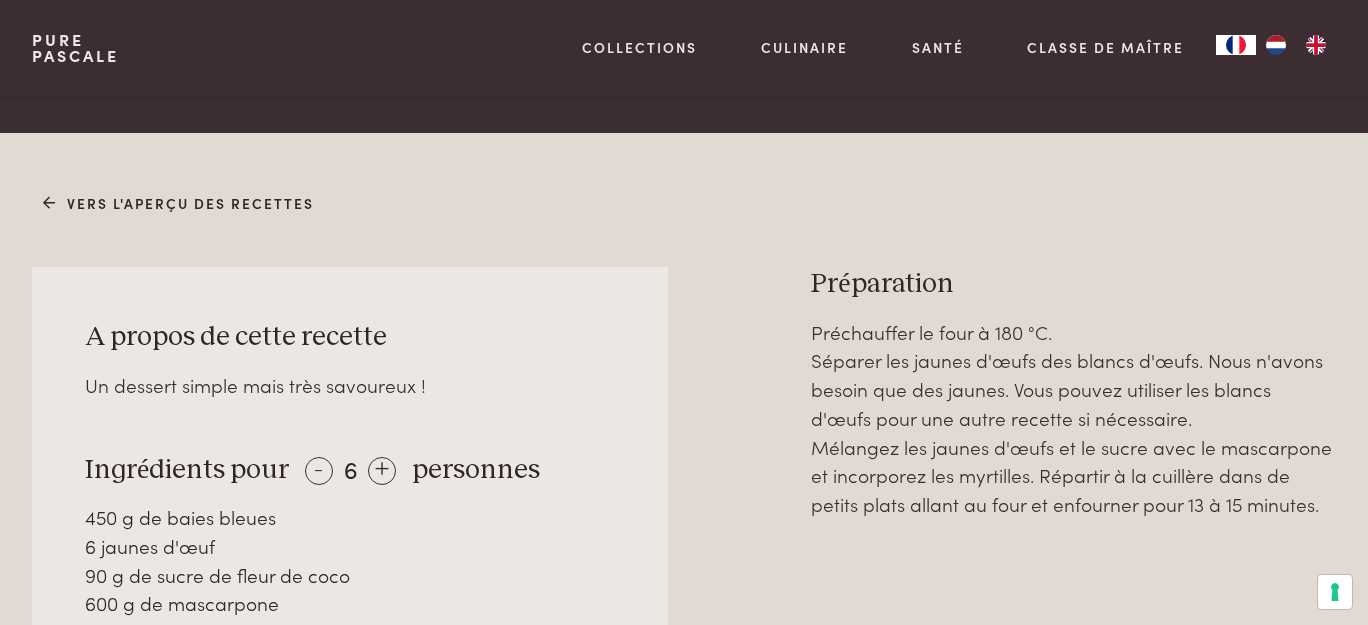 drag, startPoint x: 1109, startPoint y: 305, endPoint x: 1119, endPoint y: 324, distance: 21.470911 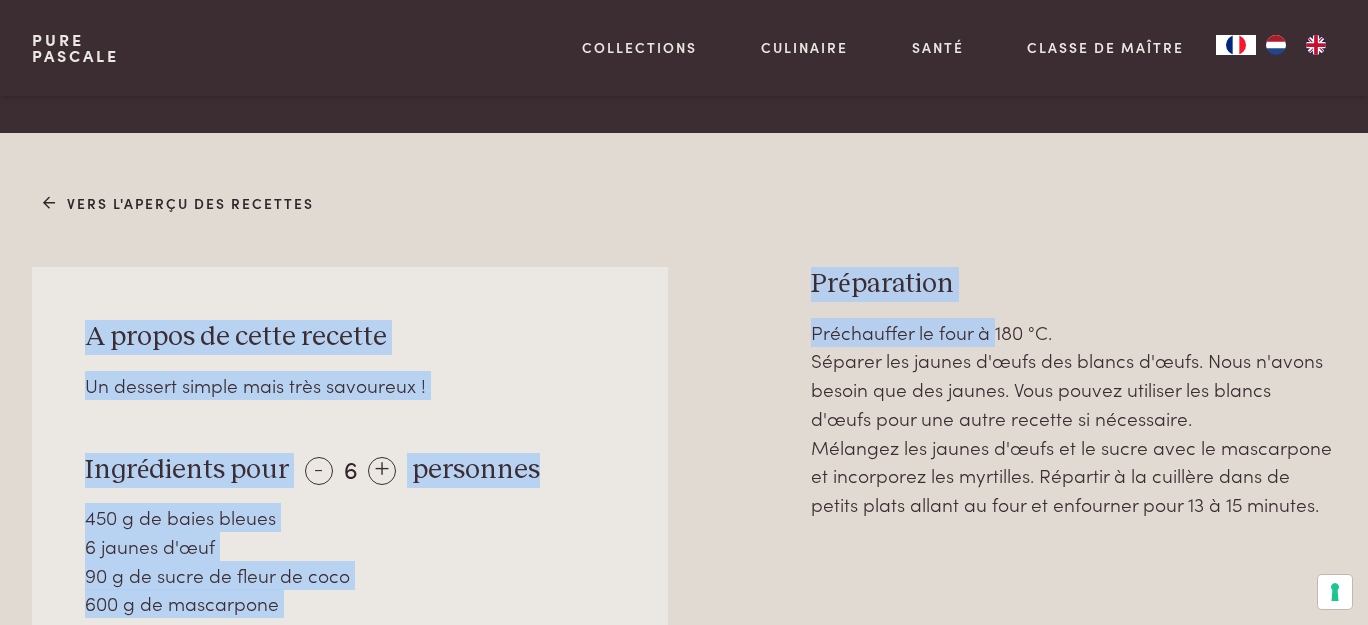 drag, startPoint x: 968, startPoint y: 259, endPoint x: 1080, endPoint y: 305, distance: 121.07848 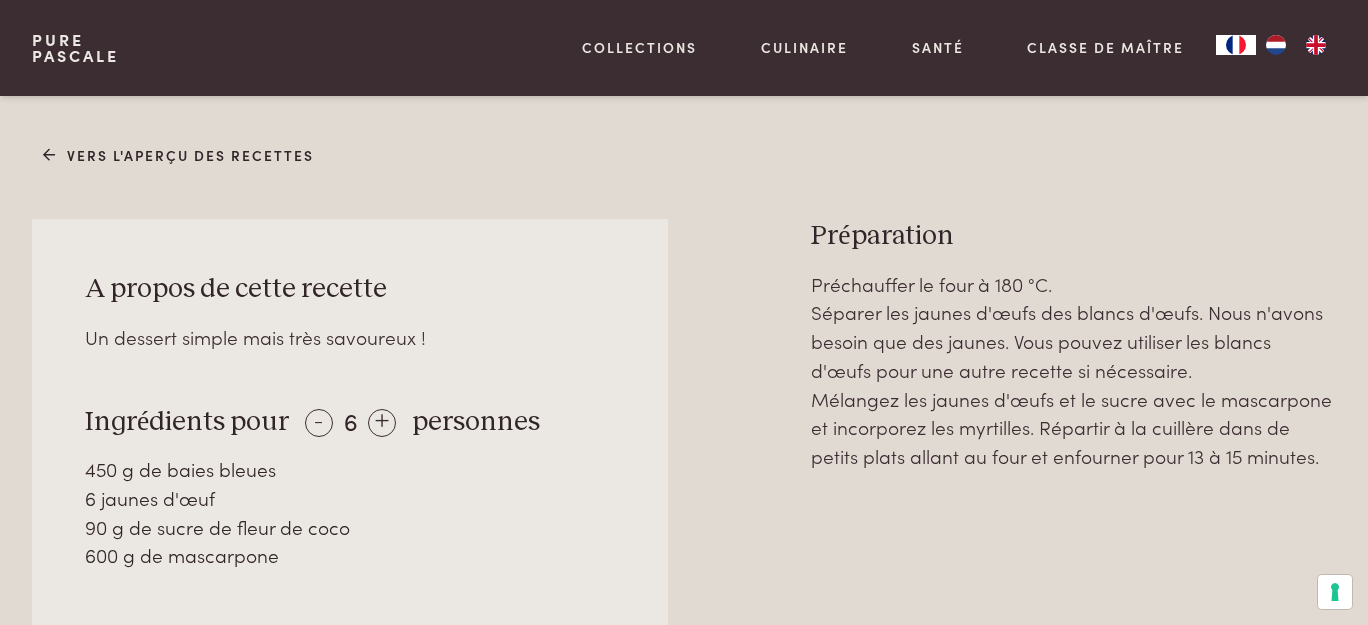 drag, startPoint x: 797, startPoint y: 252, endPoint x: 1322, endPoint y: 565, distance: 611.2234 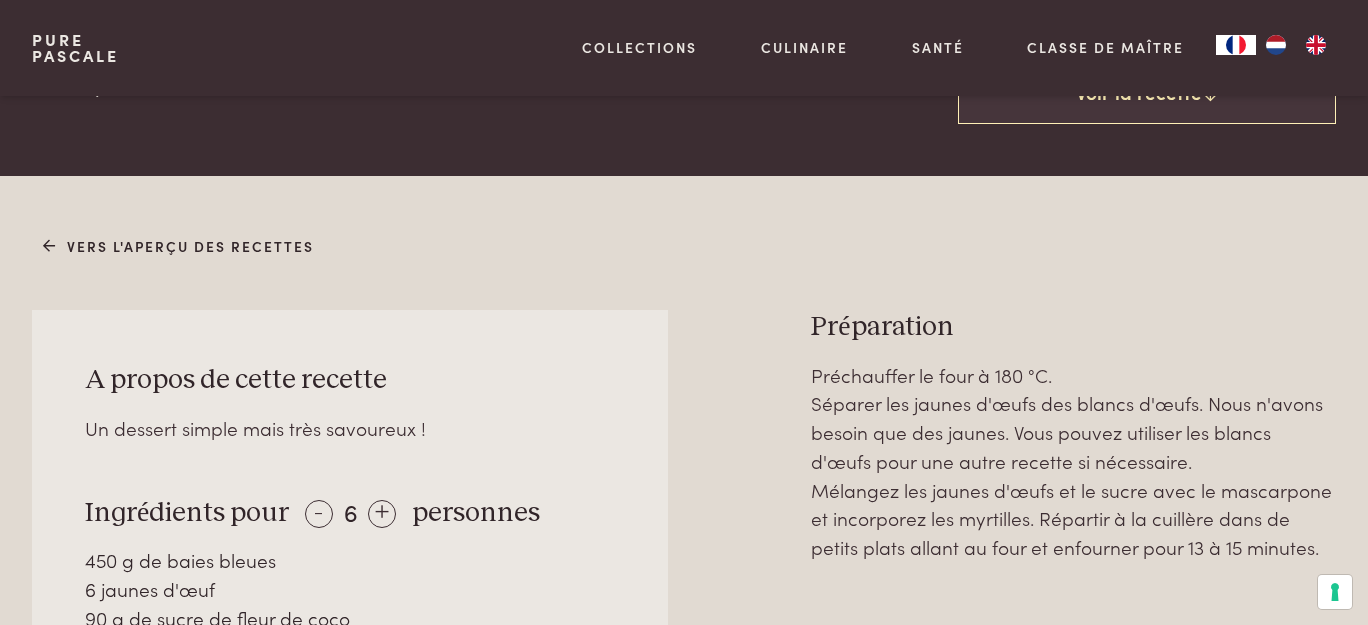 scroll, scrollTop: 532, scrollLeft: 0, axis: vertical 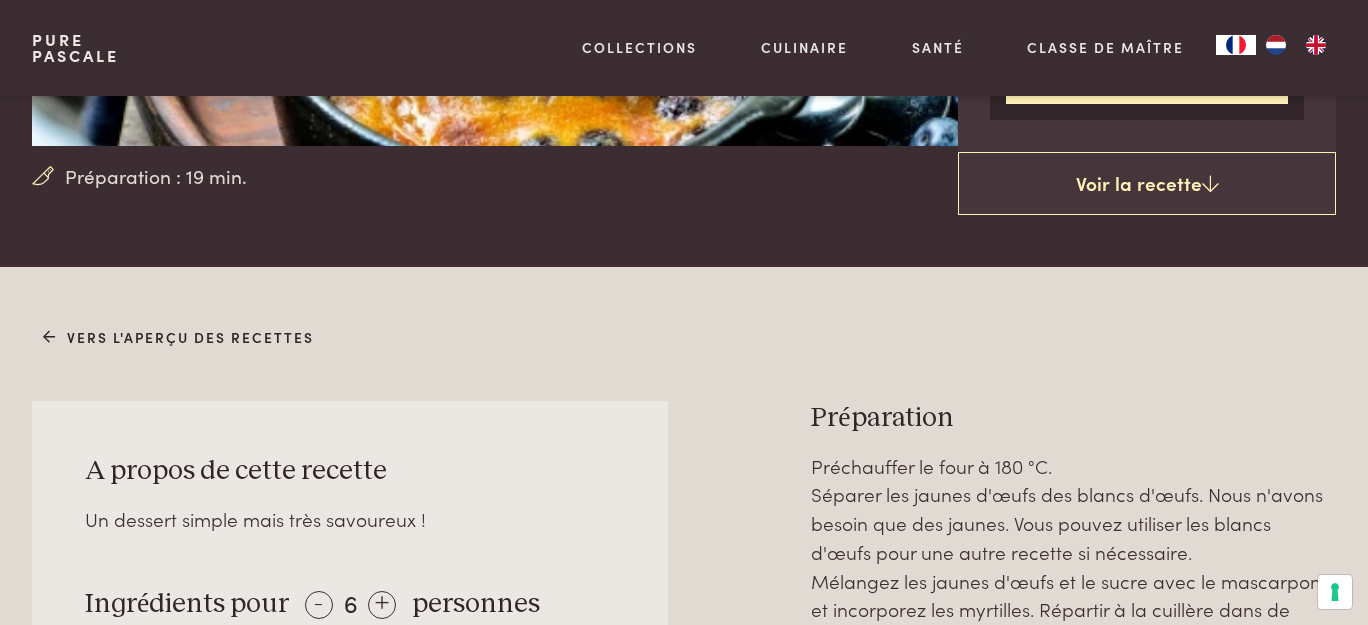 click on "Vers l'aperçu des recettes   A propos de cette recette   Un dessert simple mais très savoureux !
Ingrédients pour
-
6
+
personnes
450 g de baies bleues
6 jaunes d'œuf
90 g de sucre de fleur de coco
600 g de mascarpone
Commander en ligne         Partager un plat
Préparation
Préchauffer le four à 180 °C." at bounding box center [684, 724] 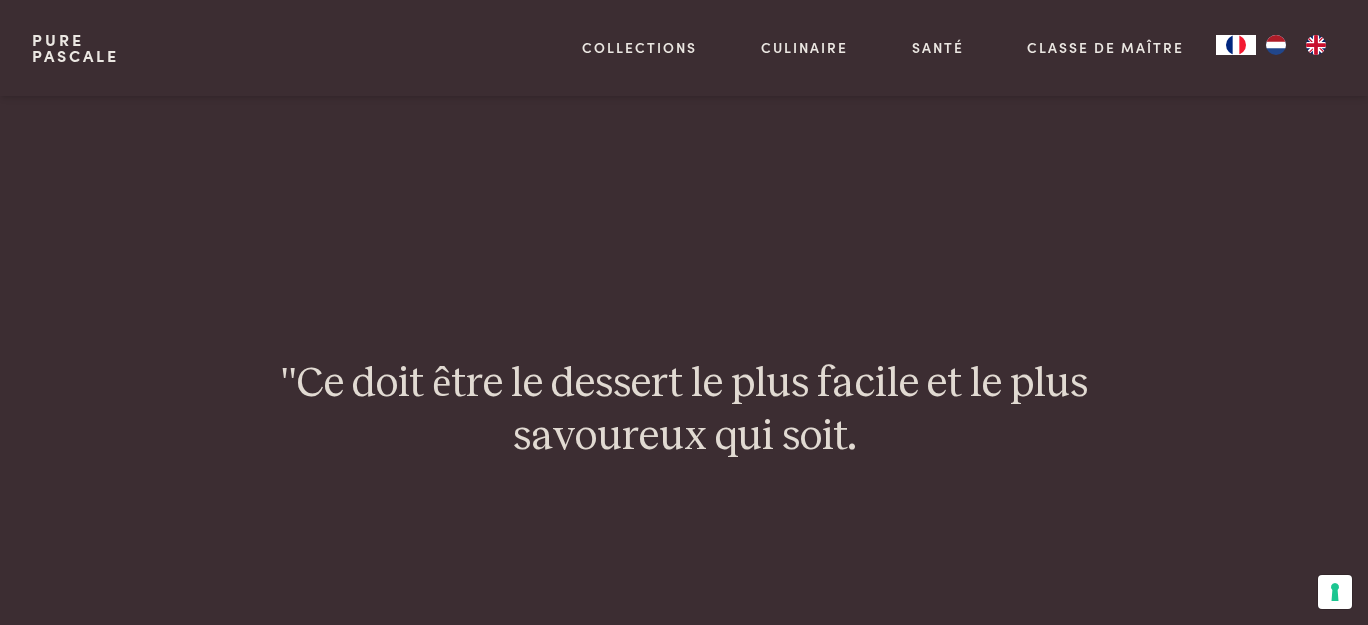 scroll, scrollTop: 1441, scrollLeft: 0, axis: vertical 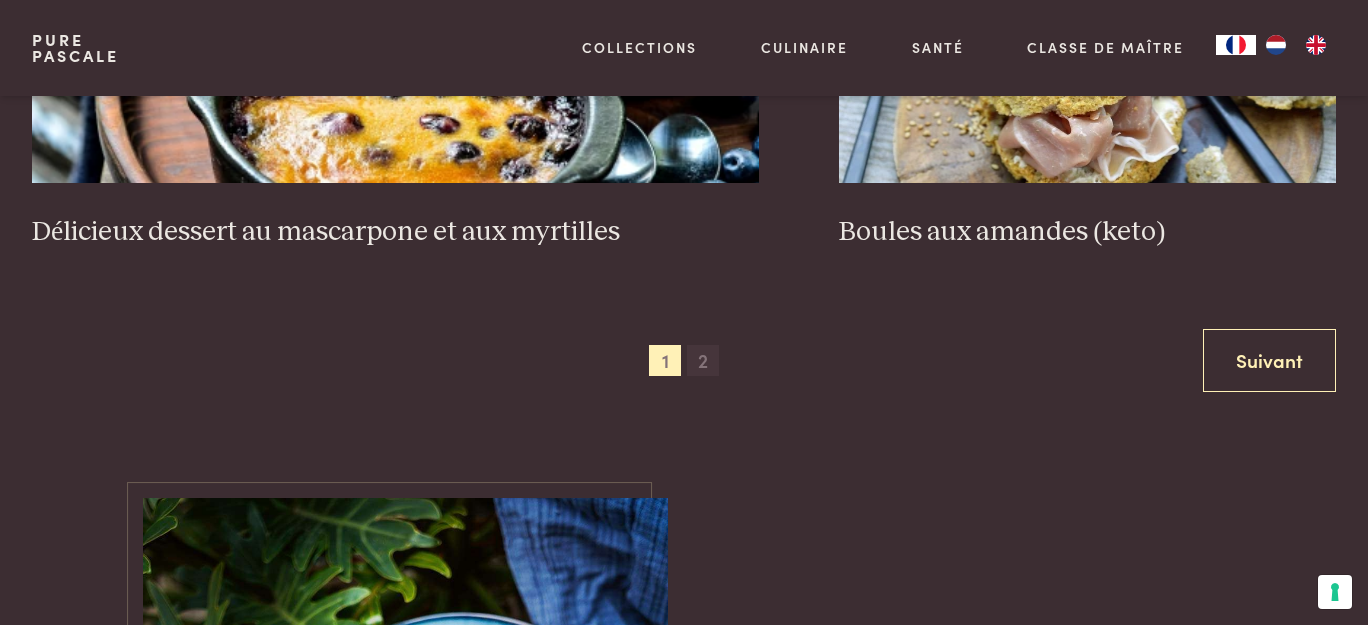 click on "2" at bounding box center (703, 361) 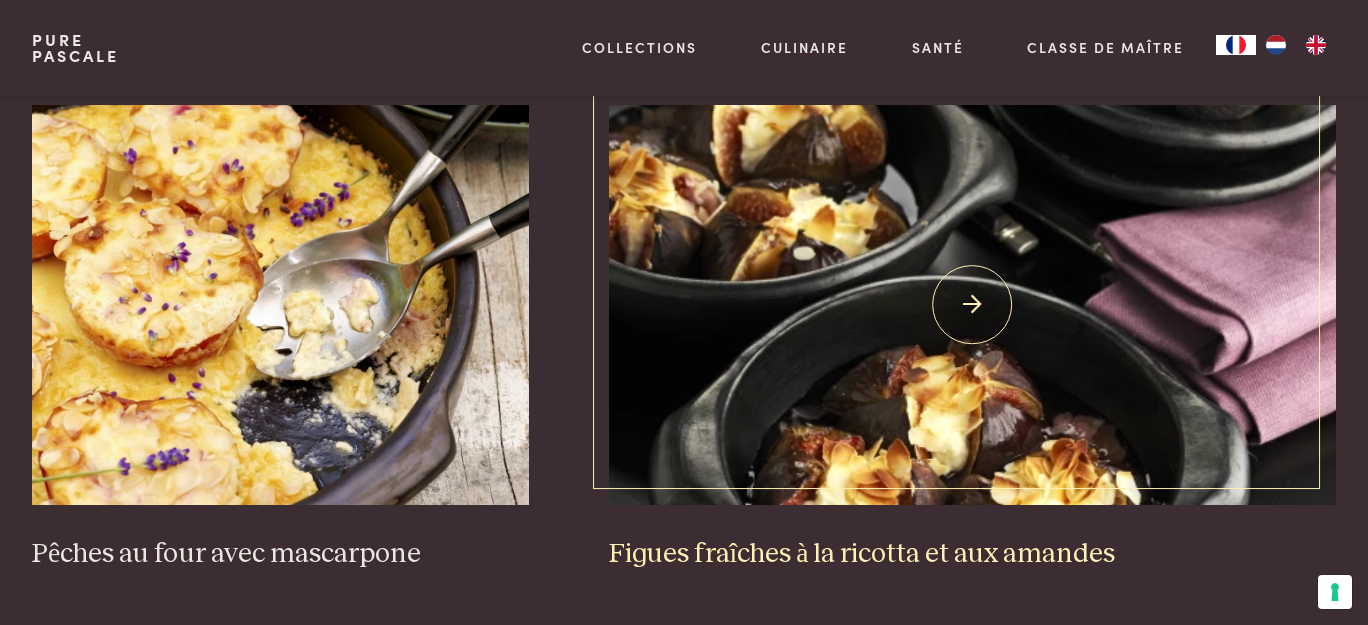 scroll, scrollTop: 1334, scrollLeft: 0, axis: vertical 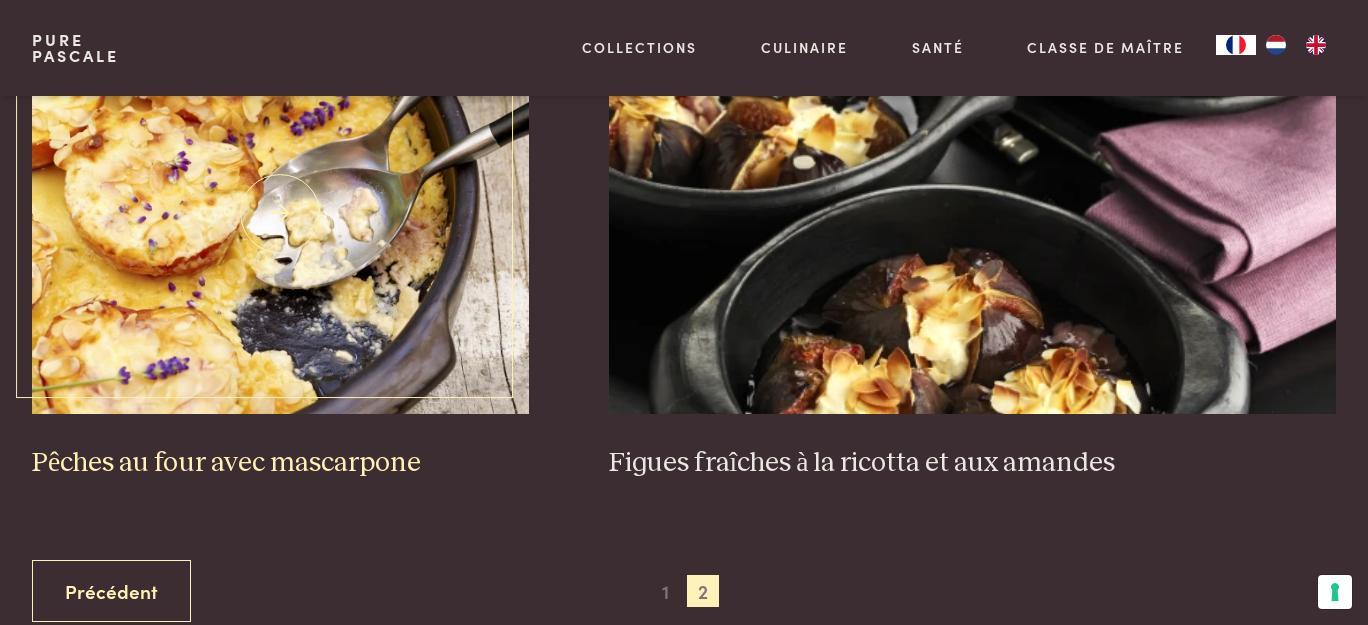 click at bounding box center (280, 214) 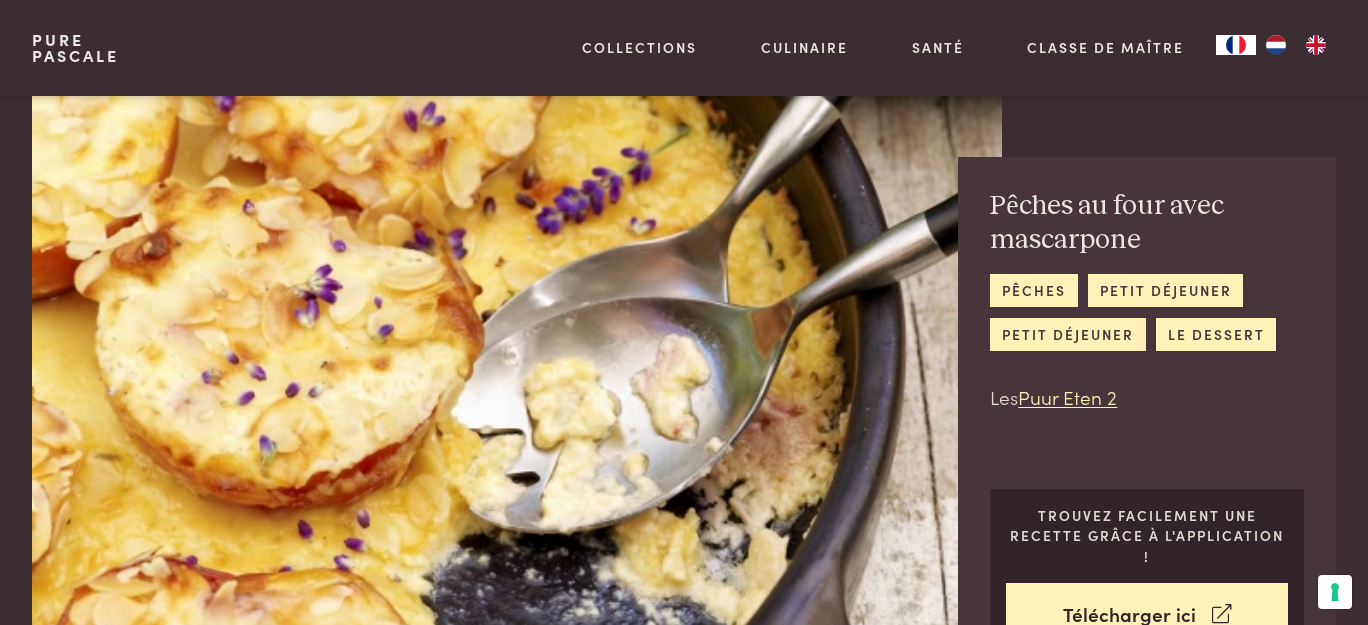 scroll, scrollTop: 545, scrollLeft: 0, axis: vertical 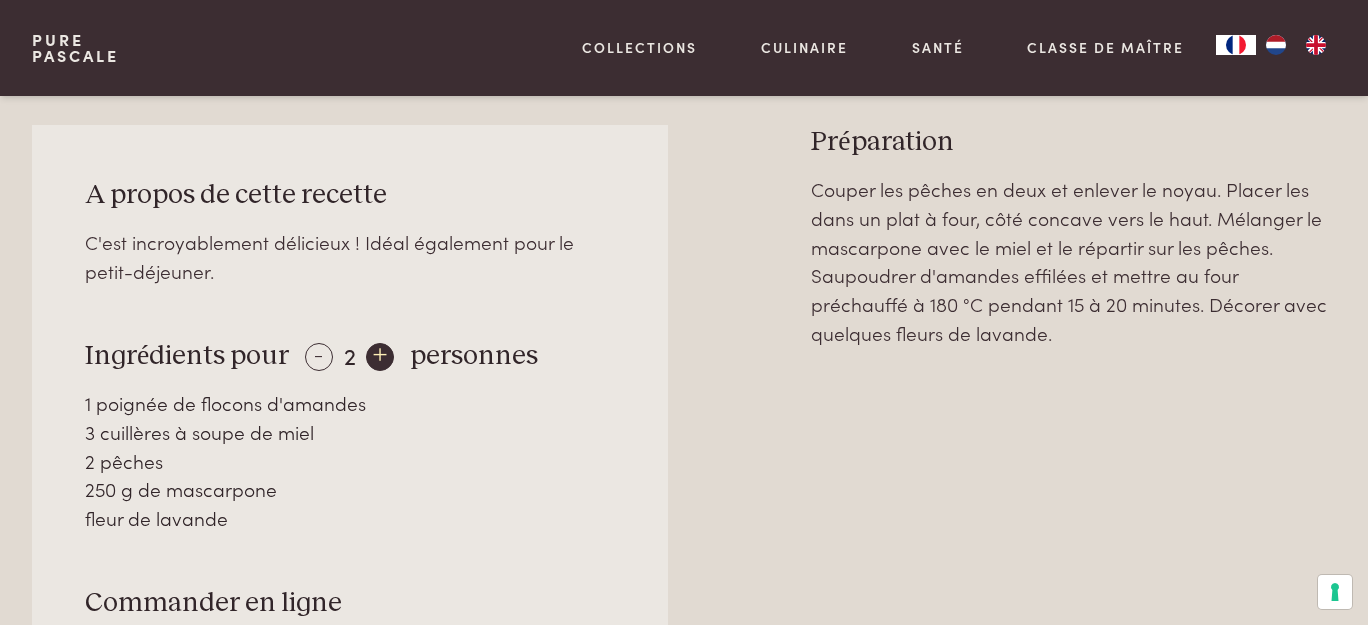 click on "+" at bounding box center [380, 357] 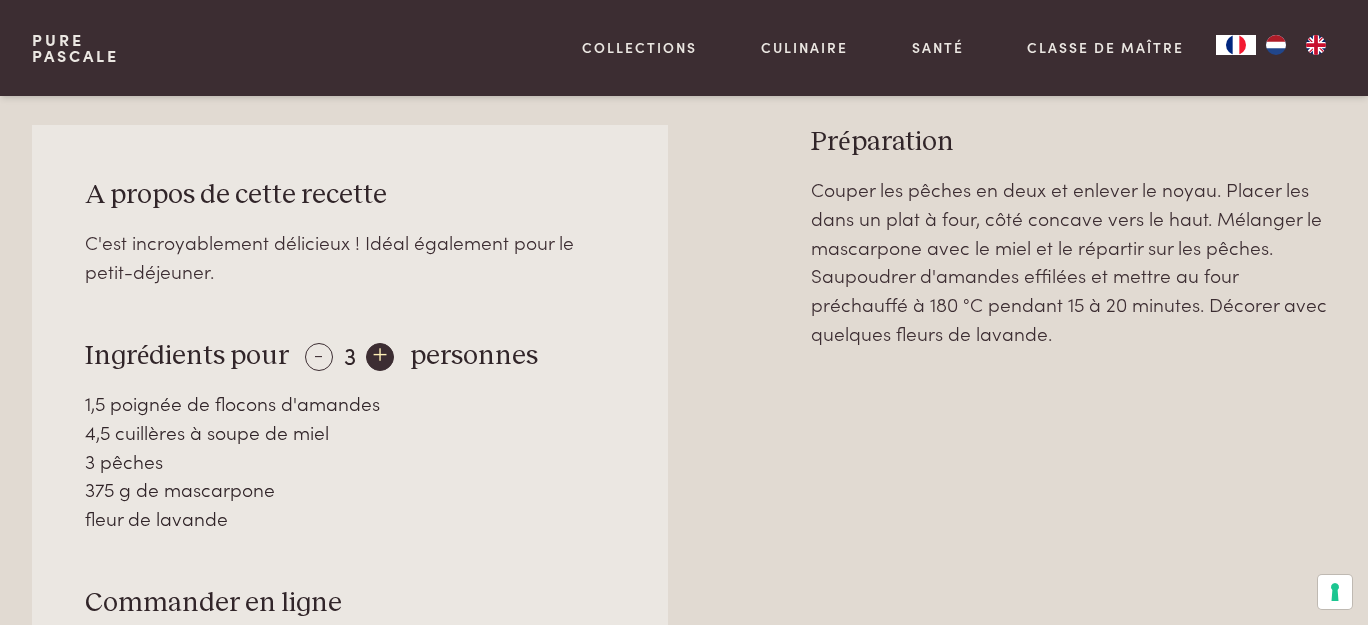click on "+" at bounding box center (380, 357) 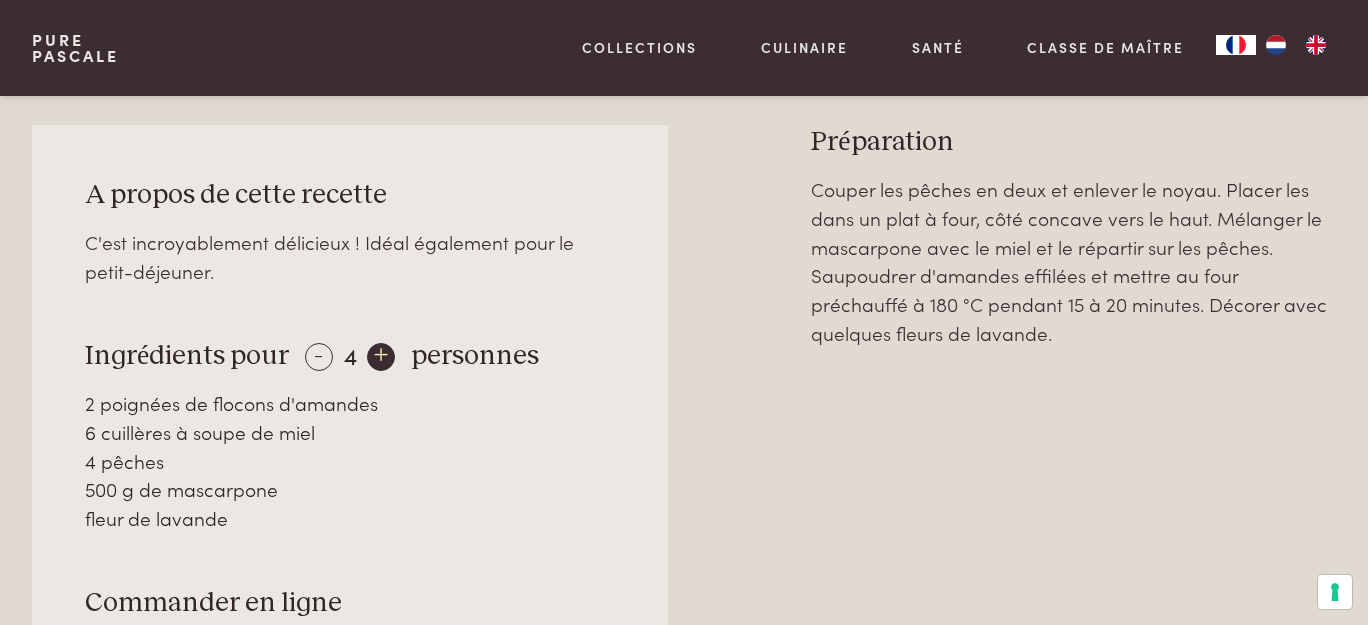 click on "+" at bounding box center [381, 357] 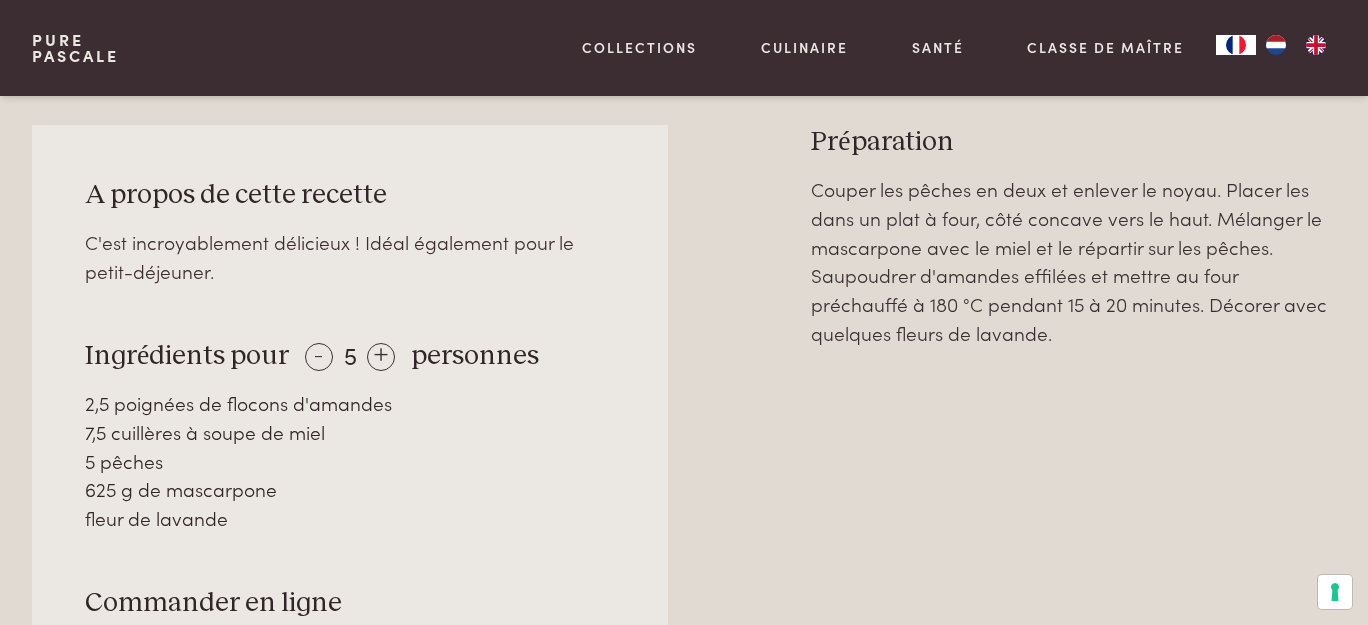 drag, startPoint x: 375, startPoint y: 348, endPoint x: 387, endPoint y: 343, distance: 13 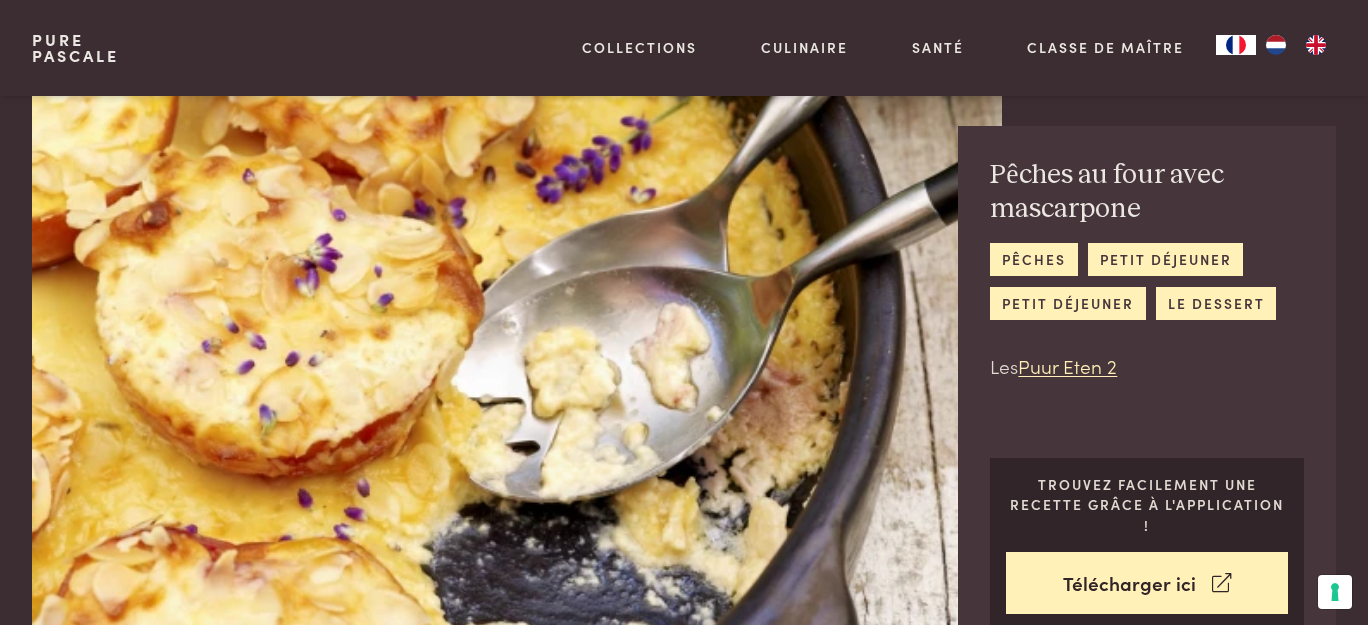 scroll, scrollTop: 0, scrollLeft: 0, axis: both 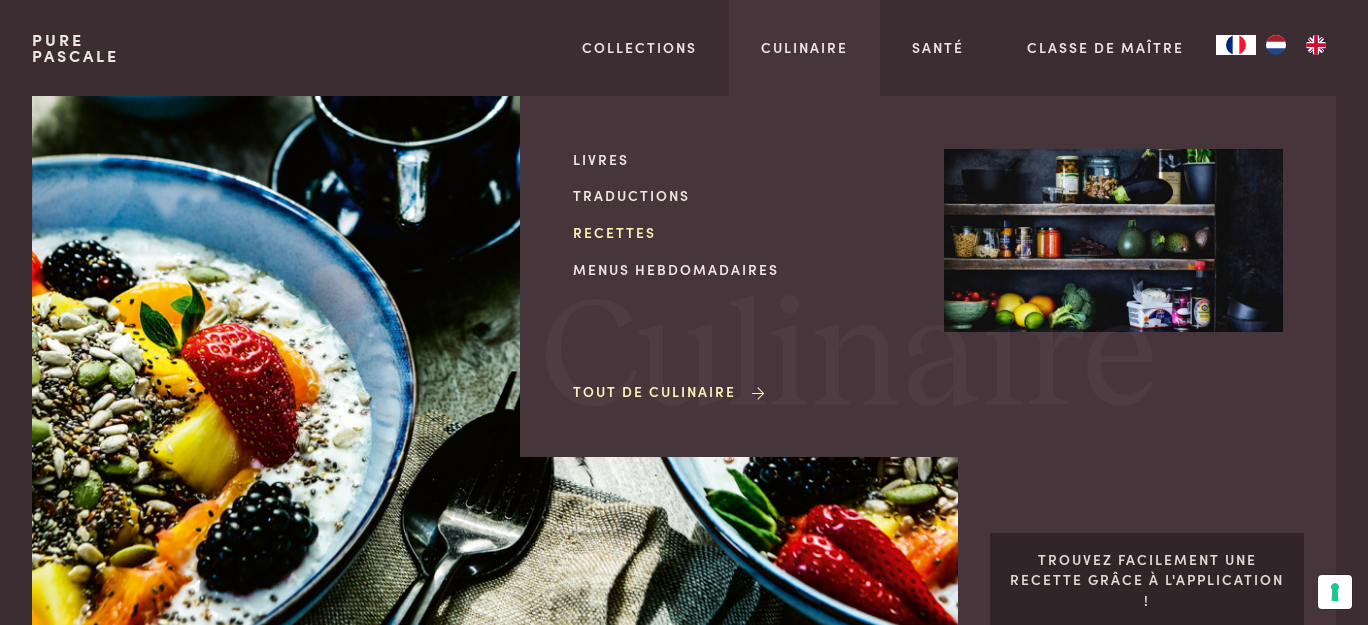 click on "Recettes" at bounding box center [742, 232] 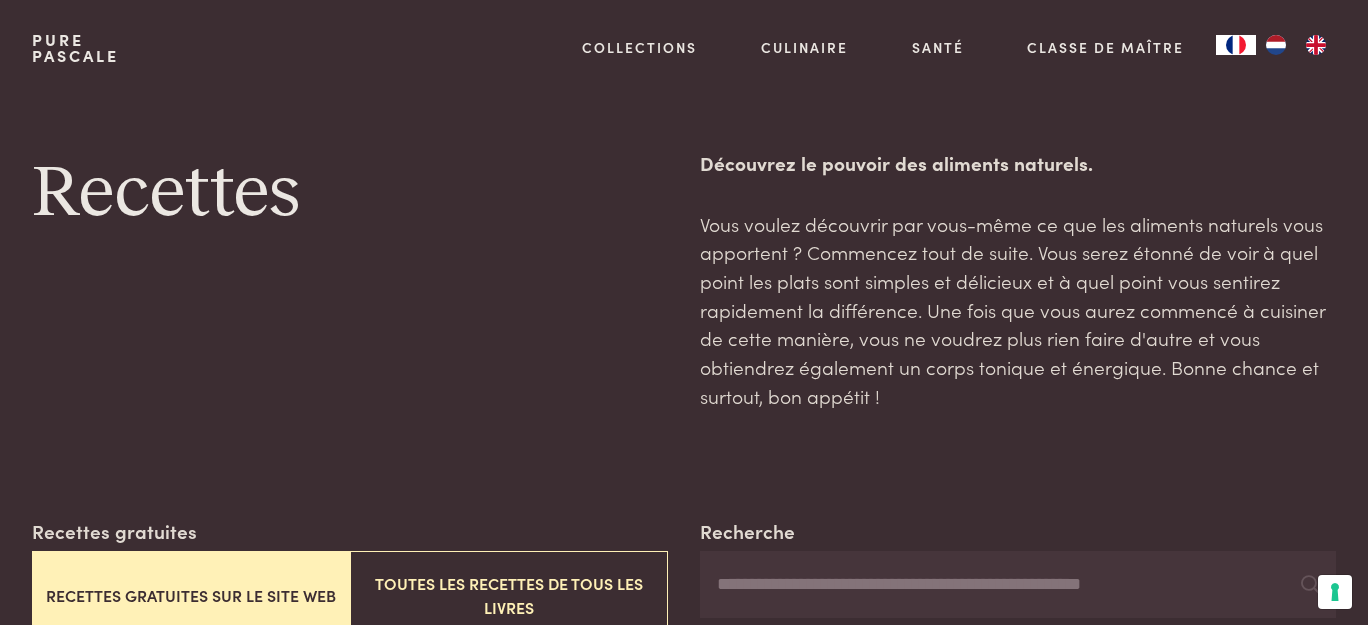 scroll, scrollTop: 276, scrollLeft: 0, axis: vertical 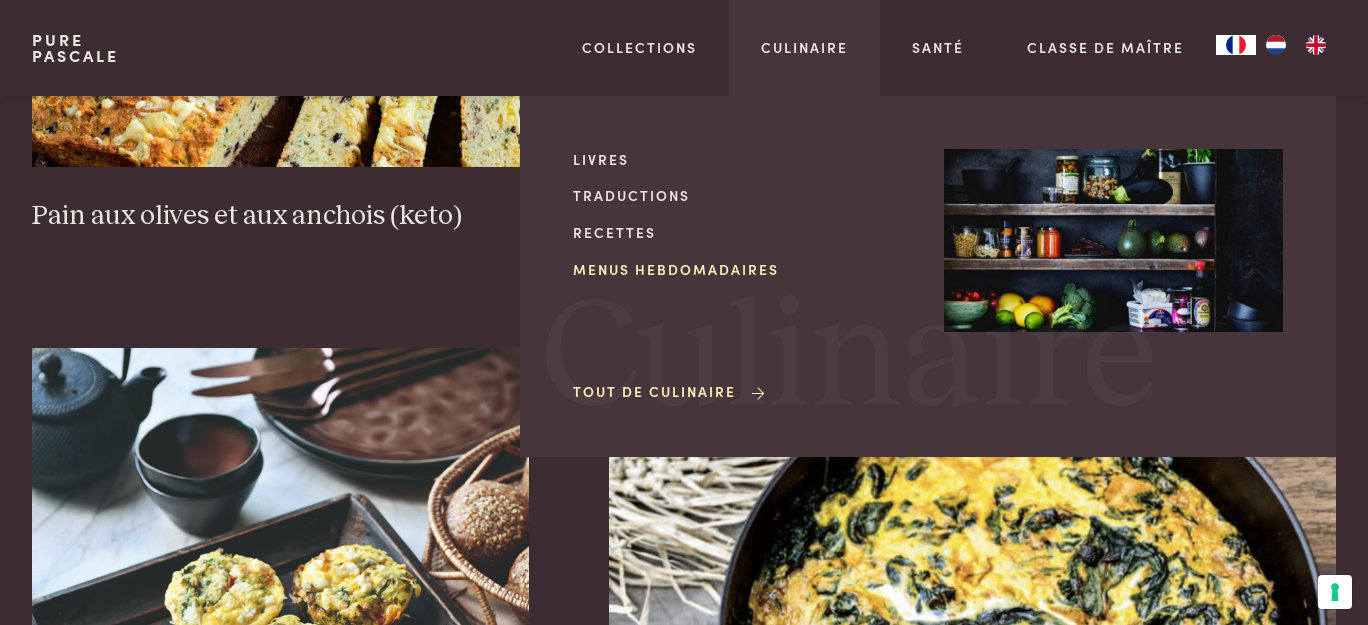 click on "Menus hebdomadaires" at bounding box center [742, 269] 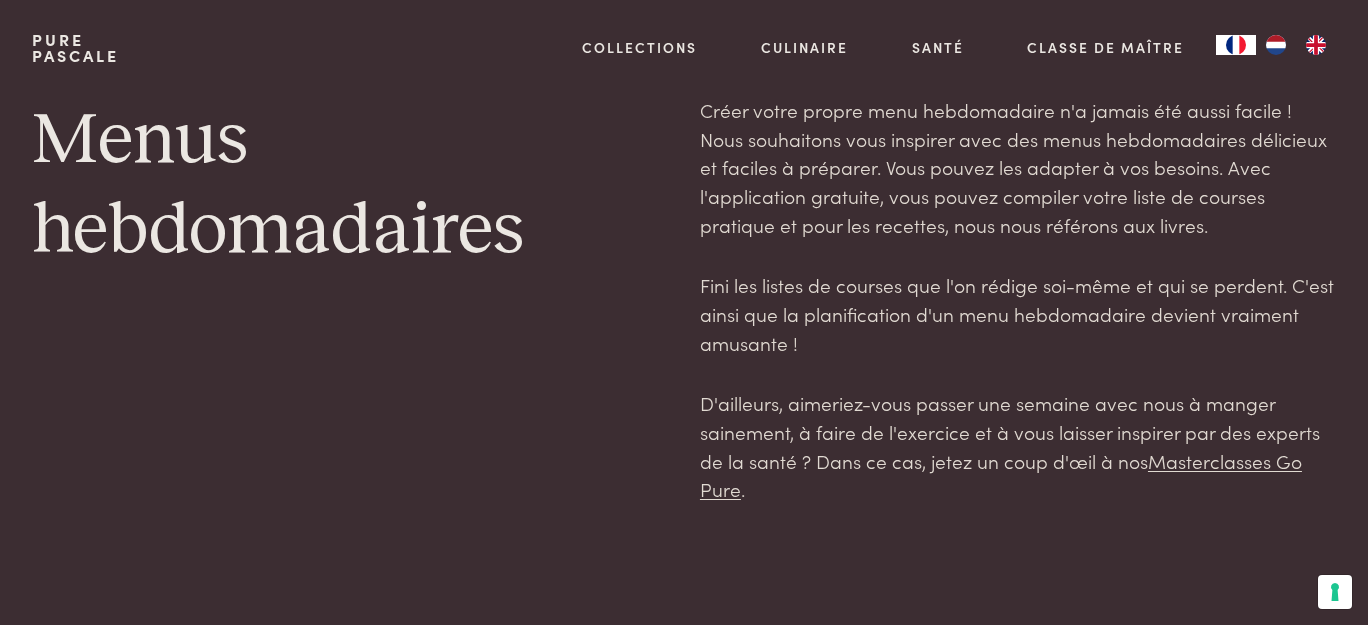 scroll, scrollTop: 0, scrollLeft: 0, axis: both 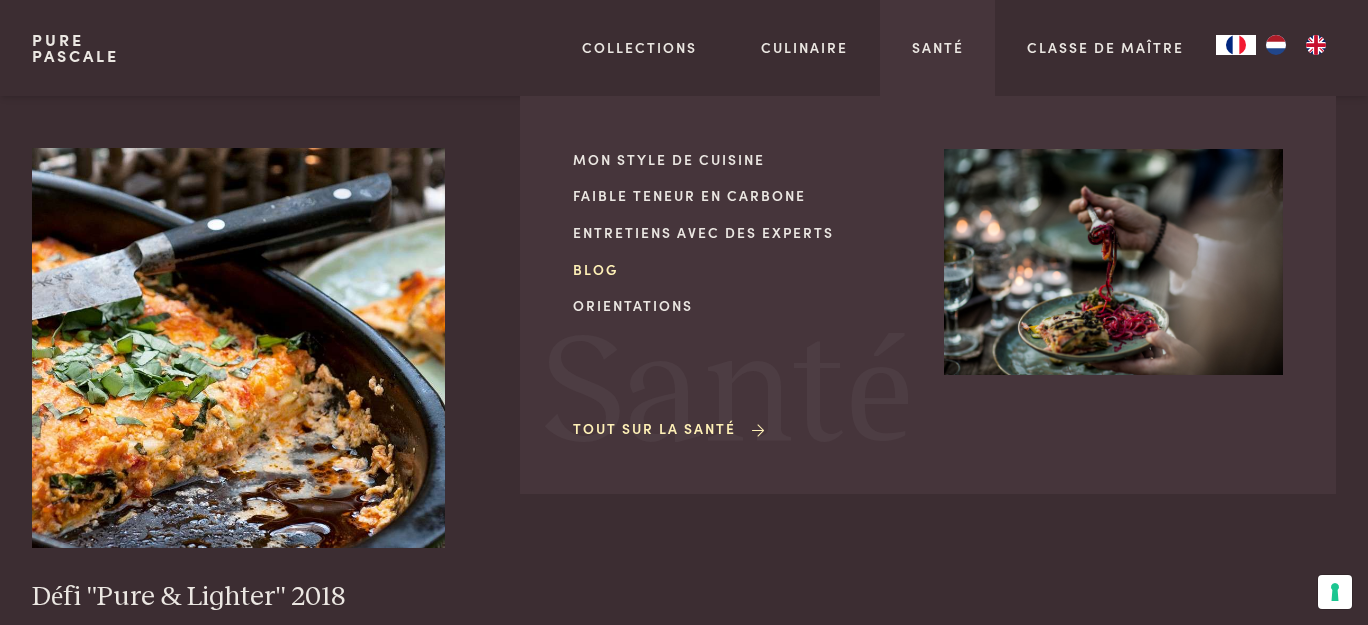 click on "Blog" at bounding box center (742, 269) 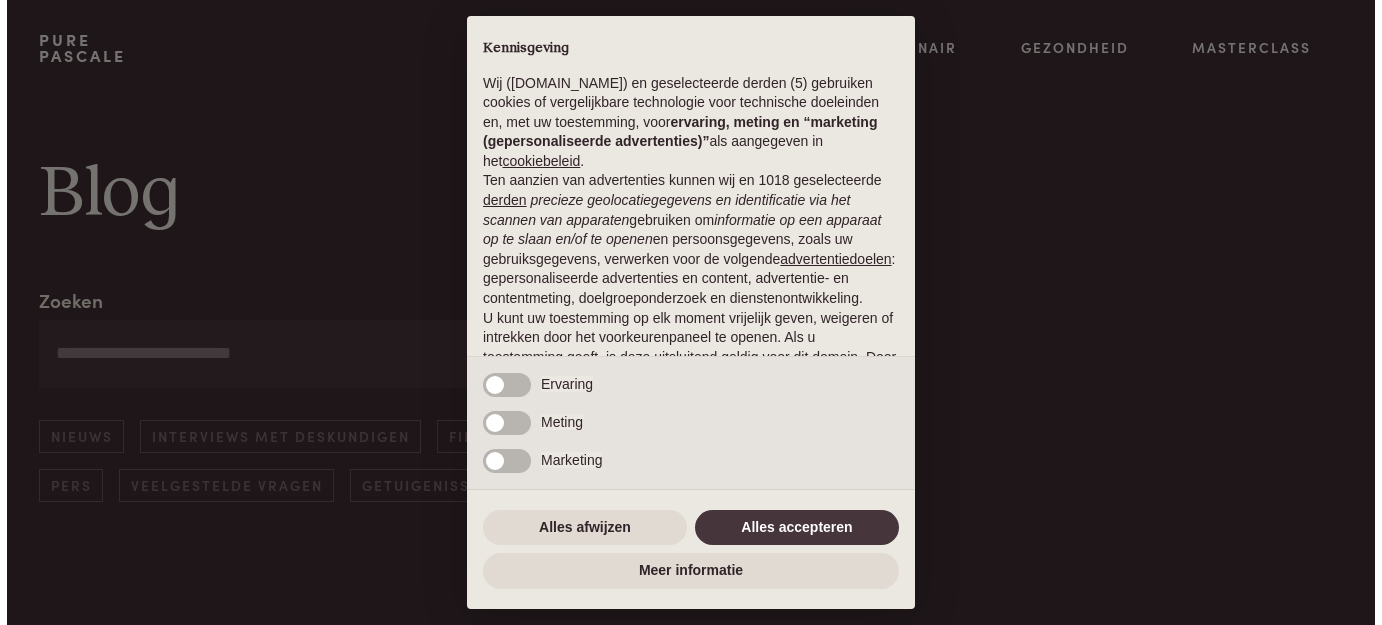 scroll, scrollTop: 0, scrollLeft: 0, axis: both 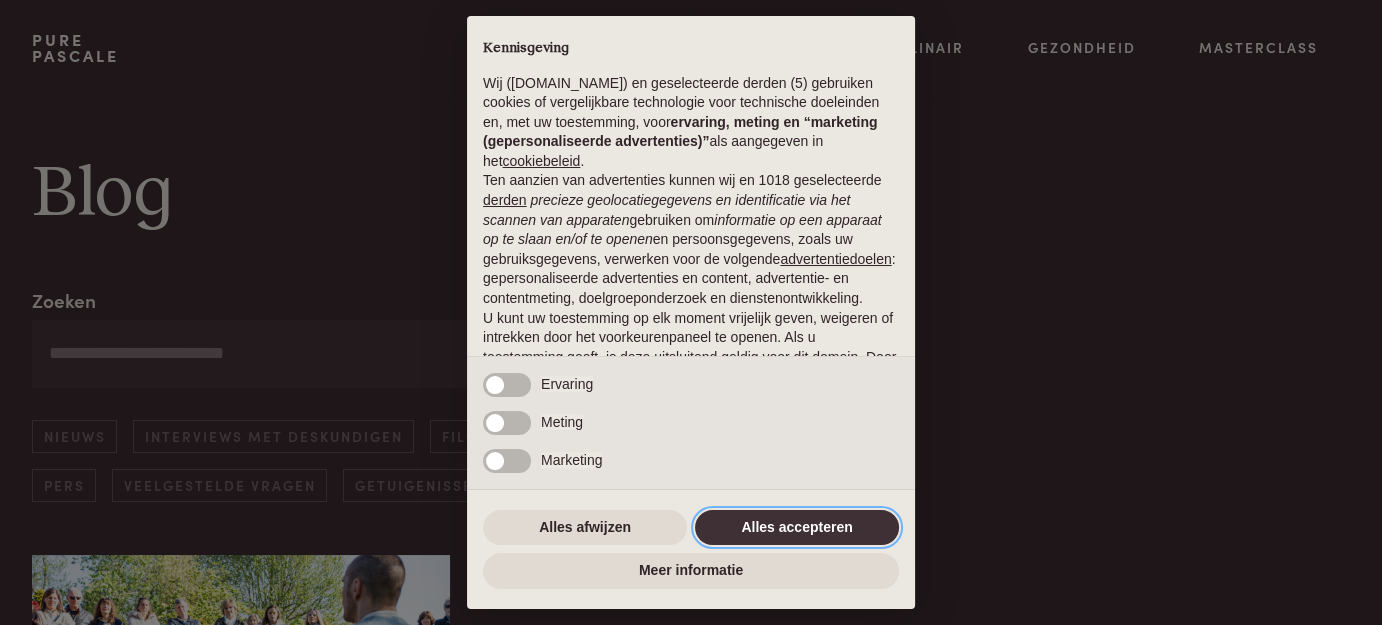 drag, startPoint x: 790, startPoint y: 523, endPoint x: 803, endPoint y: 520, distance: 13.341664 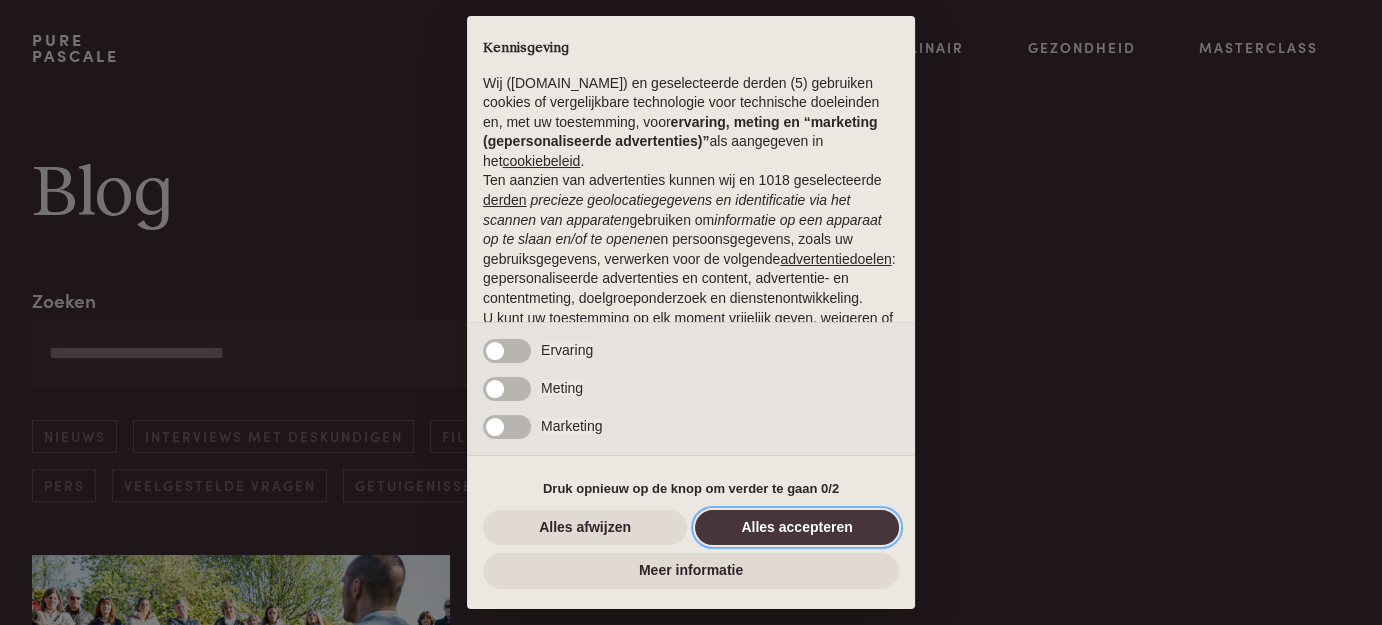 scroll, scrollTop: 178, scrollLeft: 0, axis: vertical 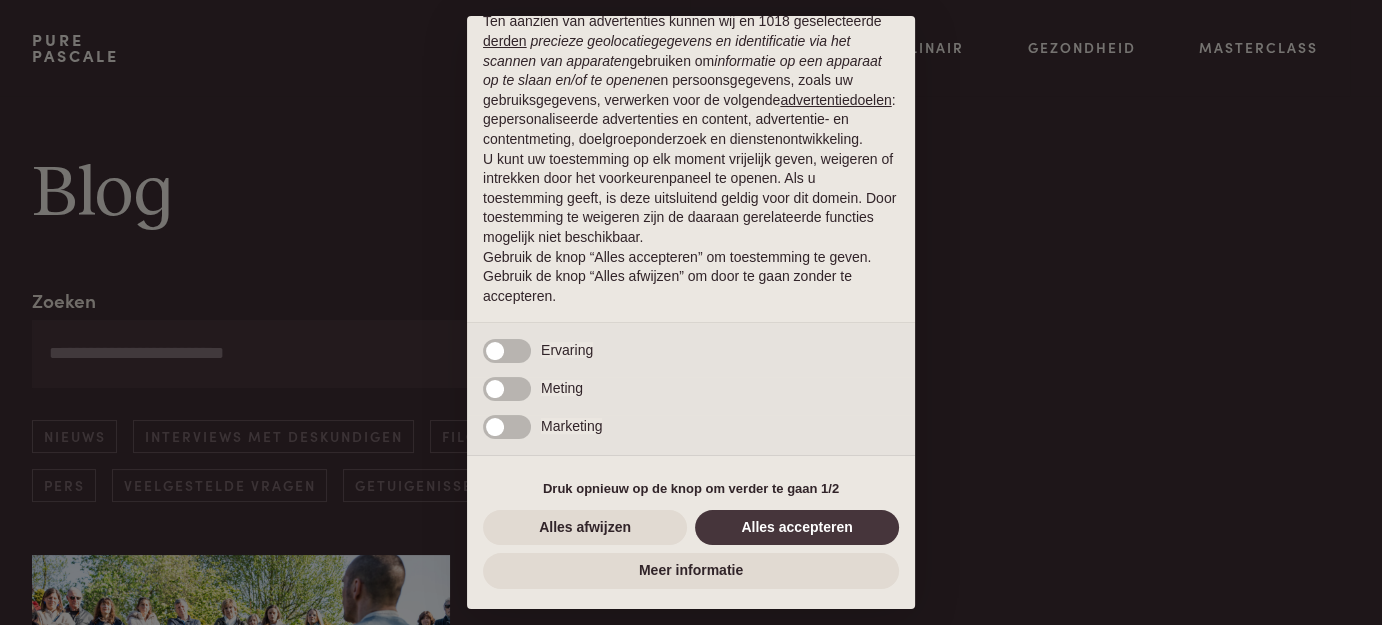 click on "×
Kennisgeving Wij  (purepascale.com)   en geselecteerde derden  (5)   gebruiken cookies of vergelijkbare technologie voor technische doeleinden en, met uw toestemming, voor  ervaring, meting en “marketing (gepersonaliseerde advertenties)”  als aangegeven in het  cookiebeleid .  Ten aanzien van advertenties kunnen wij en 1018  geselecteerde  derden   precieze geolocatiegegevens en identificatie via het scannen van apparaten  gebruiken om  informatie op een apparaat op te slaan en/of te openen  en persoonsgegevens, zoals uw gebruiksgegevens, verwerken voor de volgende  advertentiedoelen : gepersonaliseerde advertenties en content, advertentie- en contentmeting, doelgroeponderzoek en dienstenontwikkeling. U kunt uw toestemming op elk moment vrijelijk geven, weigeren of intrekken door het voorkeurenpaneel te openen. Als u toestemming geeft, is deze uitsluitend geldig voor dit domein. Door toestemming te weigeren zijn de daaraan gerelateerde functies mogelijk niet beschikbaar. Noodzakelijke" at bounding box center (691, 312) 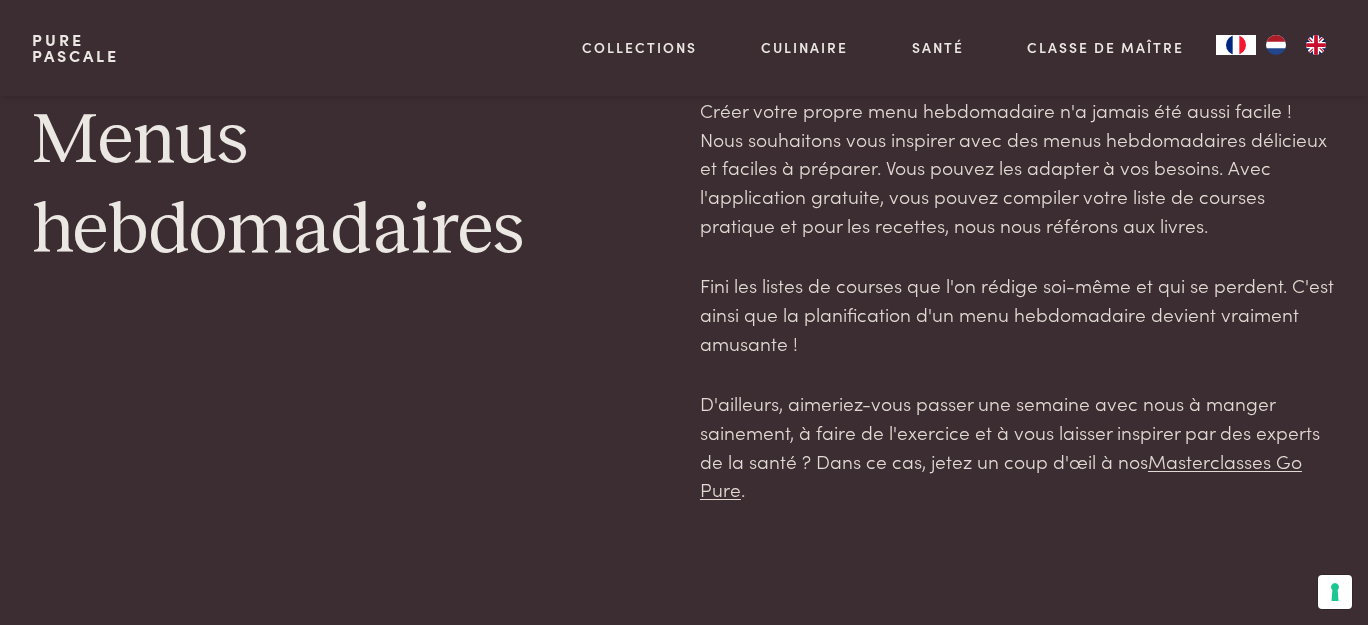 scroll, scrollTop: 454, scrollLeft: 0, axis: vertical 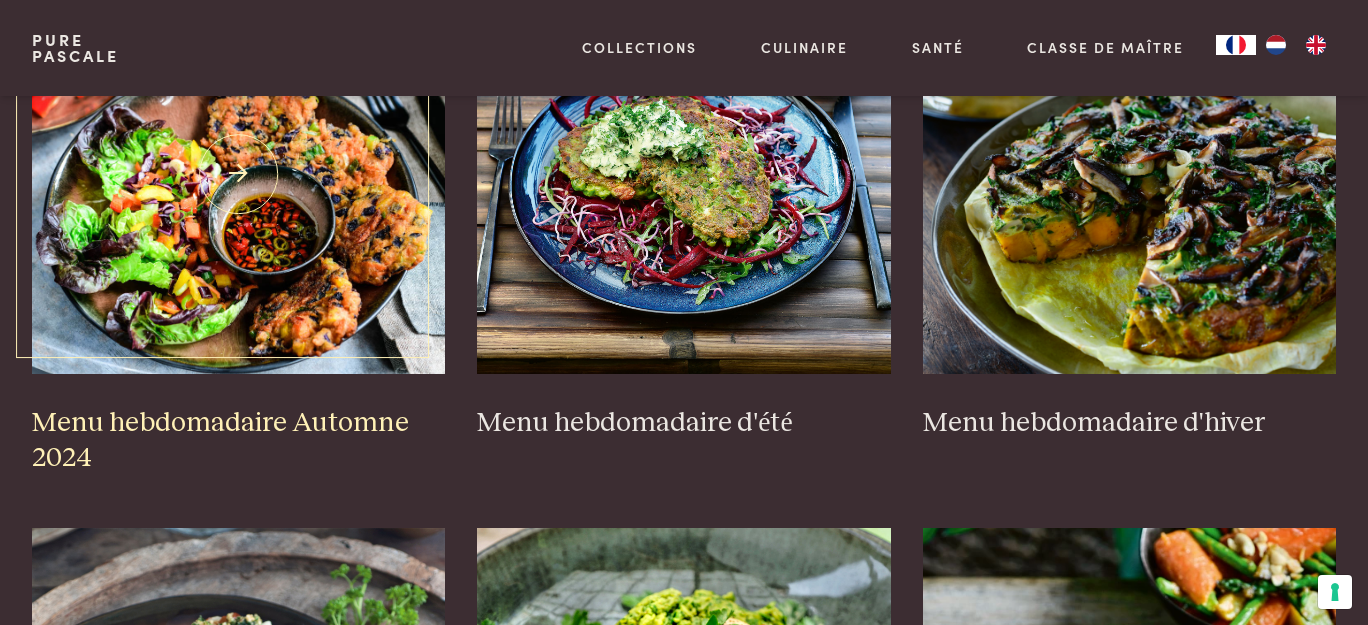 click at bounding box center [239, 174] 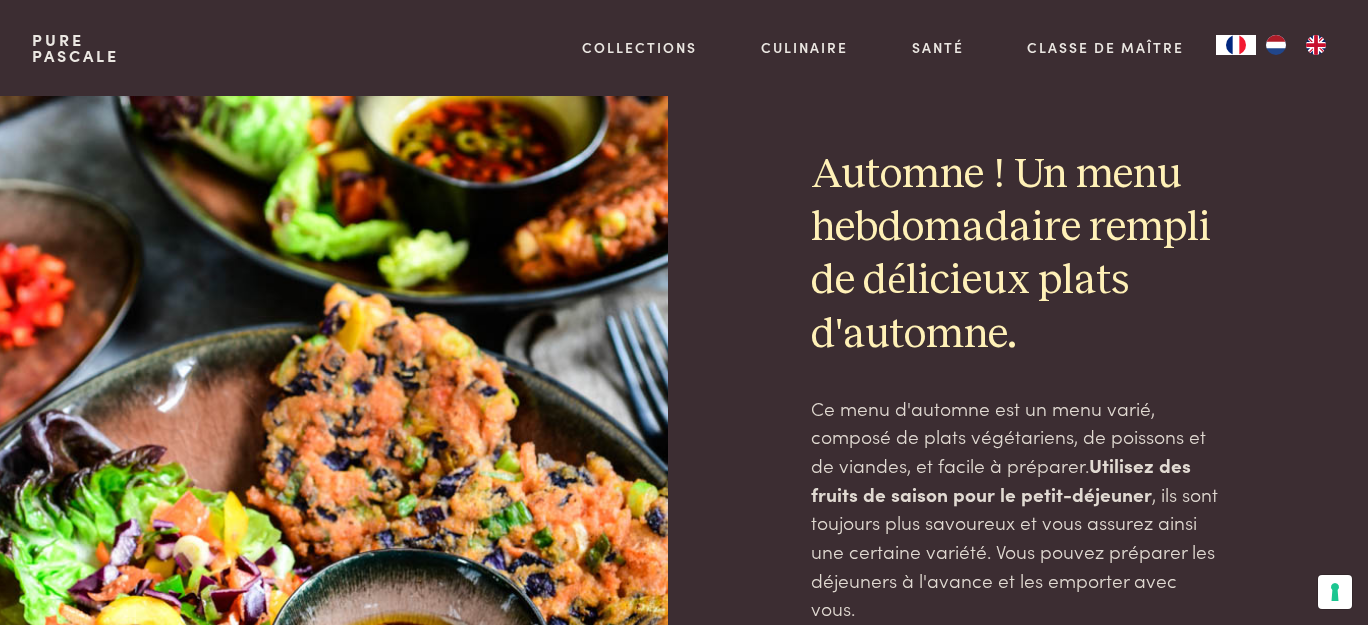 scroll, scrollTop: 0, scrollLeft: 0, axis: both 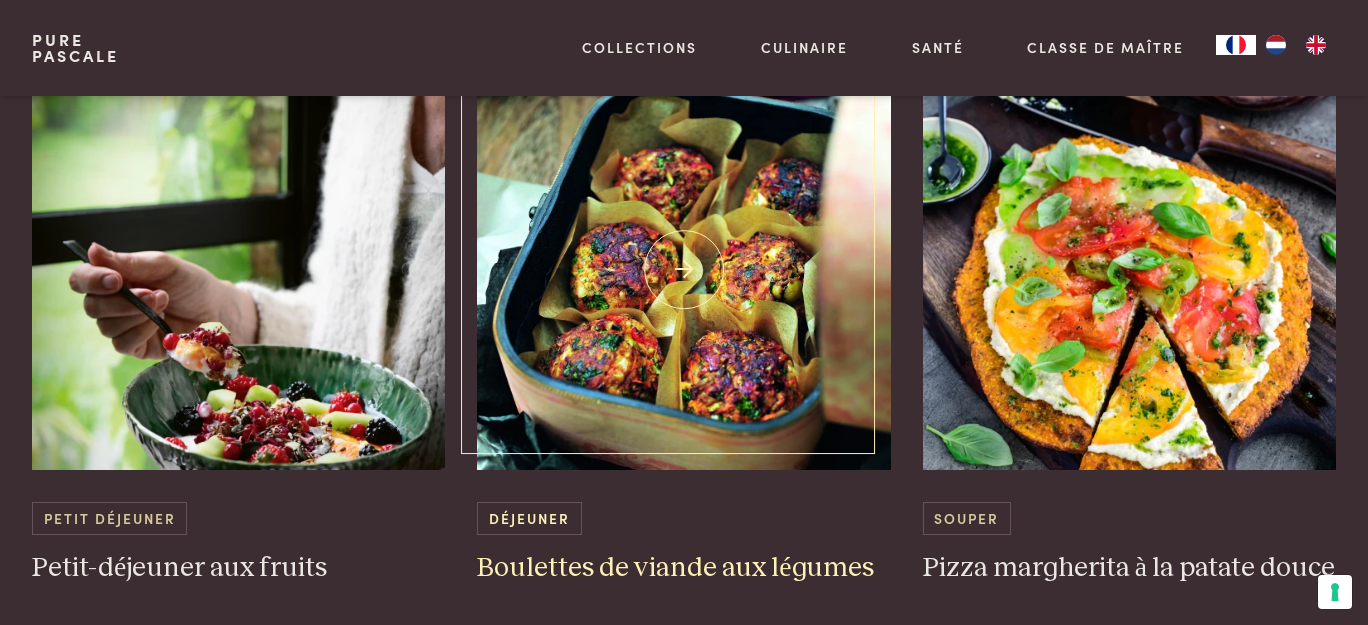 click at bounding box center (684, 270) 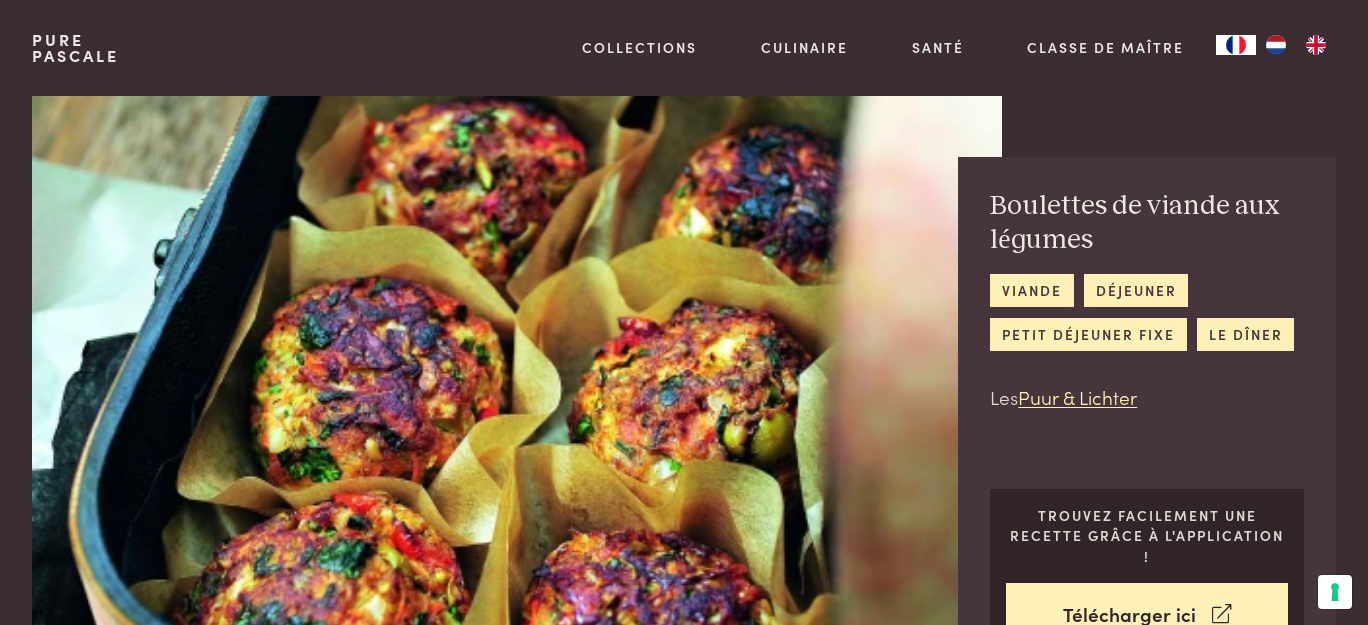 scroll, scrollTop: 0, scrollLeft: 0, axis: both 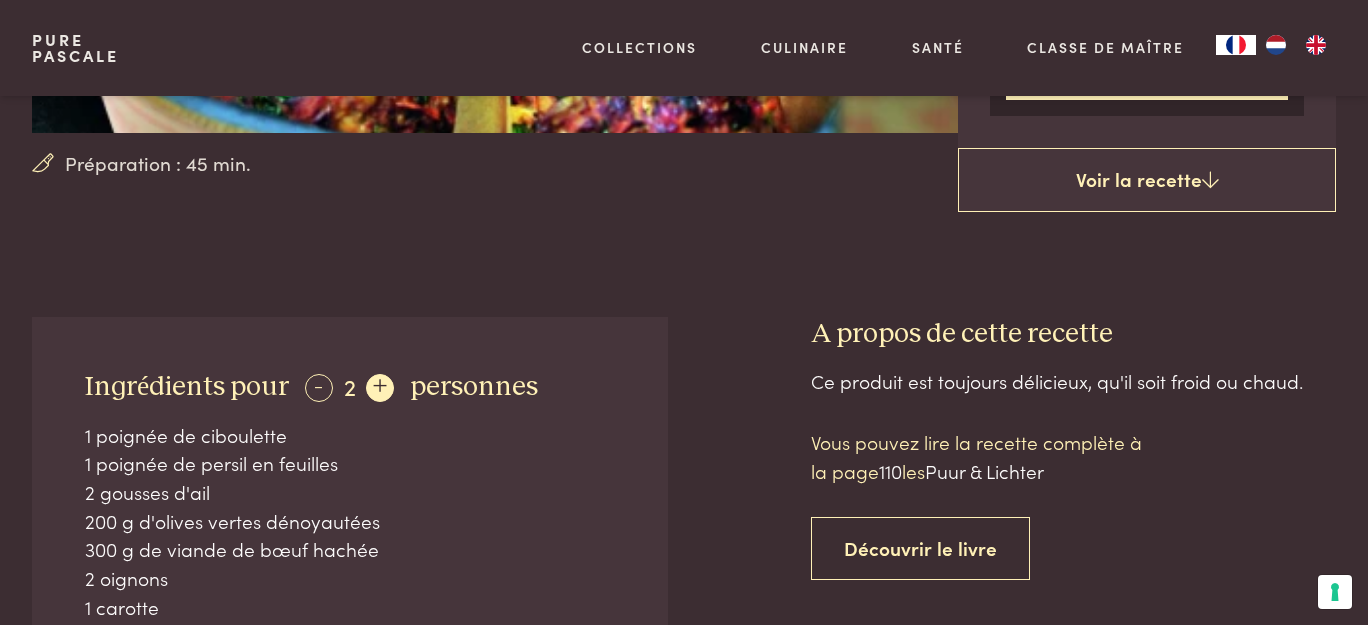 click on "+" at bounding box center [380, 388] 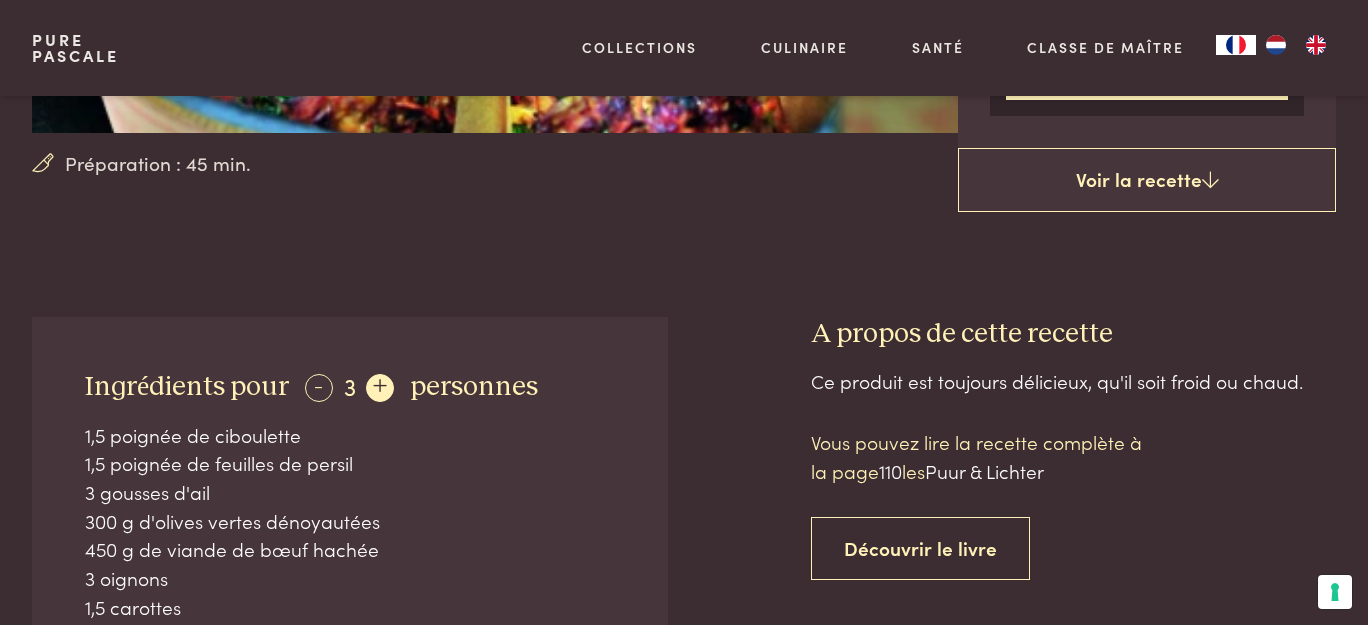 click on "+" at bounding box center (380, 388) 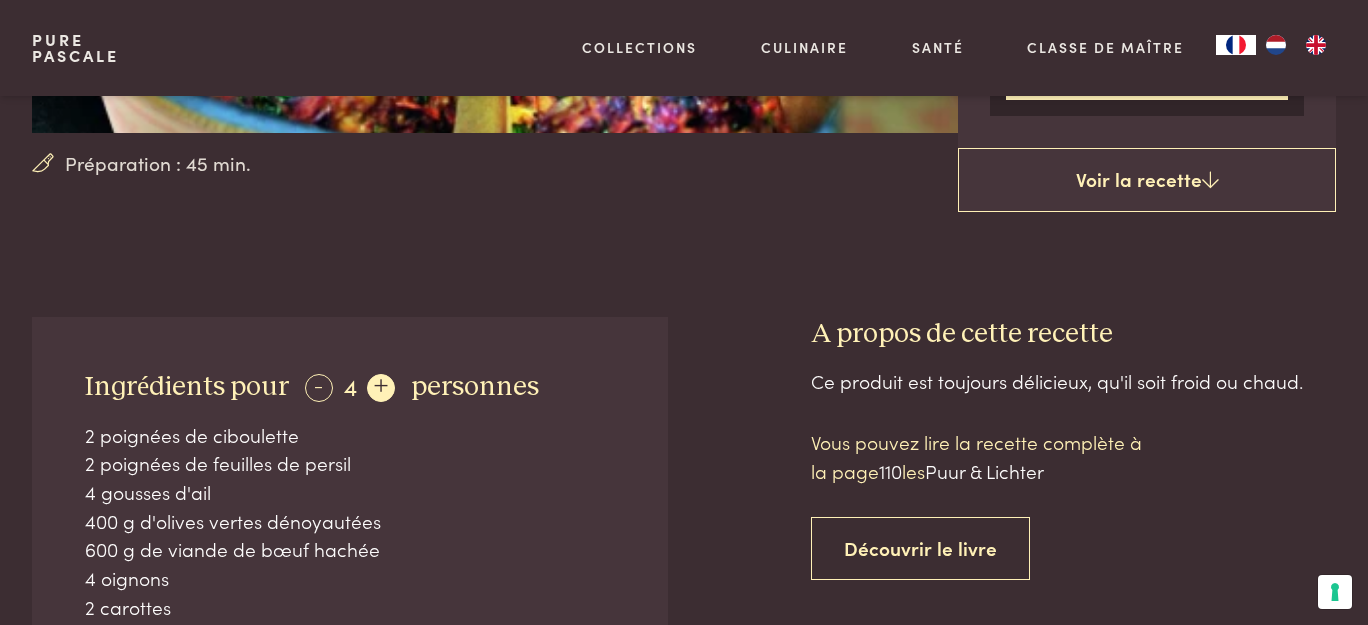click on "+" at bounding box center (381, 388) 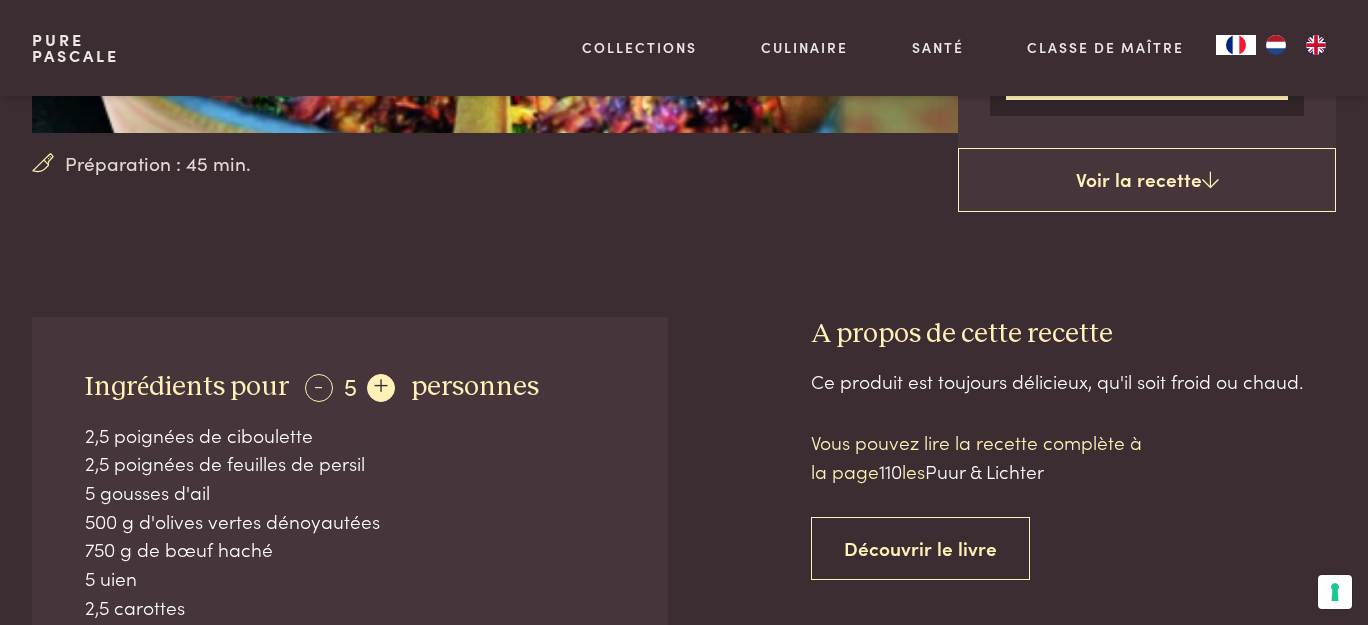click on "+" at bounding box center [381, 388] 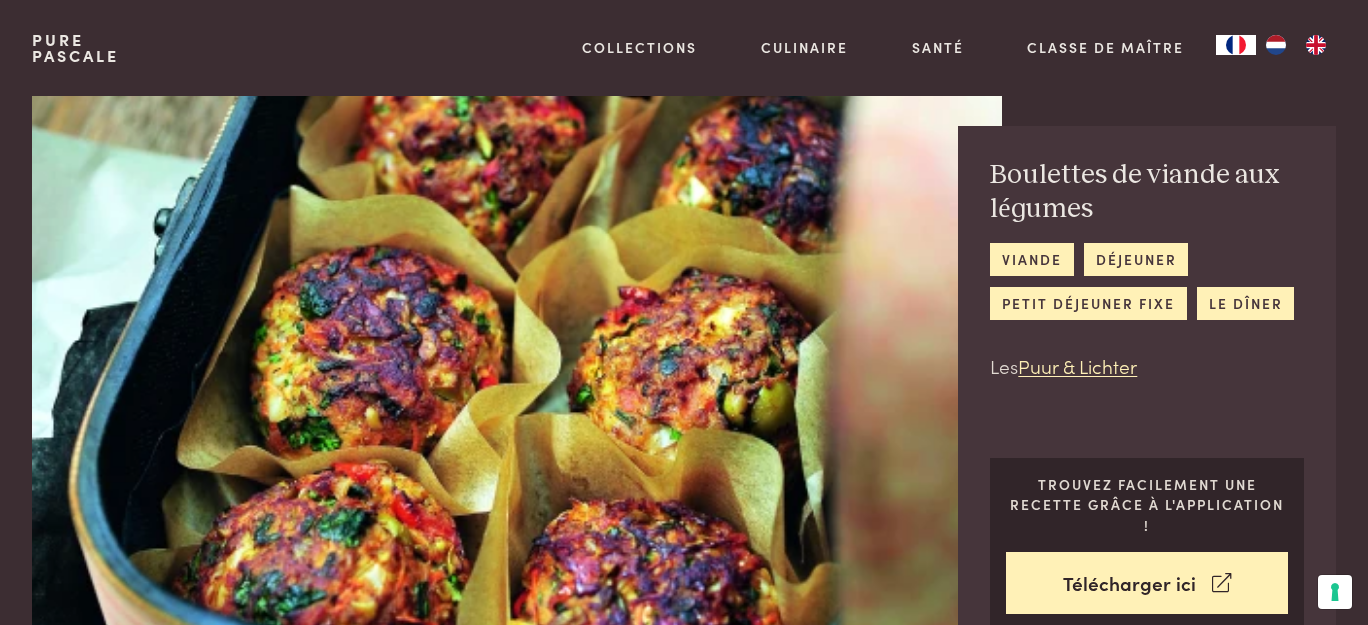 scroll, scrollTop: 0, scrollLeft: 0, axis: both 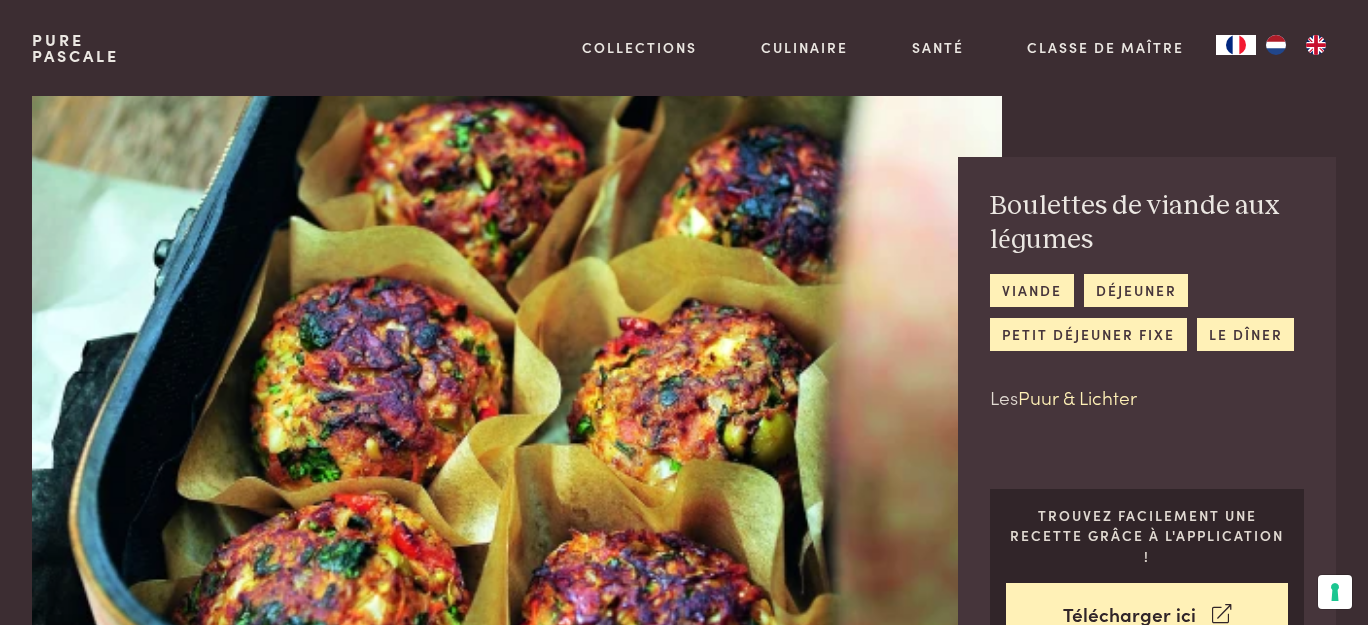 click on "Puur & Lichter" at bounding box center [1077, 396] 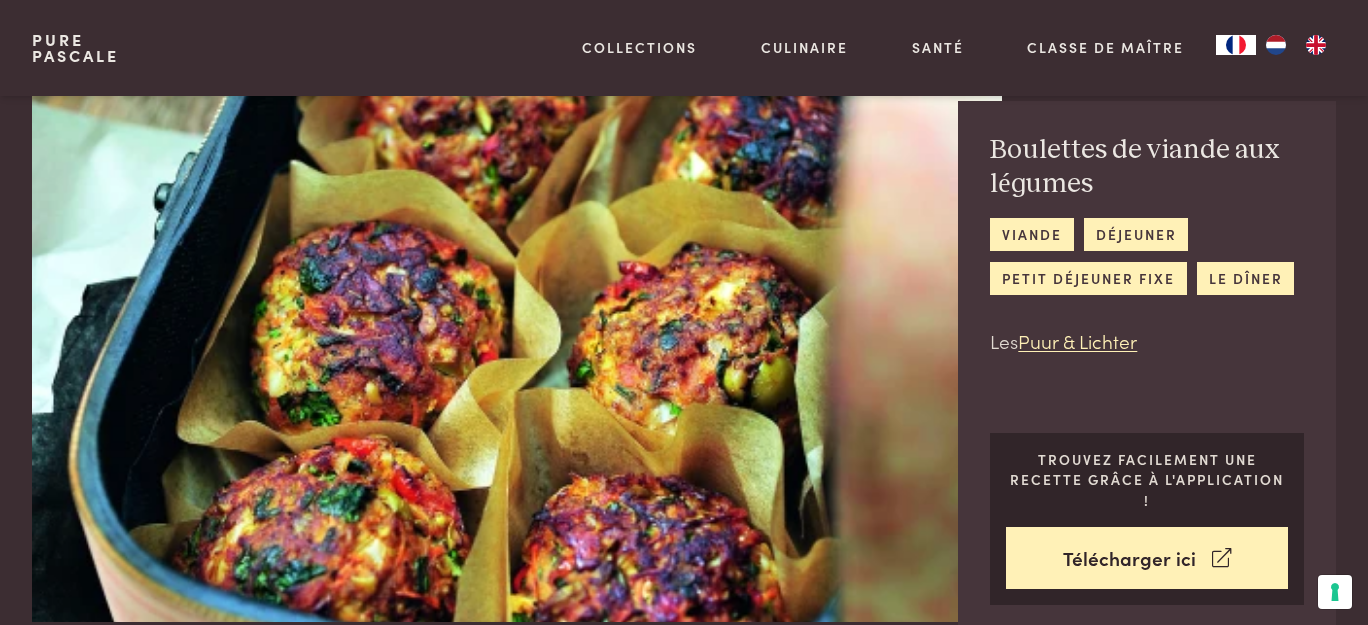 scroll, scrollTop: 0, scrollLeft: 0, axis: both 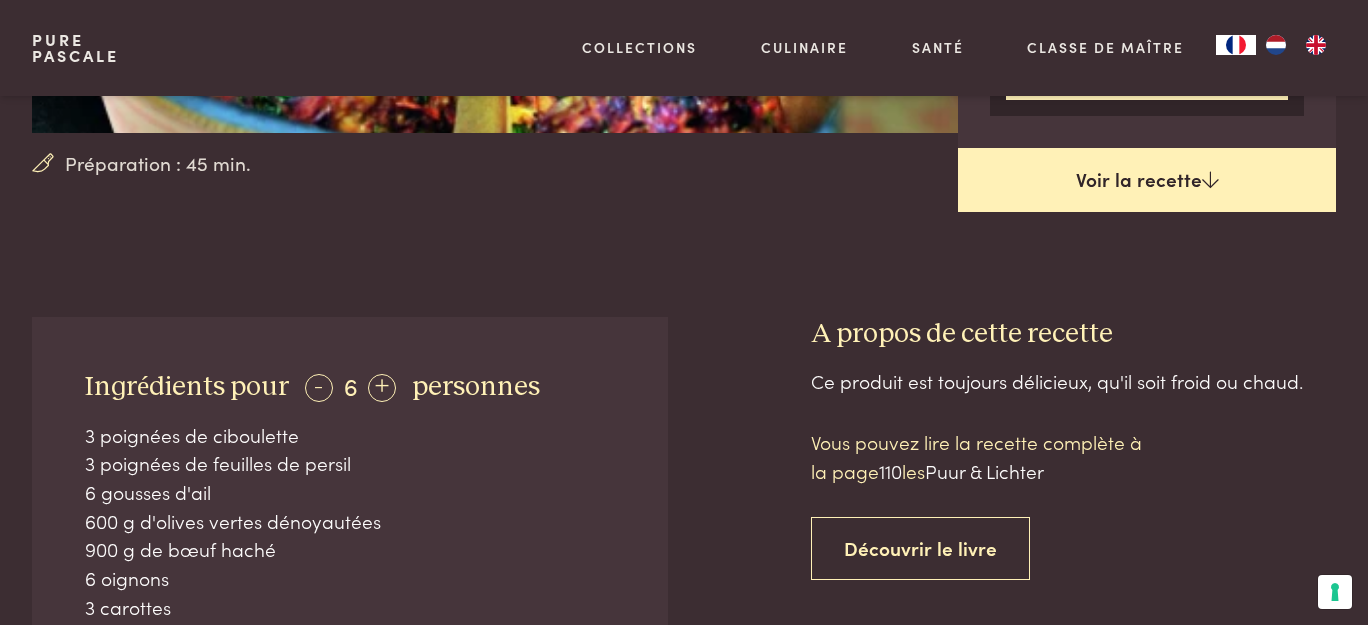 click on "Voir la recette" at bounding box center [1147, 180] 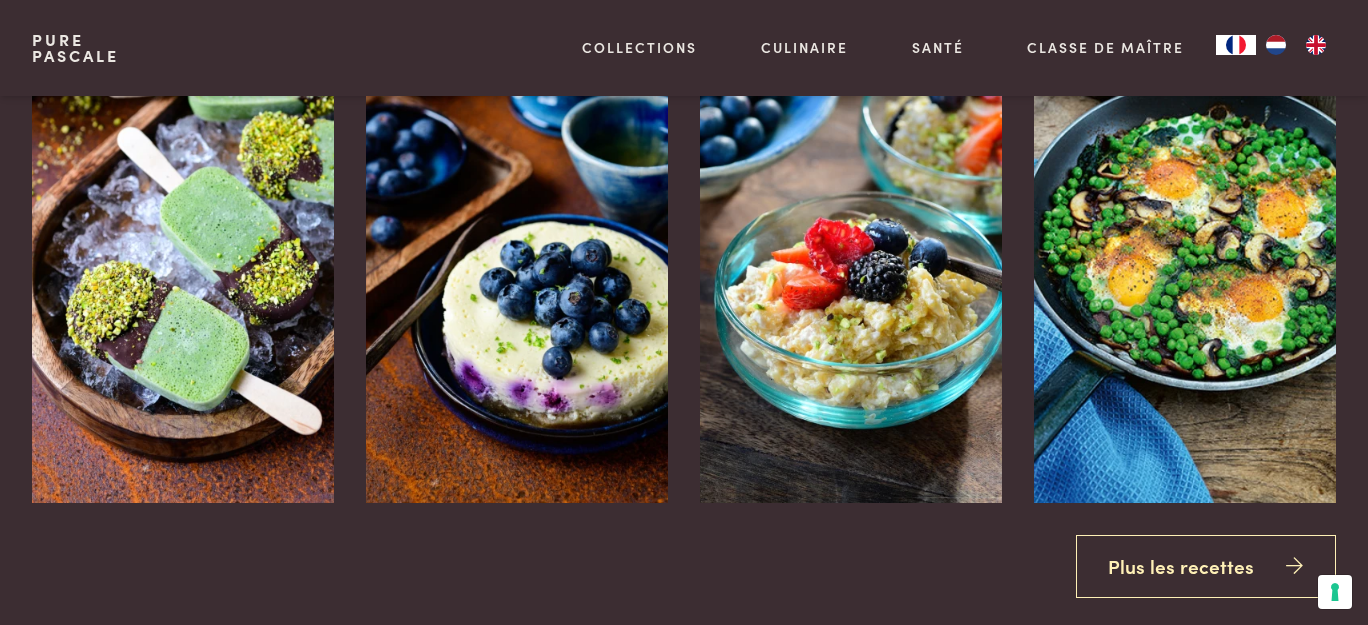 scroll, scrollTop: 2757, scrollLeft: 0, axis: vertical 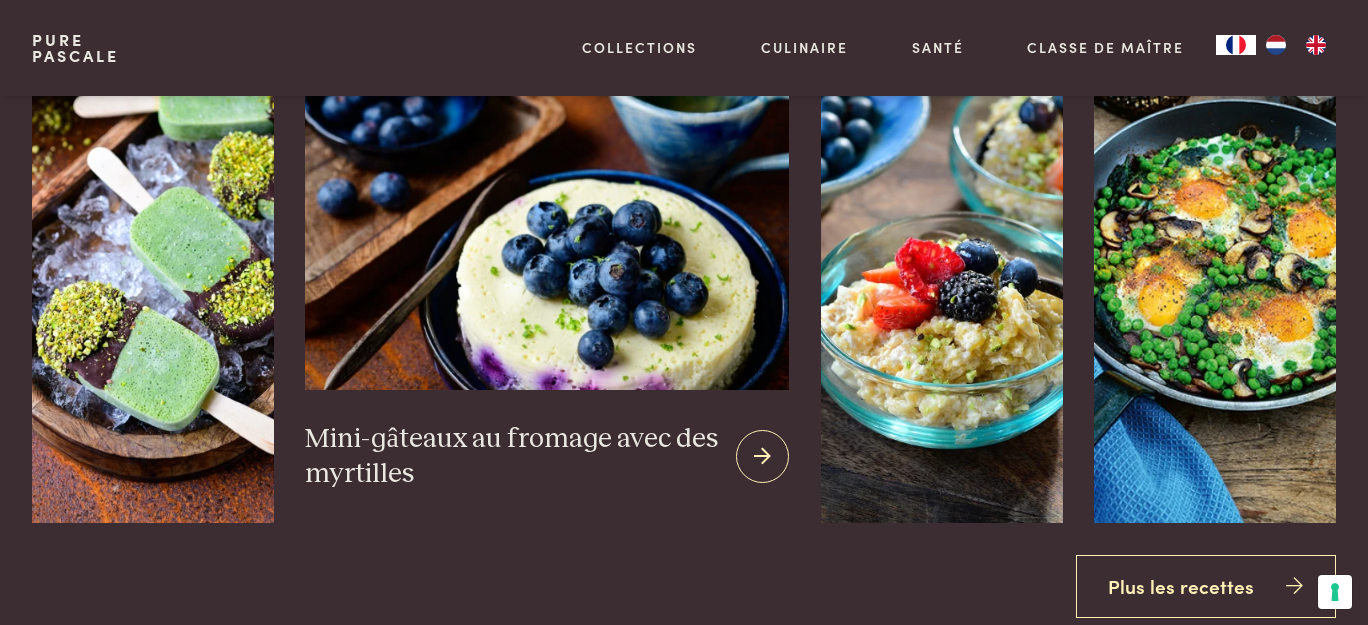 click at bounding box center (546, 156) 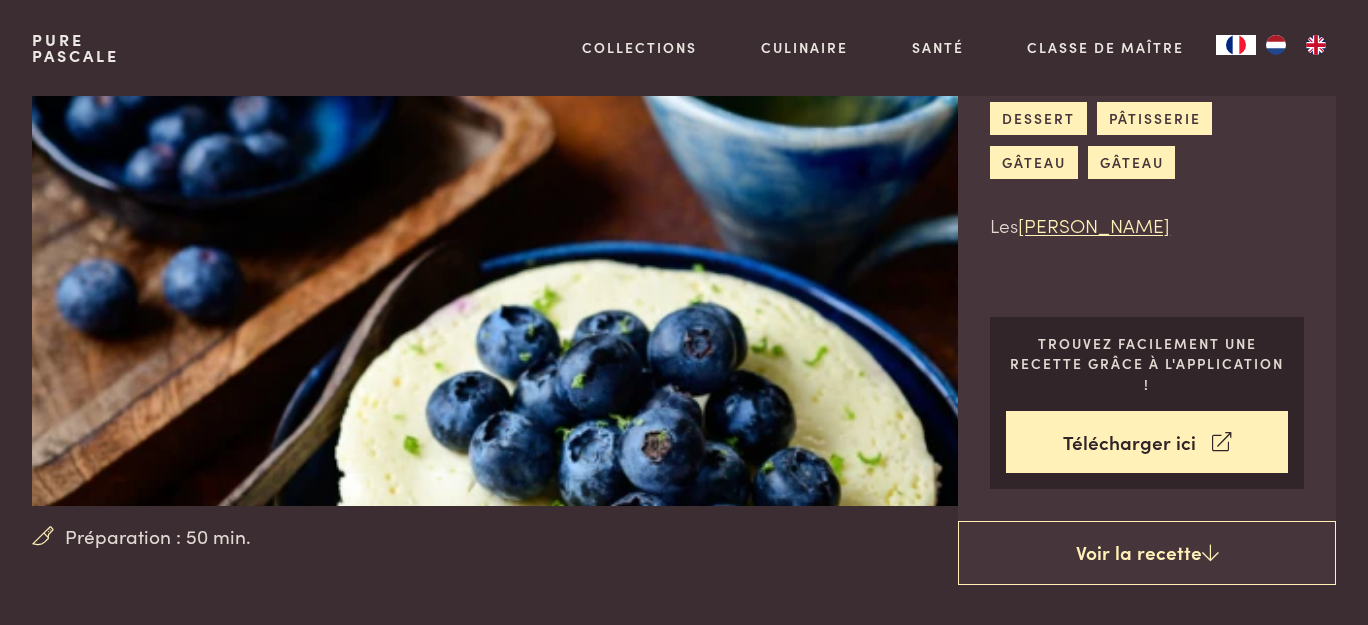 scroll, scrollTop: 0, scrollLeft: 0, axis: both 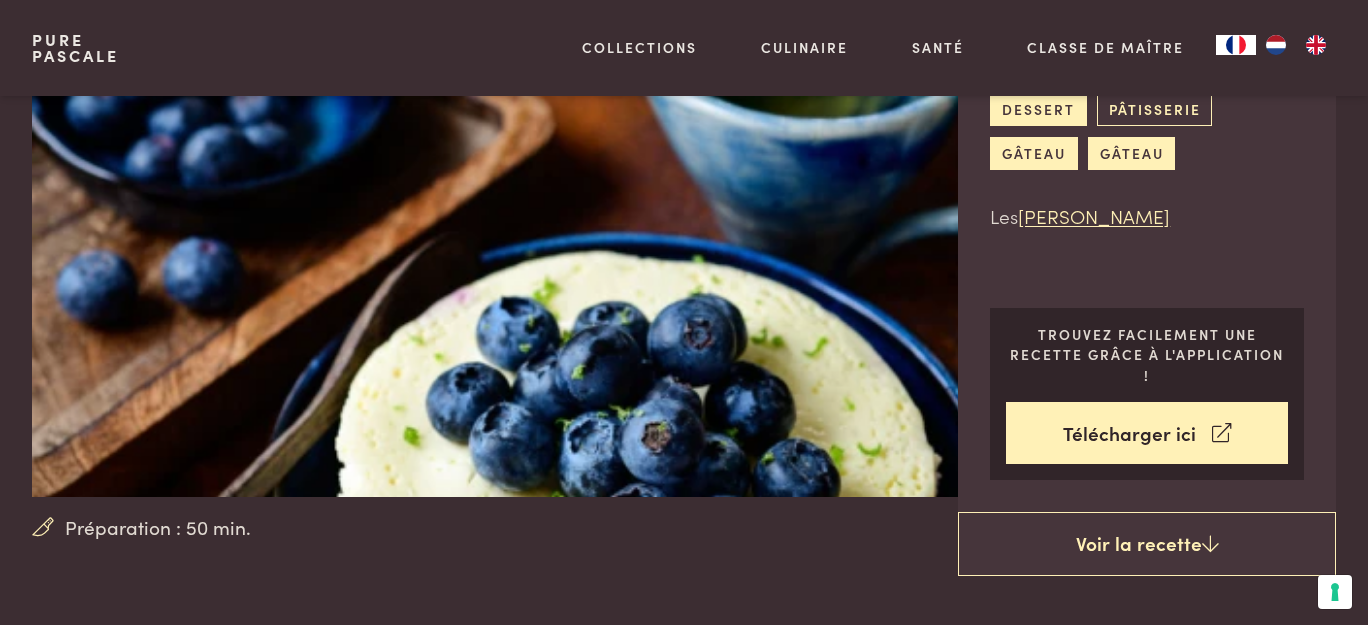 click on "pâtisserie" at bounding box center [1154, 109] 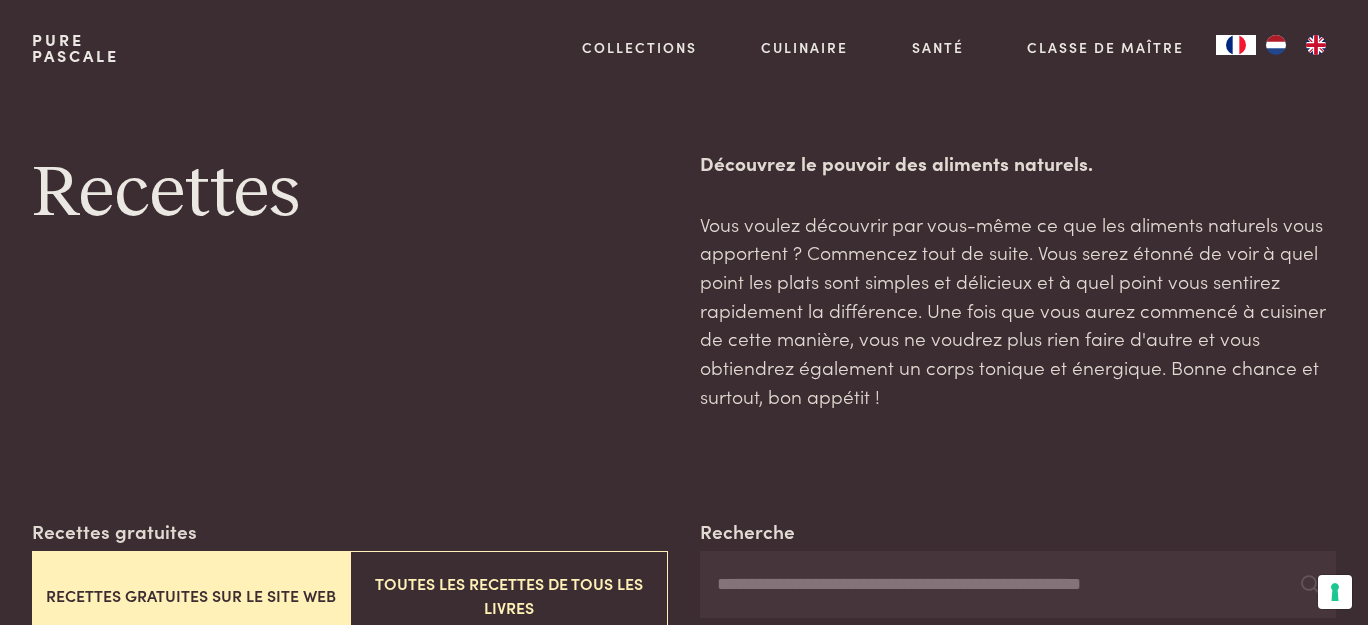 scroll, scrollTop: 454, scrollLeft: 0, axis: vertical 